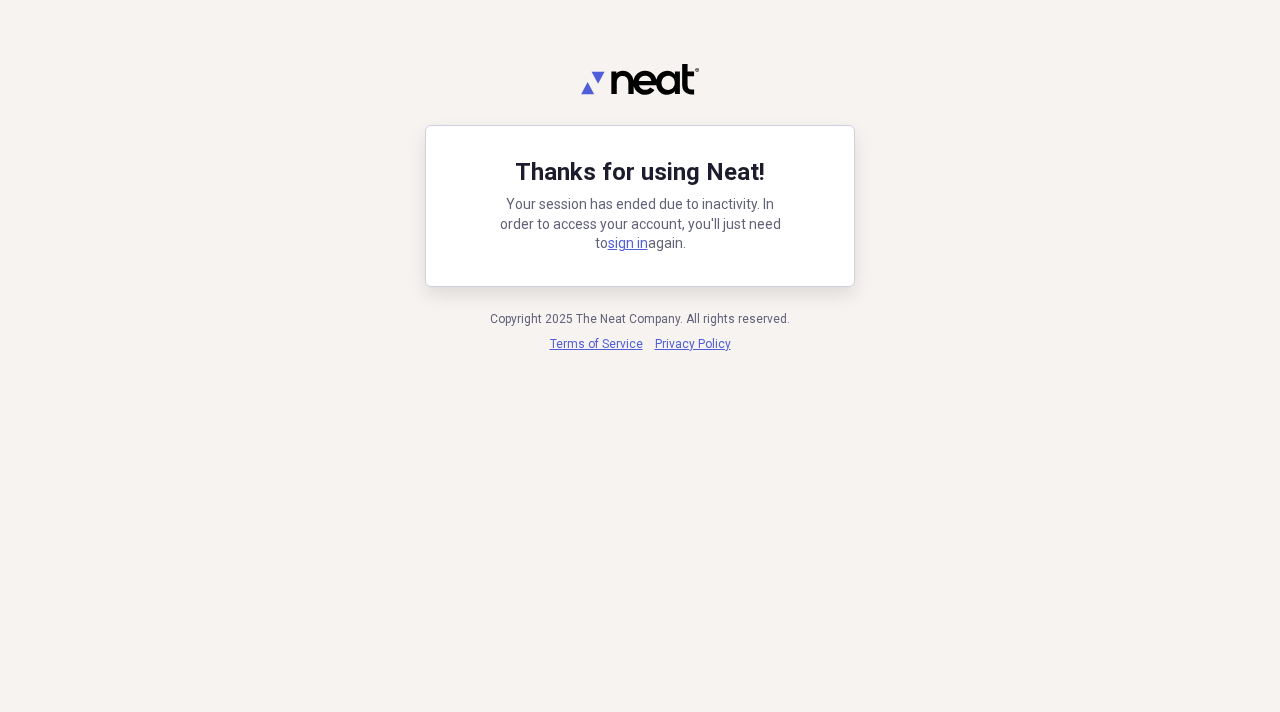 scroll, scrollTop: 0, scrollLeft: 0, axis: both 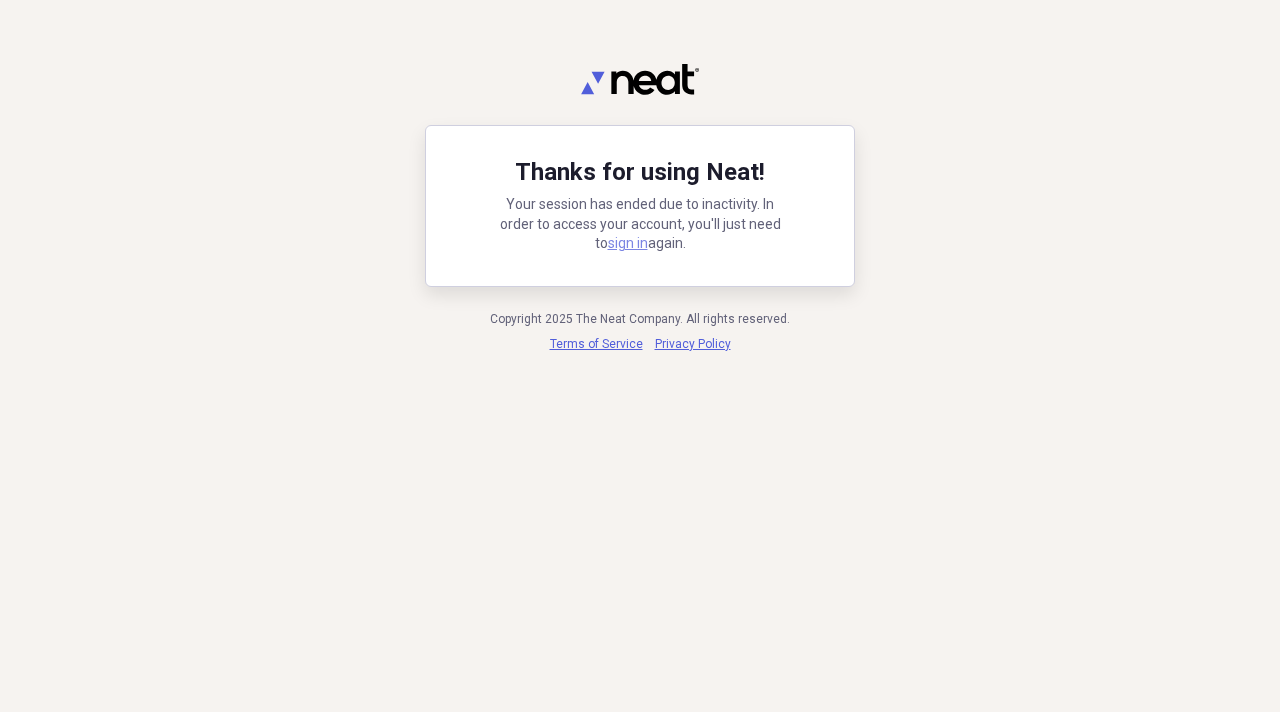 click on "sign in" at bounding box center [628, 243] 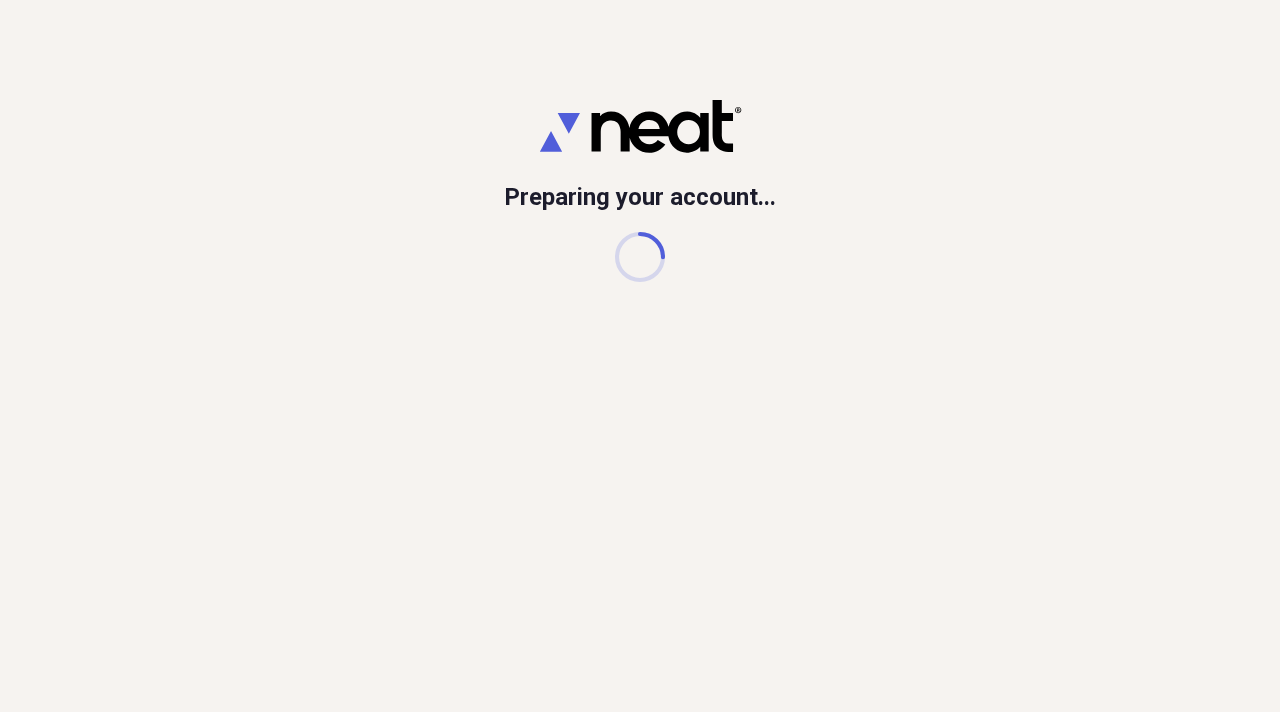 scroll, scrollTop: 0, scrollLeft: 0, axis: both 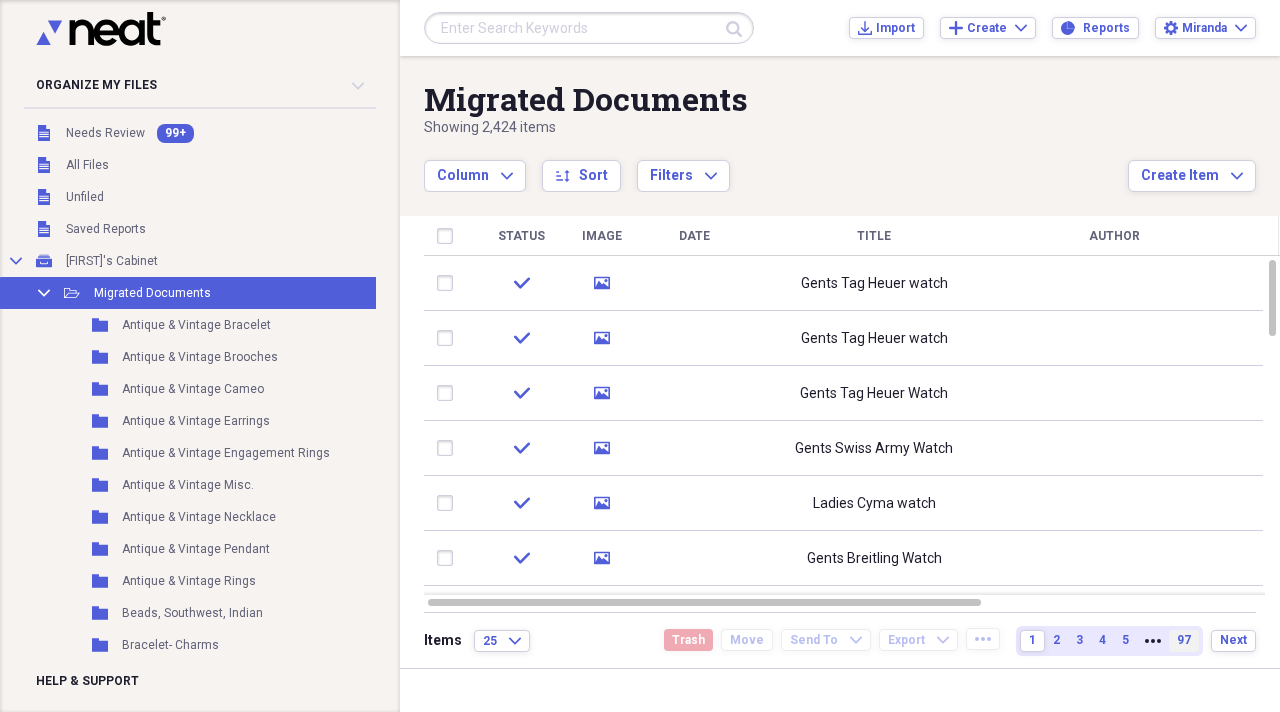 click on "97" at bounding box center [1184, 640] 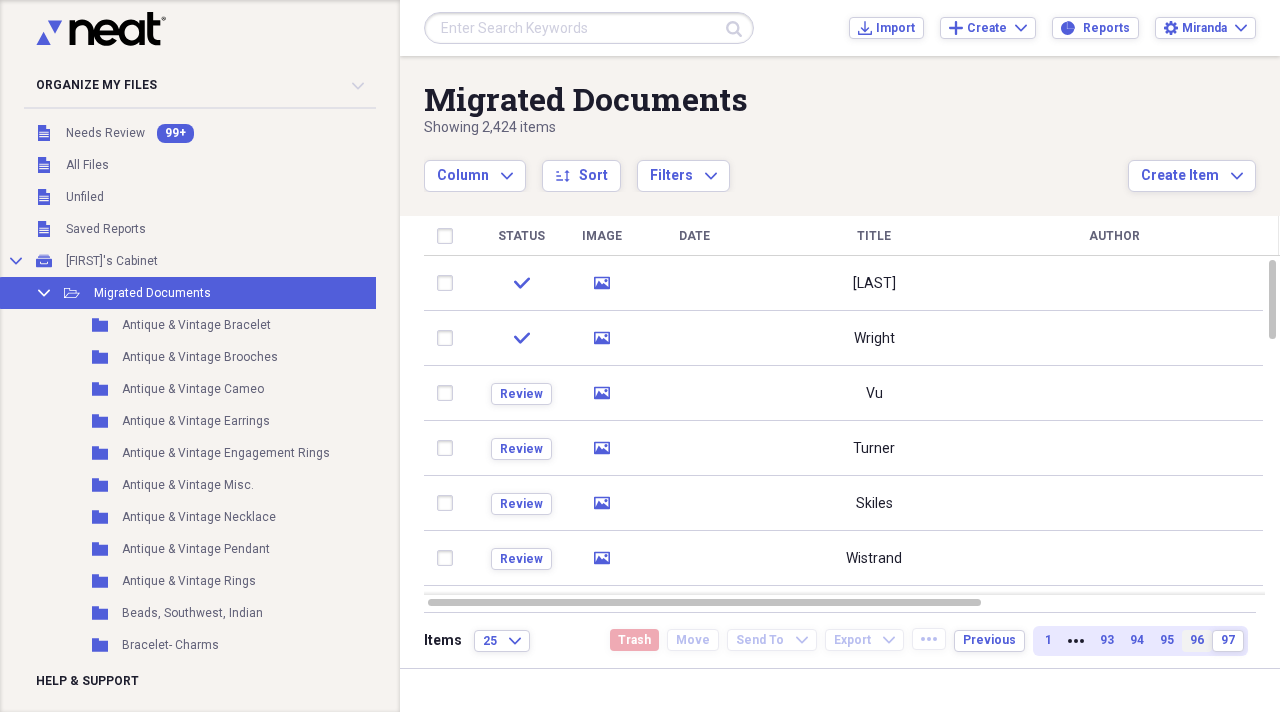 click on "96" at bounding box center [1197, 640] 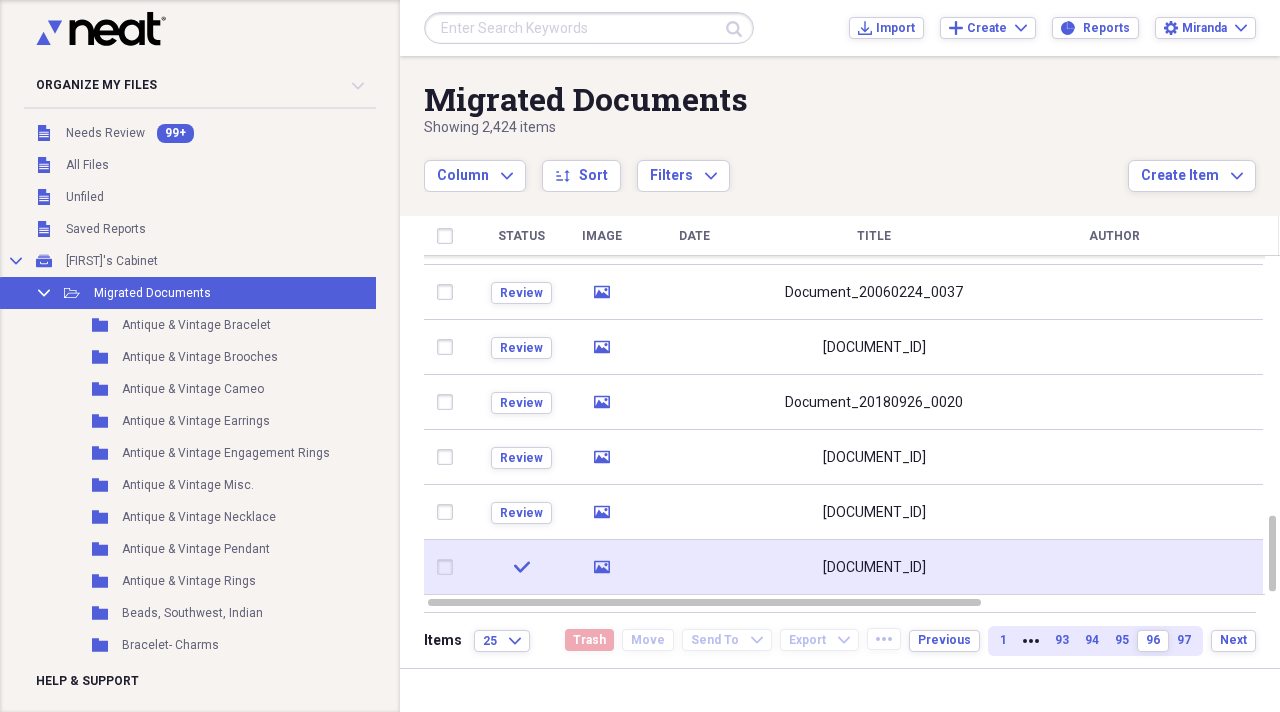 click on "Document_20180926_0002" at bounding box center (874, 568) 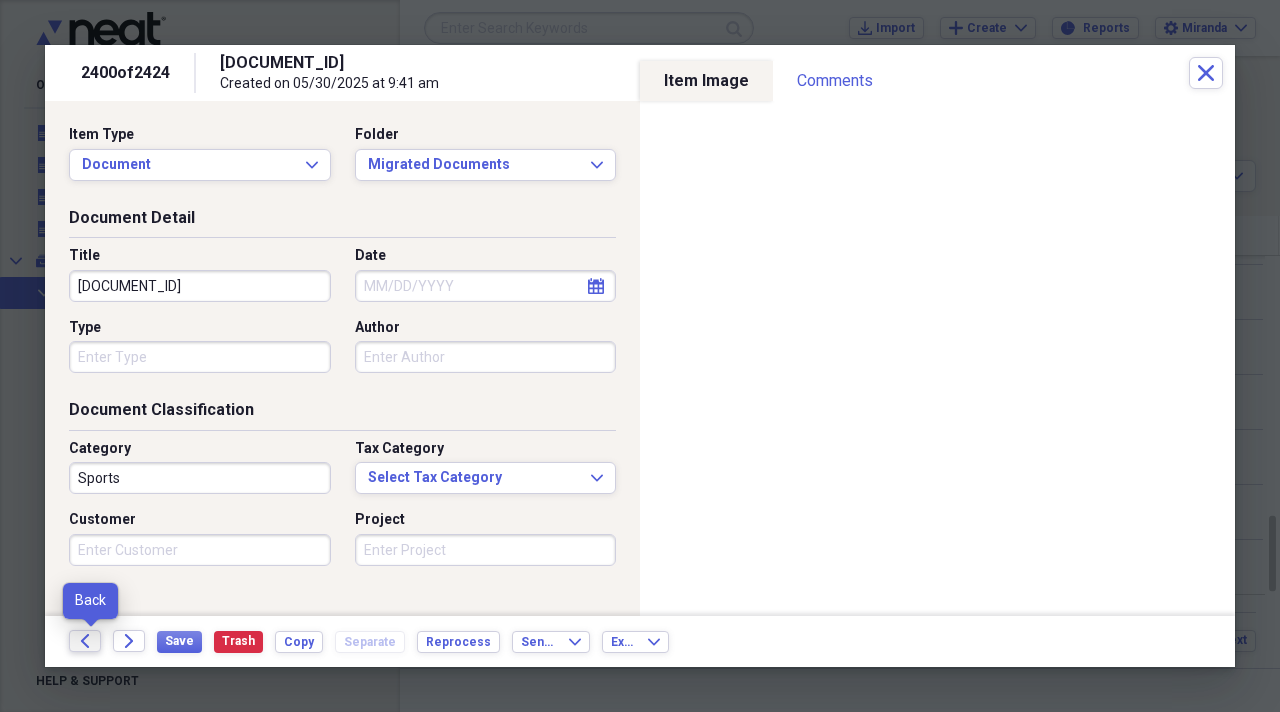 click on "Back" at bounding box center (85, 641) 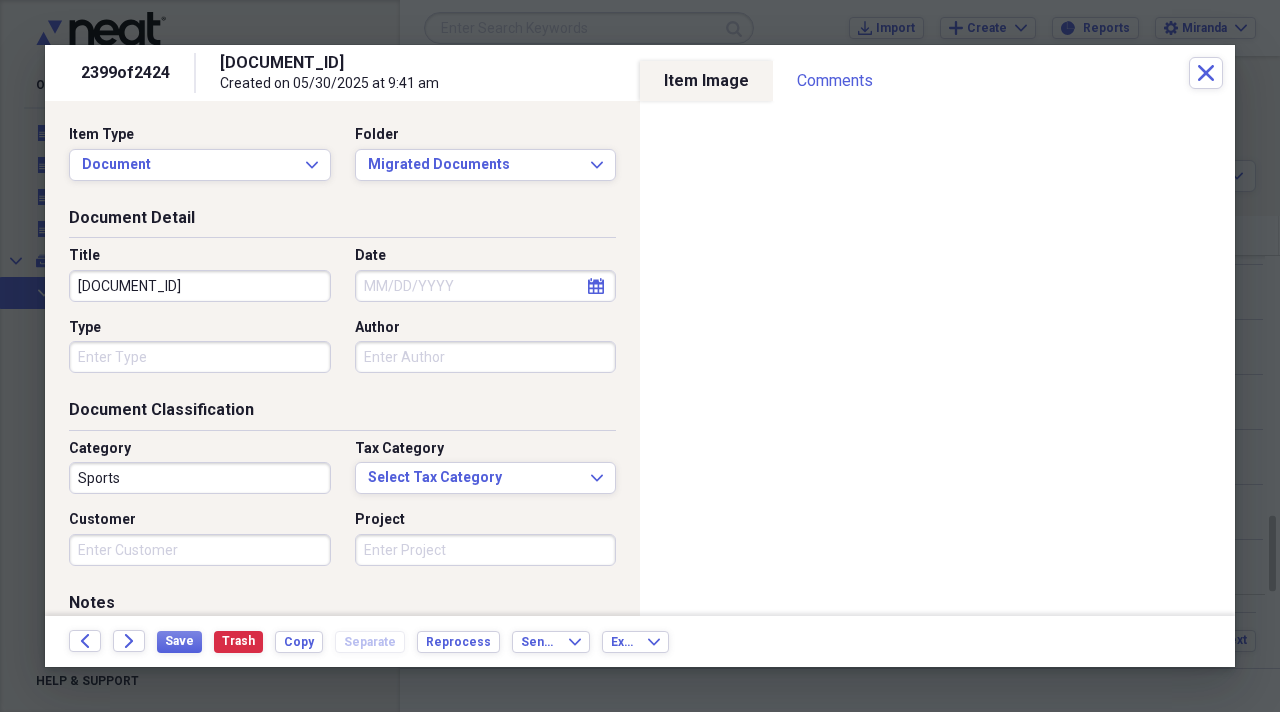 drag, startPoint x: 282, startPoint y: 287, endPoint x: 0, endPoint y: 223, distance: 289.17123 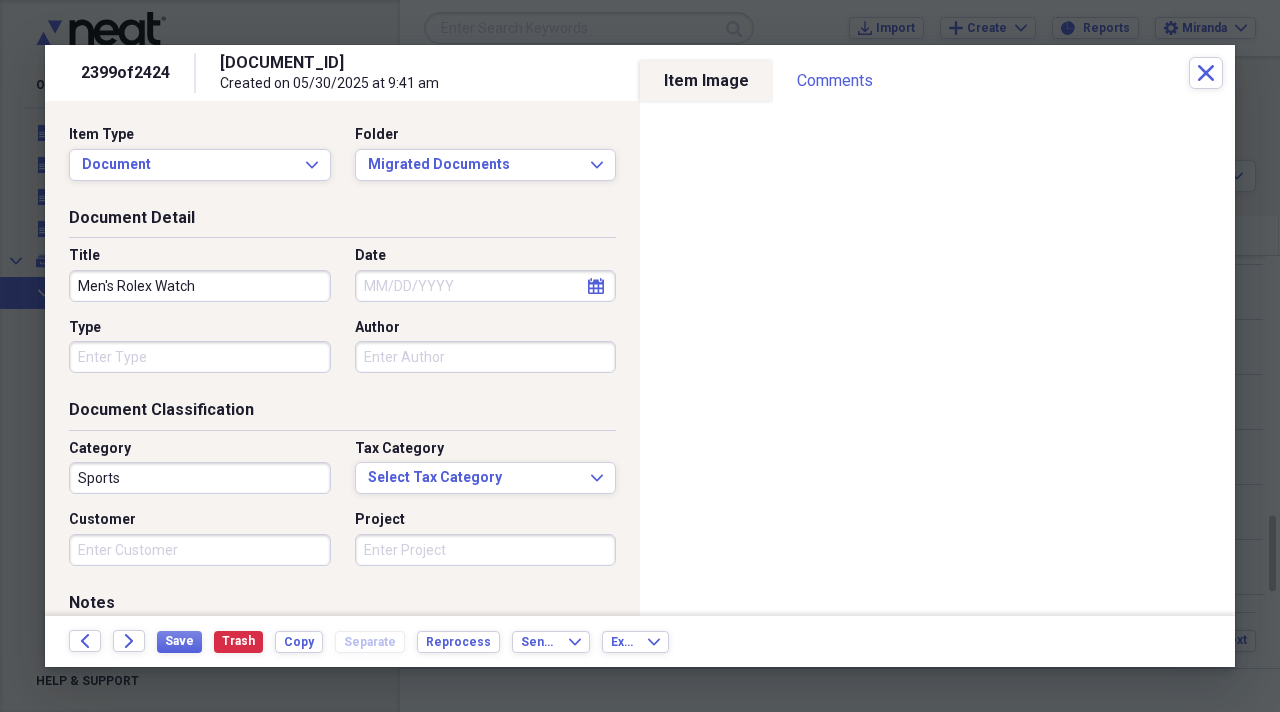 type on "Men's Rolex Watch" 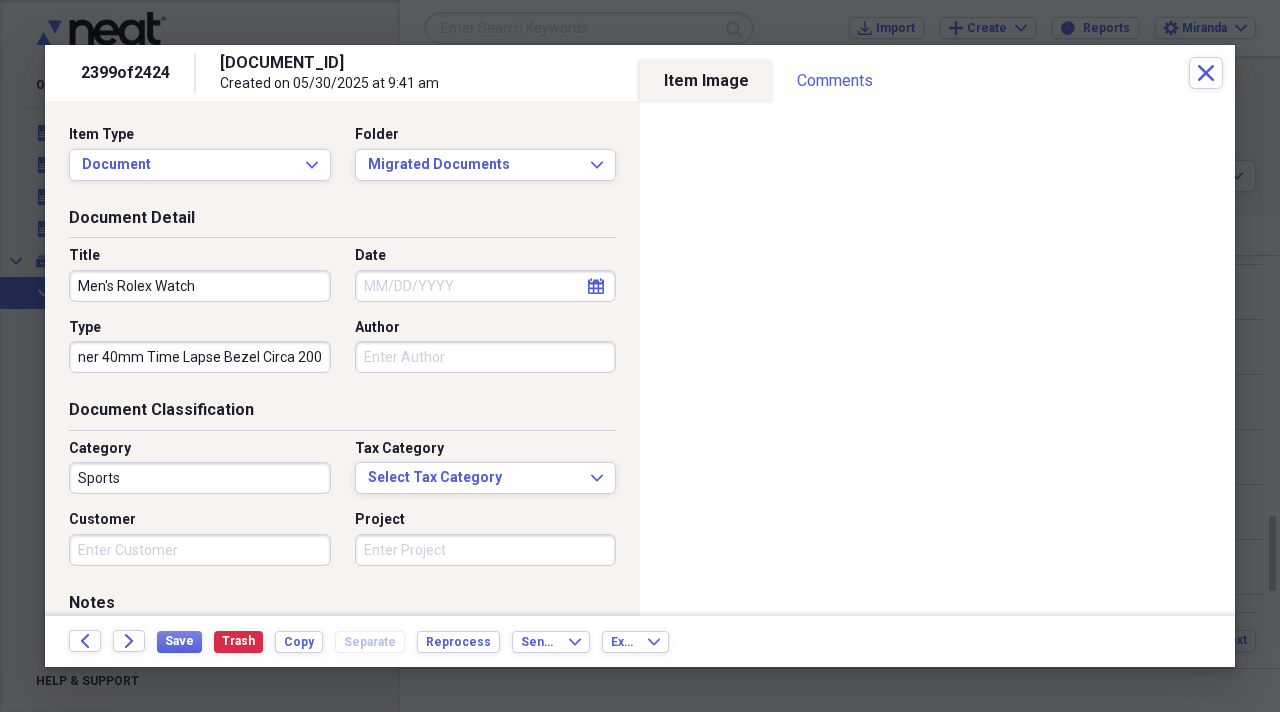 scroll, scrollTop: 0, scrollLeft: 62, axis: horizontal 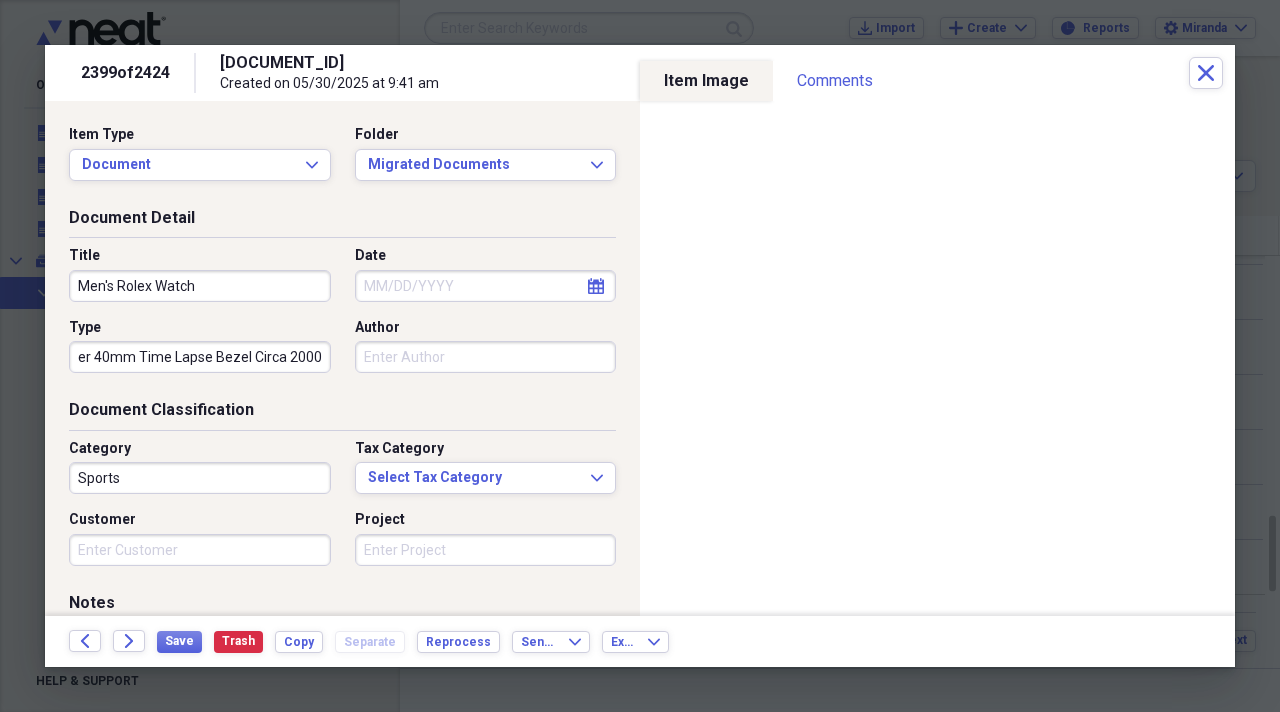 type on "Submariner 40mm Time Lapse Bezel Circa 2000" 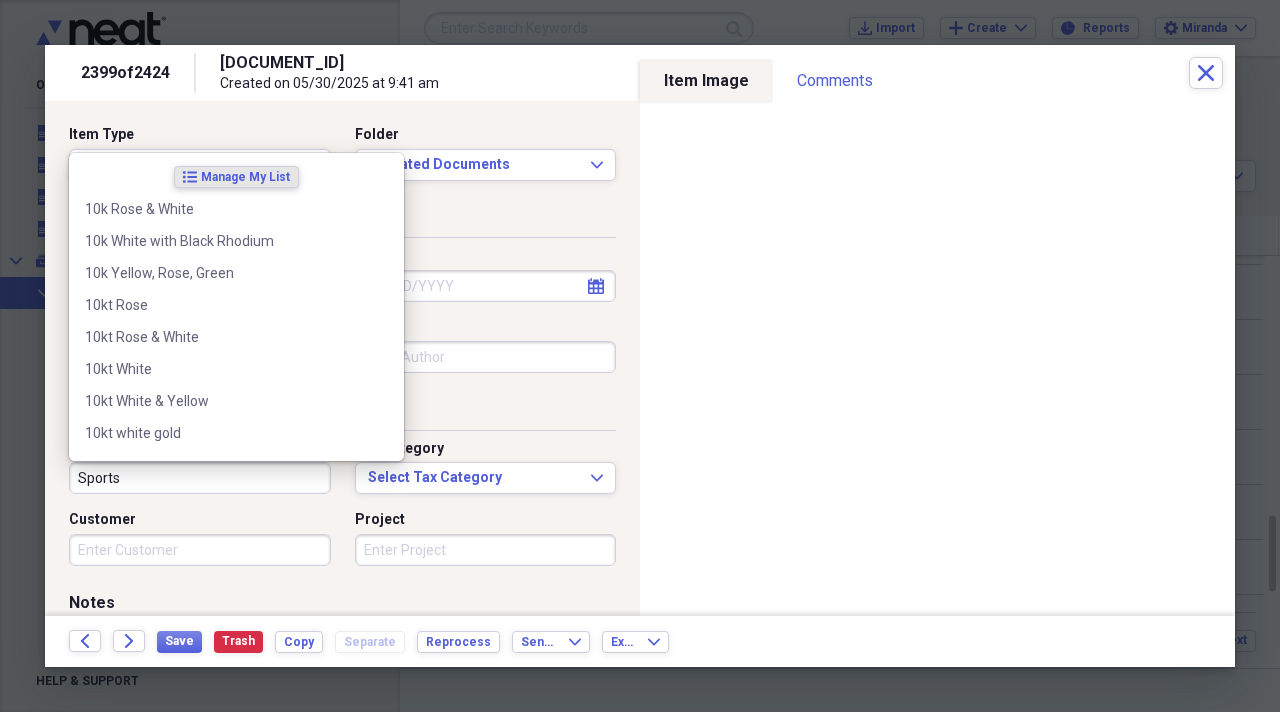 scroll, scrollTop: 0, scrollLeft: 0, axis: both 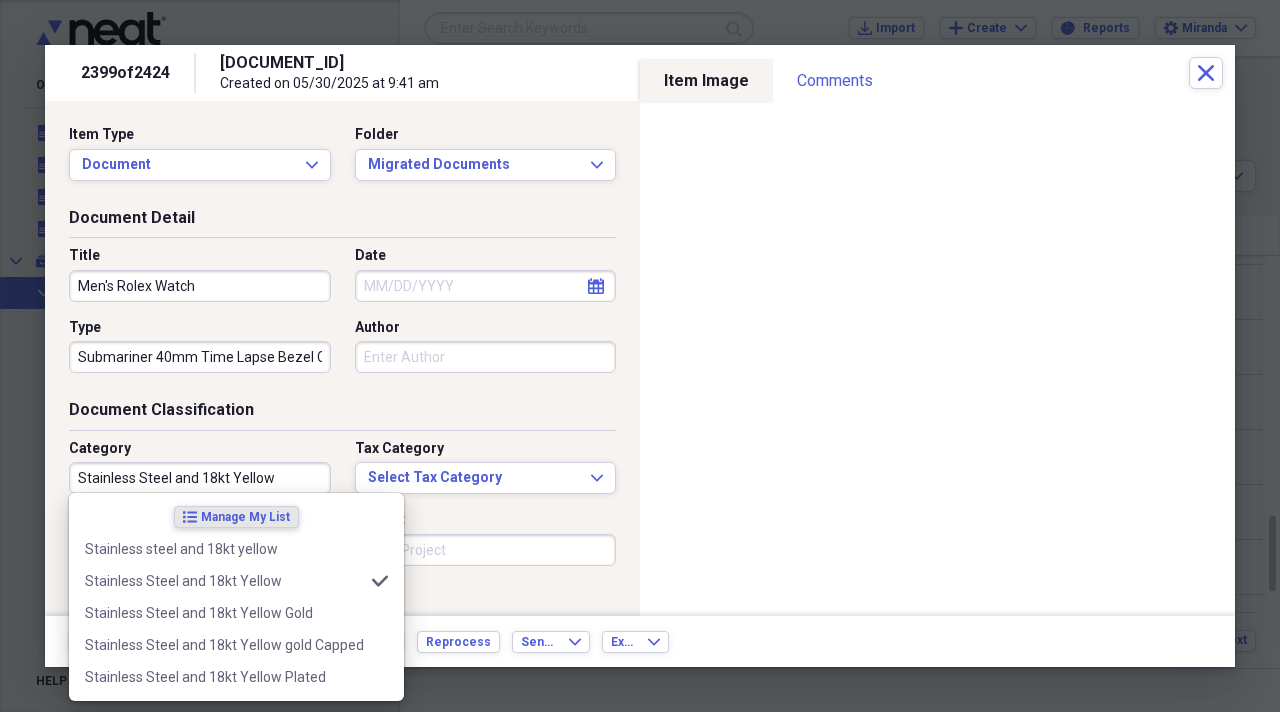 type on "Stainless Steel and 18kt Yellow" 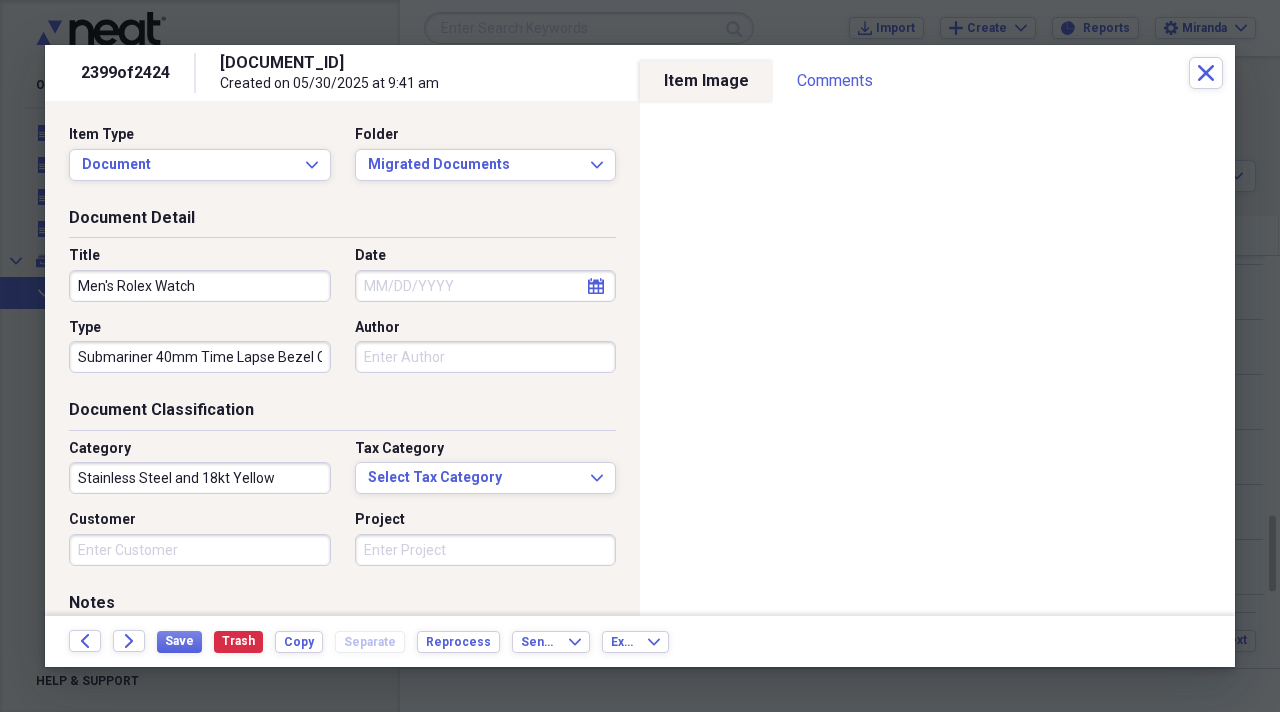 click on "Customer" at bounding box center (200, 550) 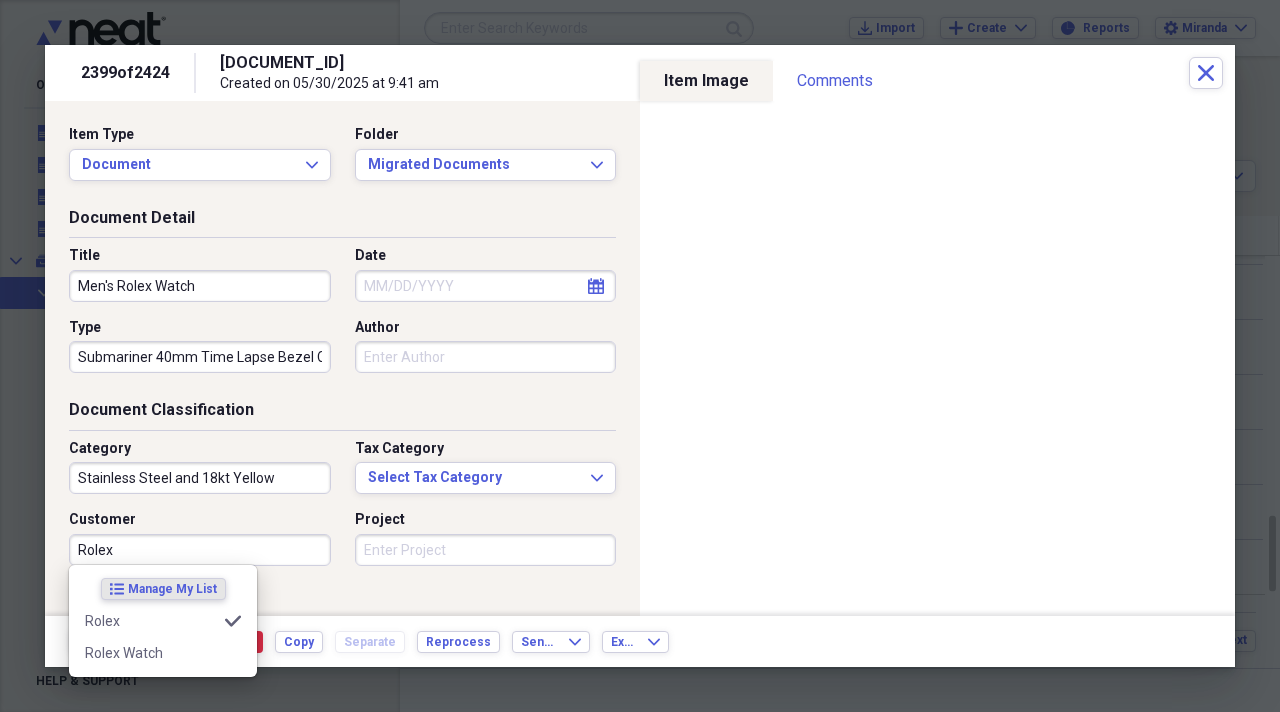 type on "Rolex" 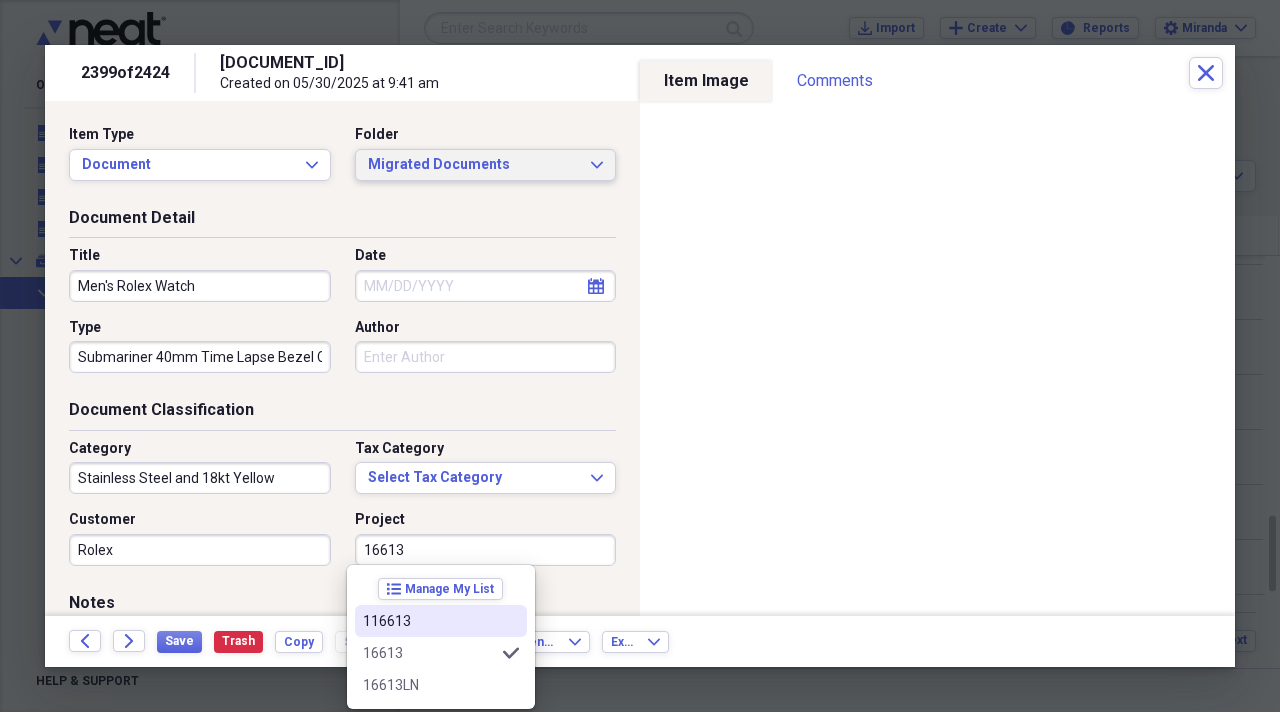 type on "16613" 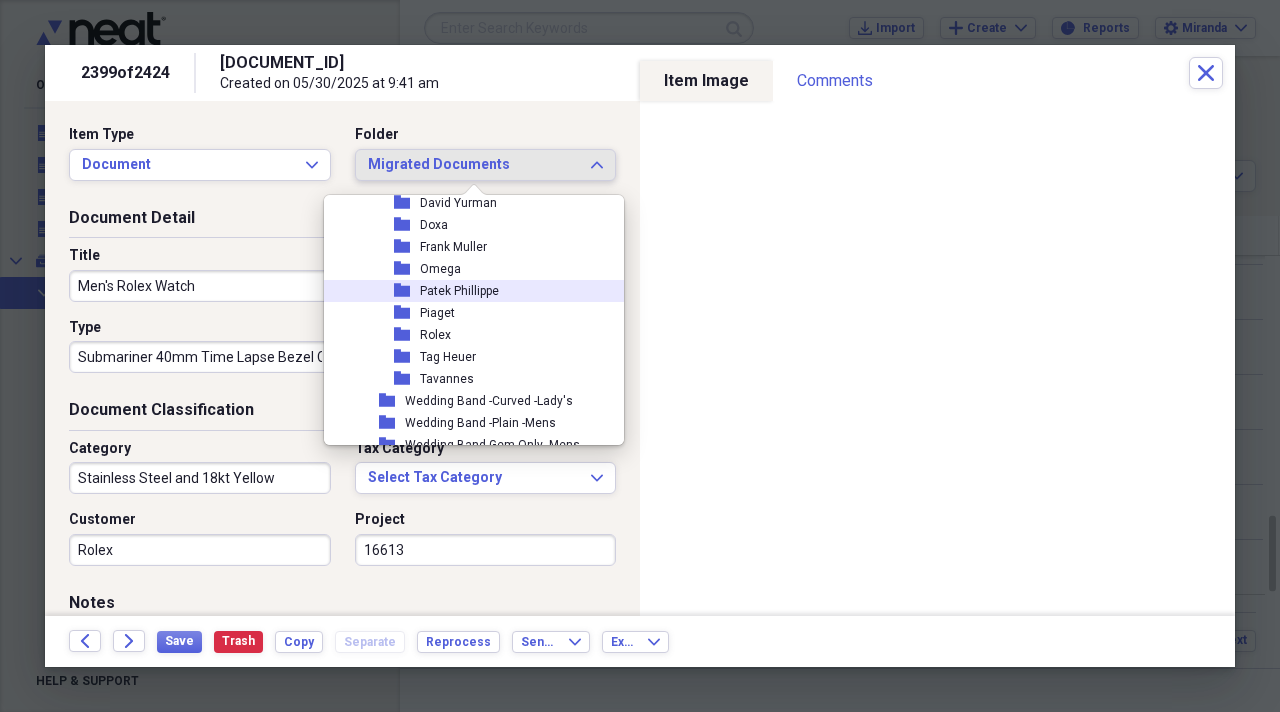 scroll, scrollTop: 2337, scrollLeft: 0, axis: vertical 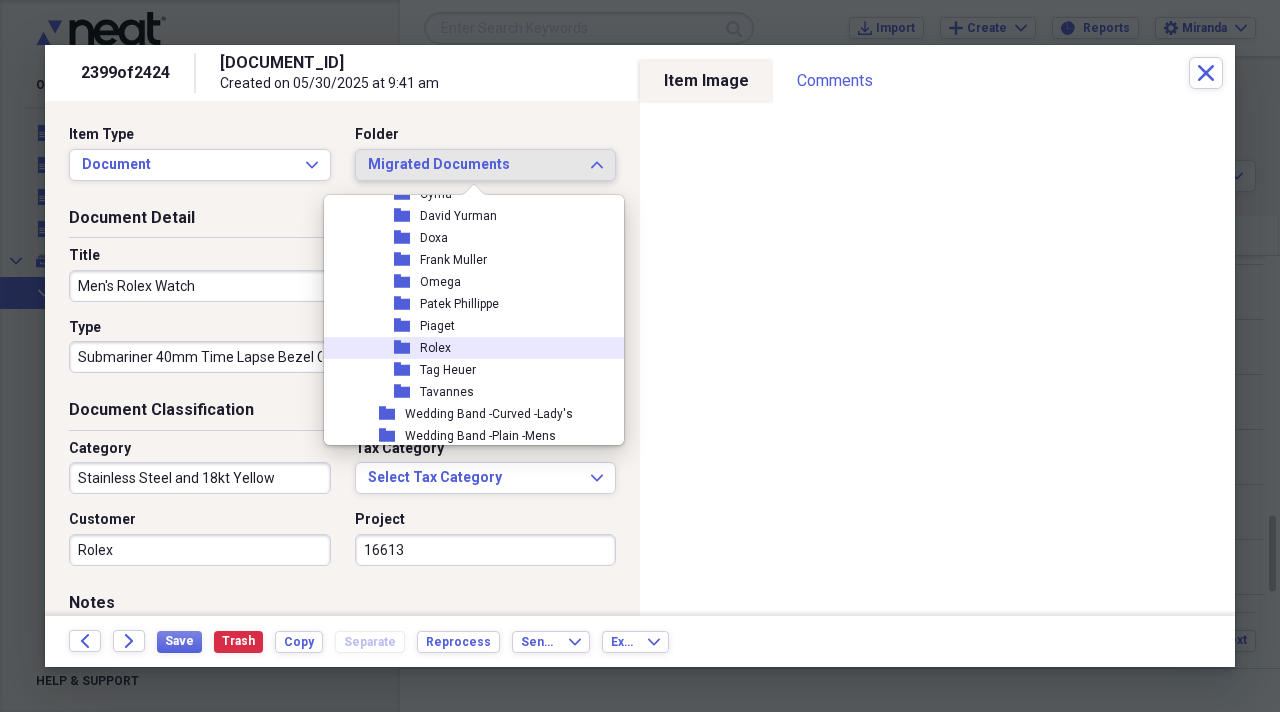 click on "folder Rolex" at bounding box center [466, 348] 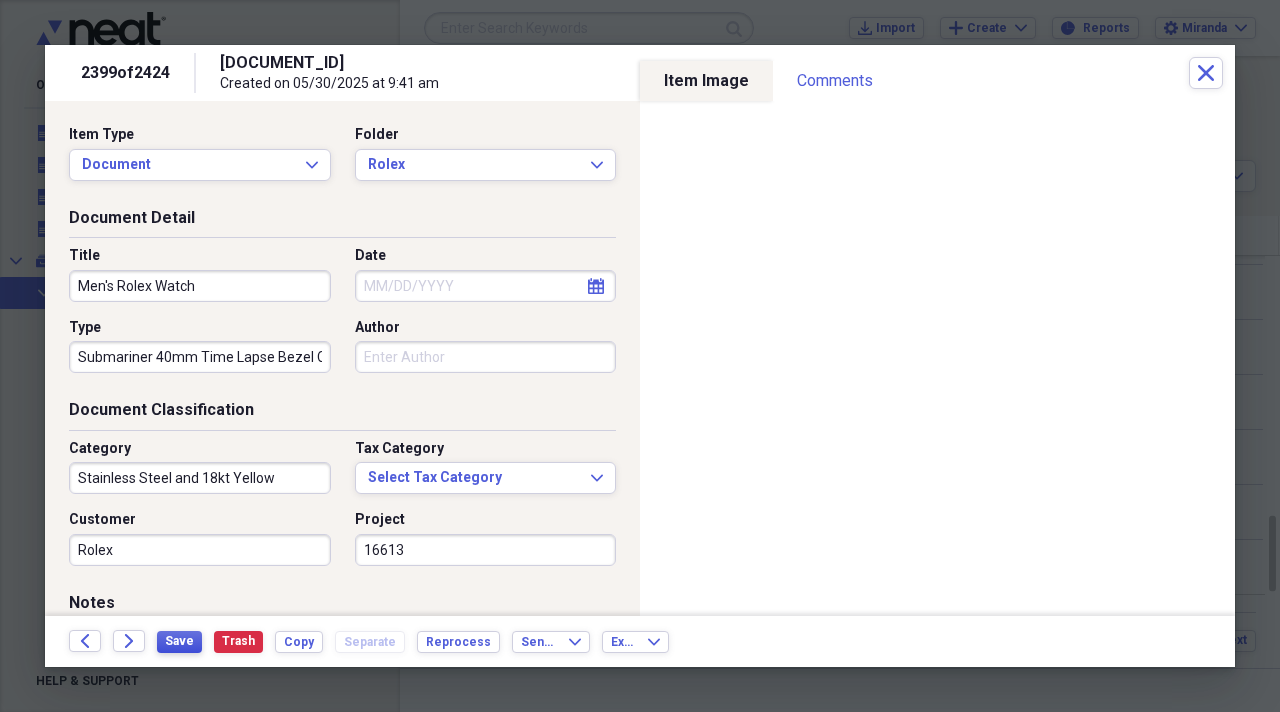 click on "Save" at bounding box center [179, 641] 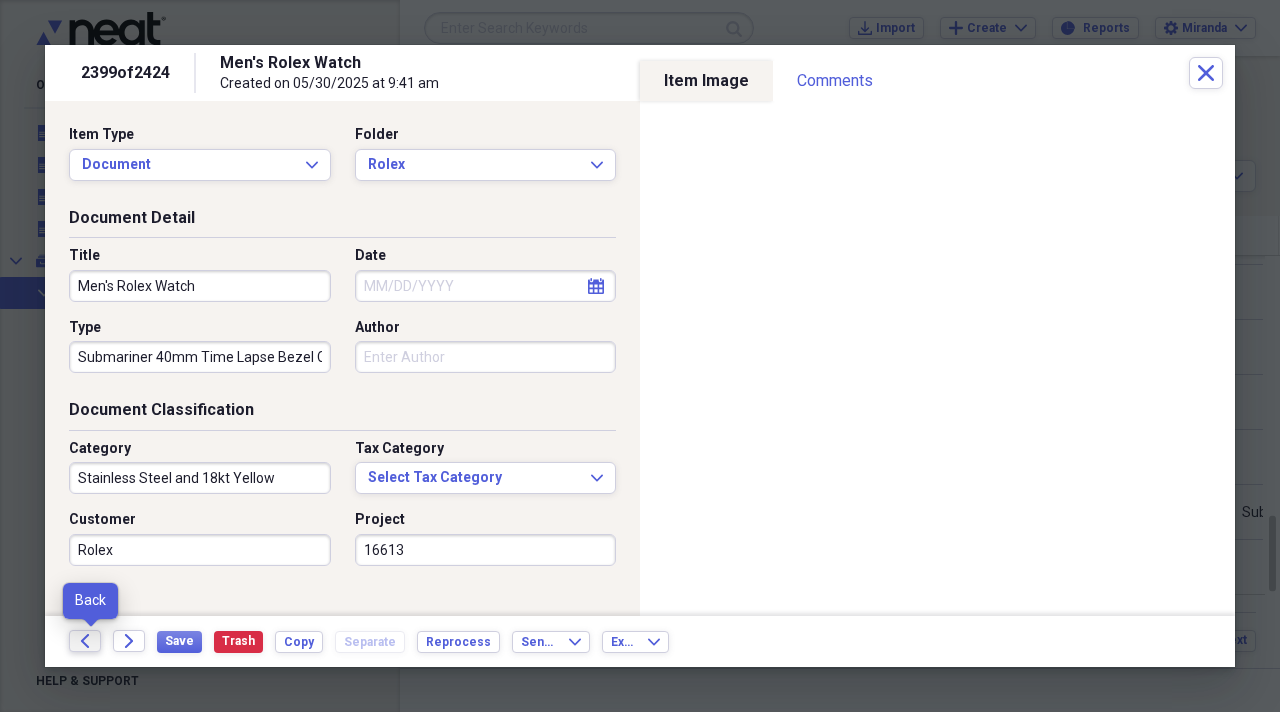 click on "Back" 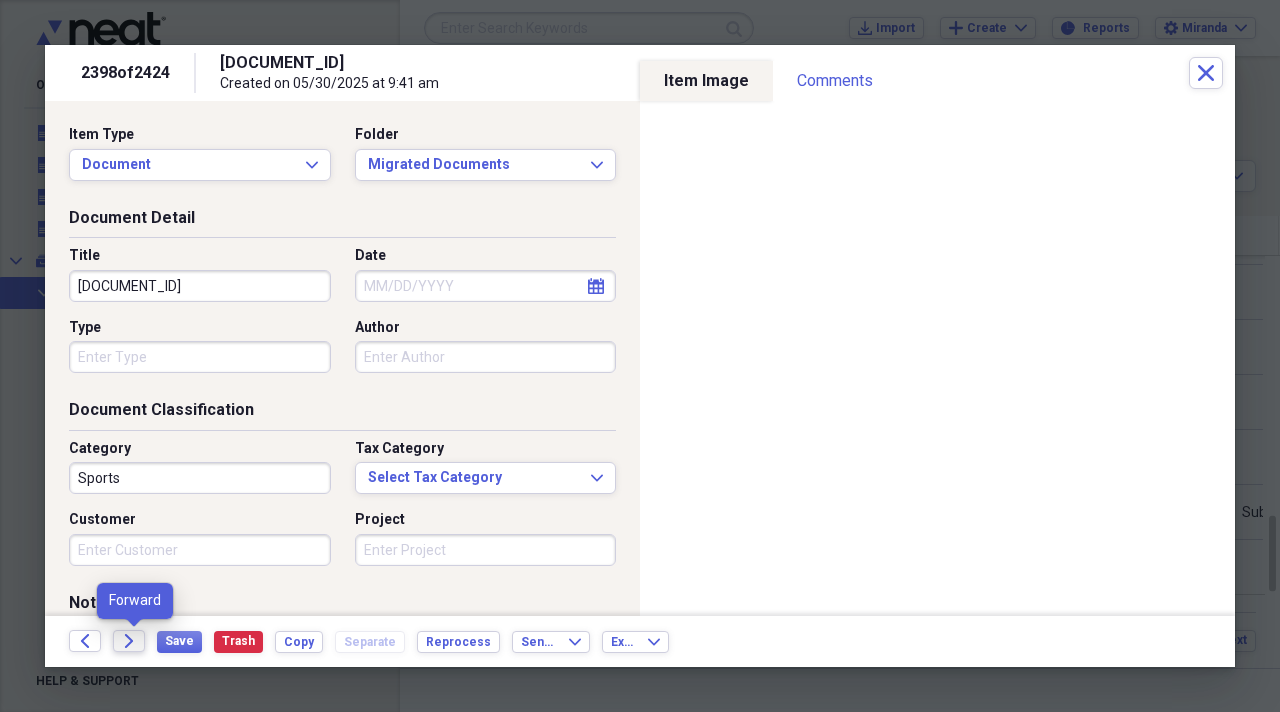 click on "Forward" 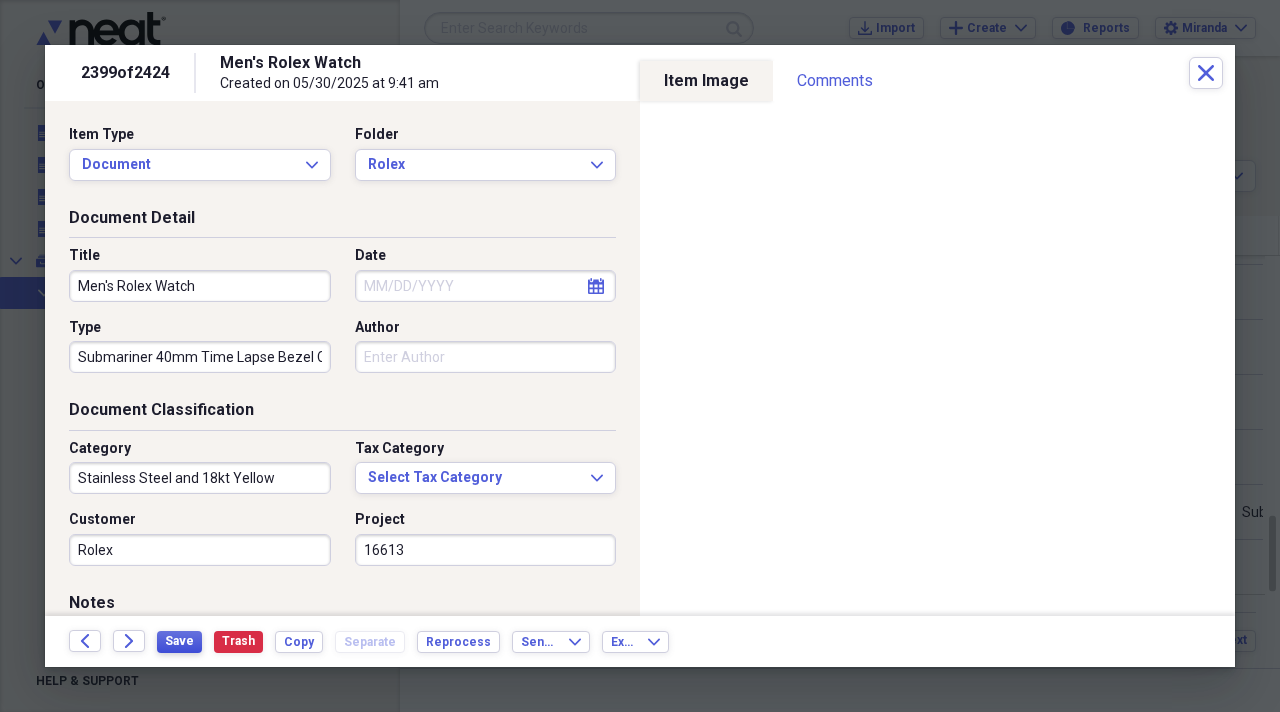 click on "Save" at bounding box center [179, 642] 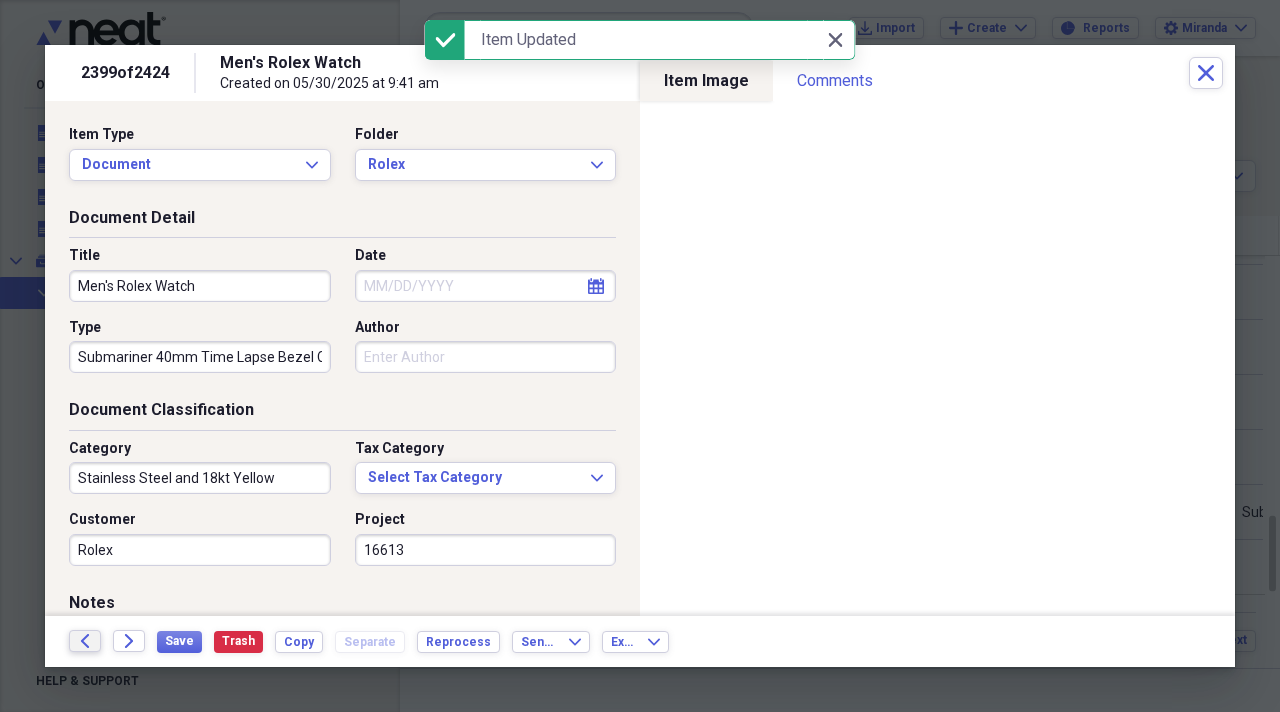 click on "Back" 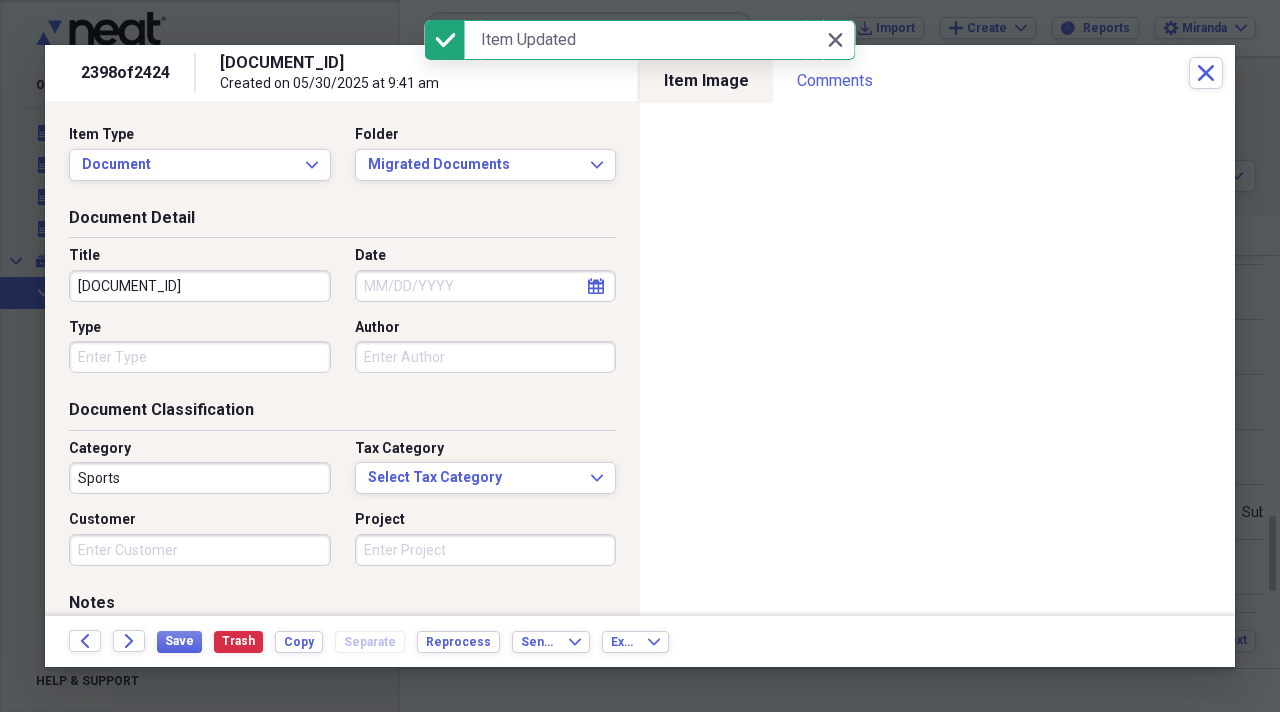 drag, startPoint x: 254, startPoint y: 289, endPoint x: 0, endPoint y: 263, distance: 255.32724 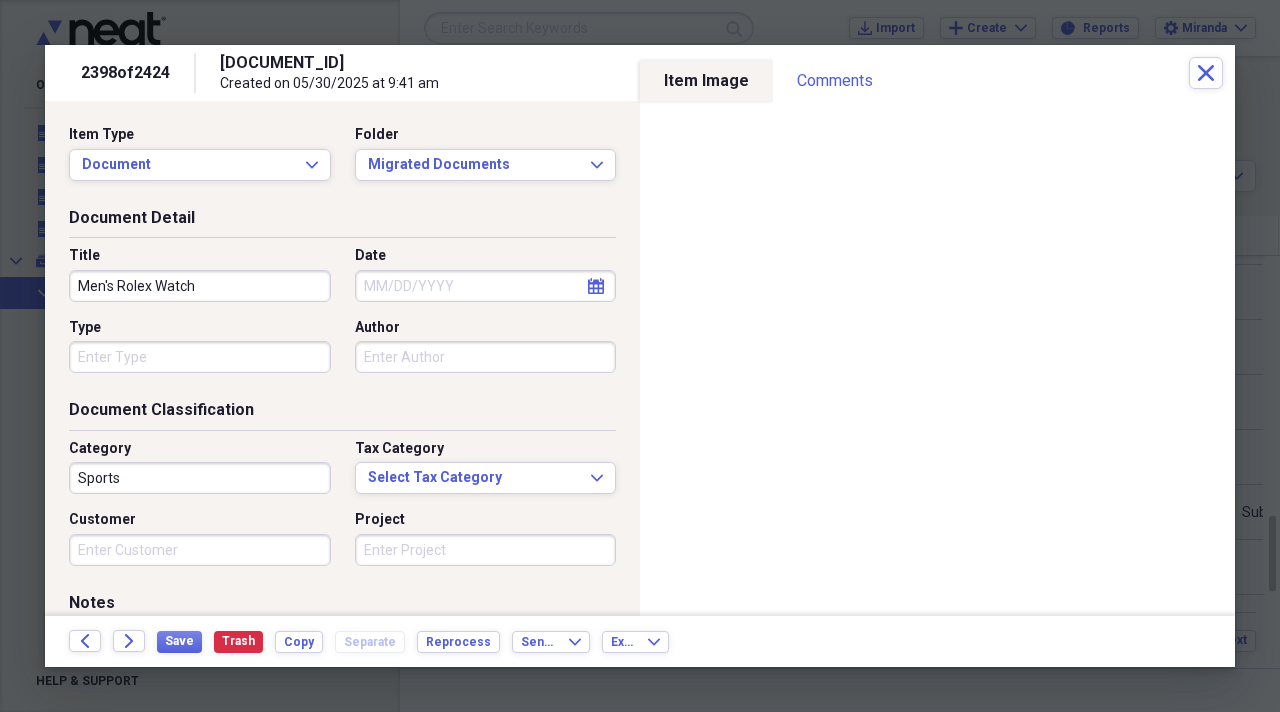 type on "Men's Rolex Watch" 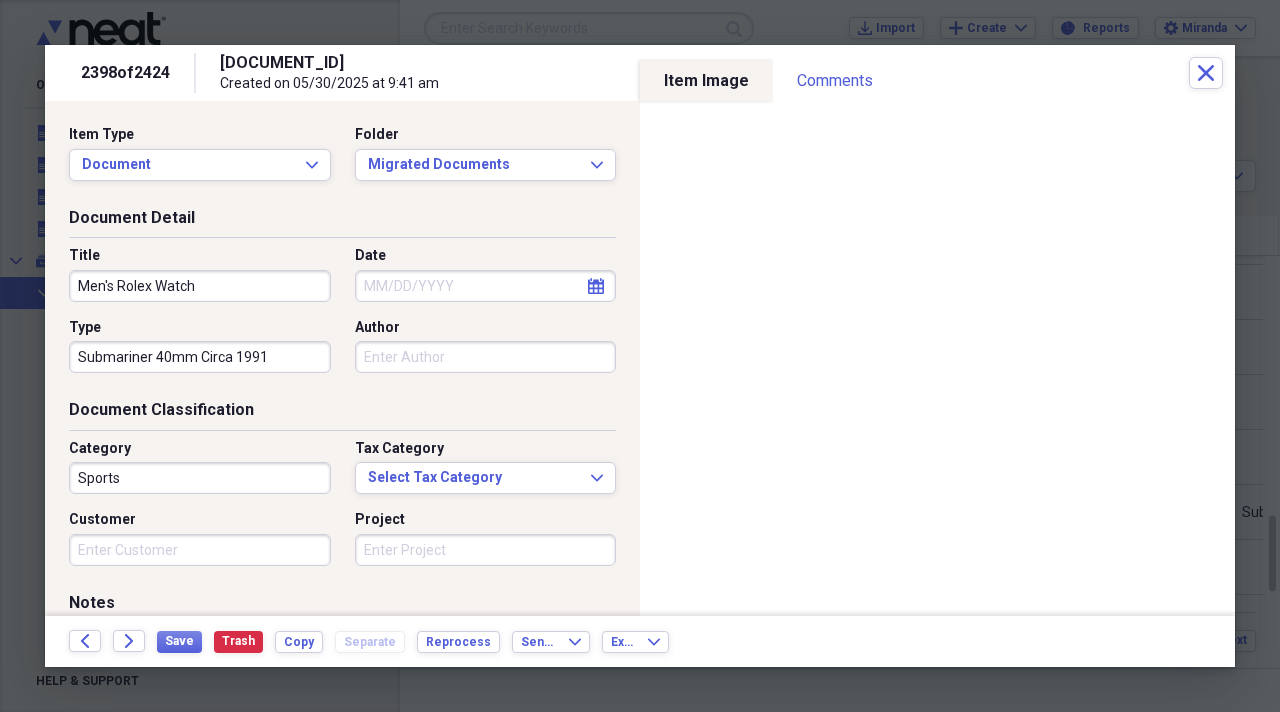 click on "Submariner 40mm Circa 1991" at bounding box center [200, 357] 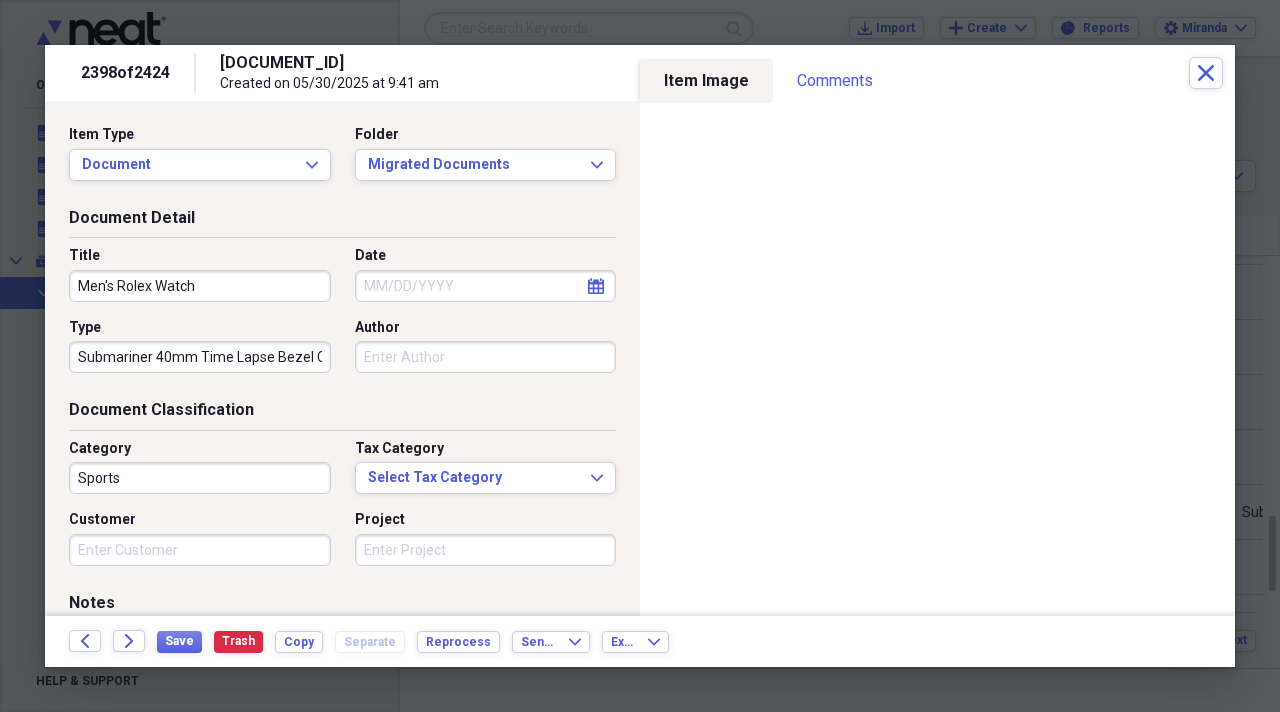 type on "Submariner 40mm Time Lapse Bezel Circa 1991" 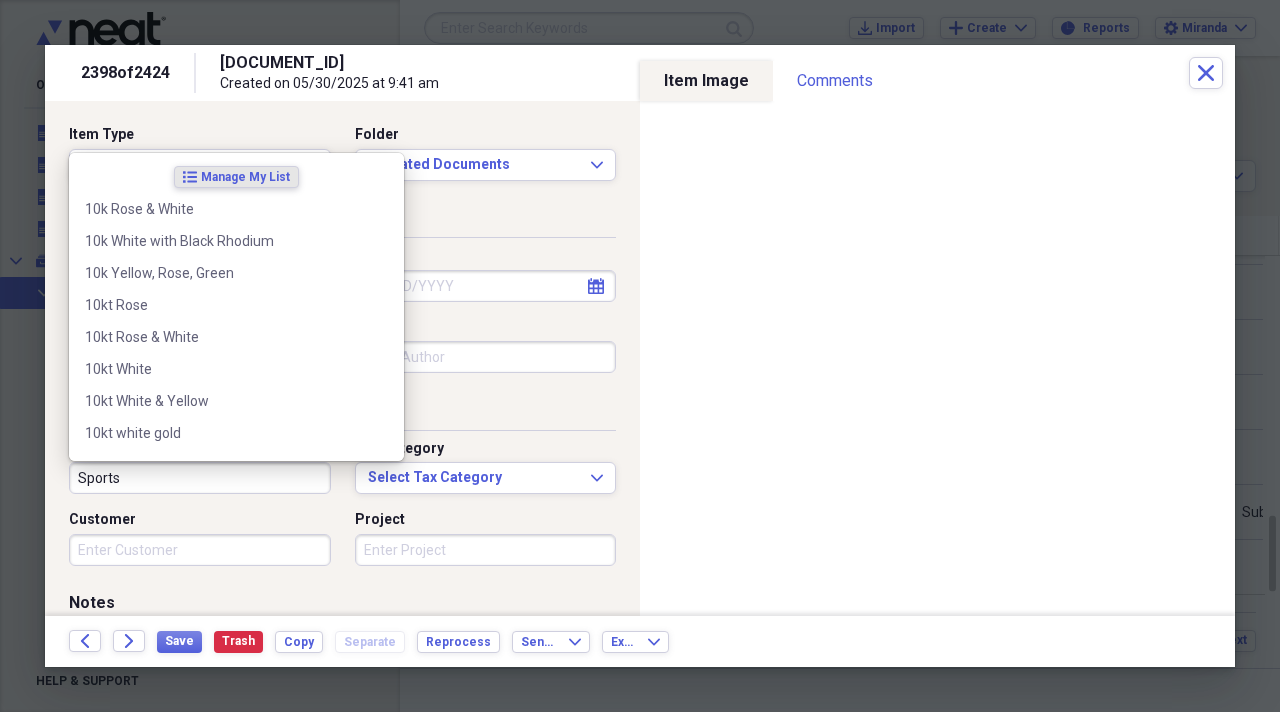 click on "Sports" at bounding box center [200, 478] 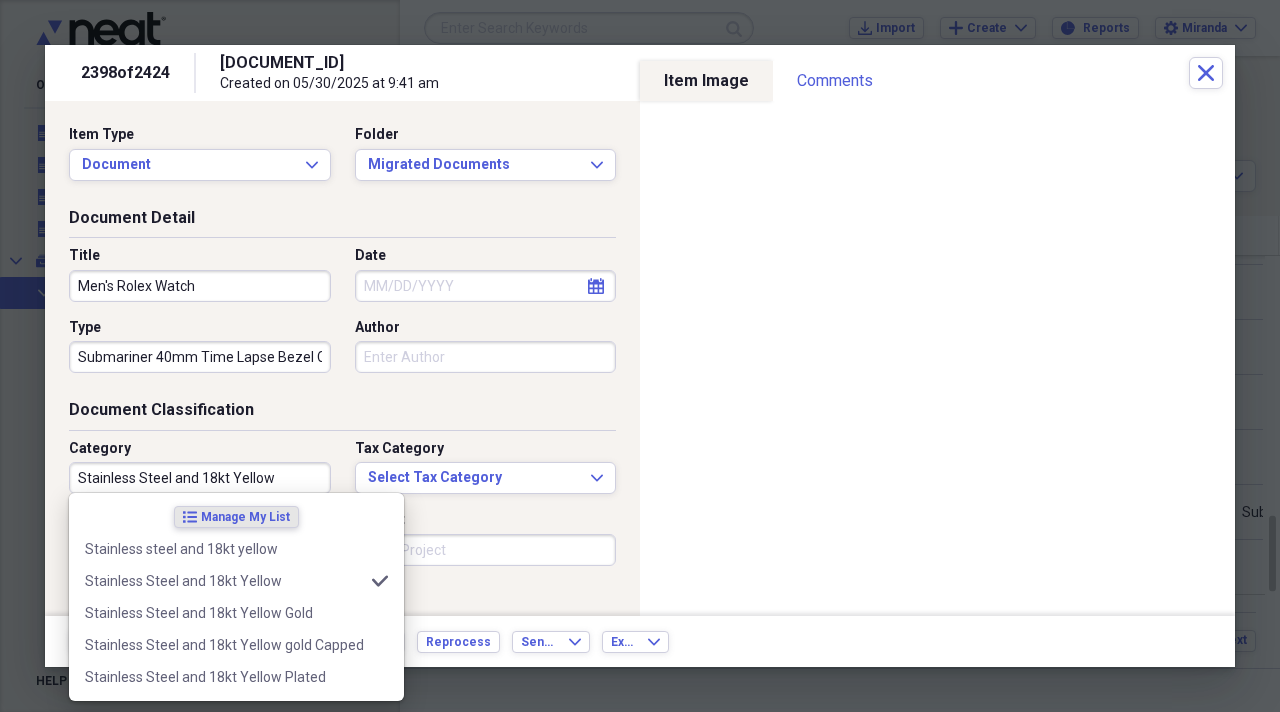 type on "Stainless Steel and 18kt Yellow" 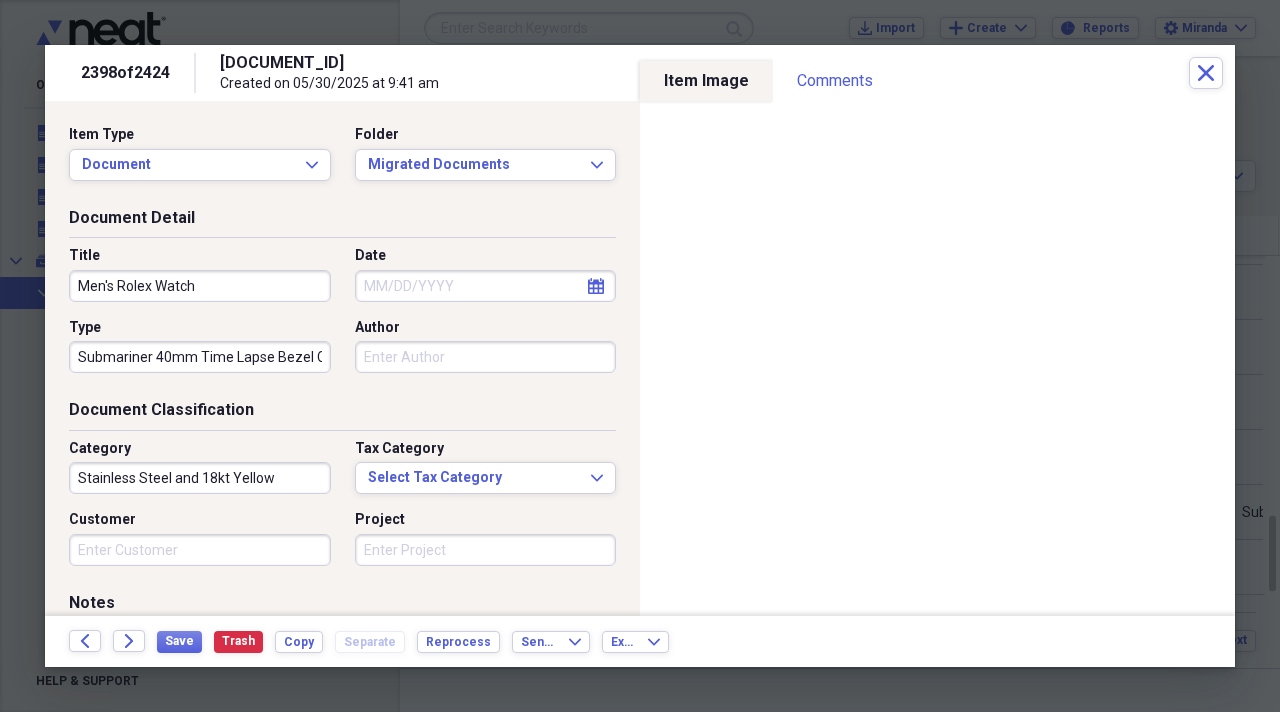 drag, startPoint x: 277, startPoint y: 417, endPoint x: 213, endPoint y: 555, distance: 152.11838 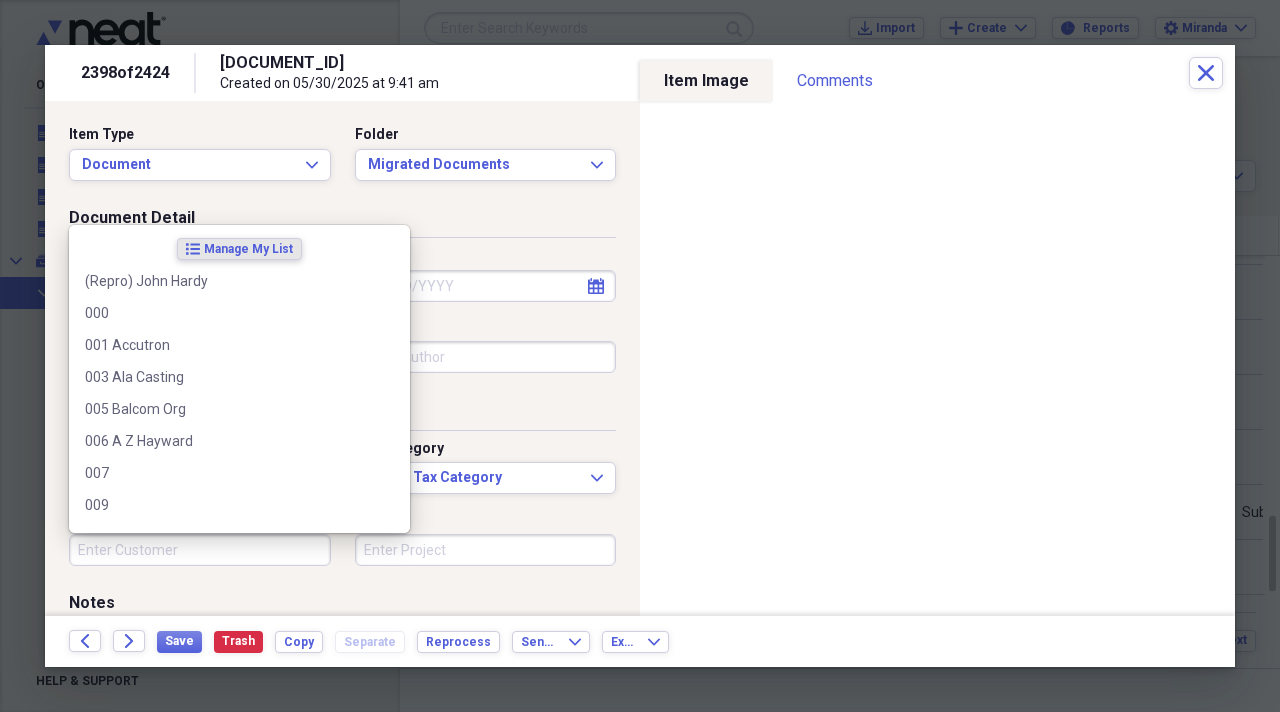 click on "Customer" at bounding box center (200, 550) 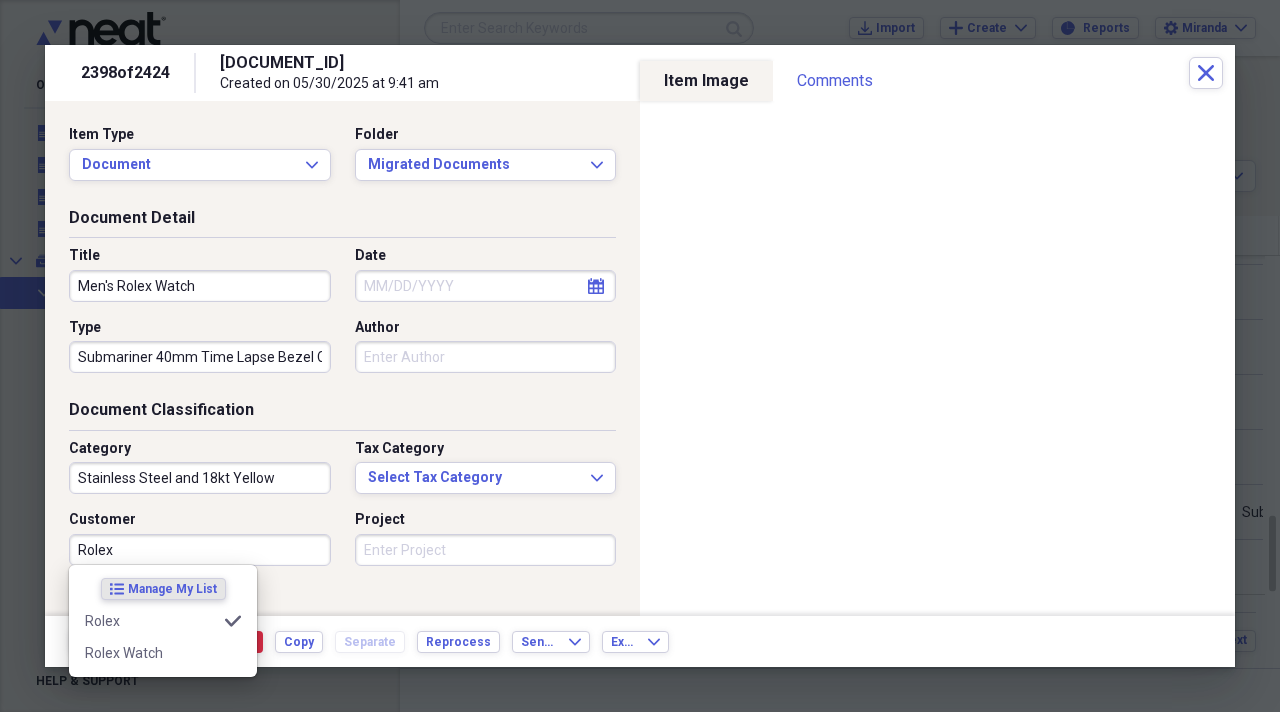 type on "Rolex" 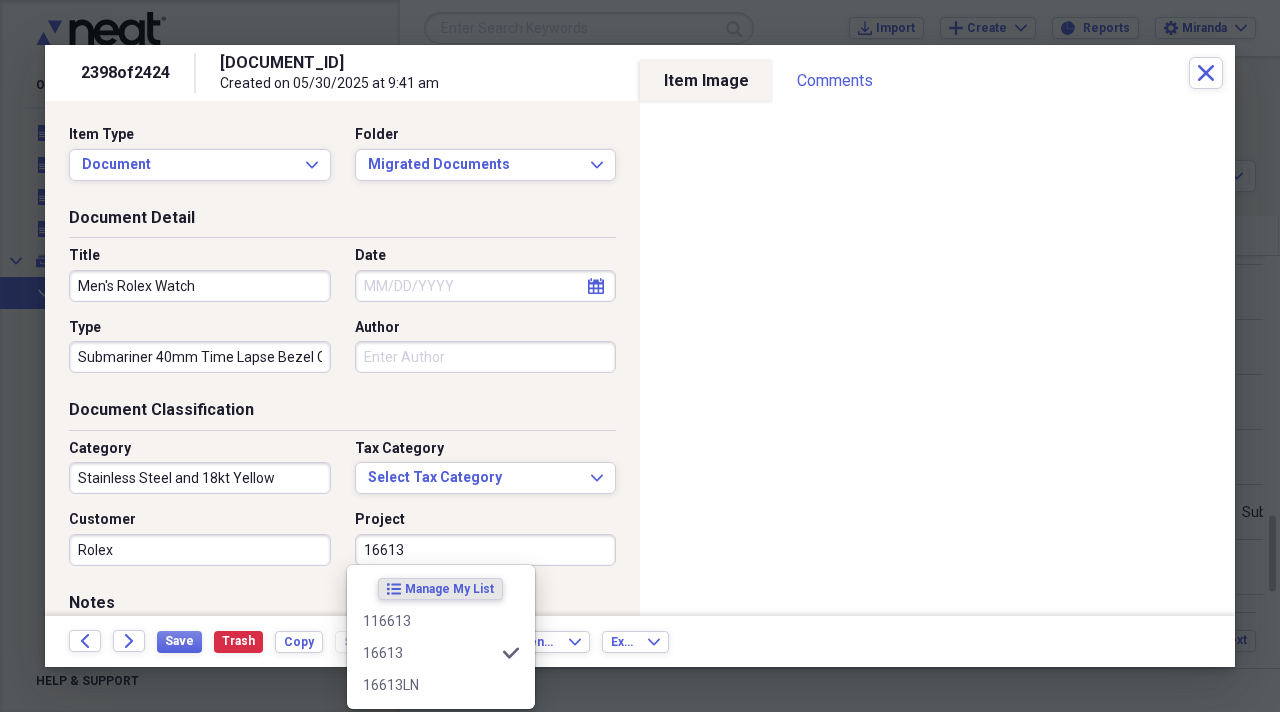 type on "16613" 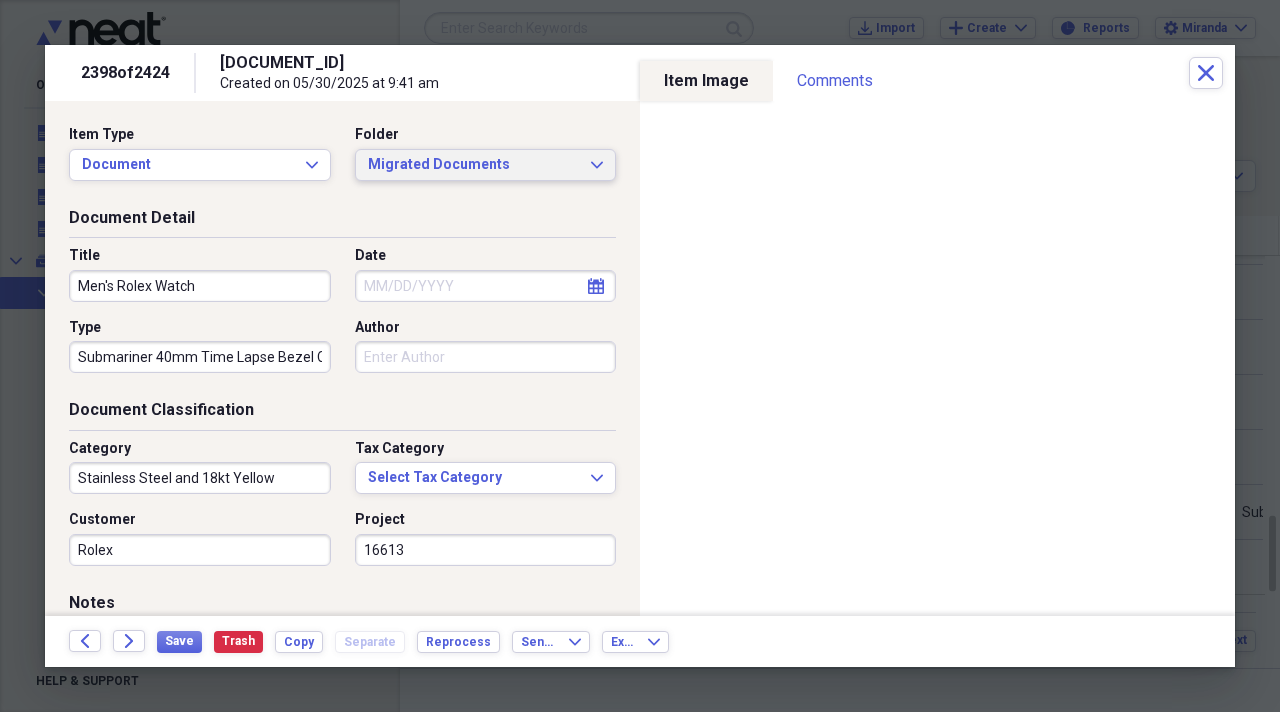 click on "Migrated Documents" at bounding box center [474, 165] 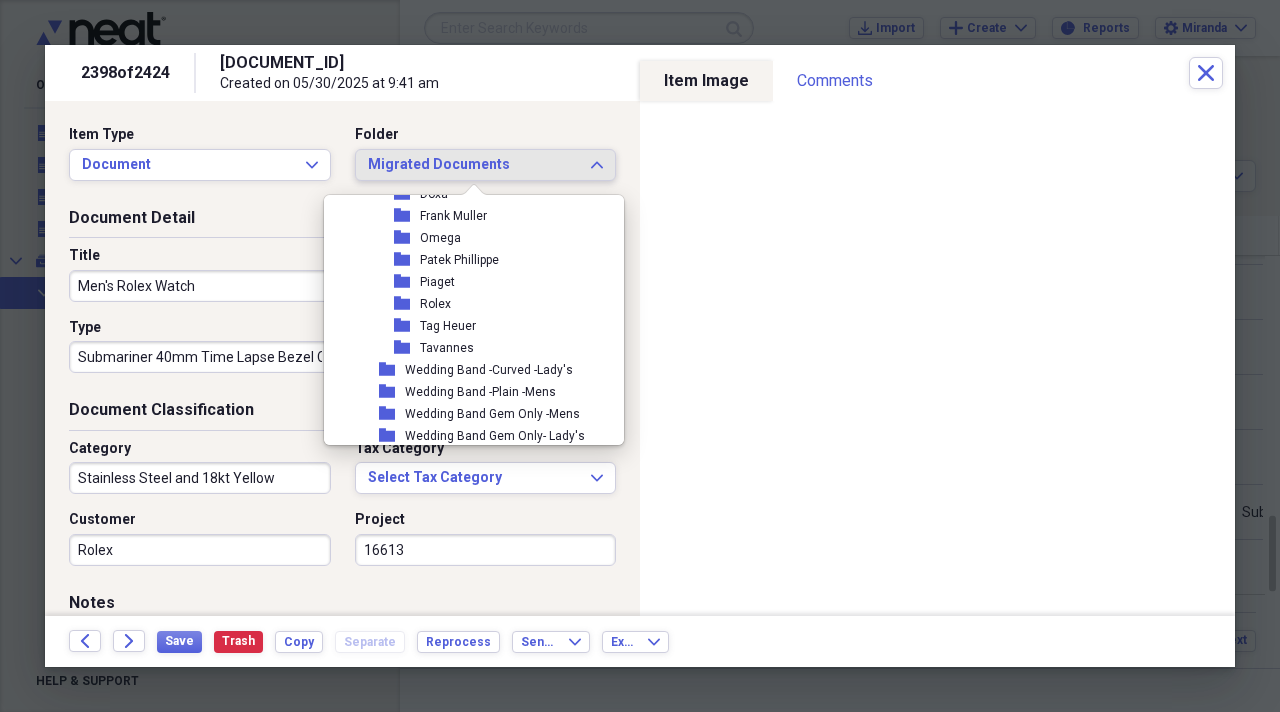 scroll, scrollTop: 2400, scrollLeft: 0, axis: vertical 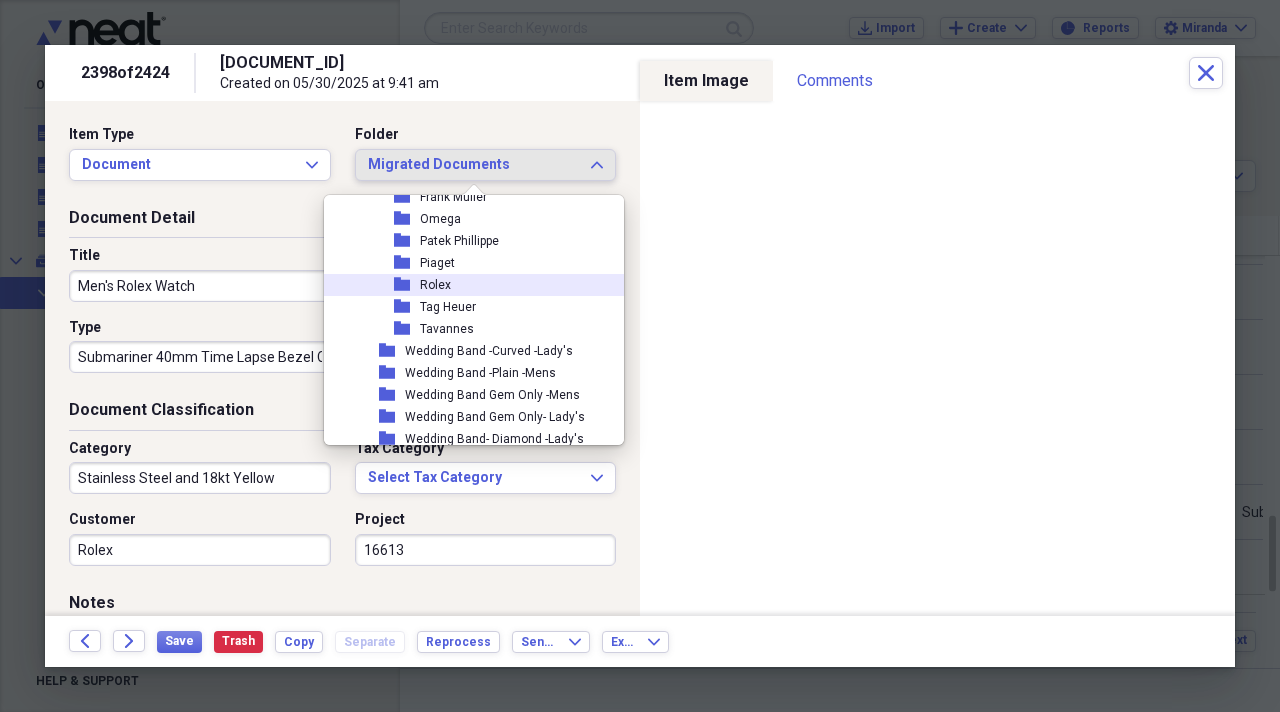 click on "Rolex" at bounding box center (435, 285) 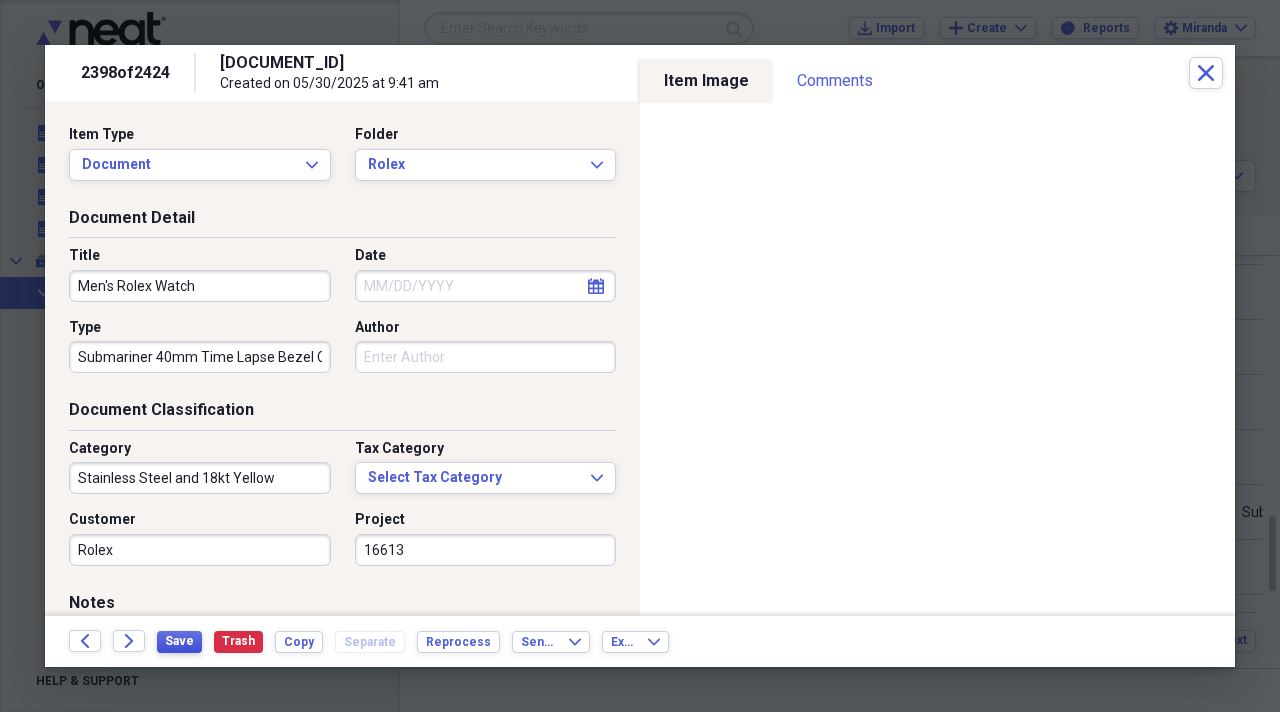 click on "Save" at bounding box center [179, 641] 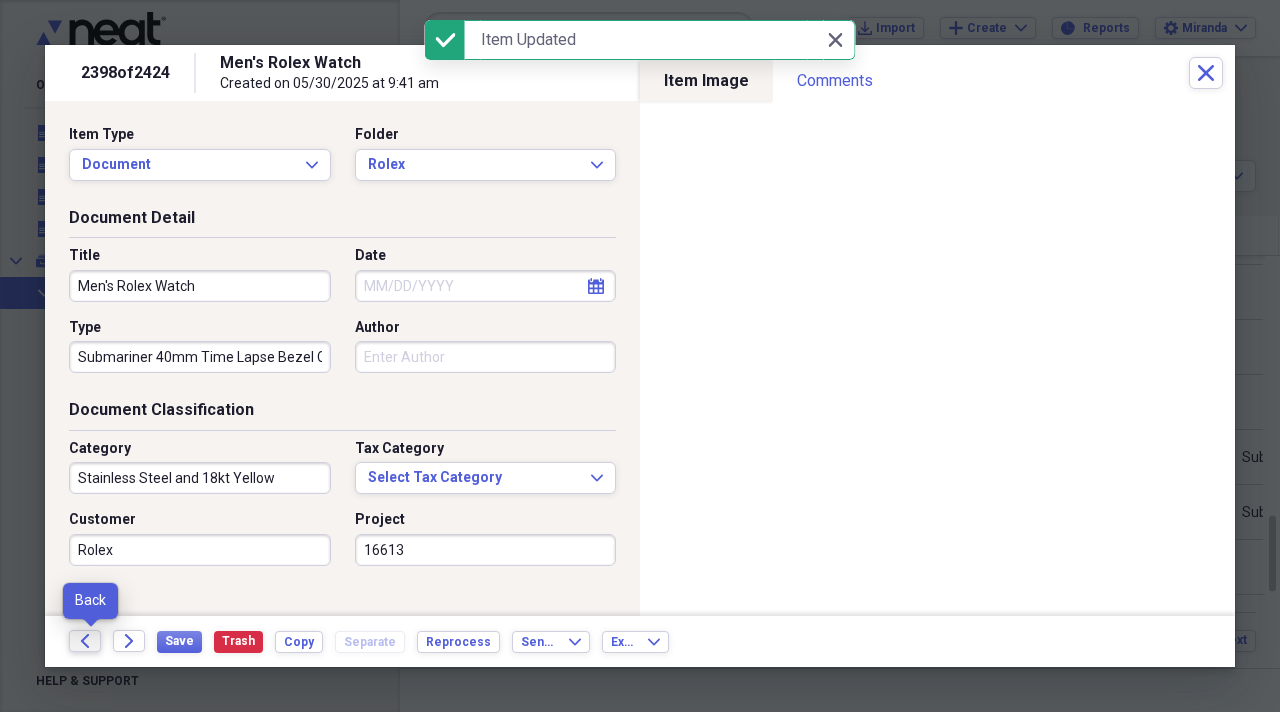 click 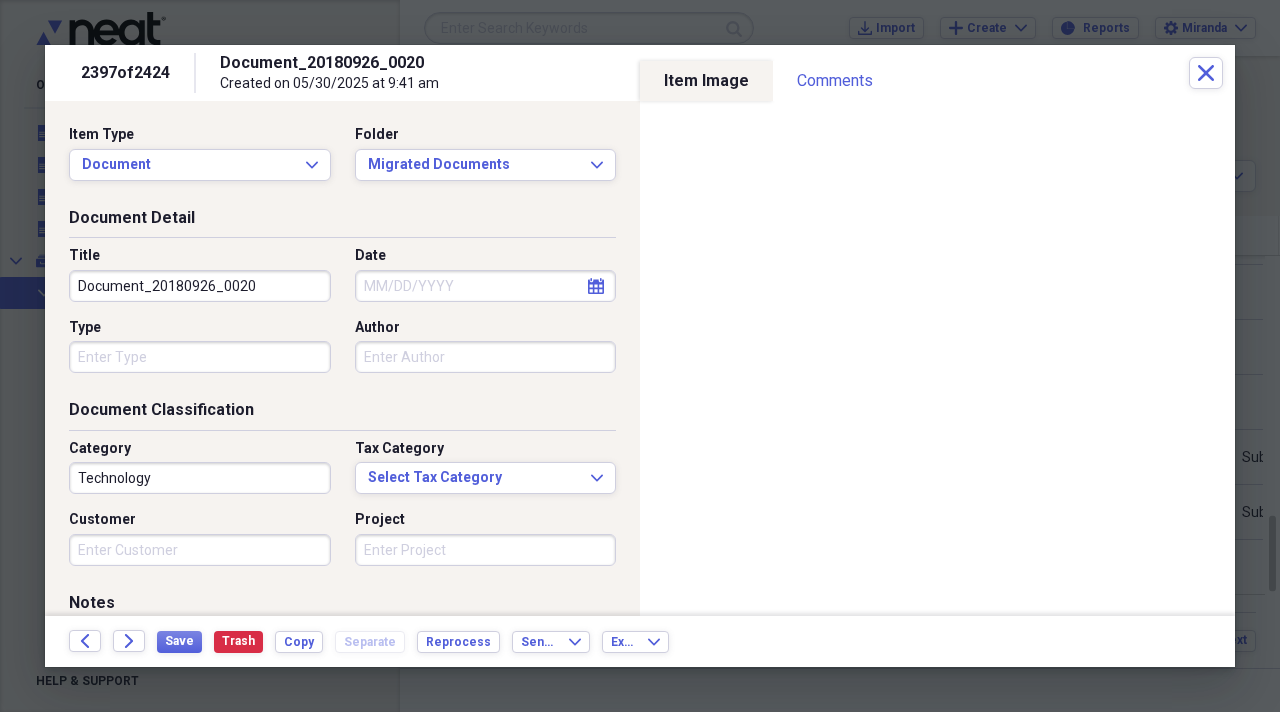 click on "Document_20180926_0020" at bounding box center [200, 286] 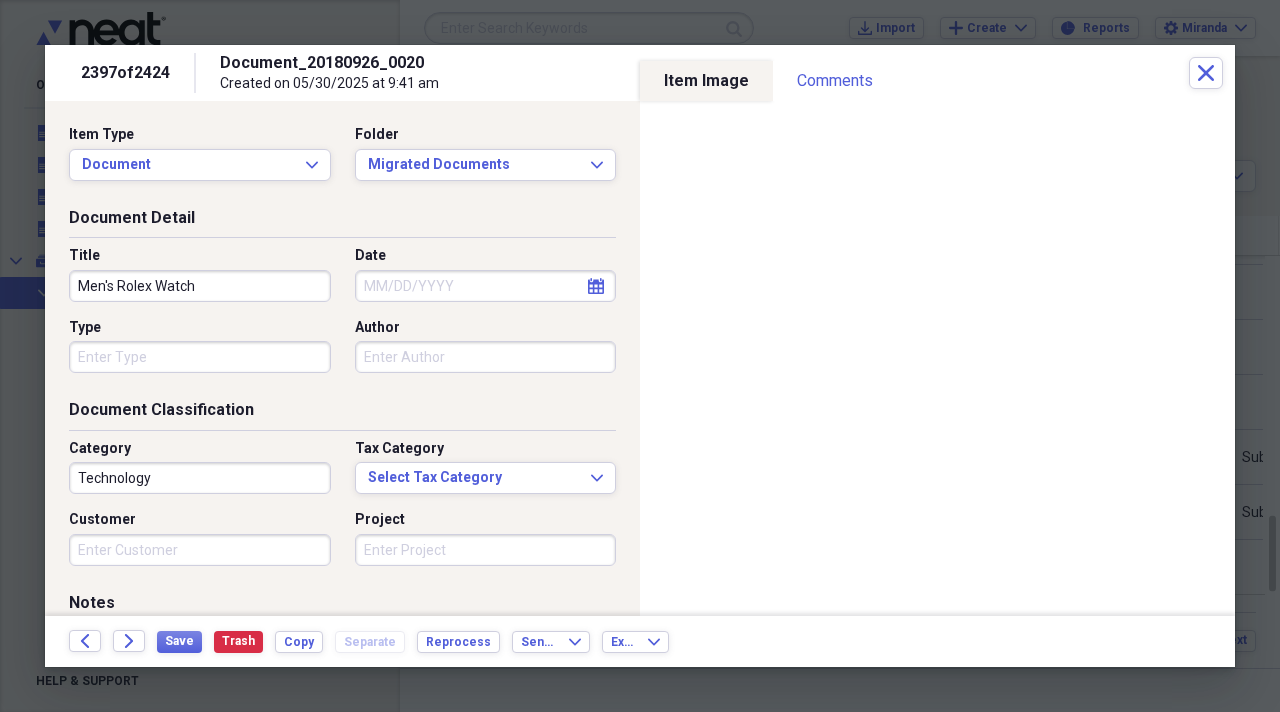 type on "Men's Rolex Watch" 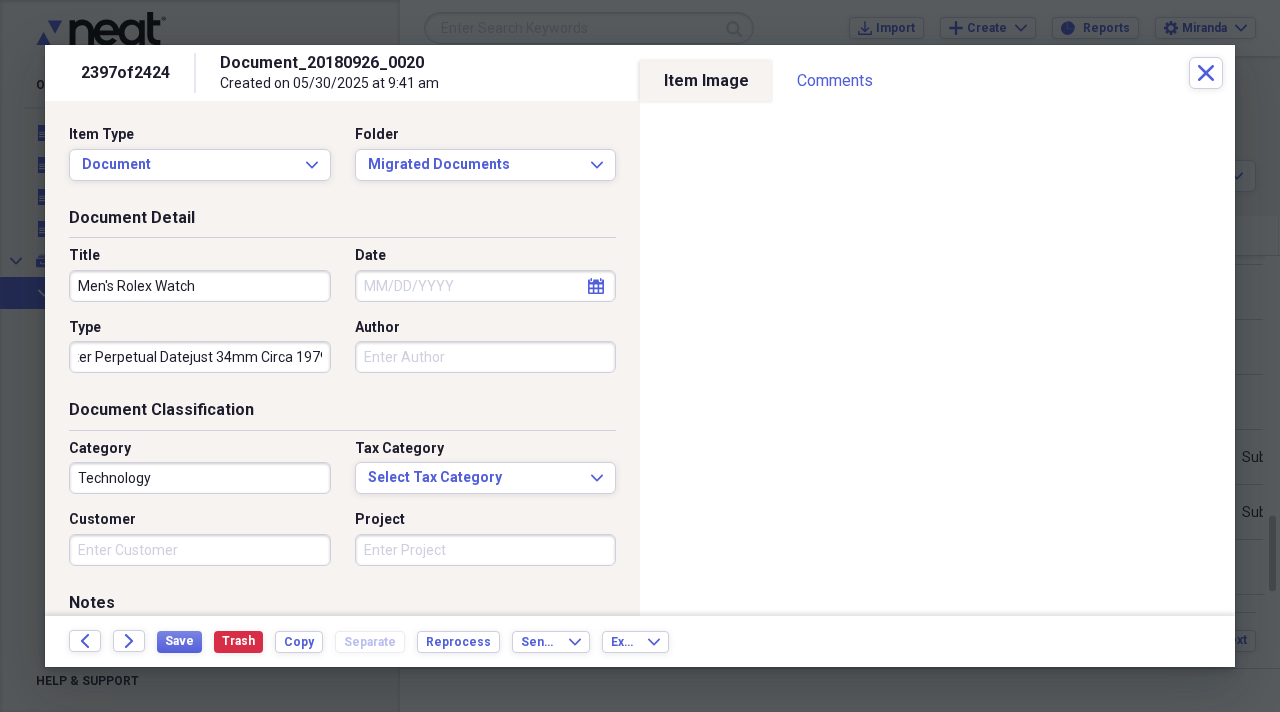 scroll, scrollTop: 0, scrollLeft: 36, axis: horizontal 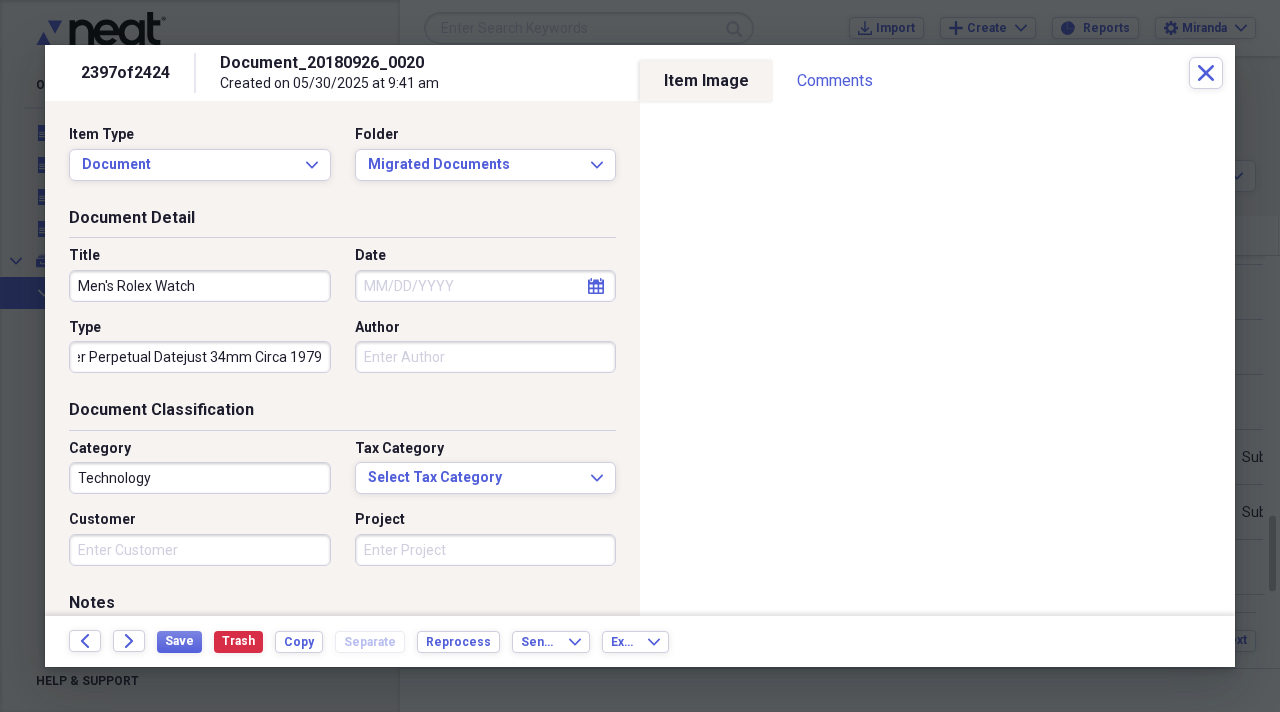 type on "Oyster Perpetual Datejust 34mm Circa [YEAR]" 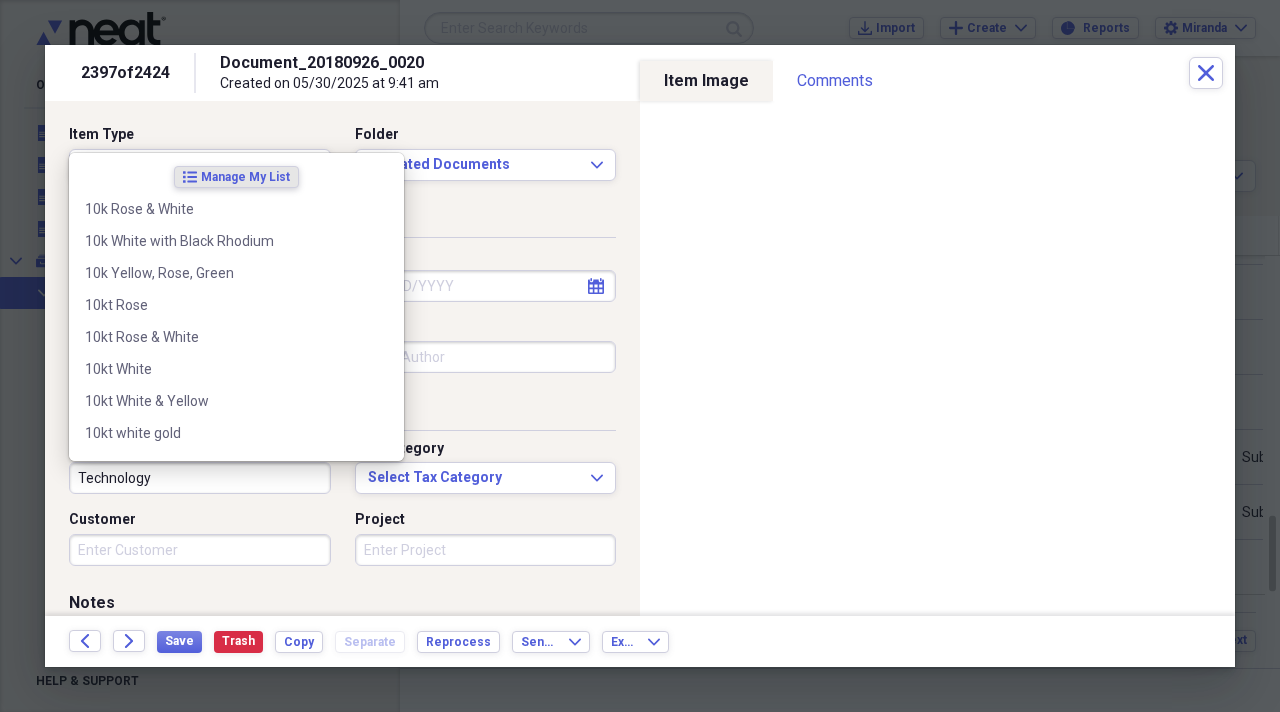 scroll, scrollTop: 0, scrollLeft: 0, axis: both 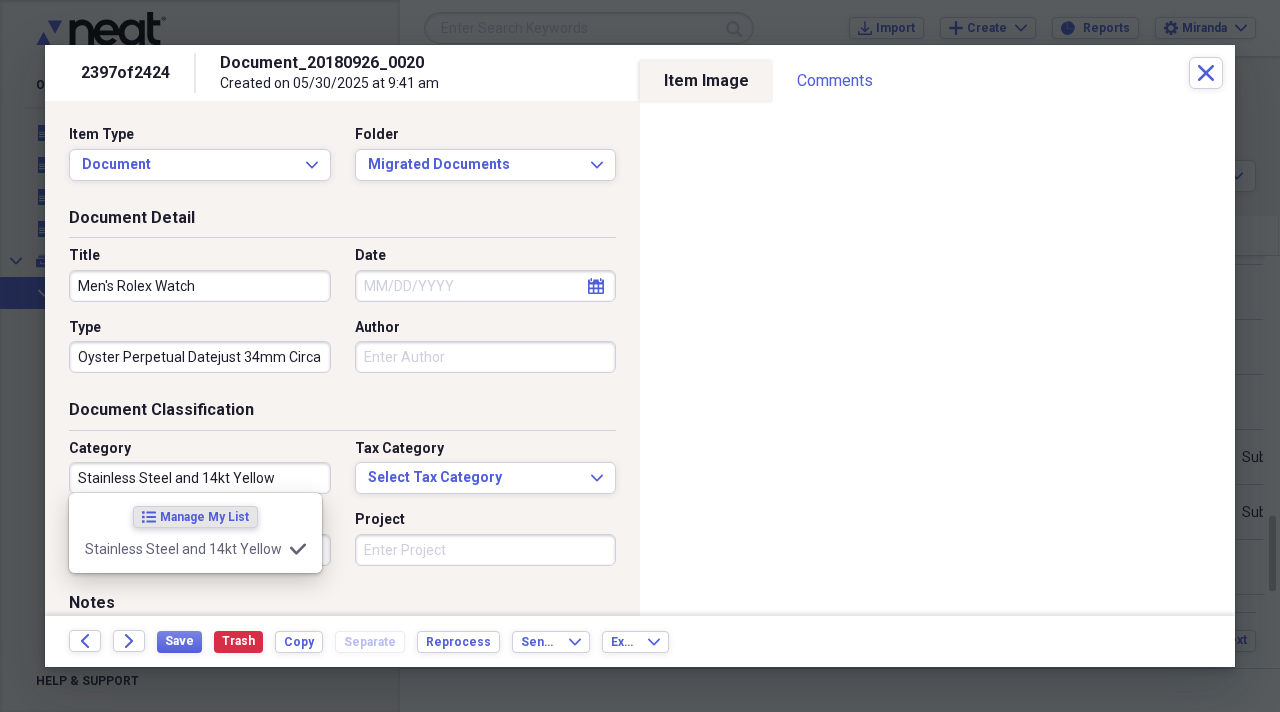 type on "Stainless Steel and 14kt Yellow" 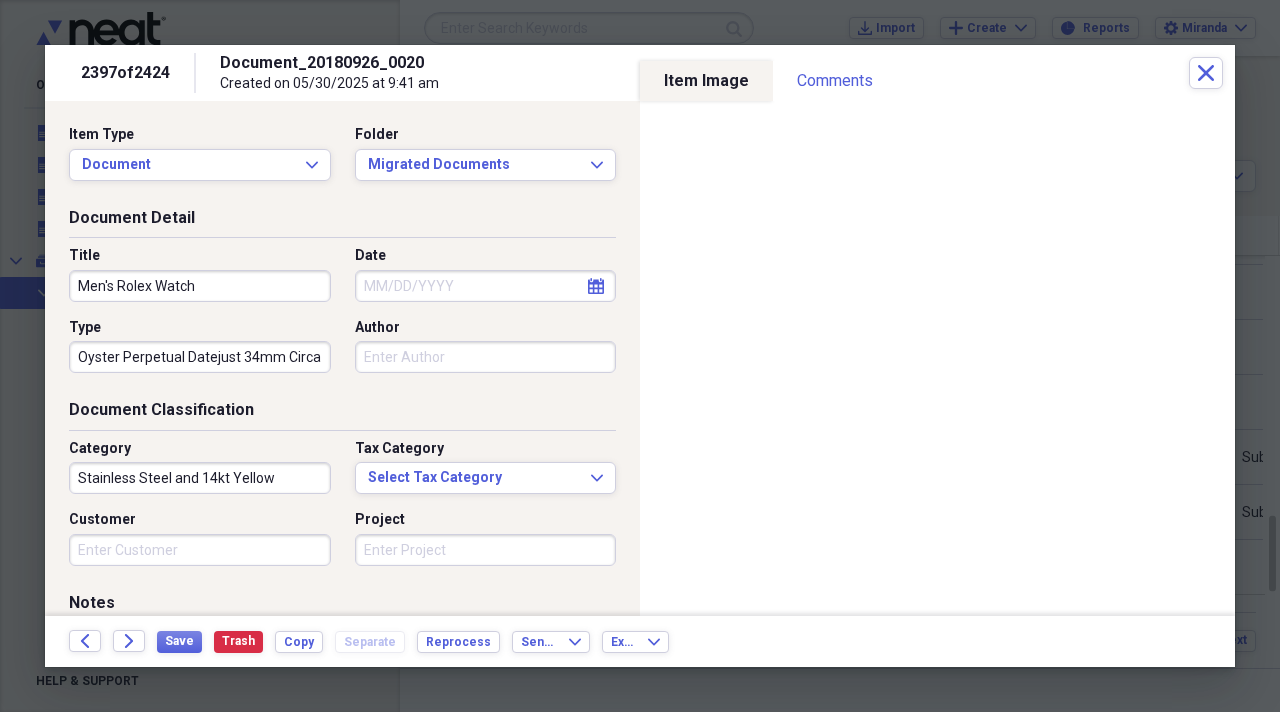 click on "Customer" at bounding box center (206, 538) 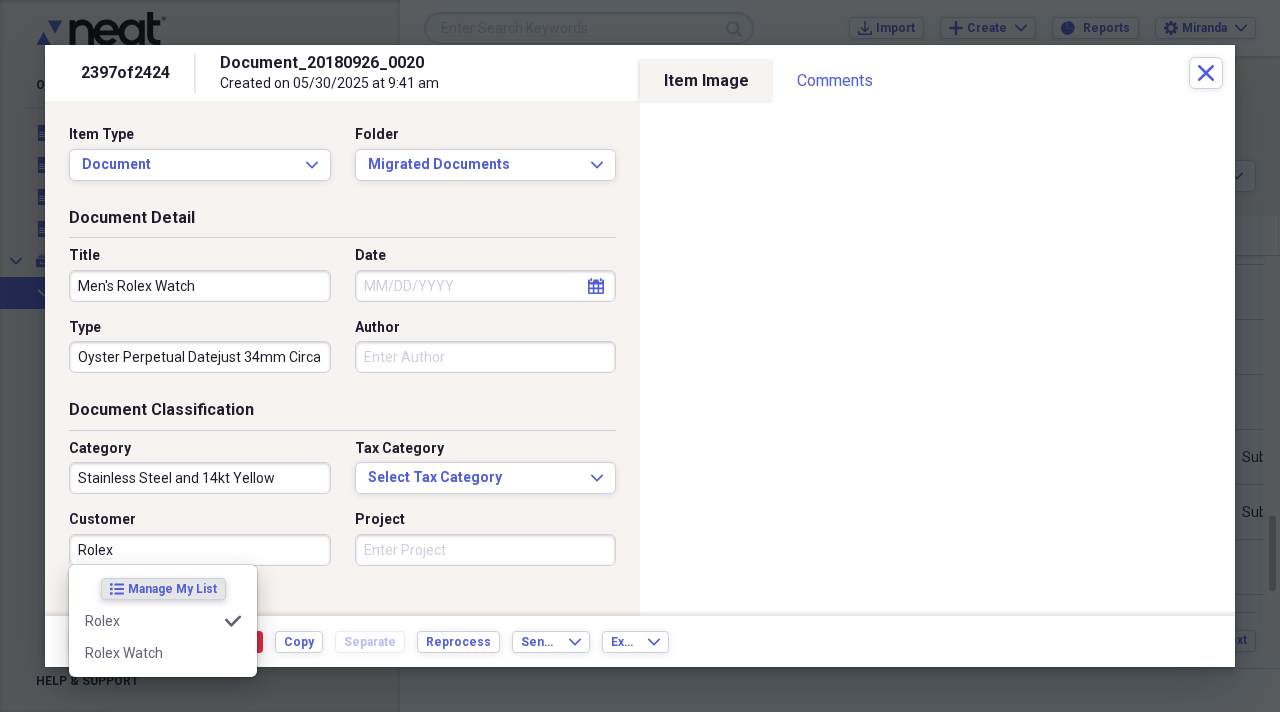 type on "Rolex" 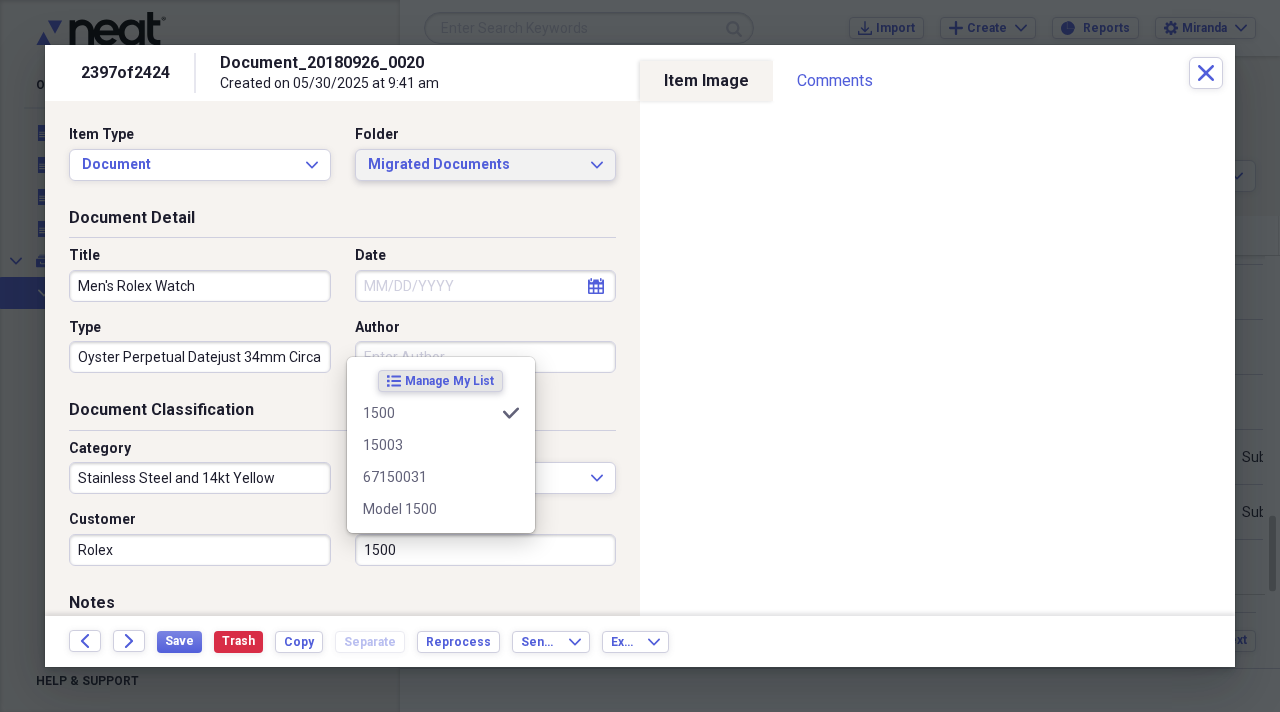 type on "1500" 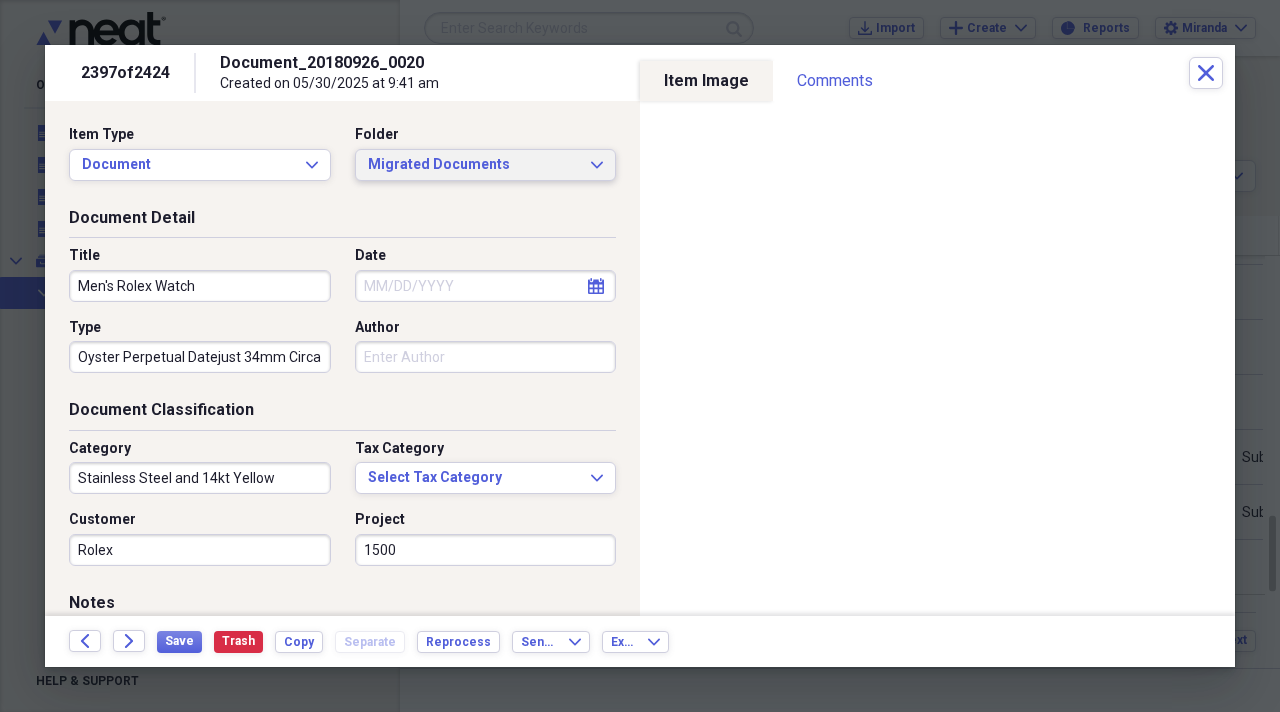 click on "Migrated Documents" at bounding box center [474, 165] 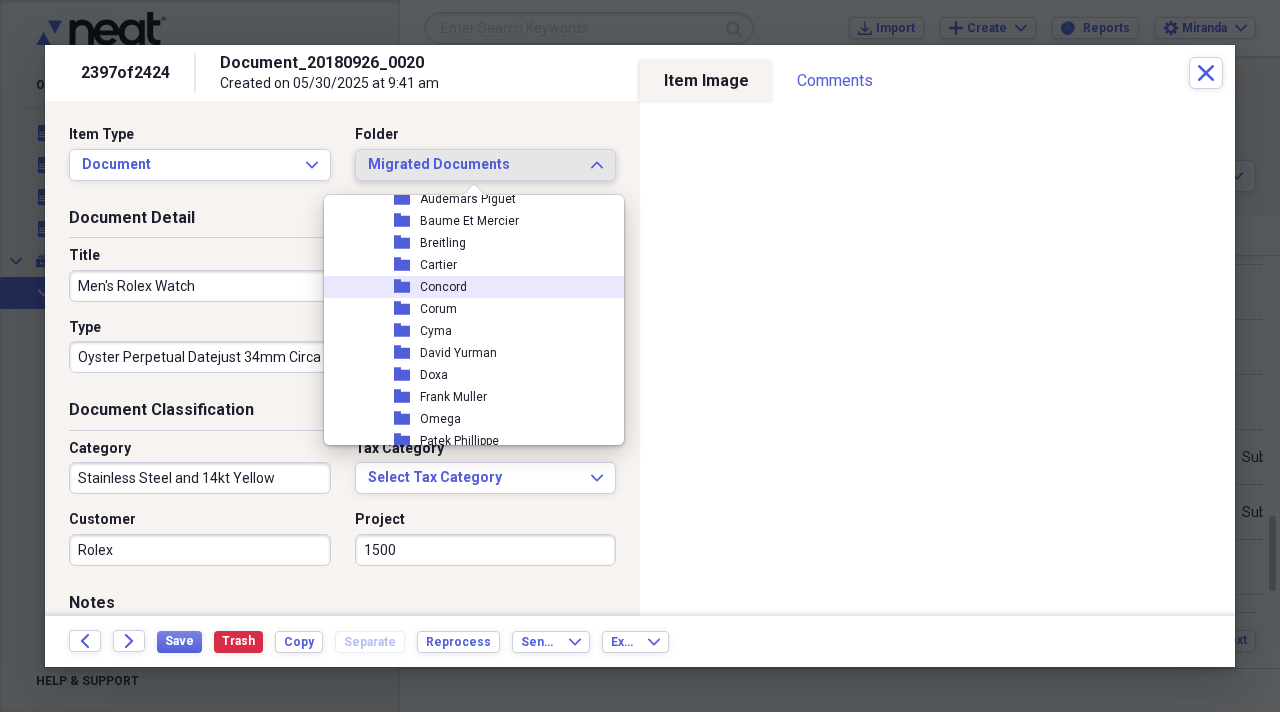scroll, scrollTop: 2300, scrollLeft: 0, axis: vertical 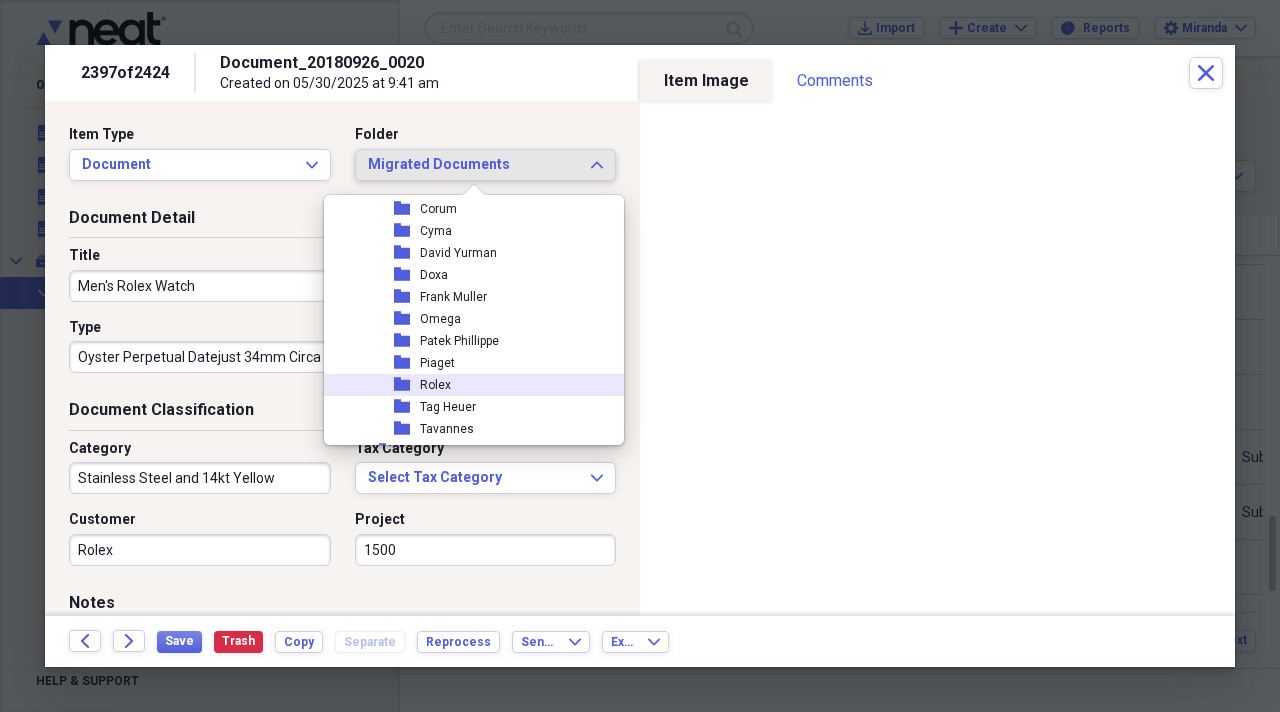 click on "folder Rolex" at bounding box center [466, 385] 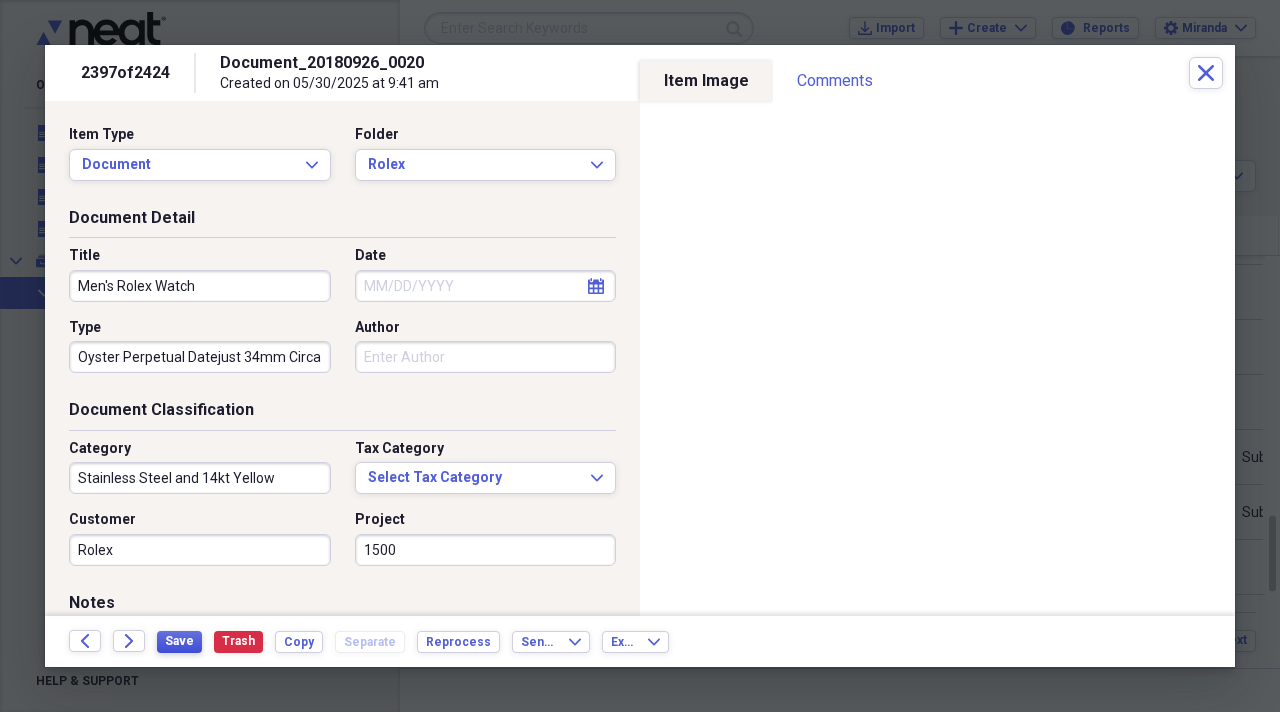 click on "Save" at bounding box center [179, 641] 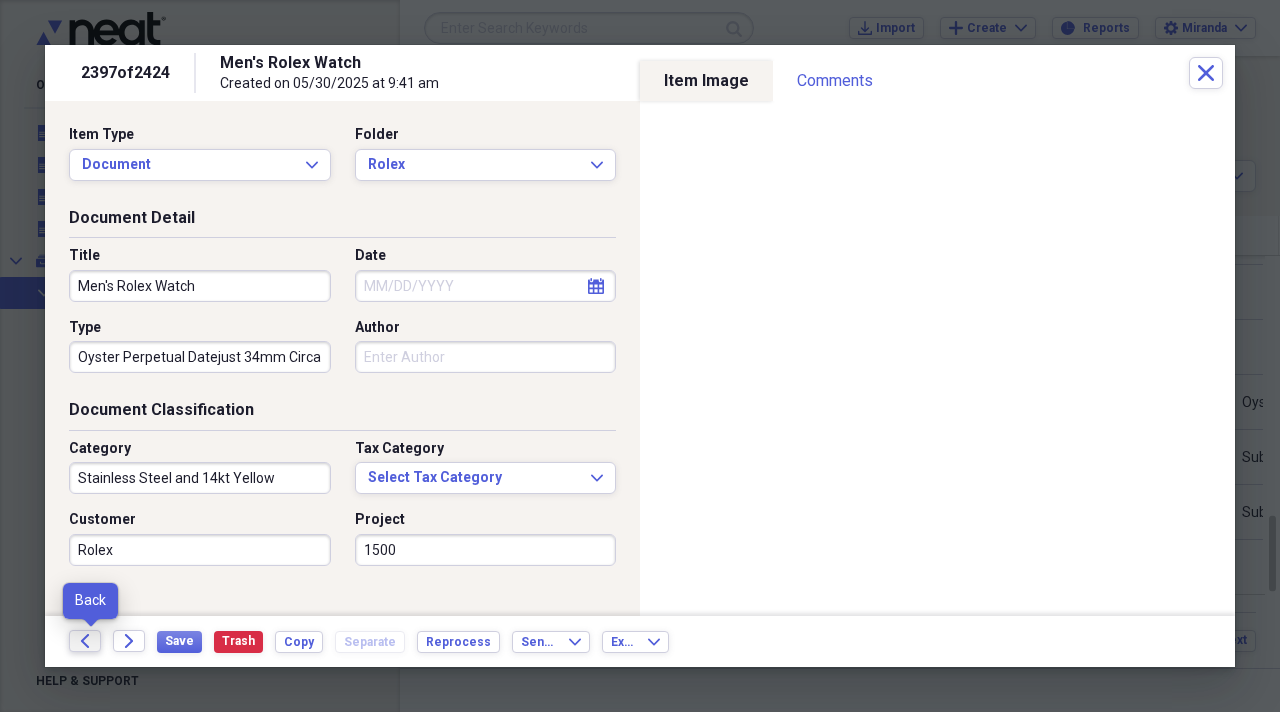 click on "Back" at bounding box center (85, 641) 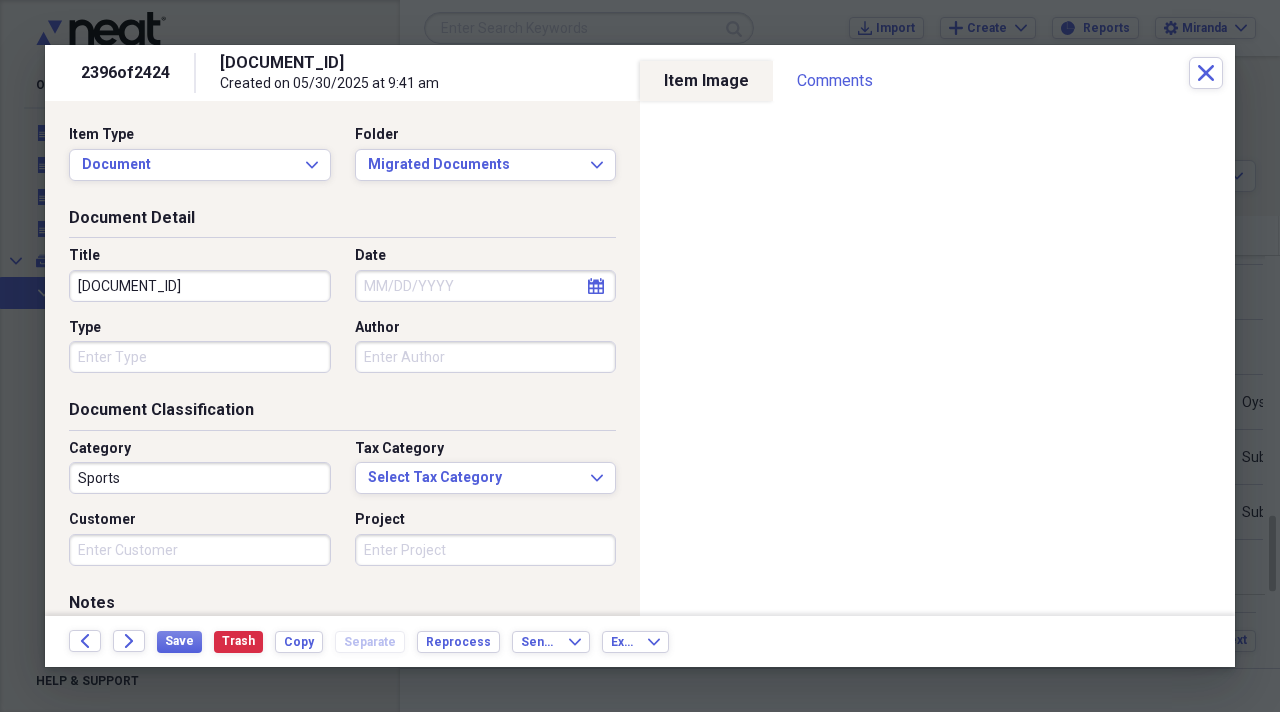 drag, startPoint x: 272, startPoint y: 287, endPoint x: 0, endPoint y: 187, distance: 289.79993 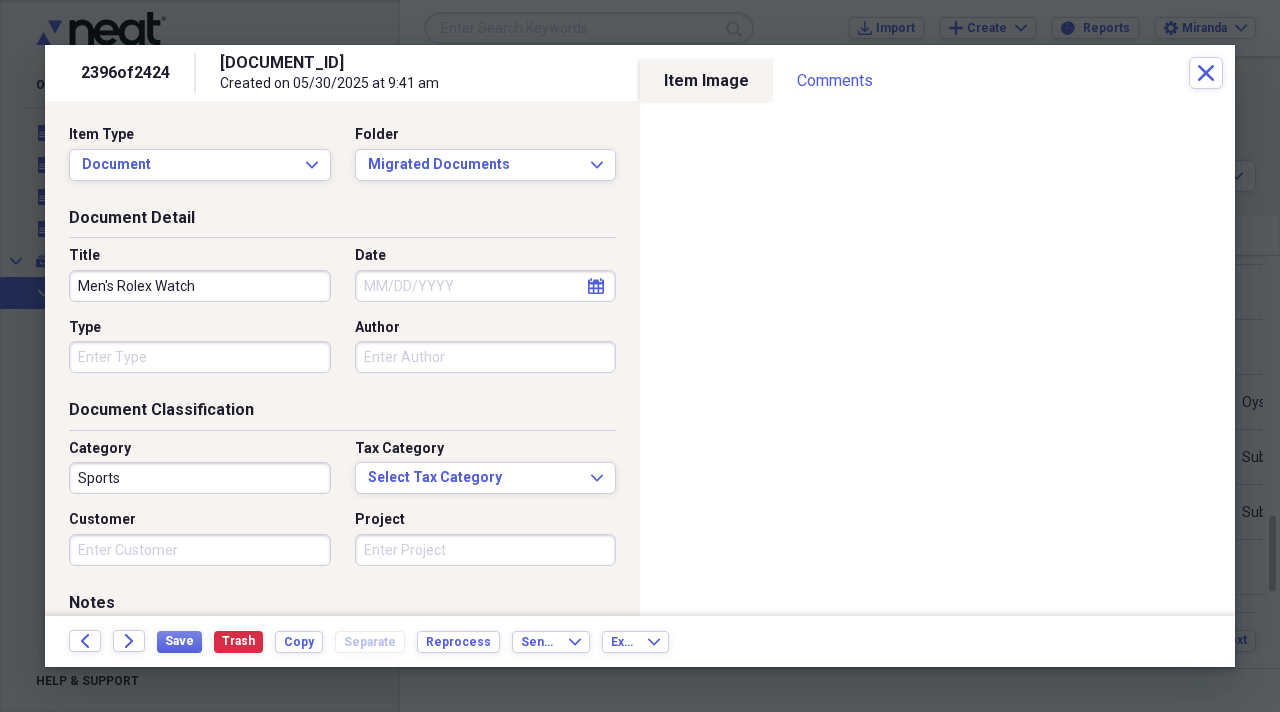 type on "Men's Rolex Watch" 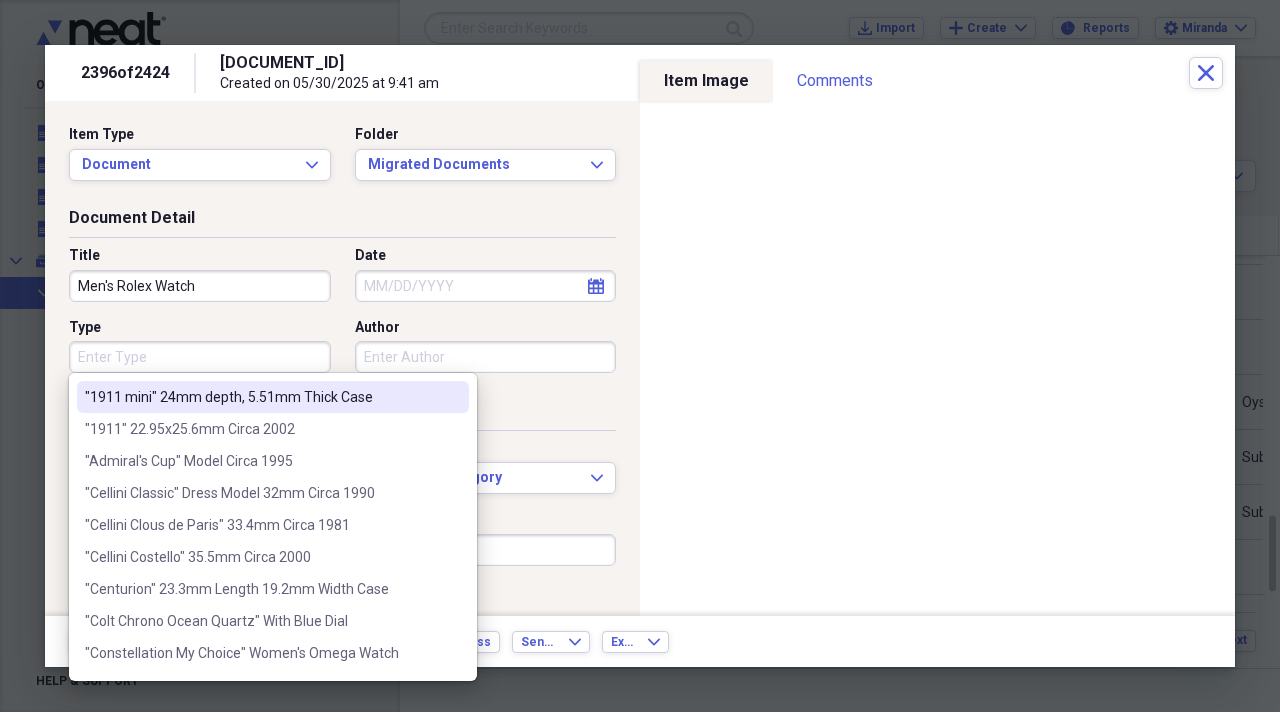 type on "S" 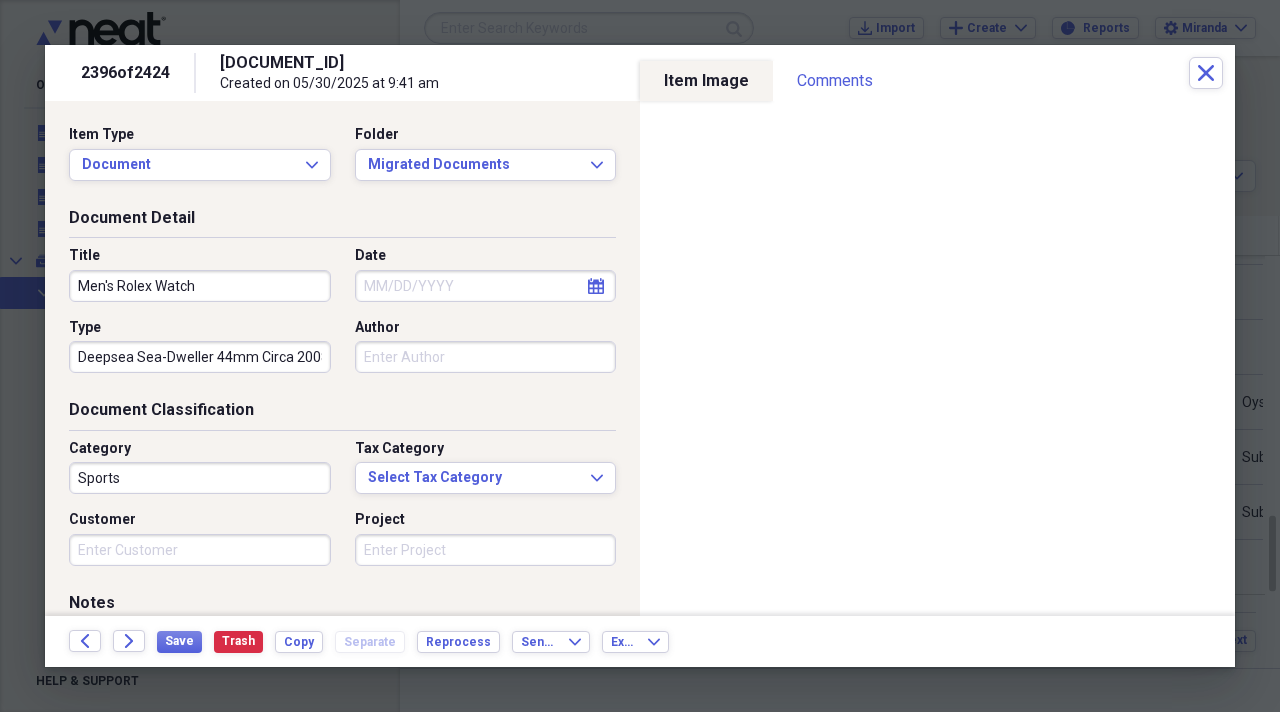 scroll, scrollTop: 0, scrollLeft: 8, axis: horizontal 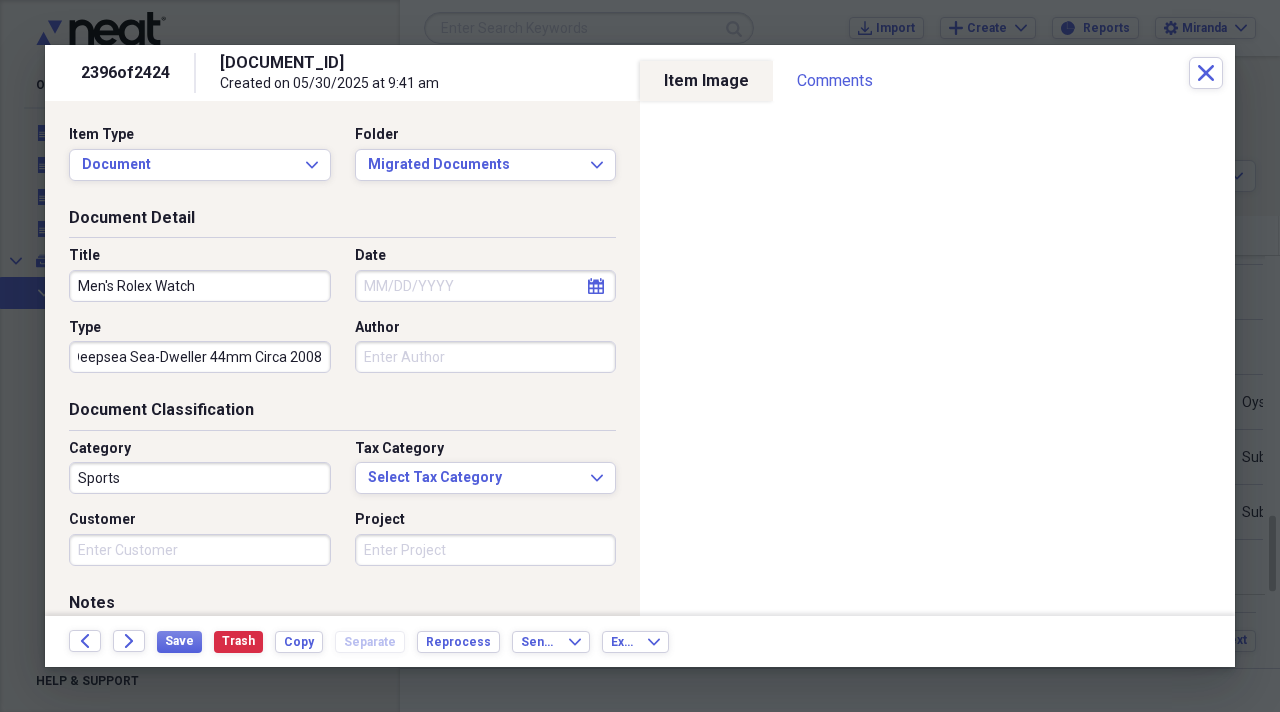 type on "Deepsea Sea-Dweller 44mm Circa 2008" 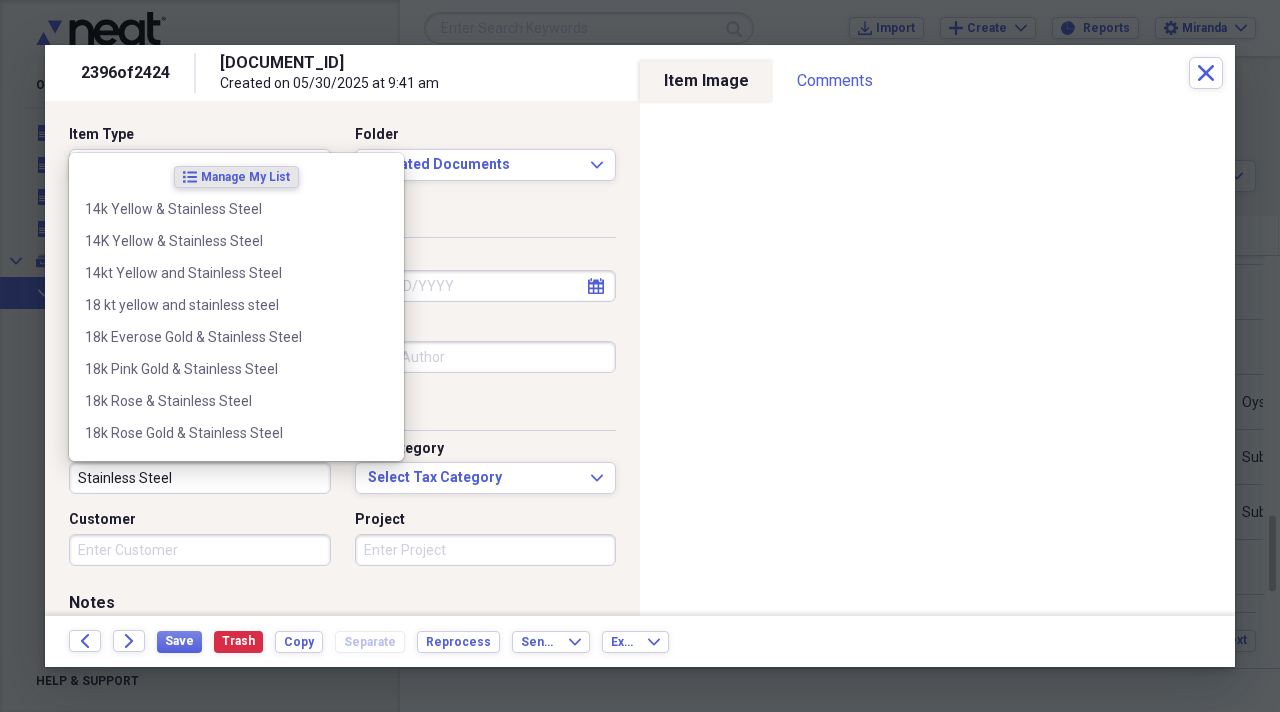 type on "Stainless Steel" 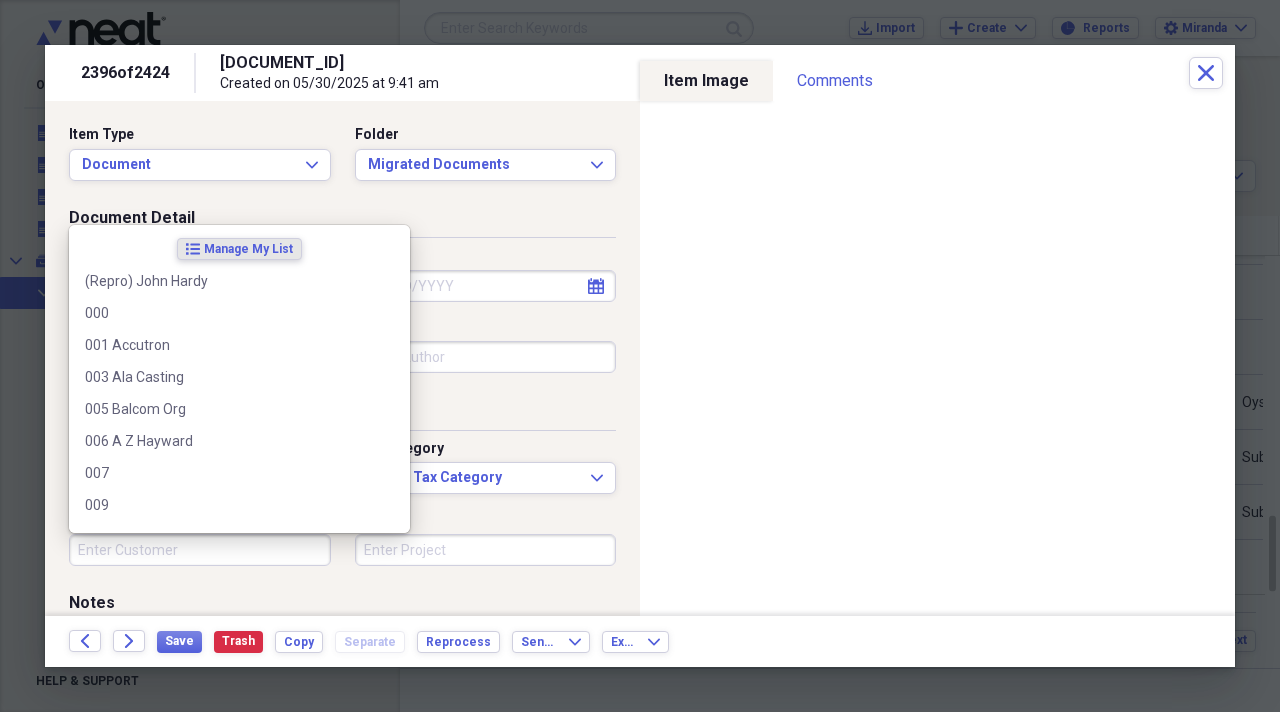 click on "Customer" at bounding box center (200, 550) 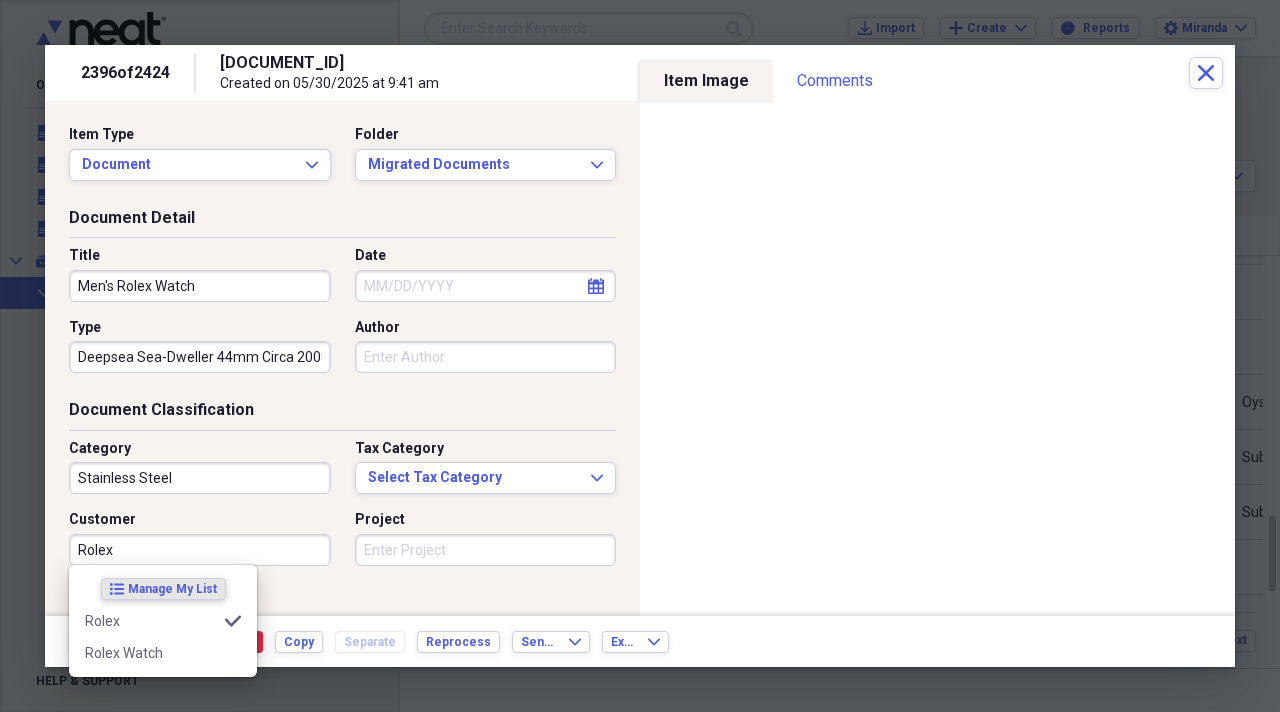 type on "Rolex" 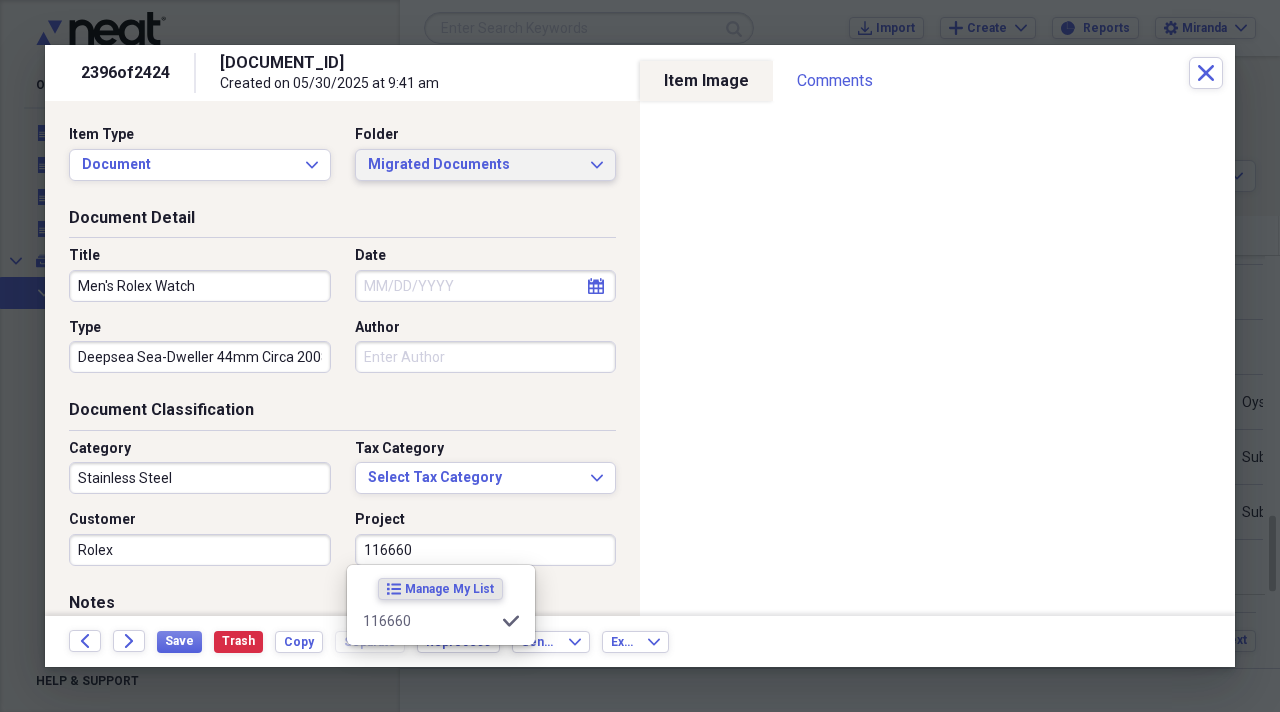 type on "116660" 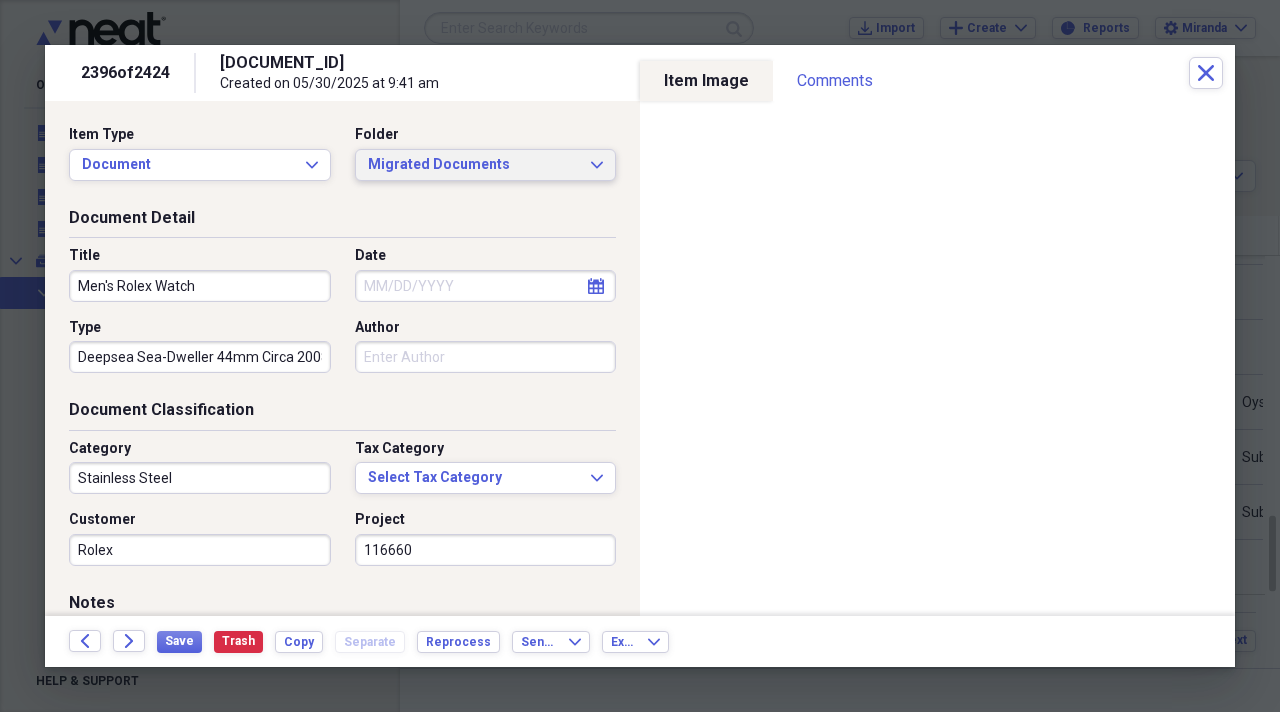 click on "Migrated Documents Expand" at bounding box center (486, 165) 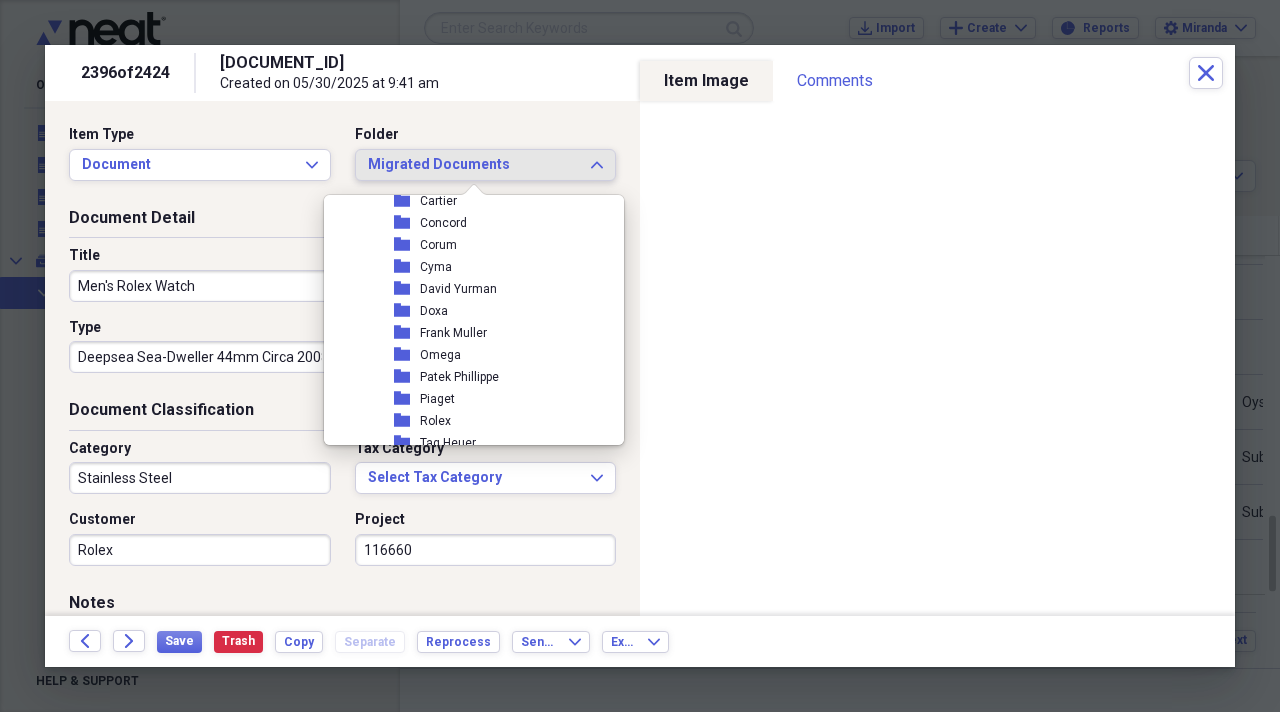 scroll, scrollTop: 2300, scrollLeft: 0, axis: vertical 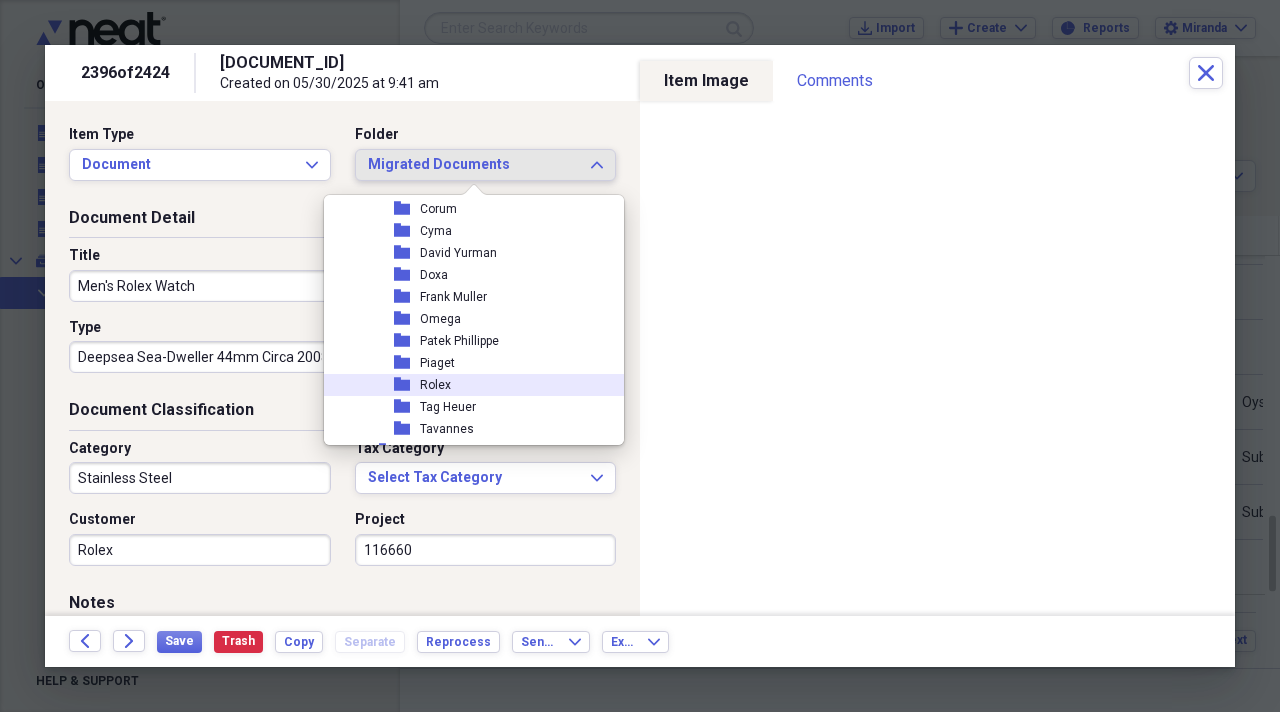 click on "folder Rolex" at bounding box center (466, 385) 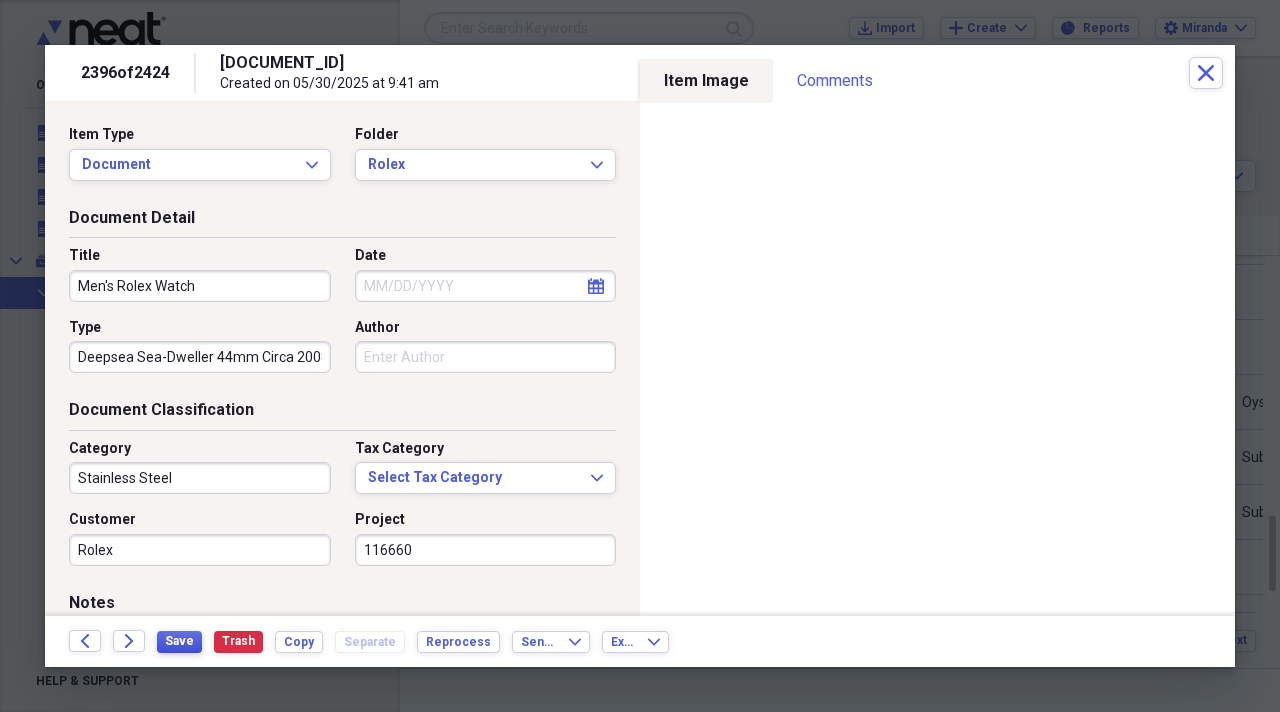 click on "Save" at bounding box center (179, 641) 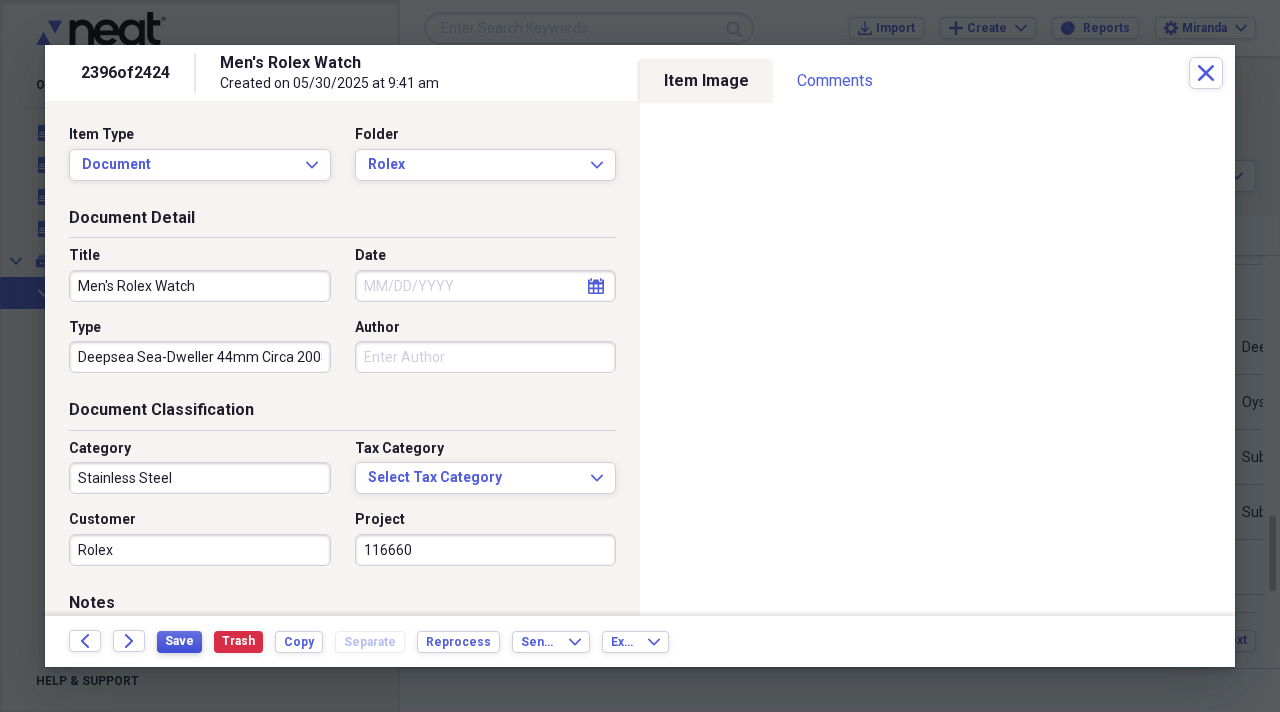 click on "Save" at bounding box center [179, 641] 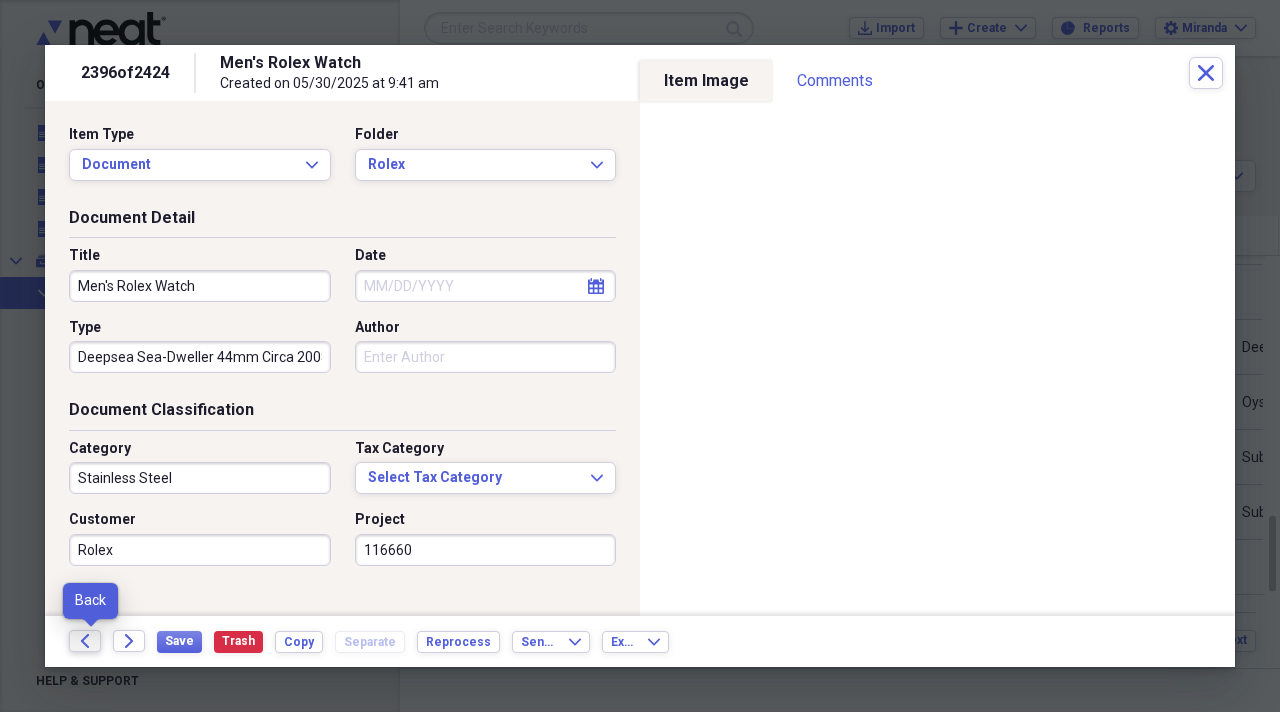 click on "Back" 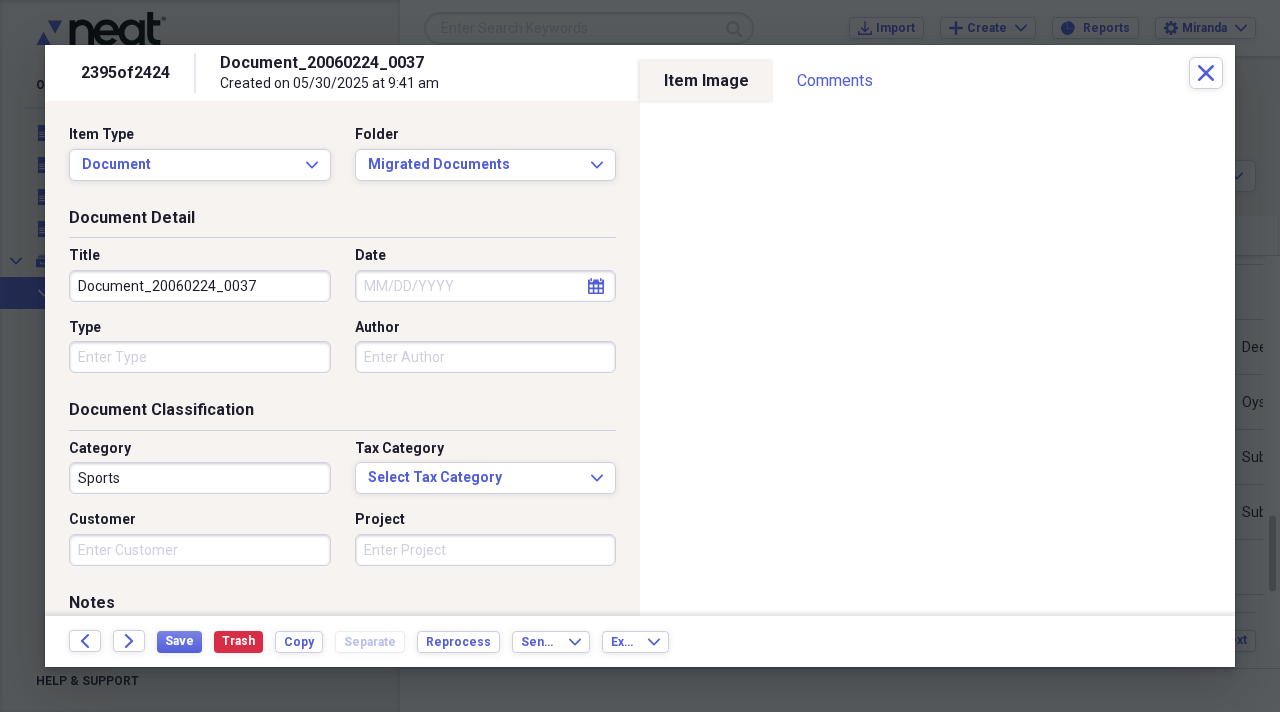 drag, startPoint x: 284, startPoint y: 291, endPoint x: 0, endPoint y: 207, distance: 296.1621 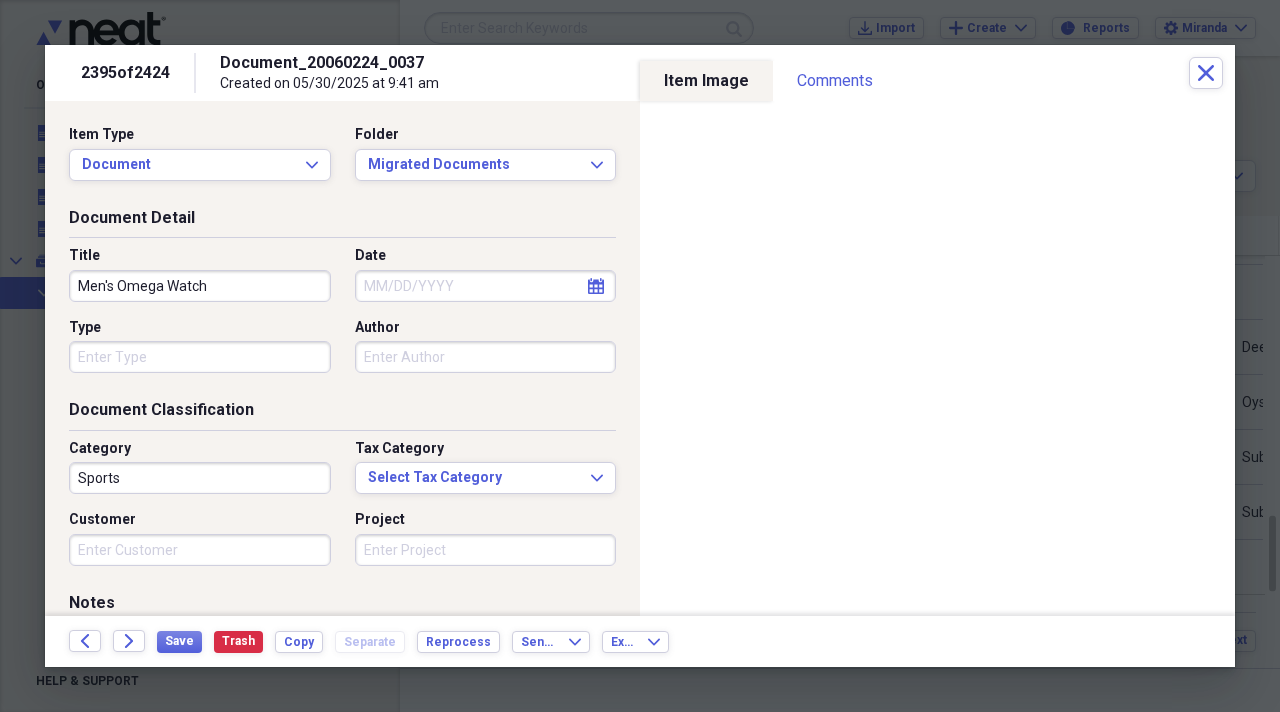 type on "Men's Omega Watch" 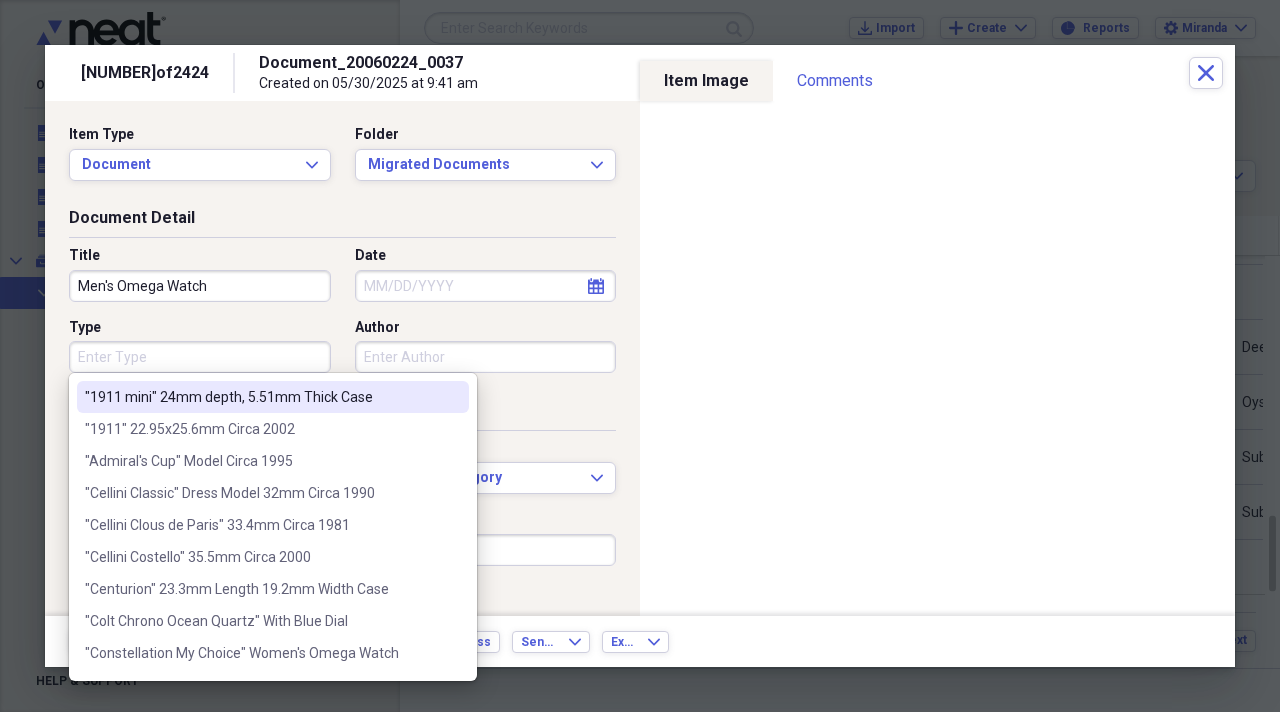 scroll, scrollTop: 0, scrollLeft: 0, axis: both 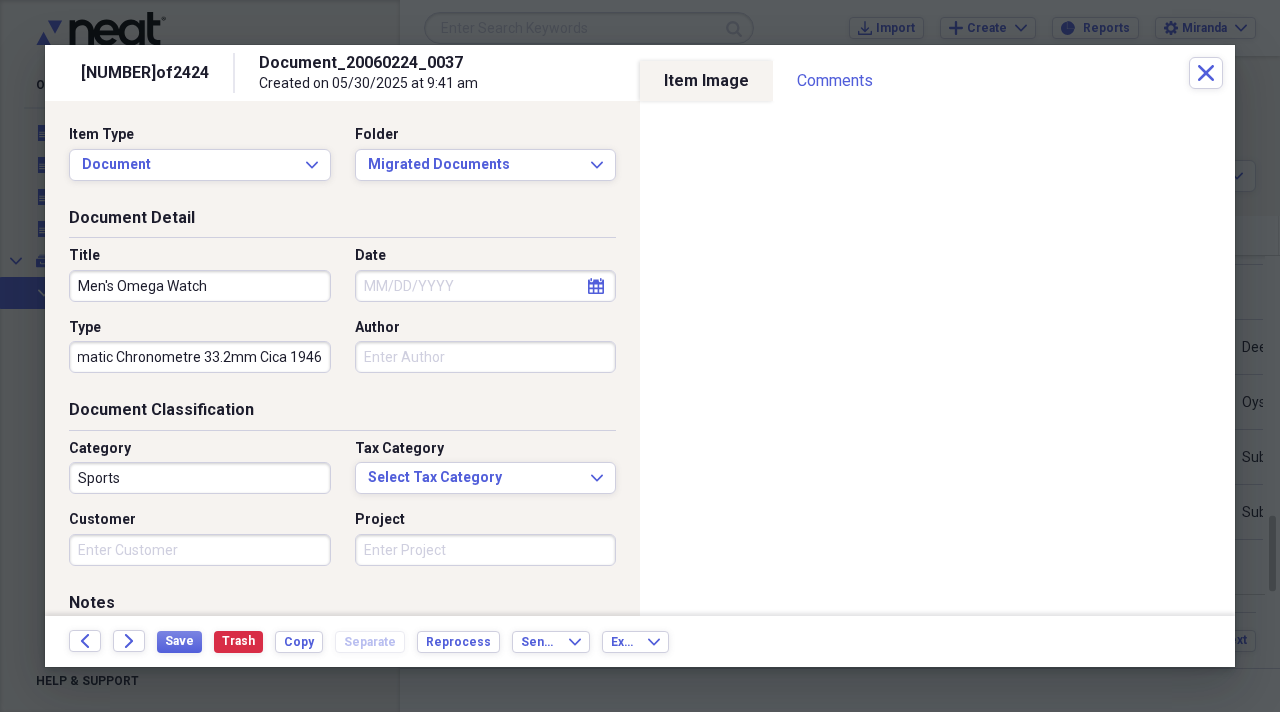 click on "Automatic Chronometre 33.2mm Cica 1946" at bounding box center (200, 357) 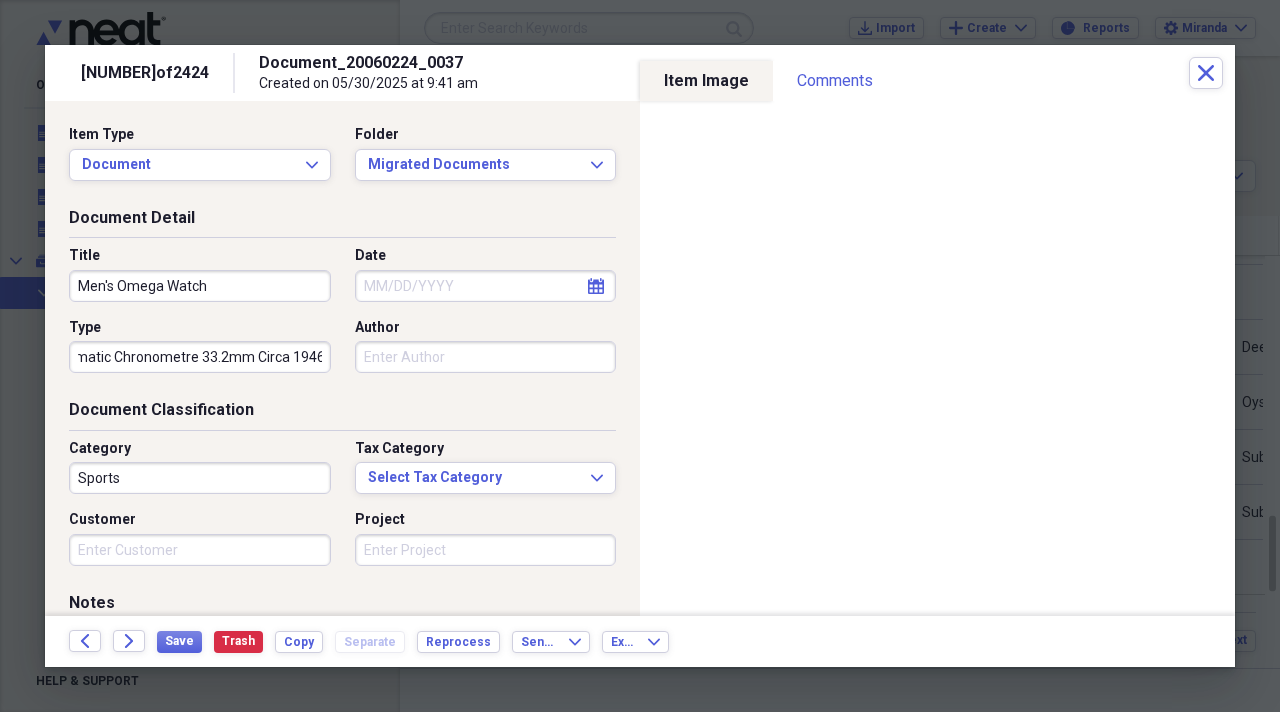 type on "Automatic Chronometre 33.2mm Circa 1946" 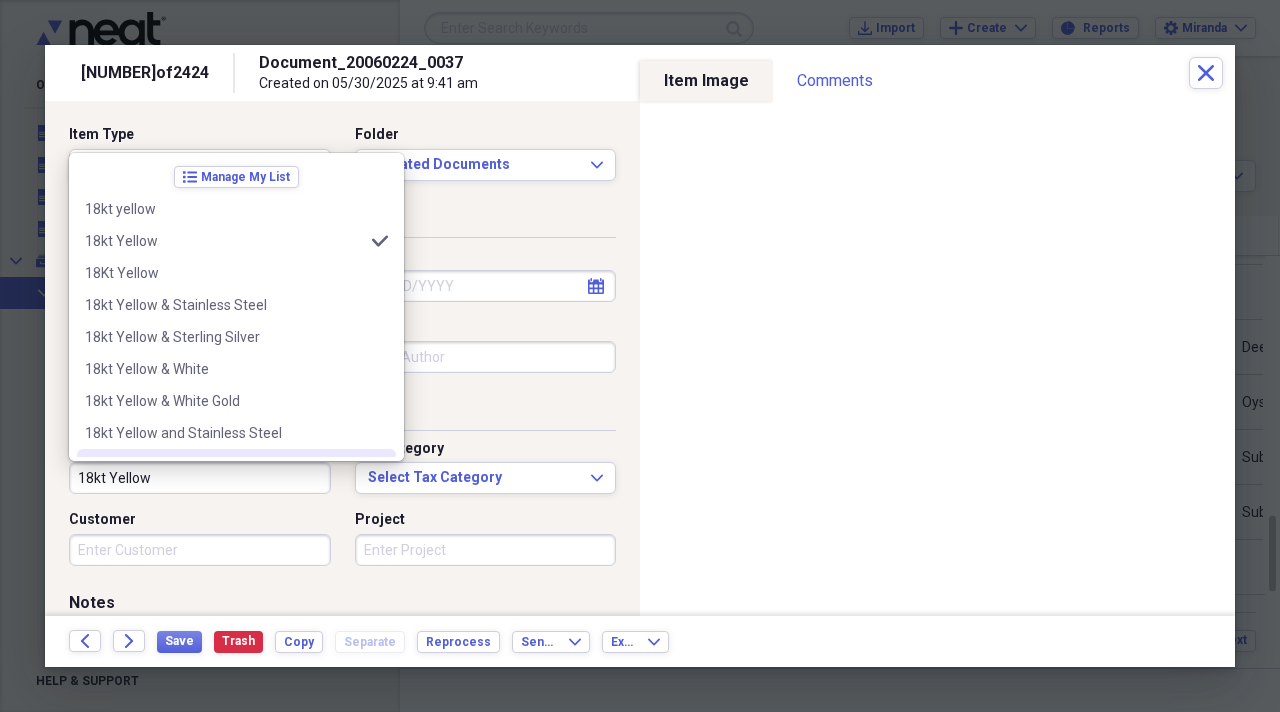 type on "18kt Yellow" 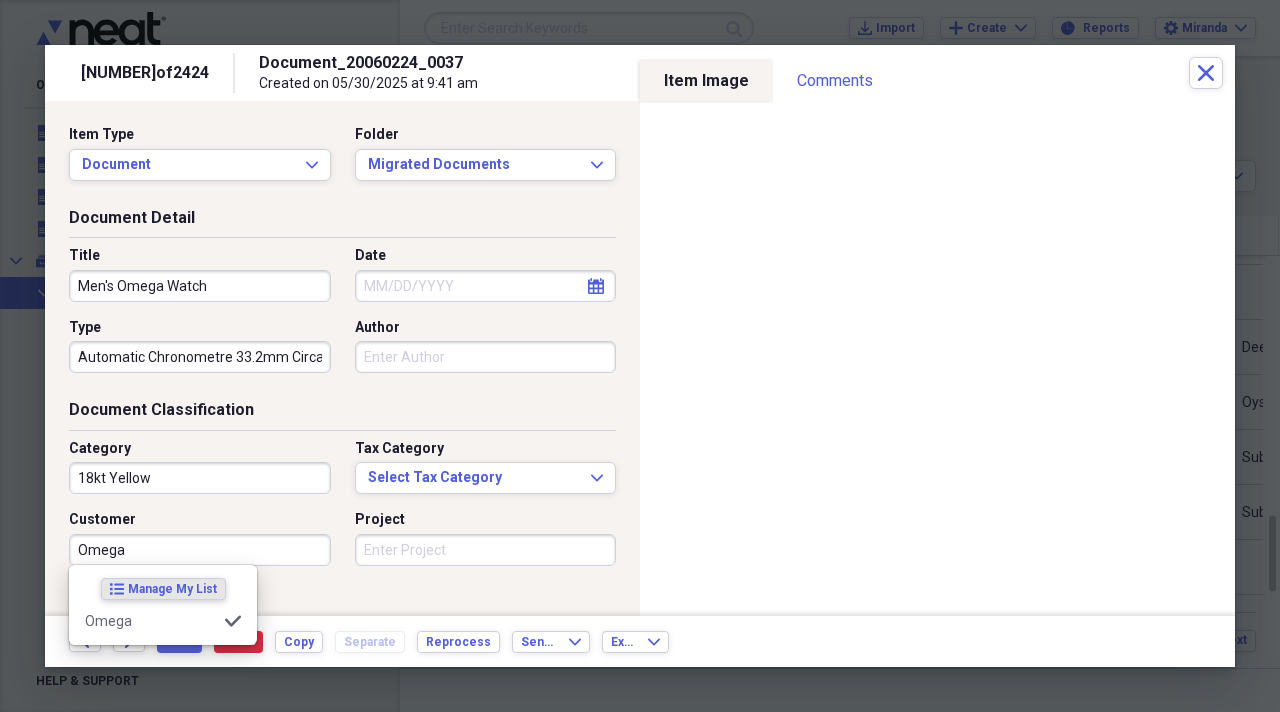 type on "Omega" 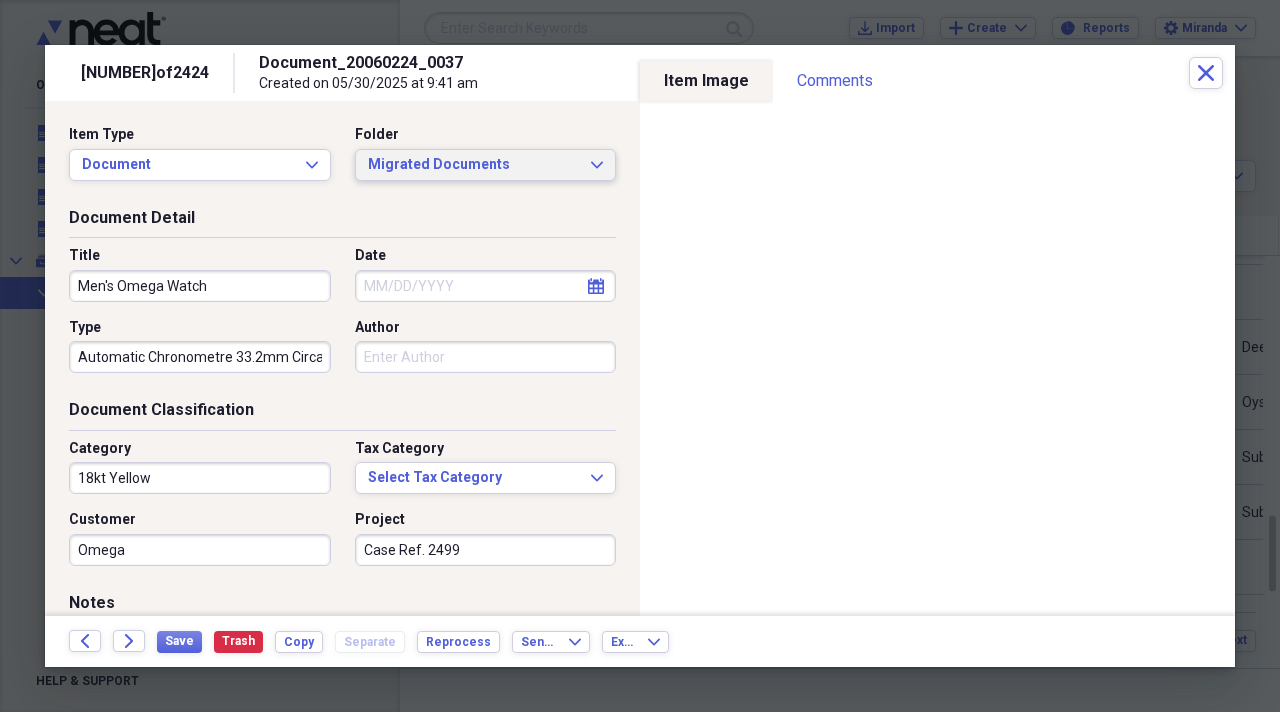 type on "Case Ref. 2499" 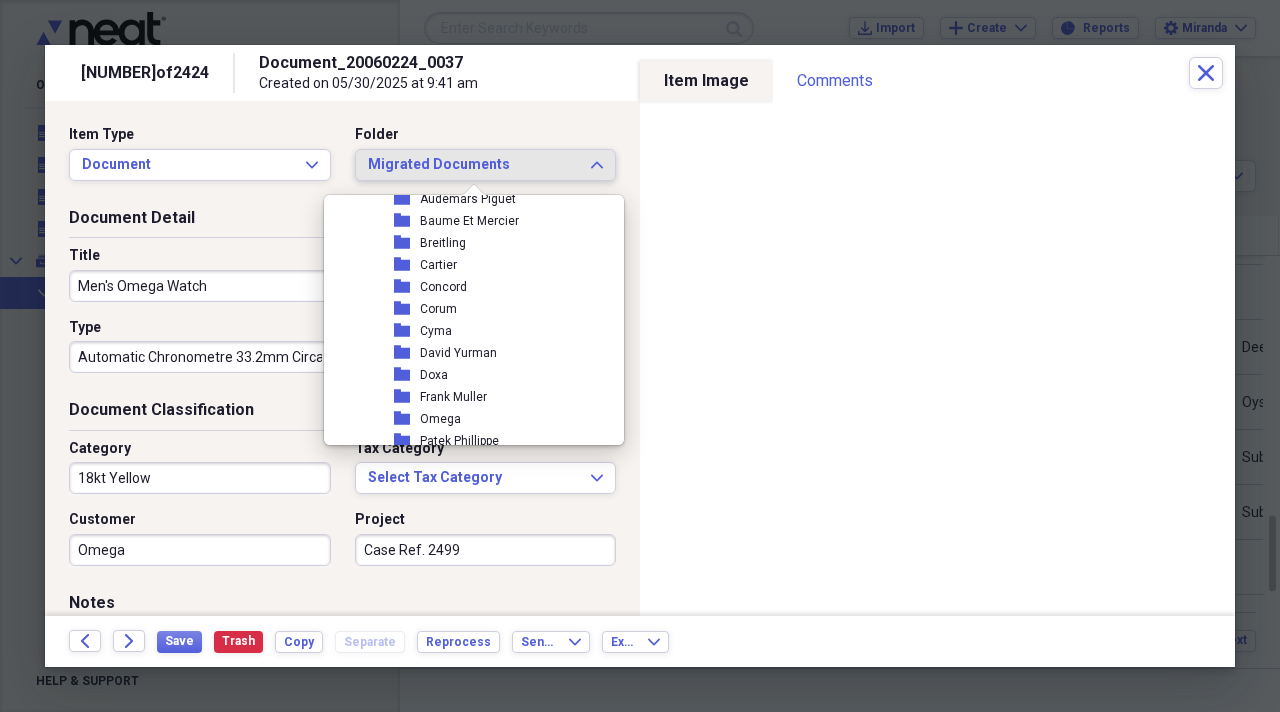 scroll, scrollTop: 2300, scrollLeft: 0, axis: vertical 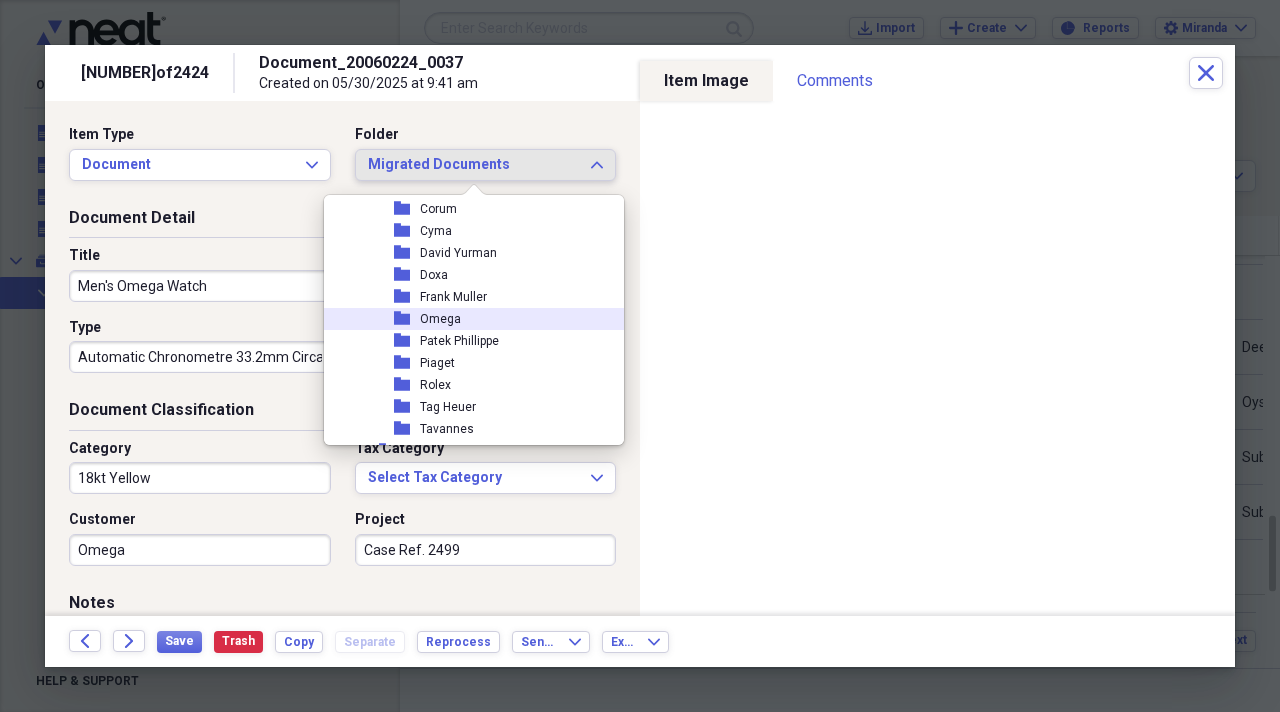click on "folder Omega" at bounding box center (466, 319) 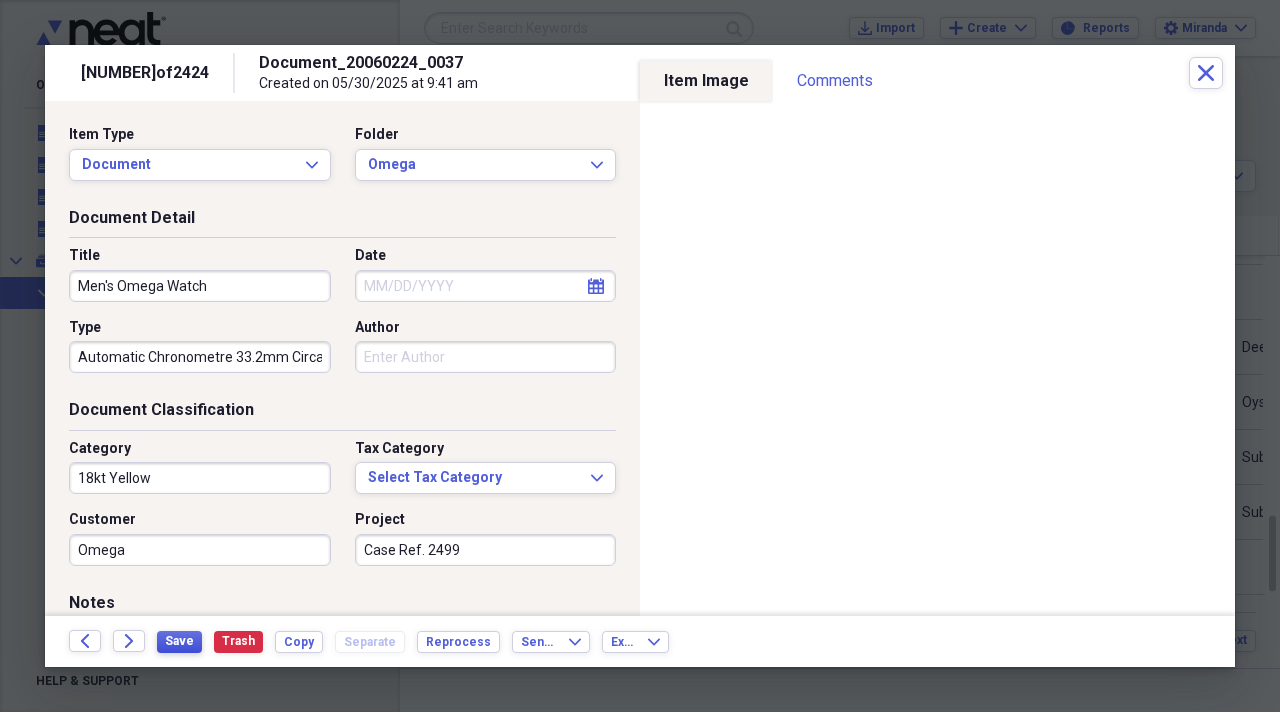 click on "Save" at bounding box center [179, 641] 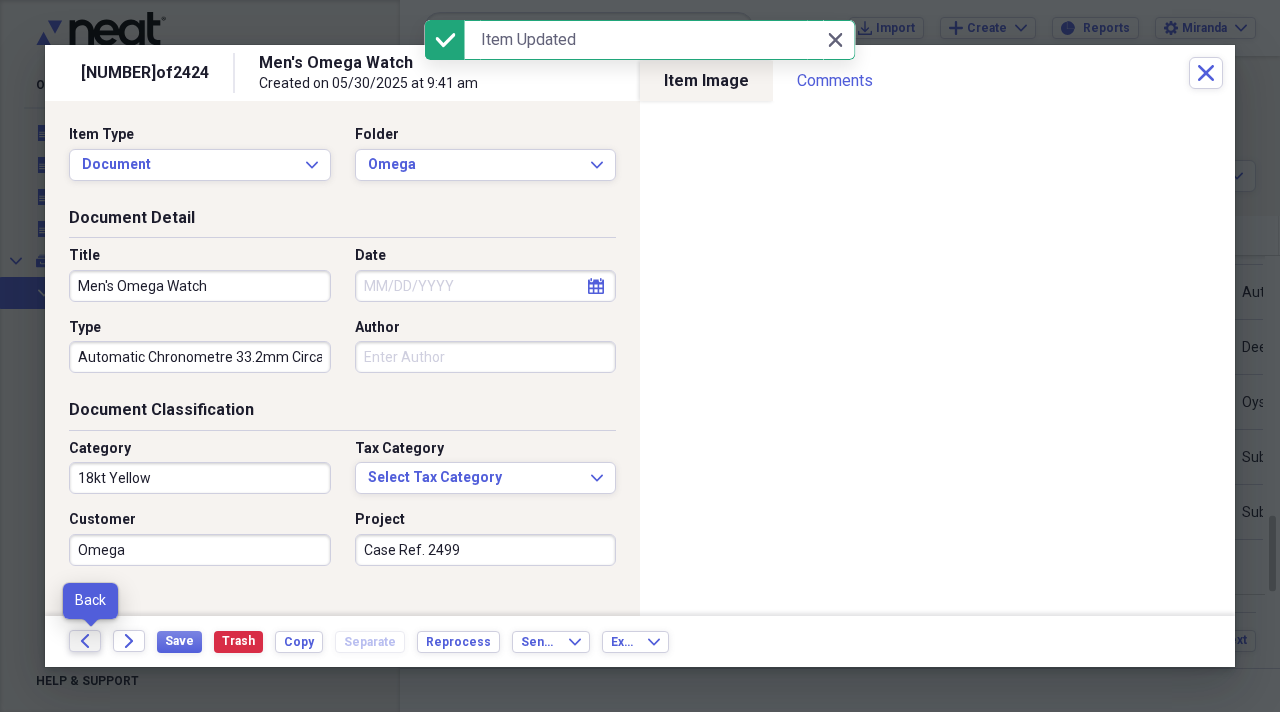 click on "Back" at bounding box center (85, 641) 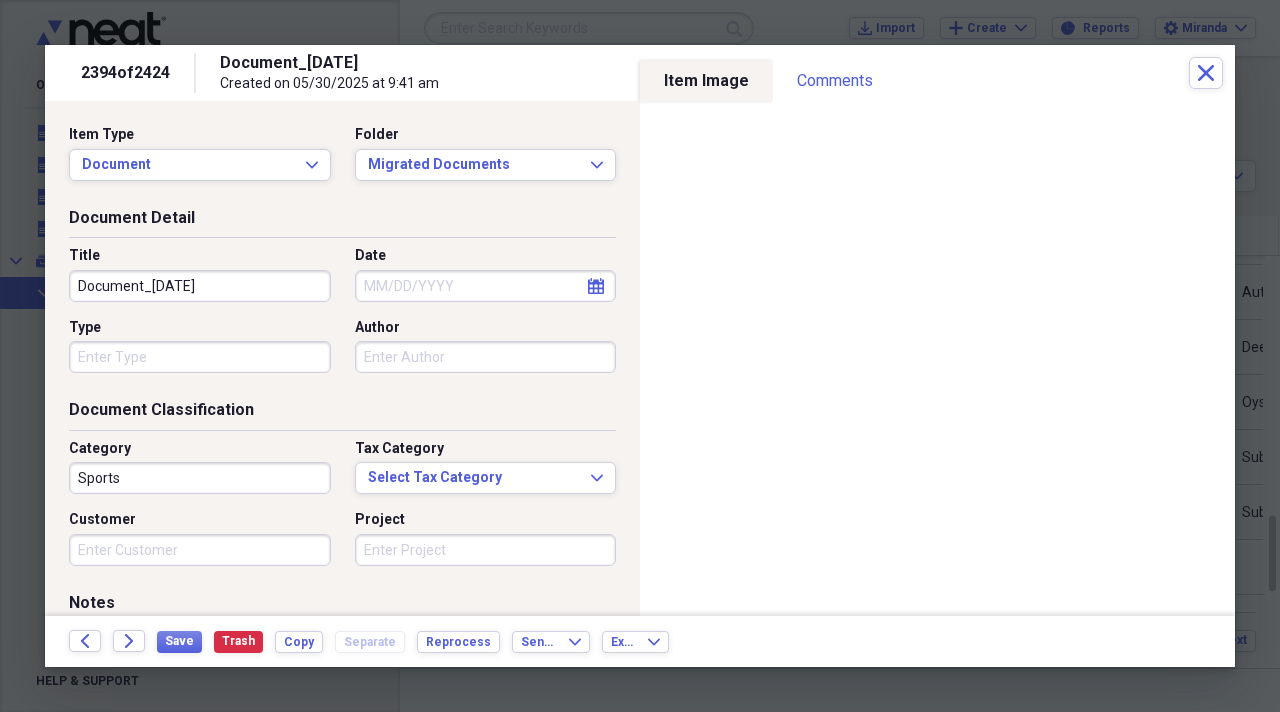 drag, startPoint x: 291, startPoint y: 296, endPoint x: 2, endPoint y: 247, distance: 293.12454 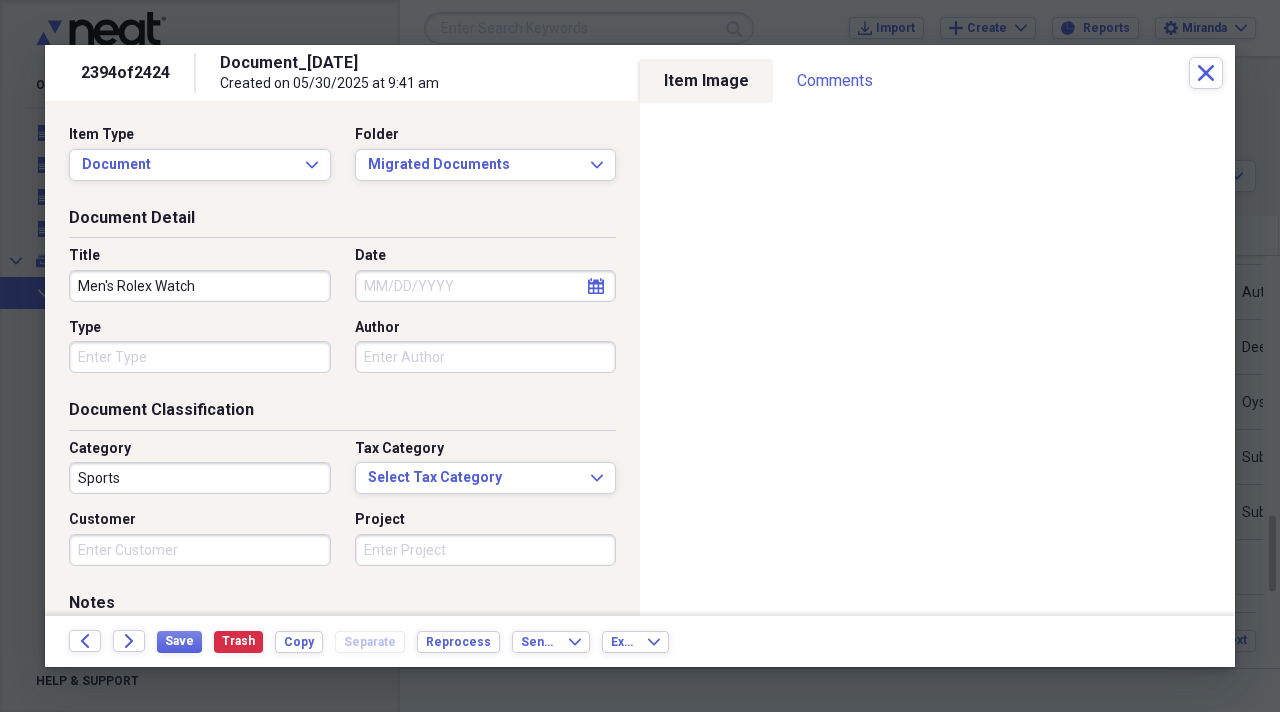 type on "Men's Rolex Watch" 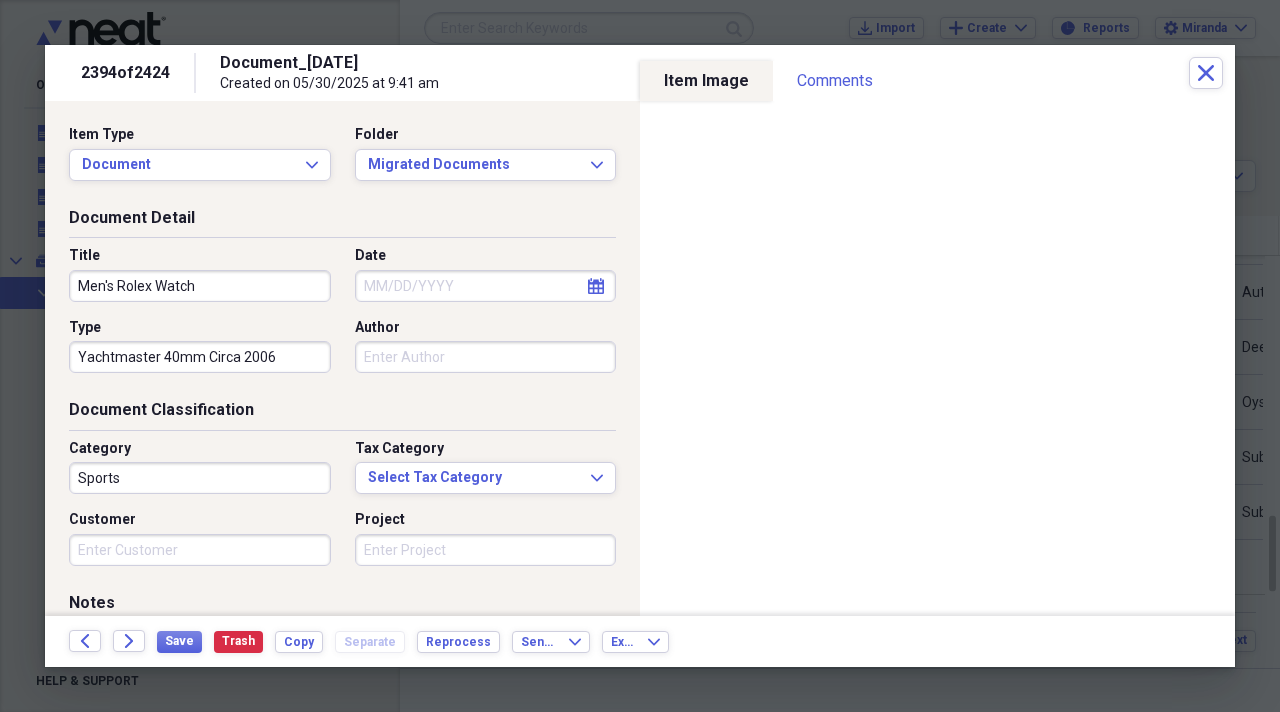 type on "Yachtmaster 40mm Circa 2006" 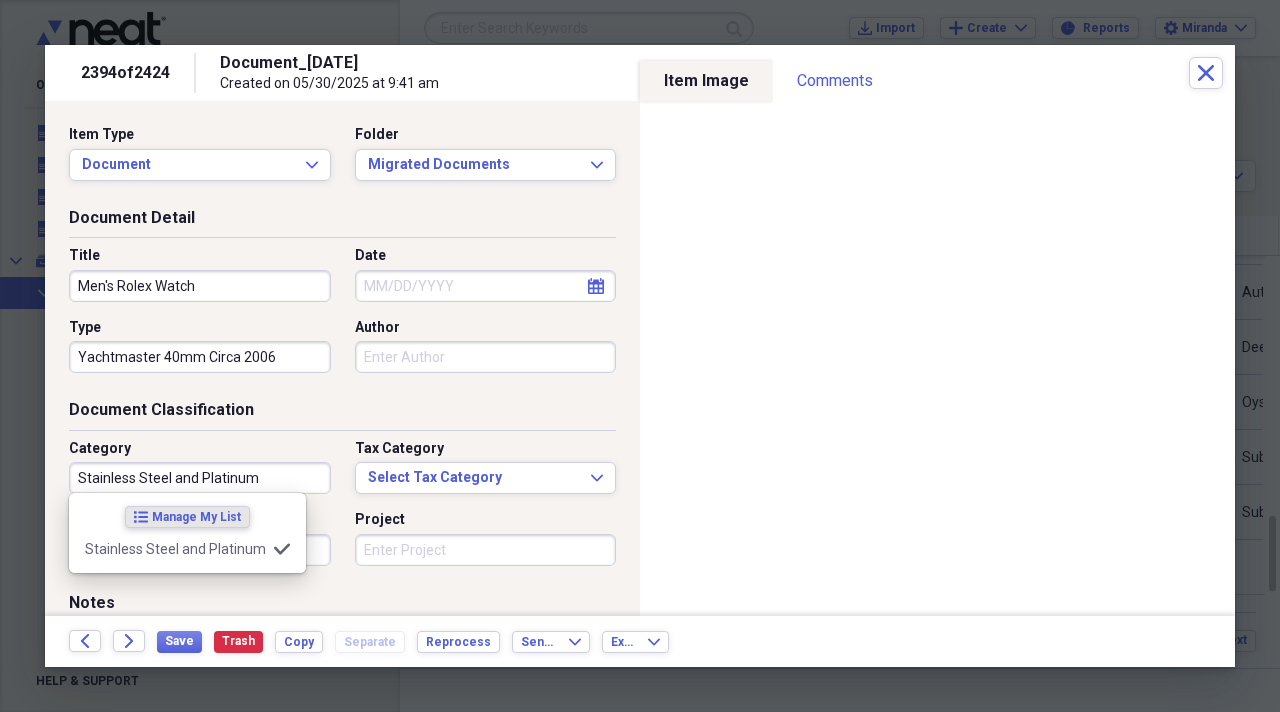 type on "Stainless Steel and Platinum" 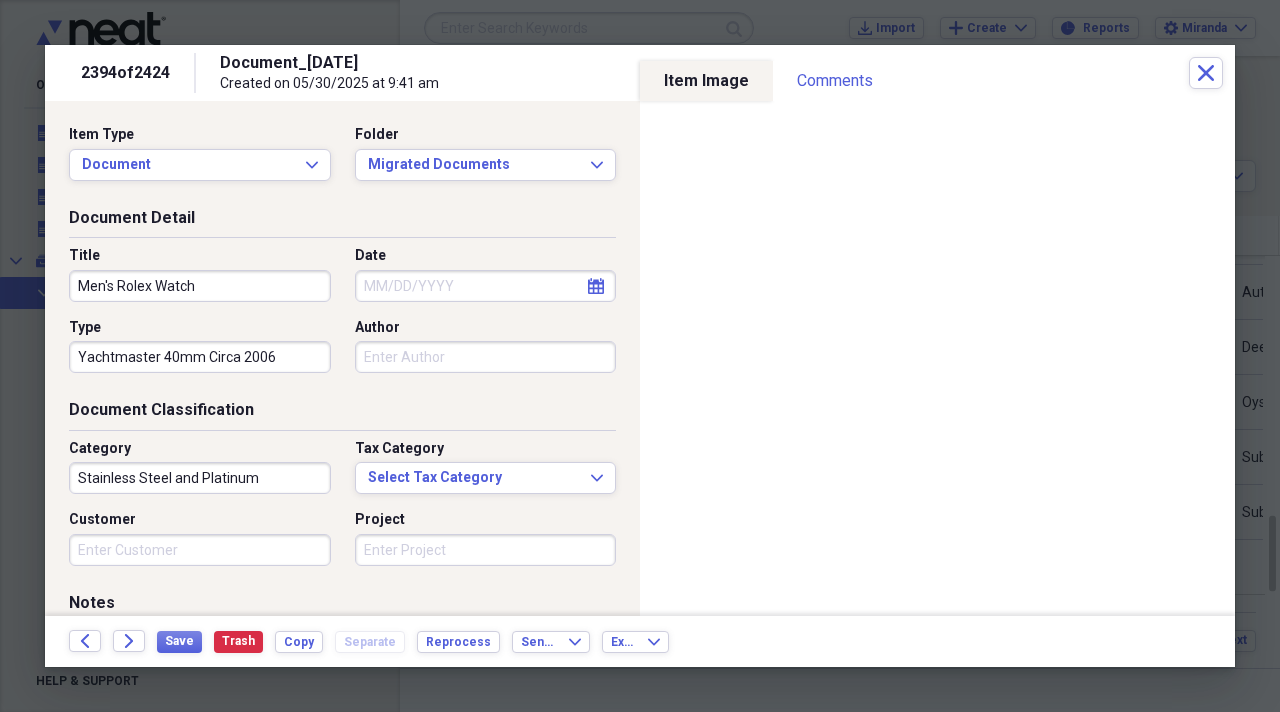 click on "Customer" at bounding box center [200, 550] 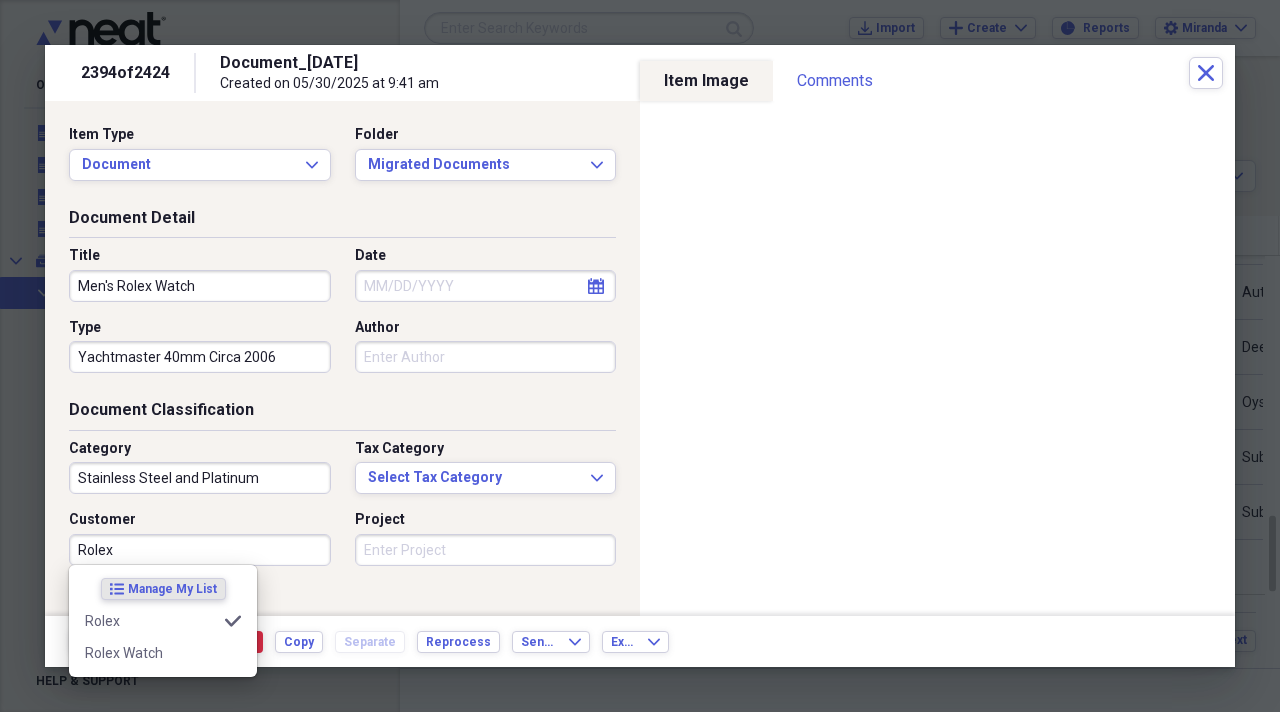 type on "Rolex" 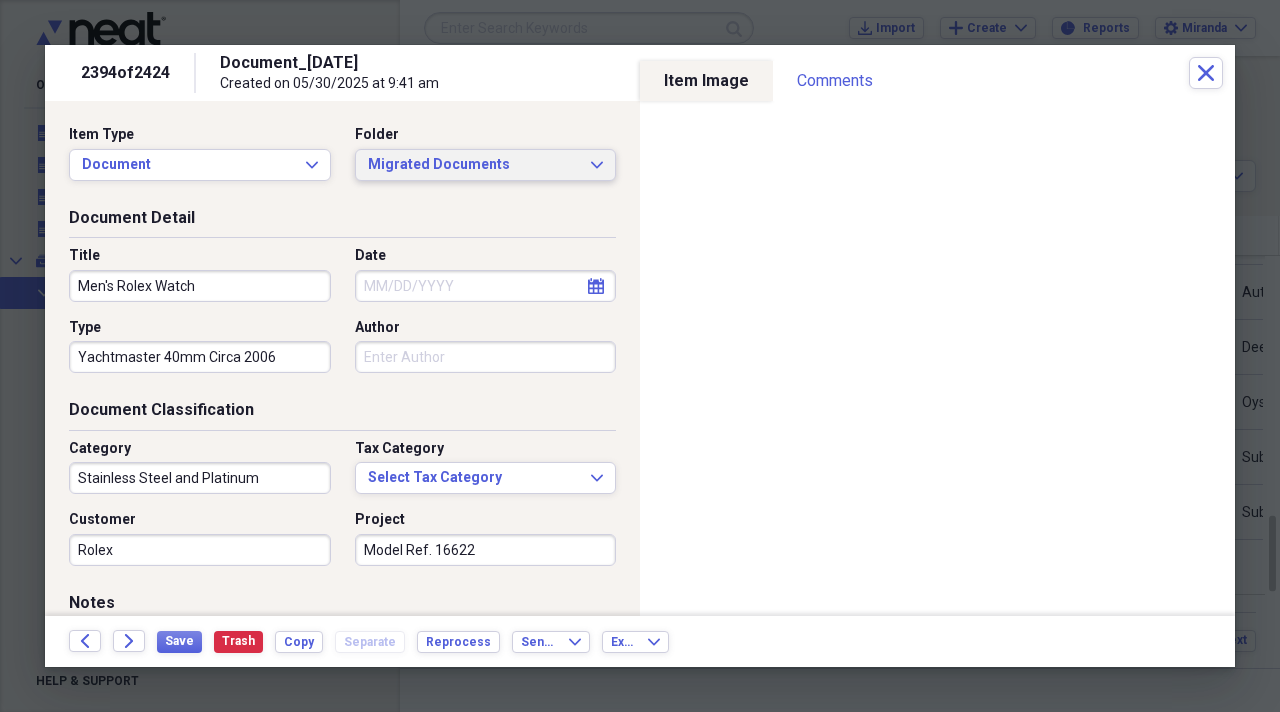 type on "Model Ref. 16622" 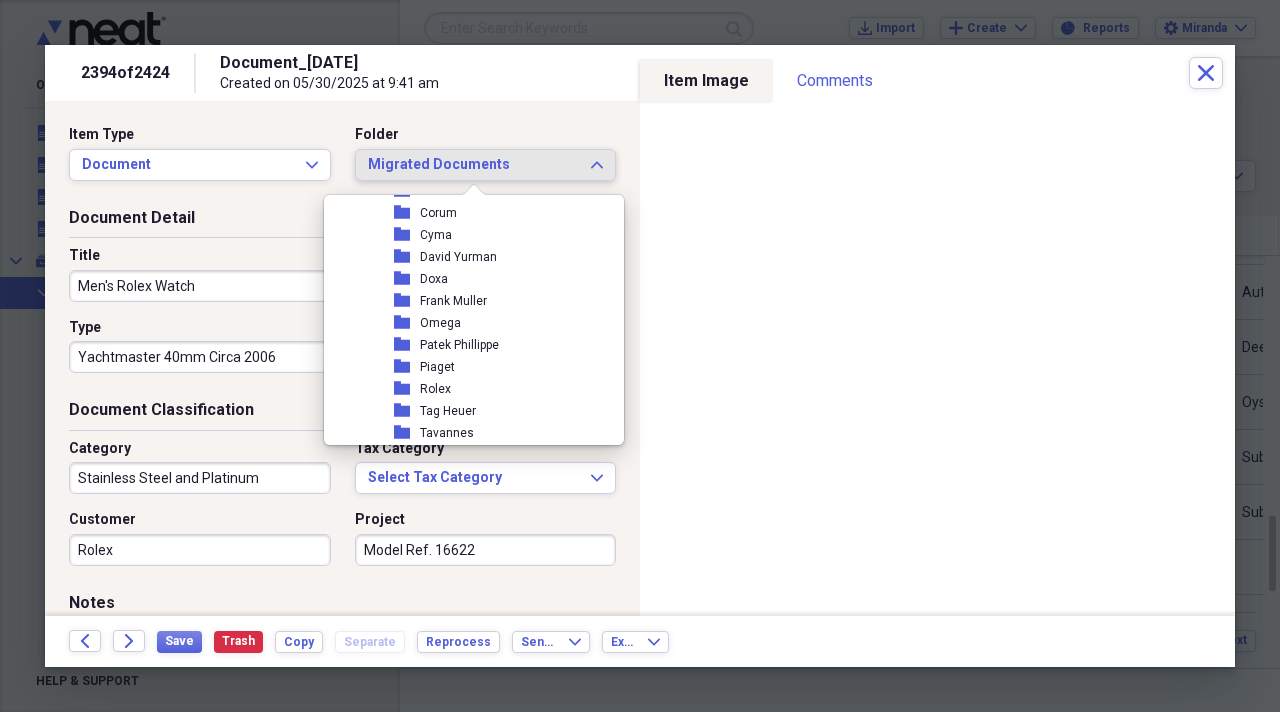 scroll, scrollTop: 2300, scrollLeft: 0, axis: vertical 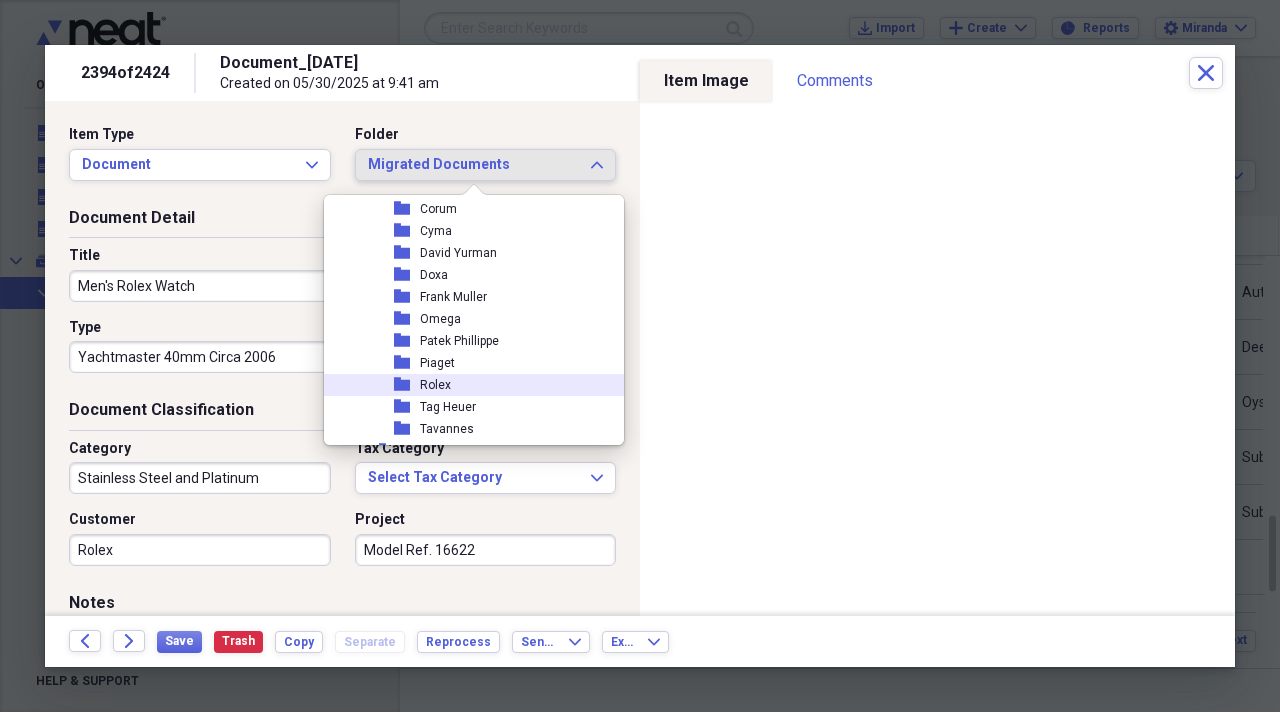 click on "folder Rolex" at bounding box center [466, 385] 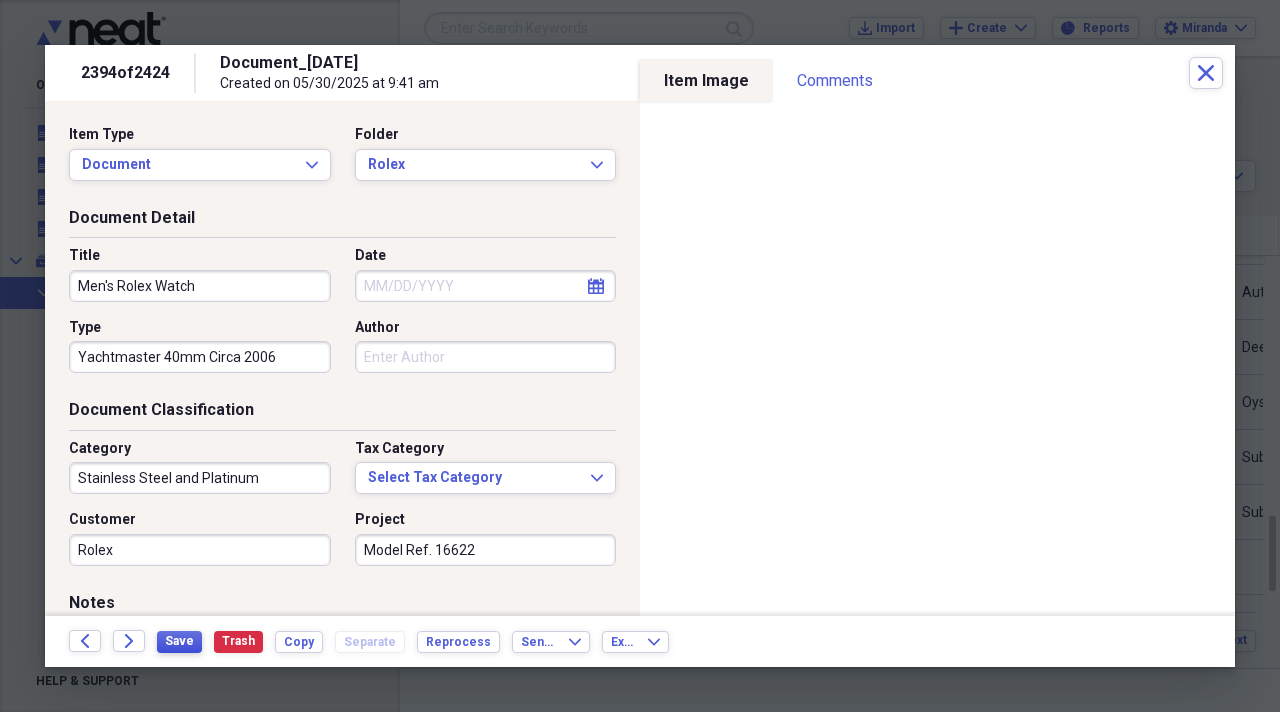 click on "Save" at bounding box center [179, 641] 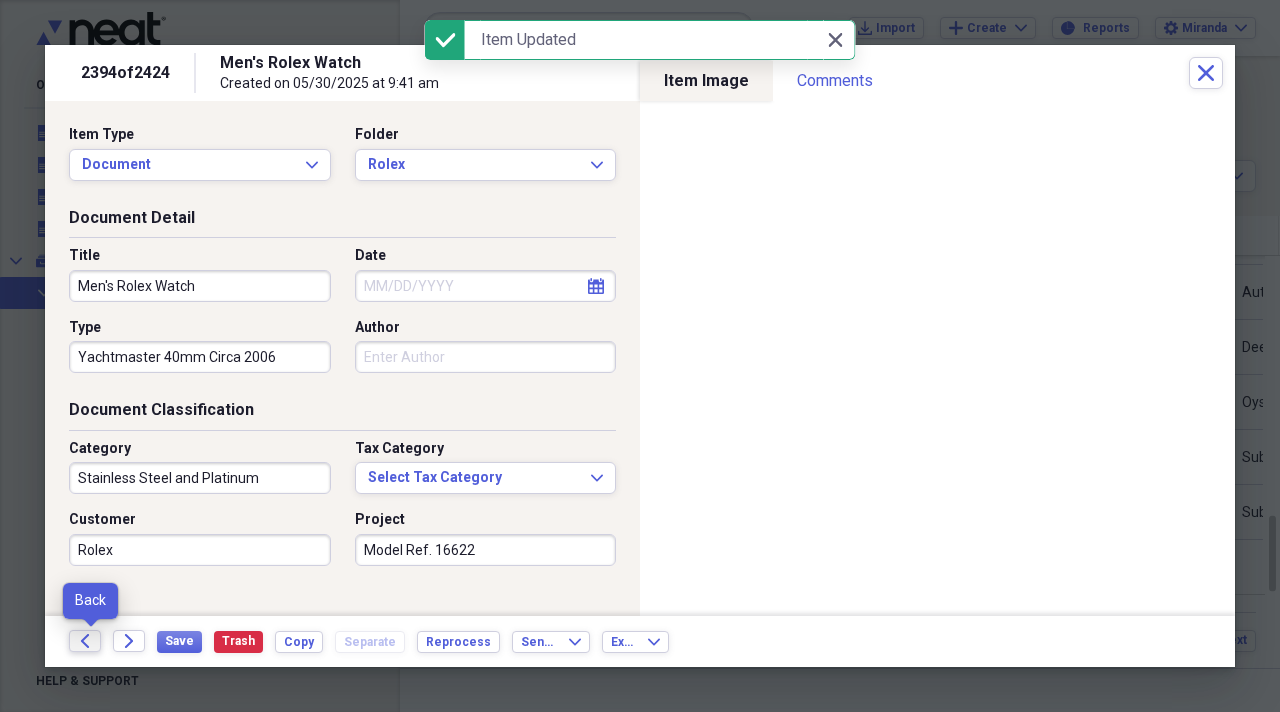 click on "Back" 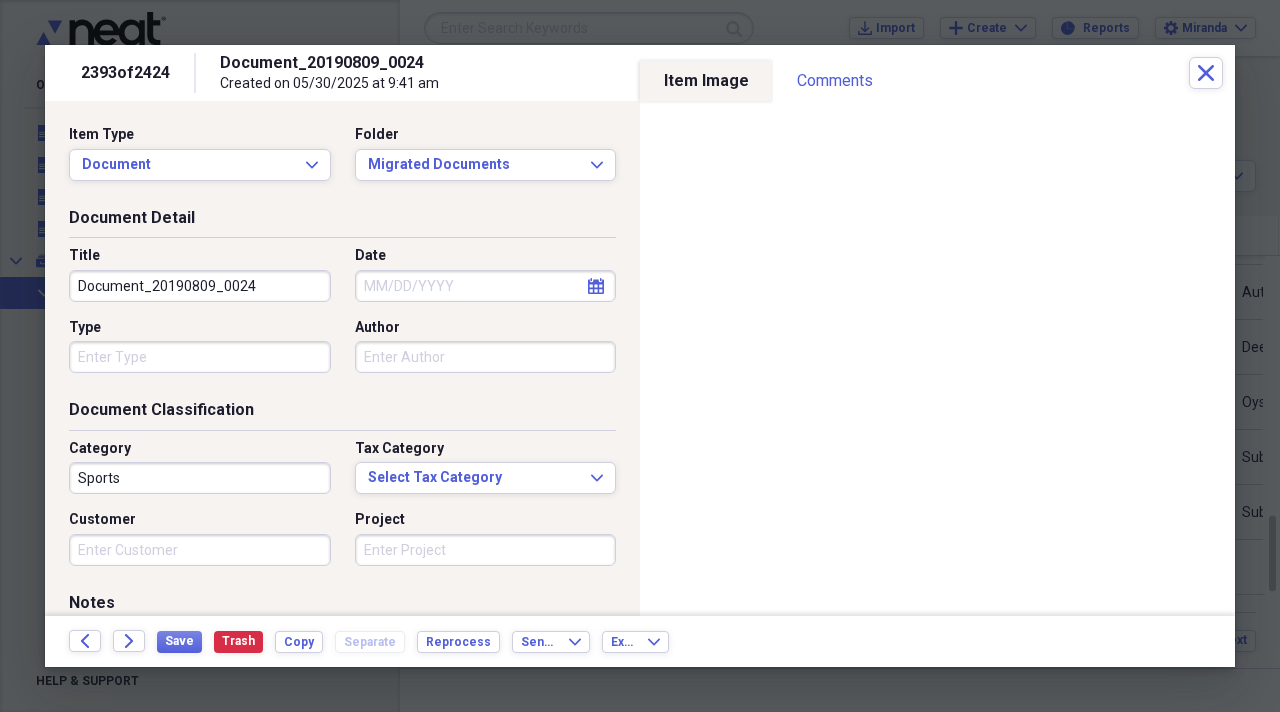 drag, startPoint x: 273, startPoint y: 291, endPoint x: 0, endPoint y: 290, distance: 273.00183 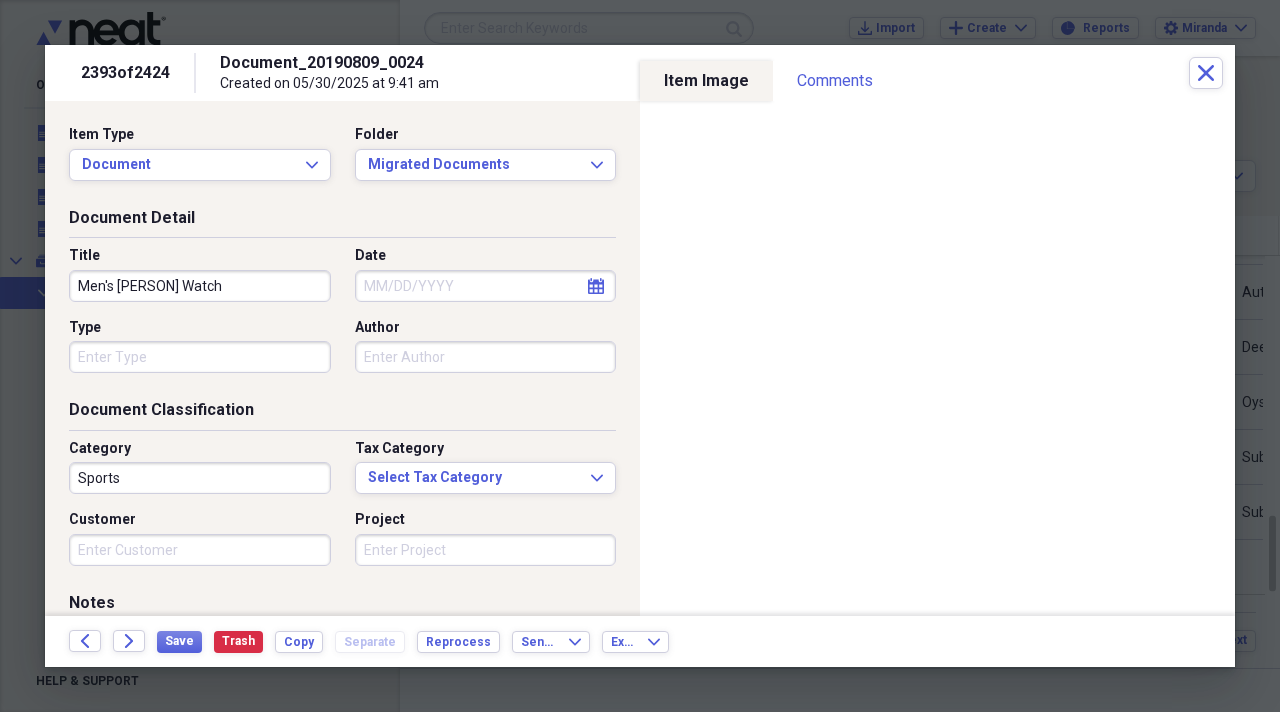 click on "Men's Roelx Watch" at bounding box center (200, 286) 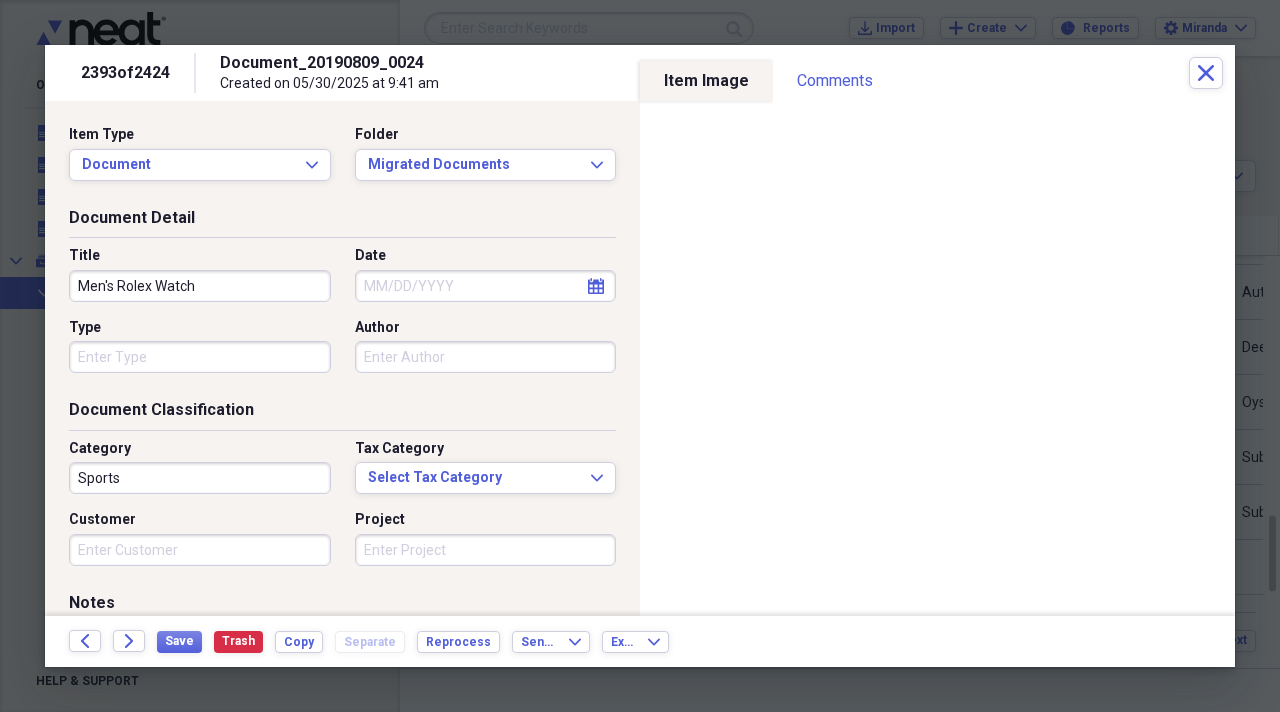 type on "Men's Rolex Watch" 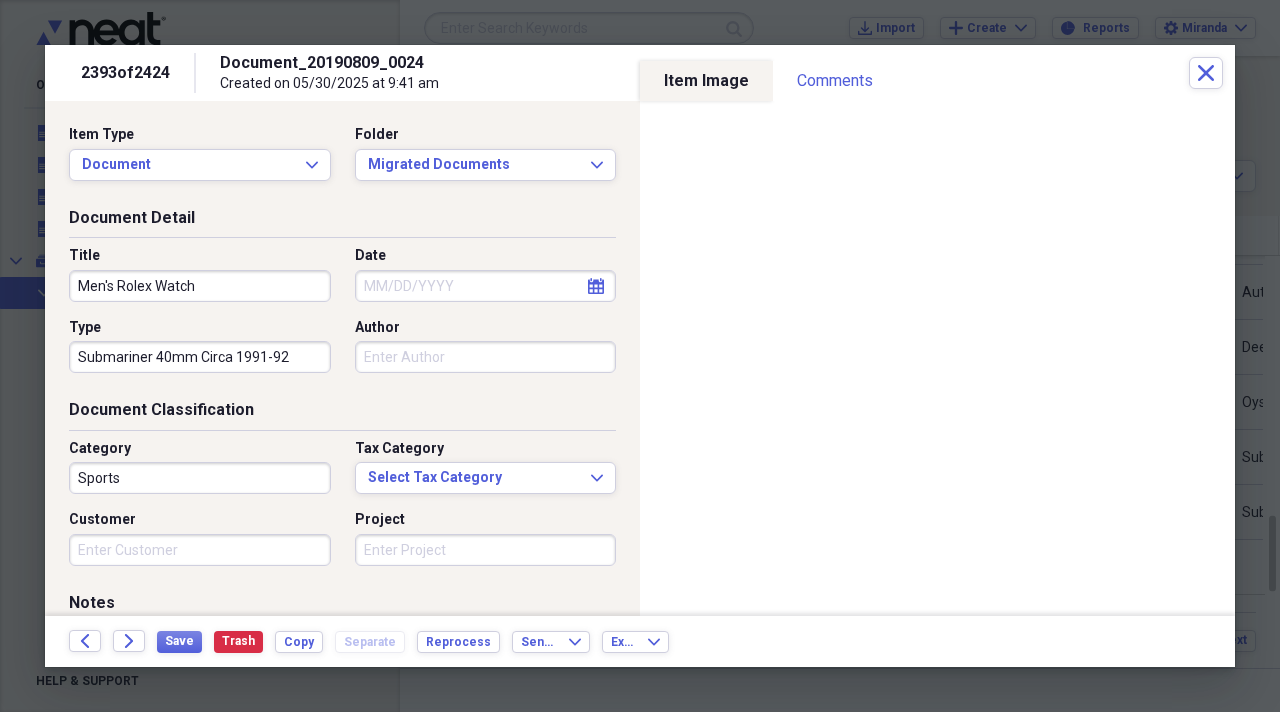 type on "Submariner 40mm Circa 1991-92" 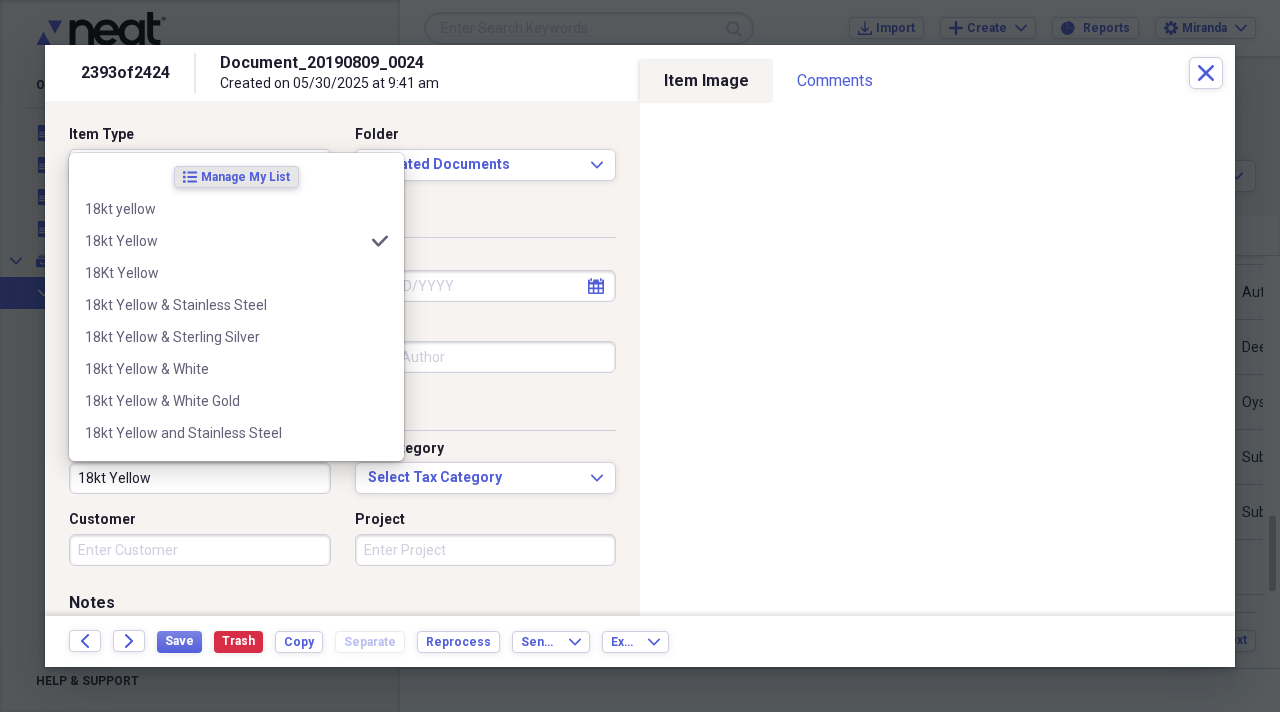 type on "18kt Yellow" 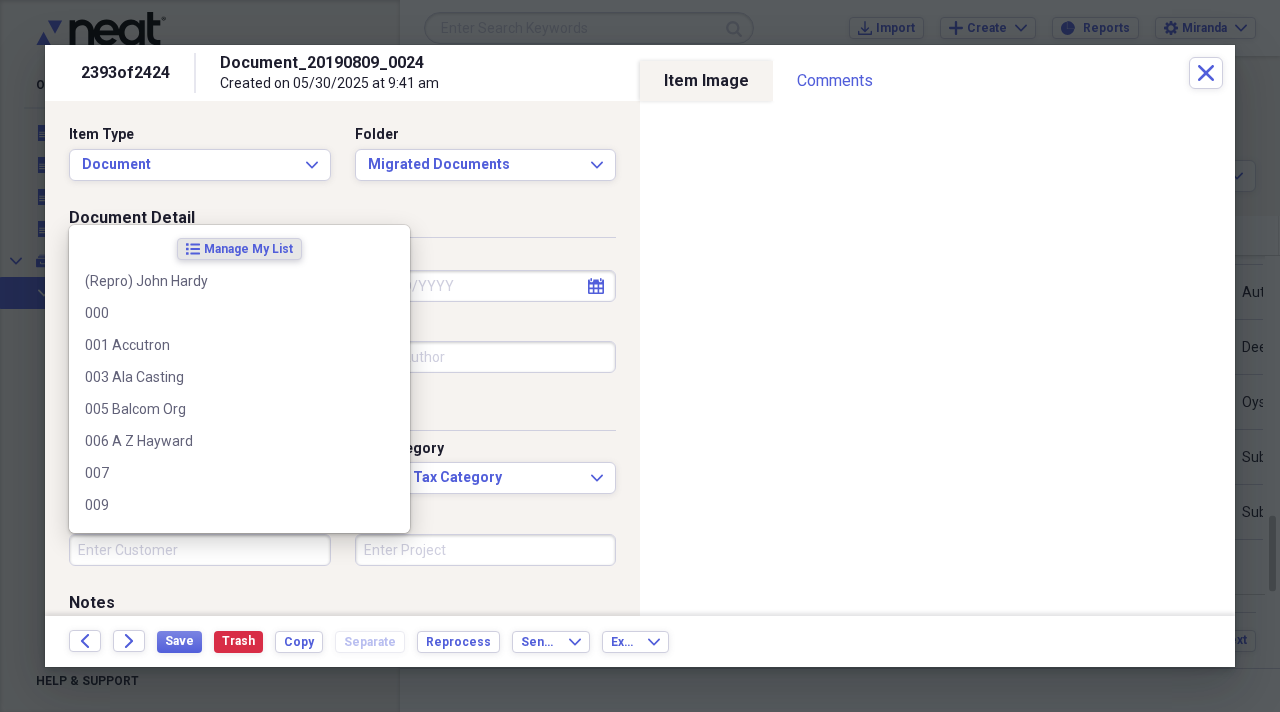click on "Customer" at bounding box center [200, 550] 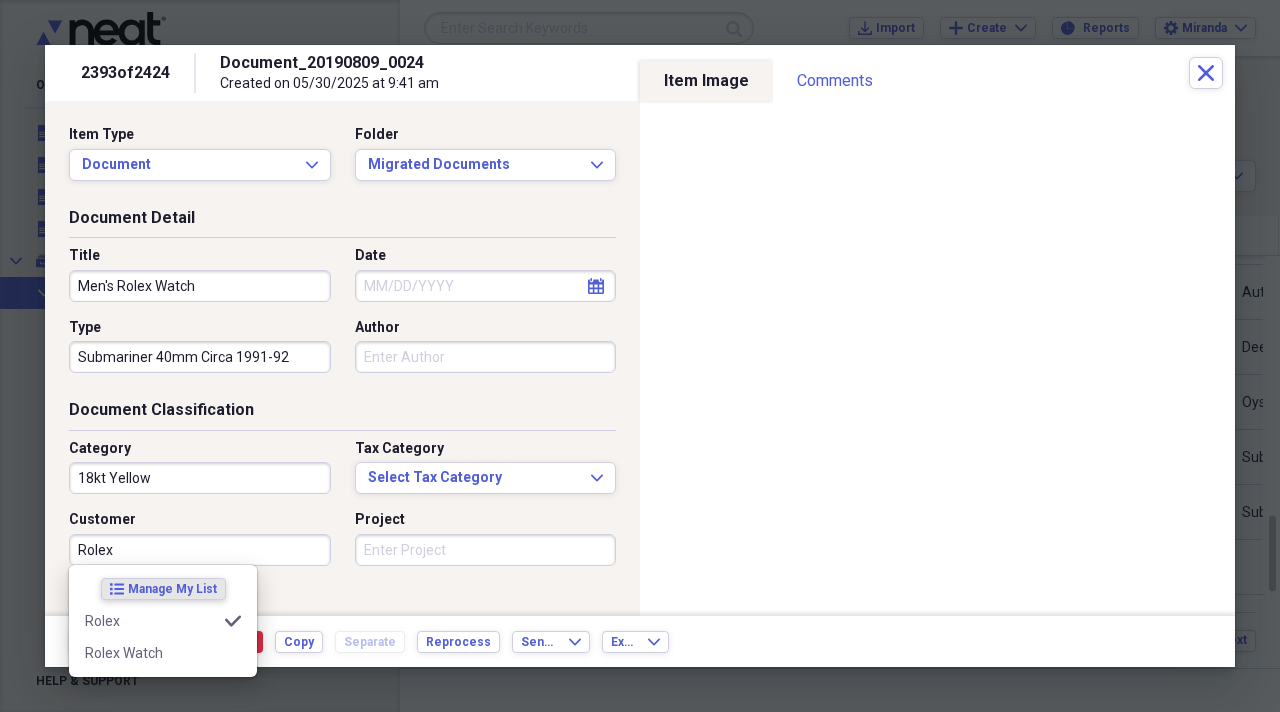 type on "Rolex" 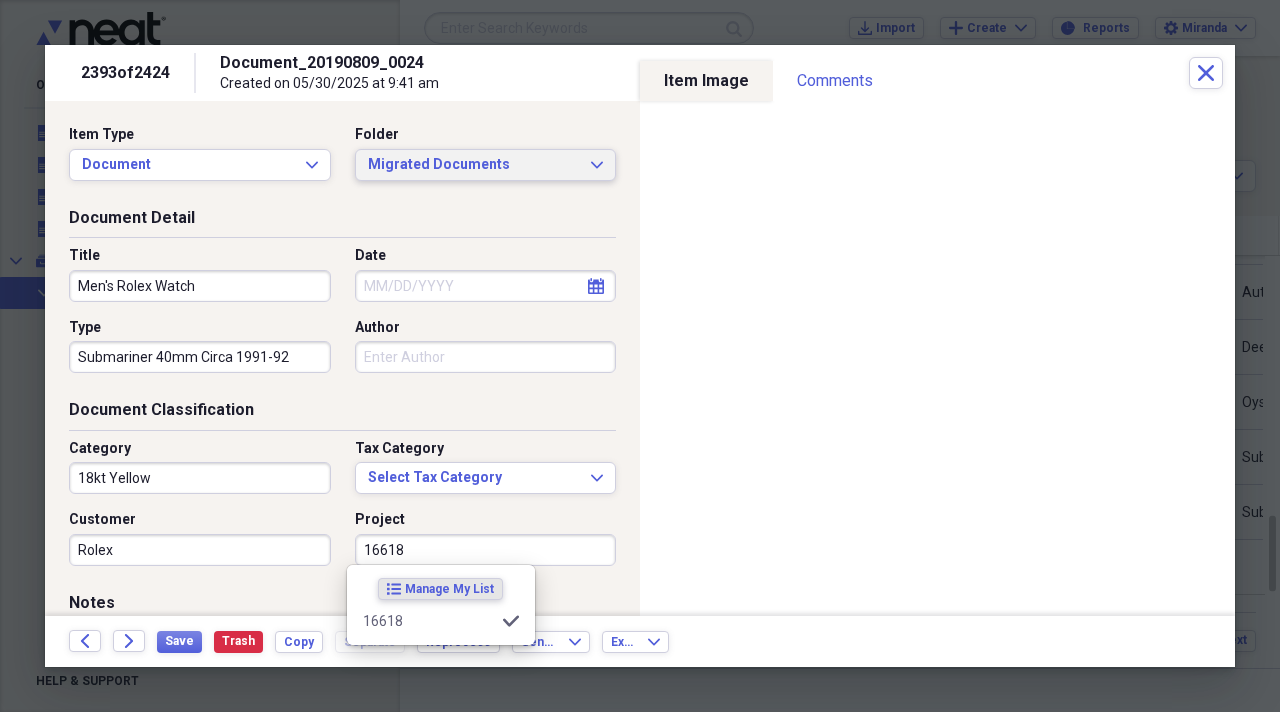 type on "16618" 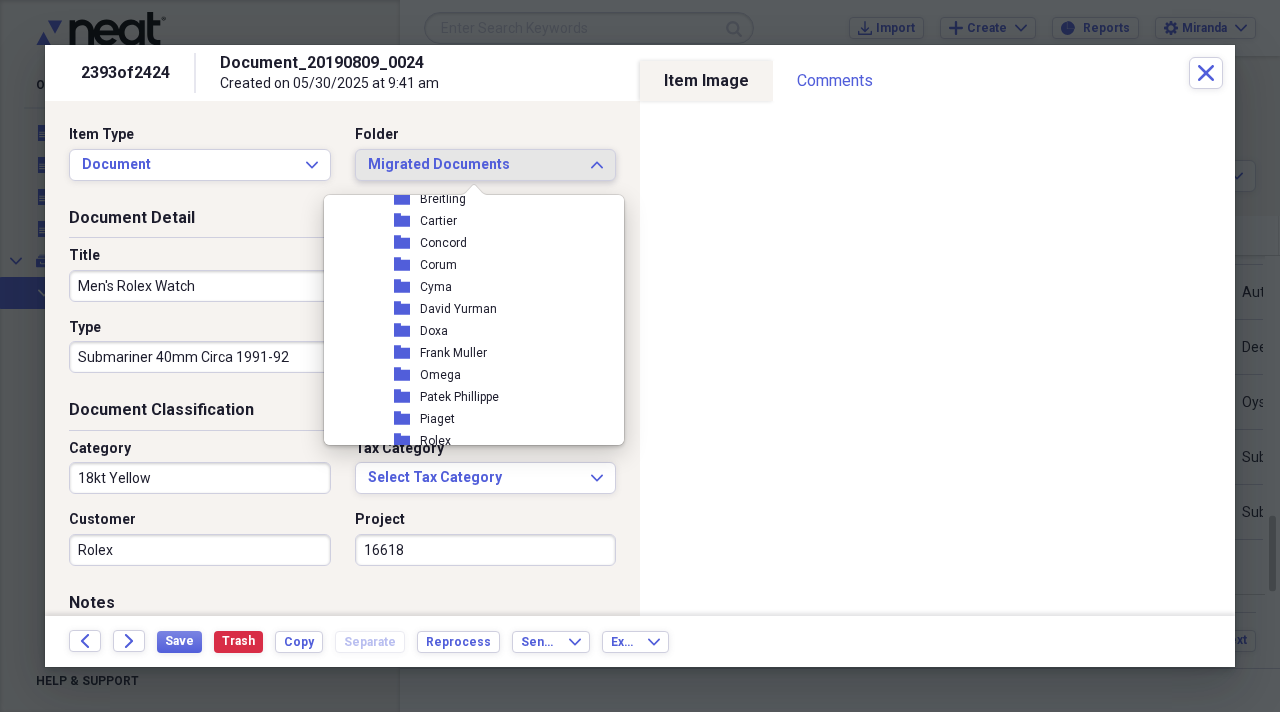 scroll, scrollTop: 2300, scrollLeft: 0, axis: vertical 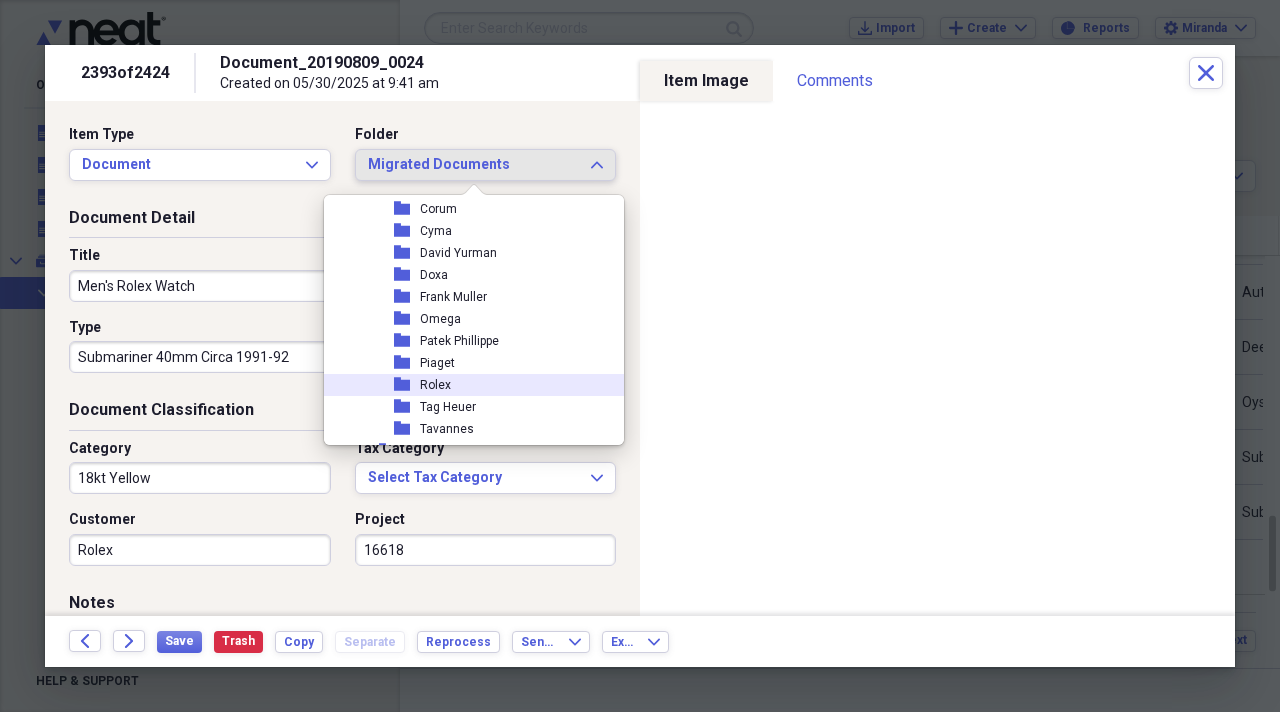 click on "folder Rolex" at bounding box center [466, 385] 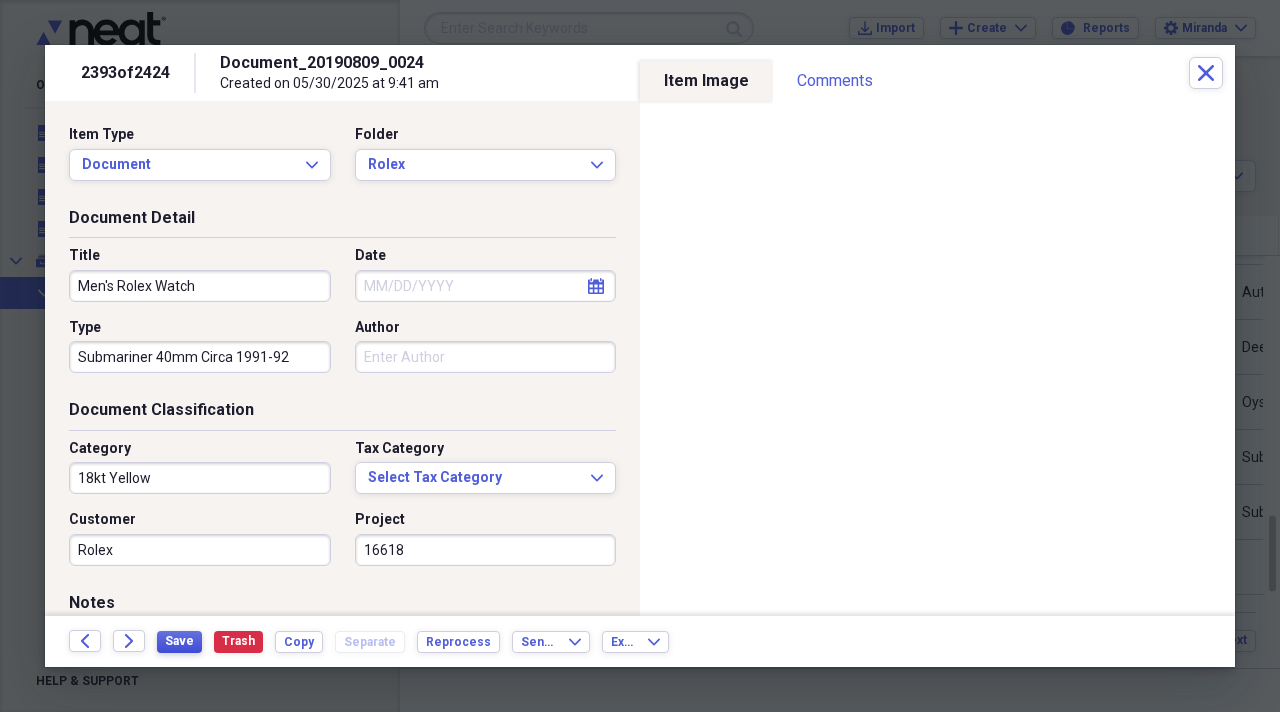 click on "Save" at bounding box center [179, 641] 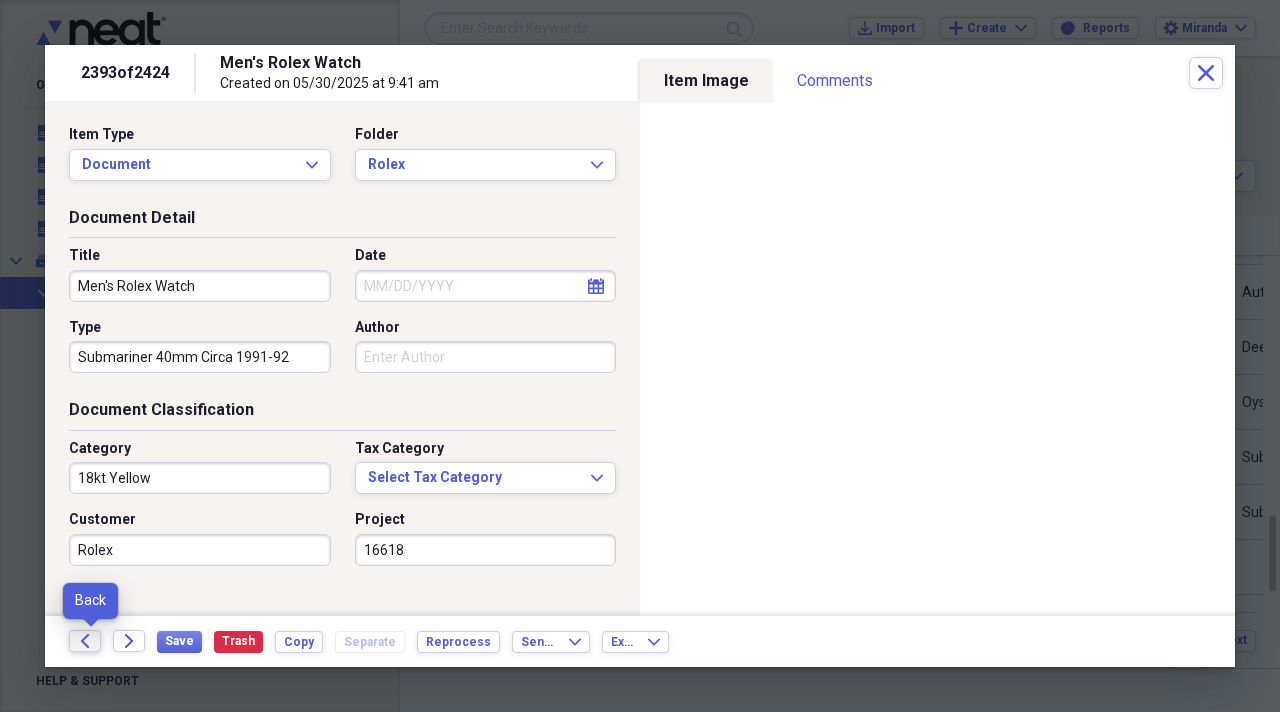 click 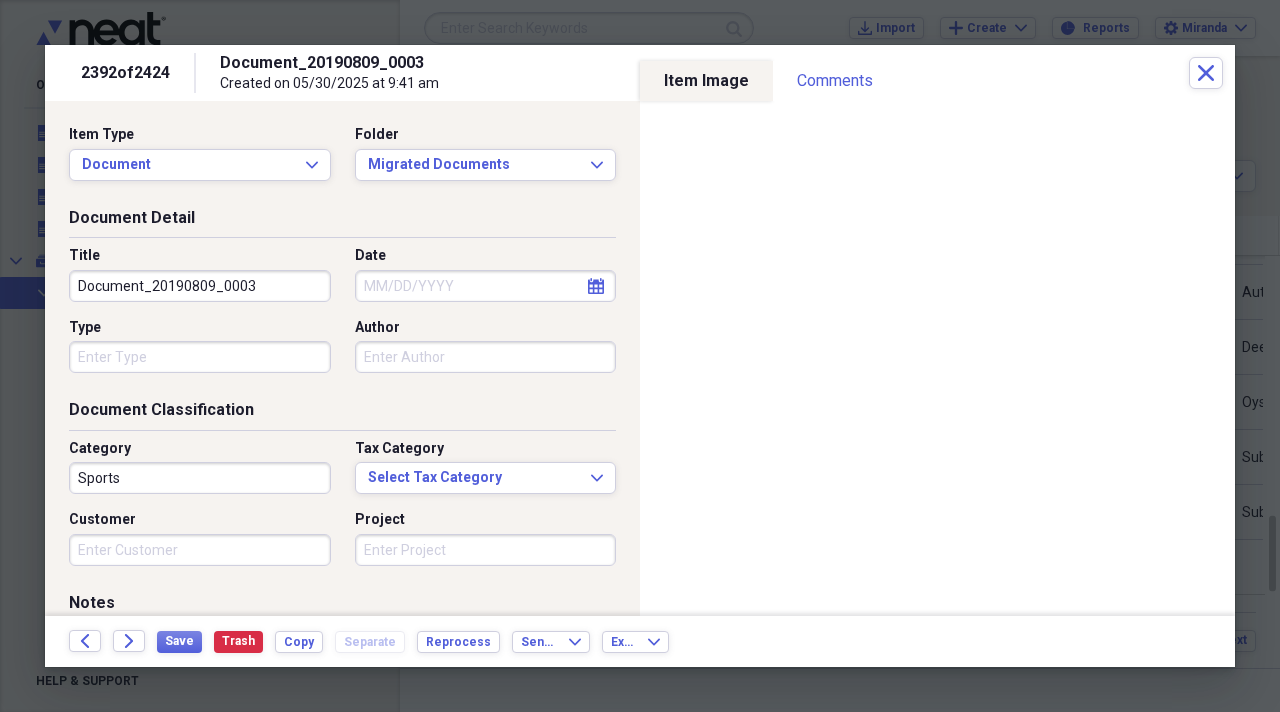 drag, startPoint x: 260, startPoint y: 288, endPoint x: 52, endPoint y: 267, distance: 209.0574 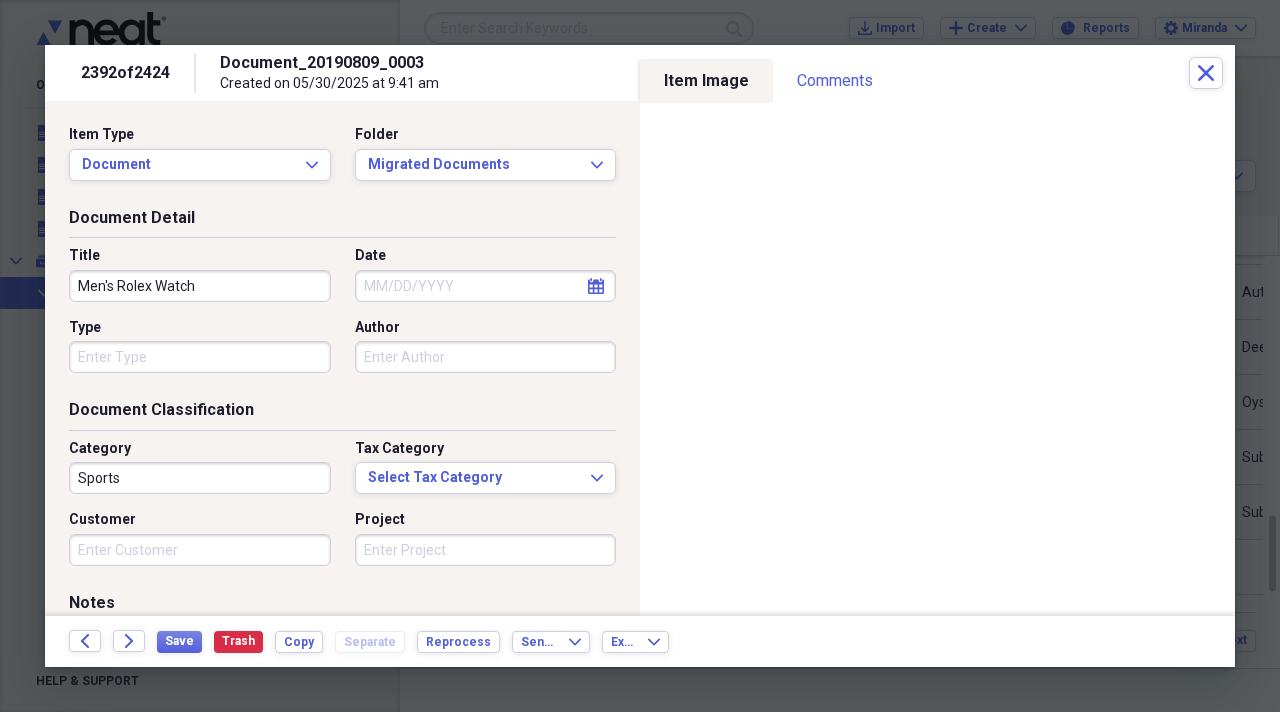 type on "Men's Rolex Watch" 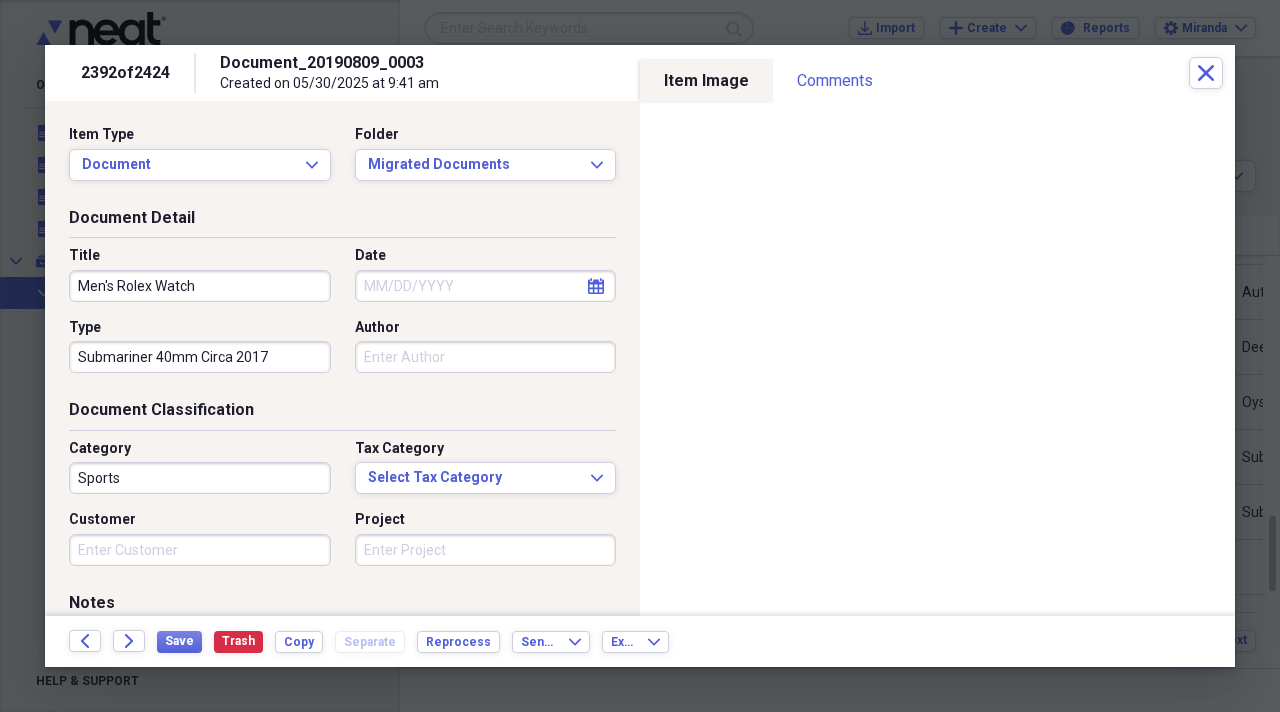 type on "Submariner 40mm Circa 2017" 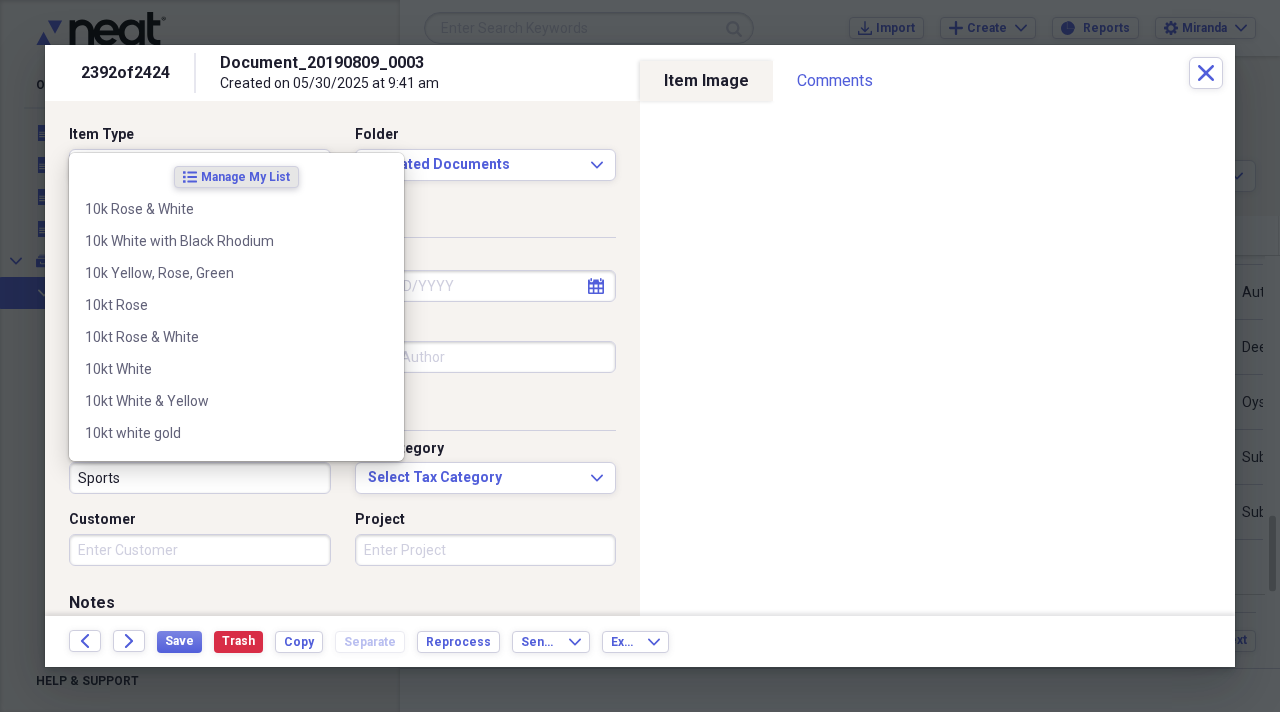 click on "Sports" at bounding box center (200, 478) 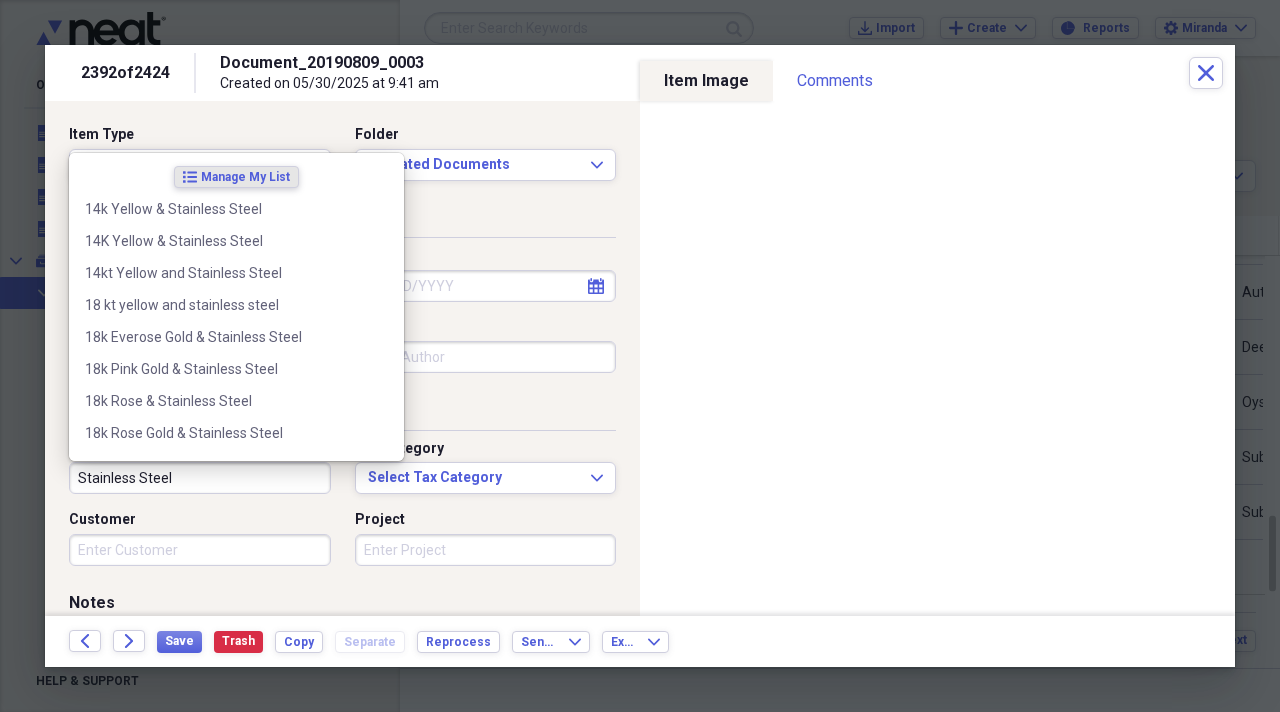 type on "Stainless Steel" 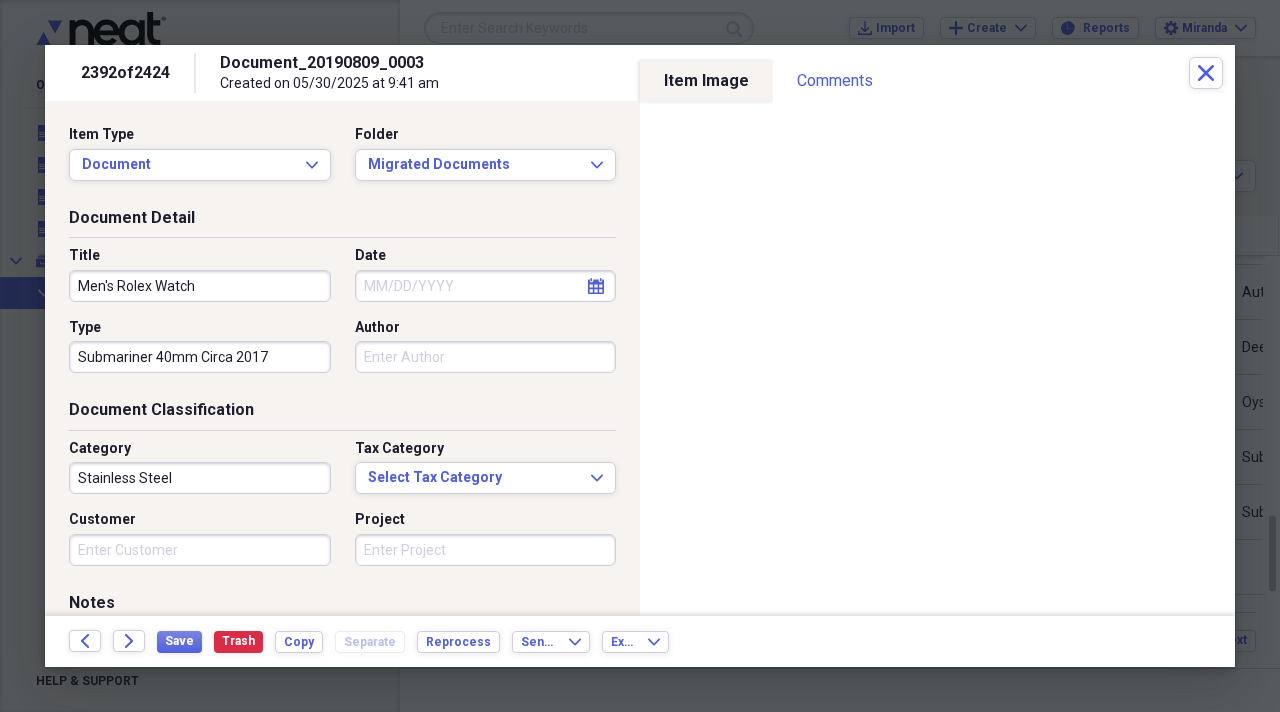 click on "Customer" at bounding box center (200, 550) 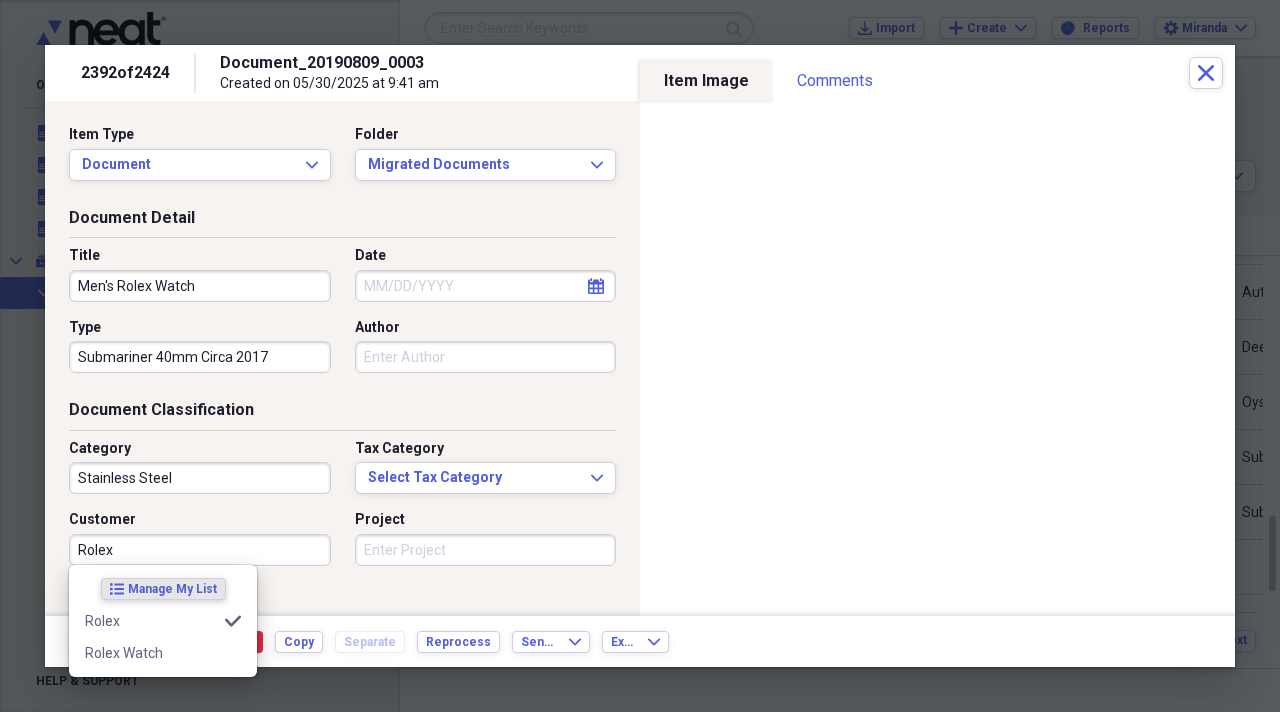 type on "Rolex" 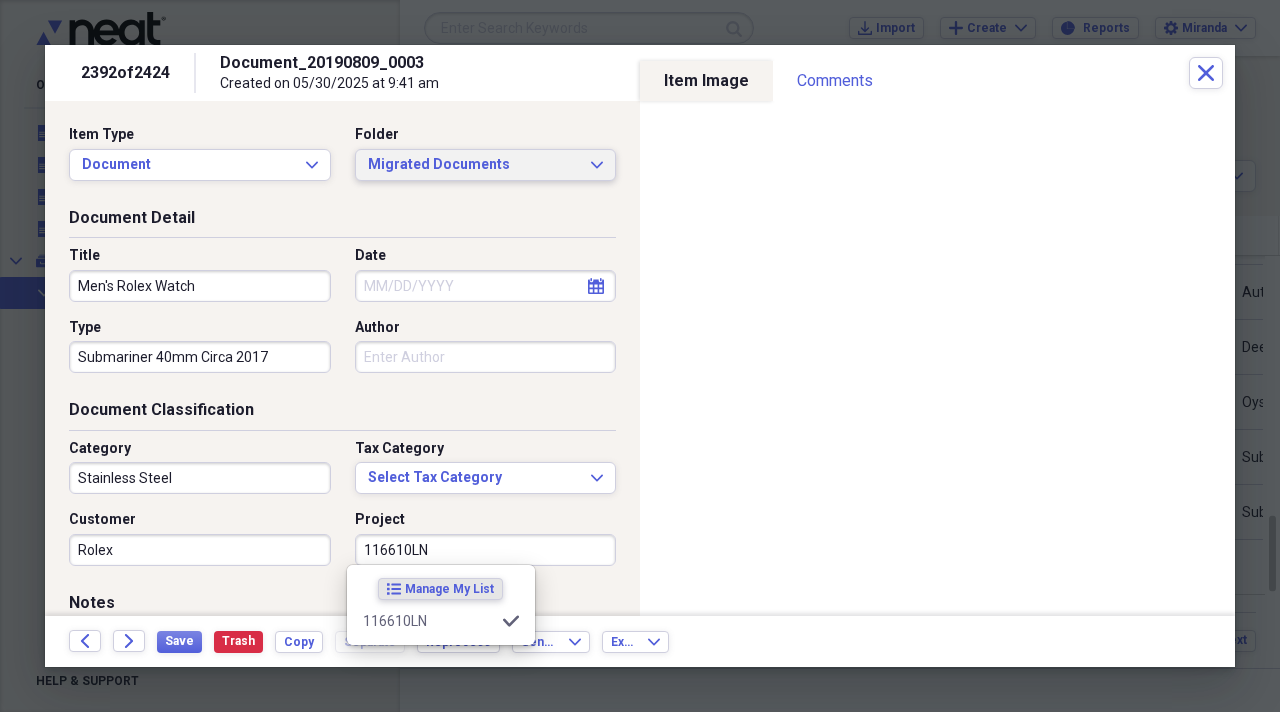 type on "116610LN" 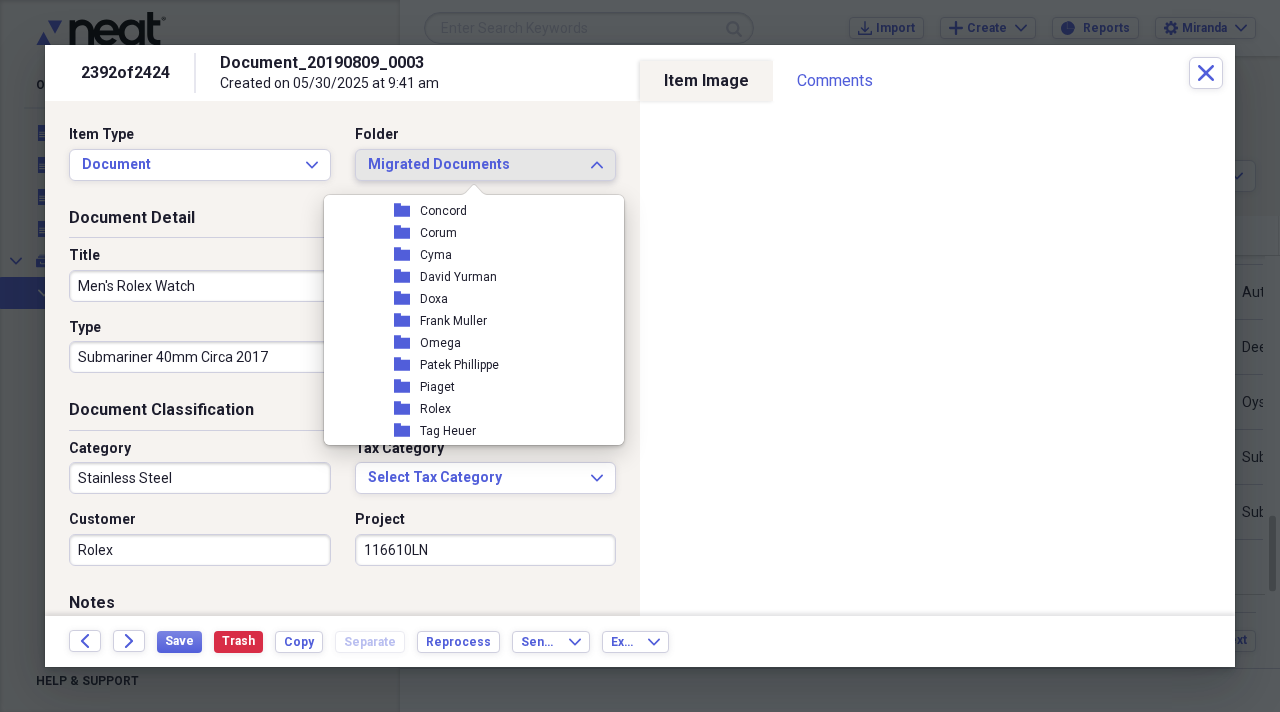 scroll, scrollTop: 2300, scrollLeft: 0, axis: vertical 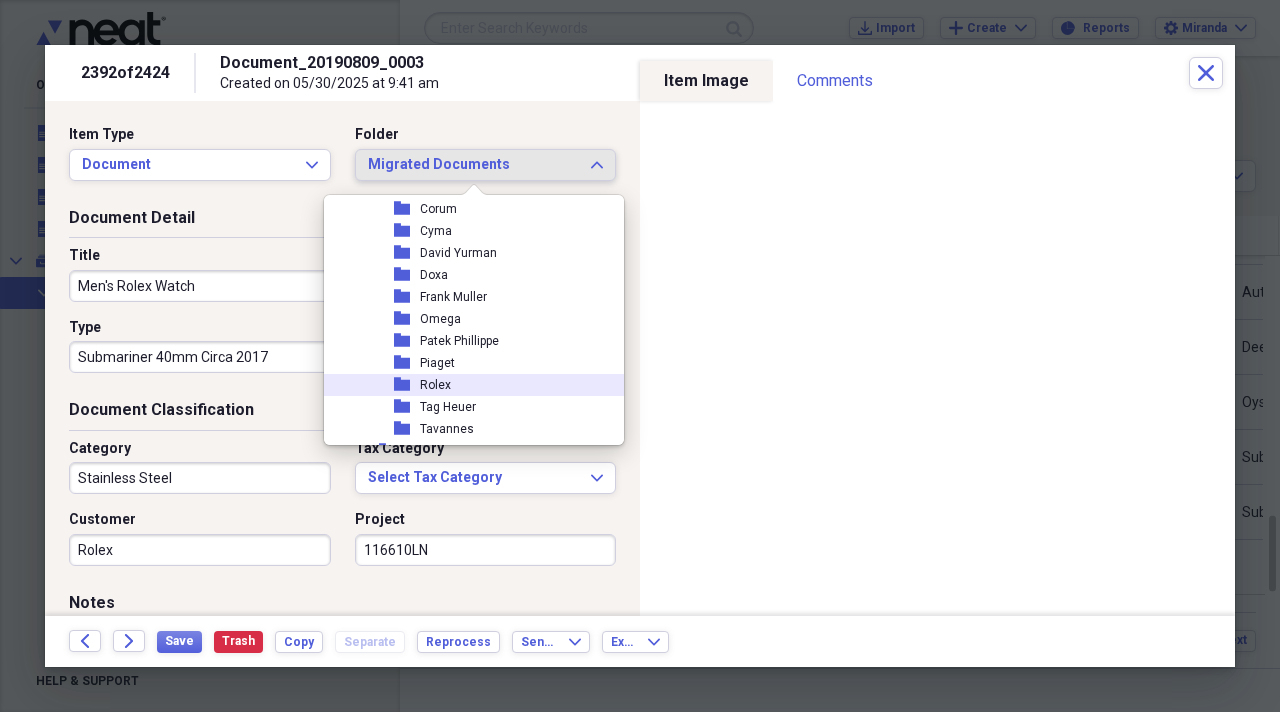 click on "folder Rolex" at bounding box center [466, 385] 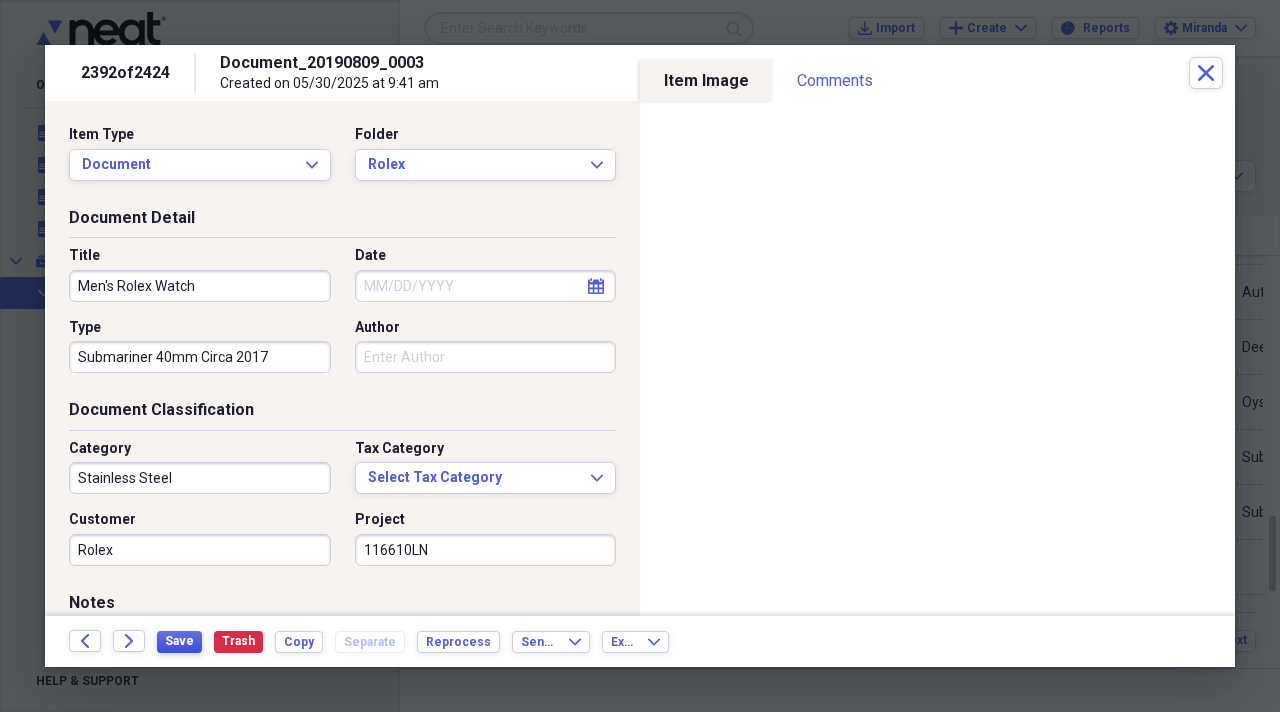 click on "Save" at bounding box center (179, 641) 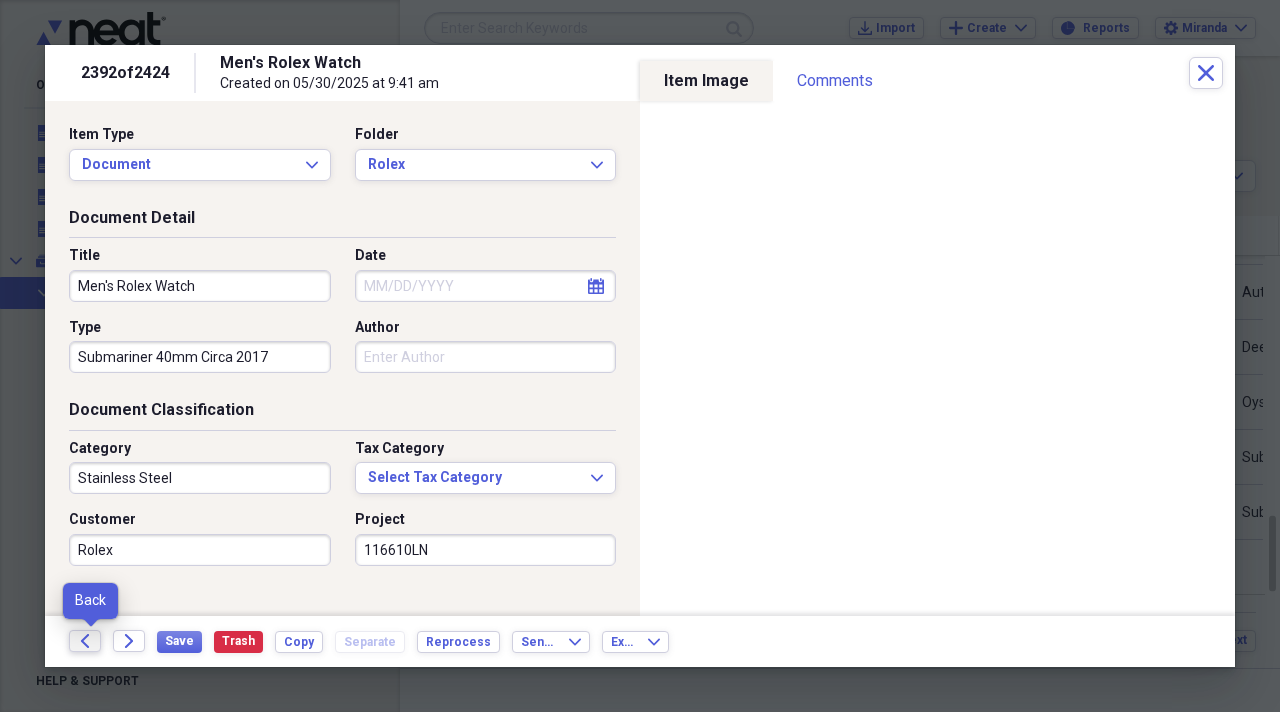 click on "Back" at bounding box center (85, 641) 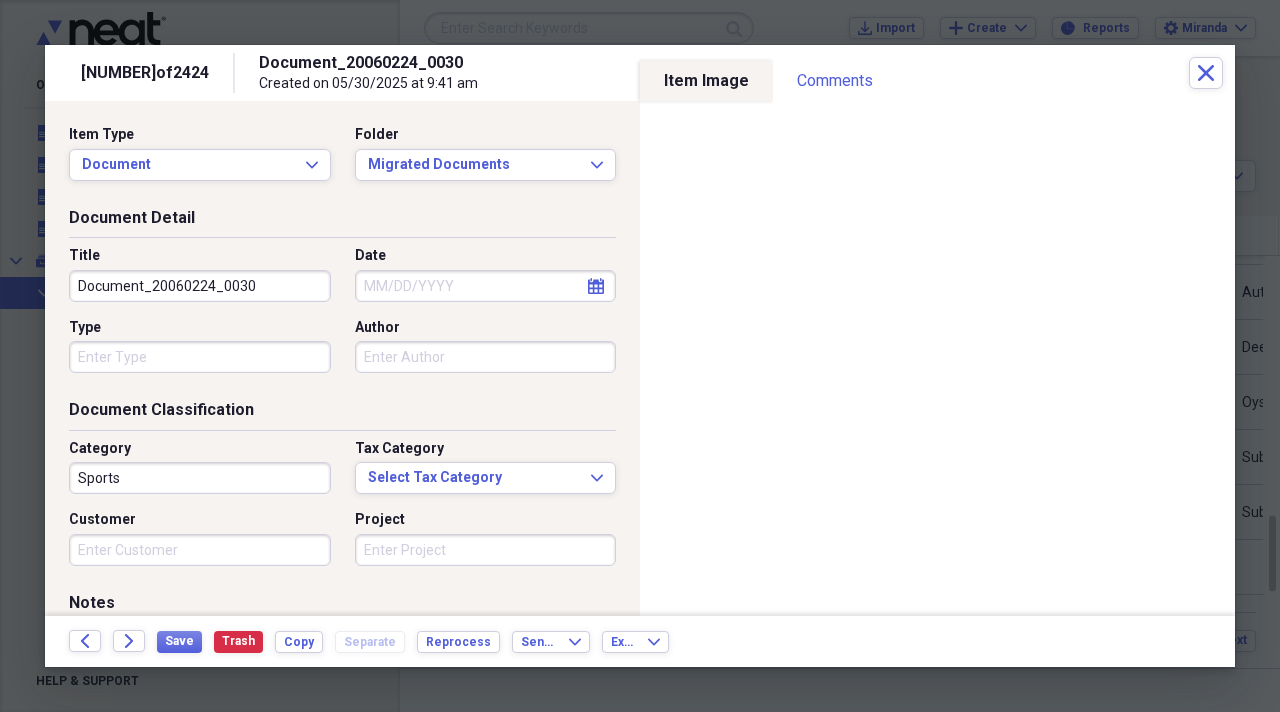 drag, startPoint x: 268, startPoint y: 275, endPoint x: 0, endPoint y: 277, distance: 268.00748 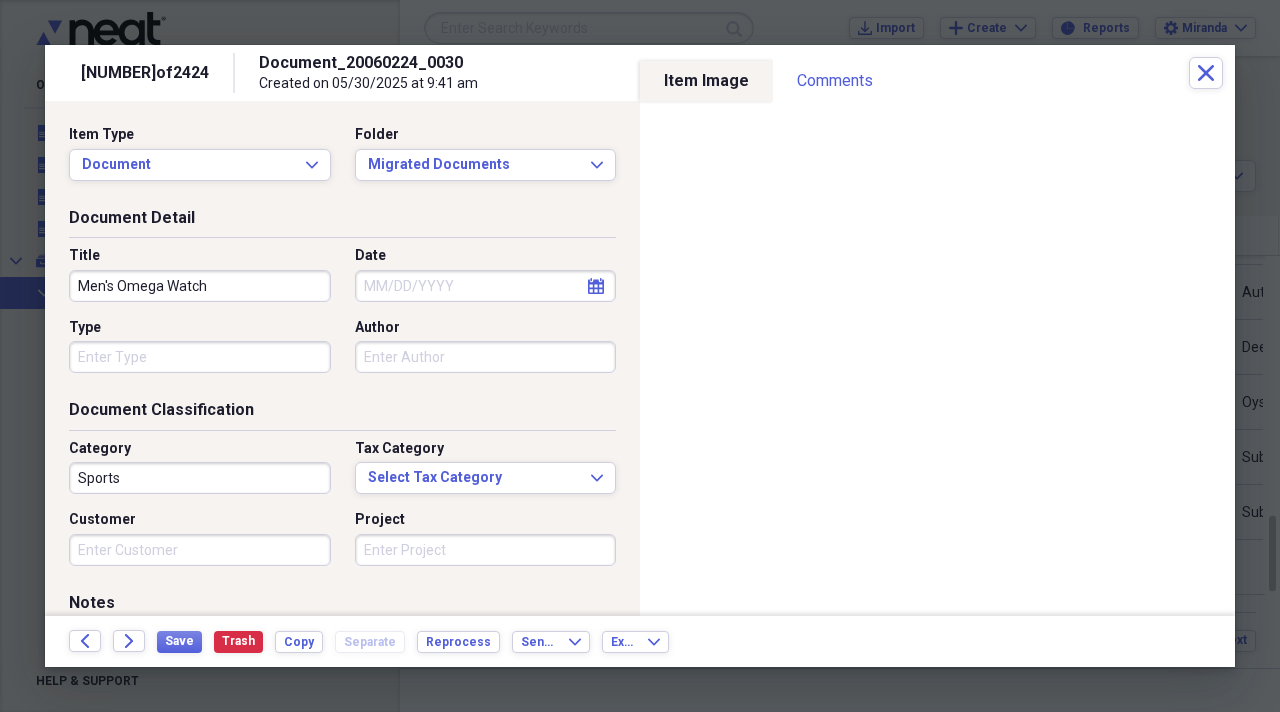 type on "Men's Omega Watch" 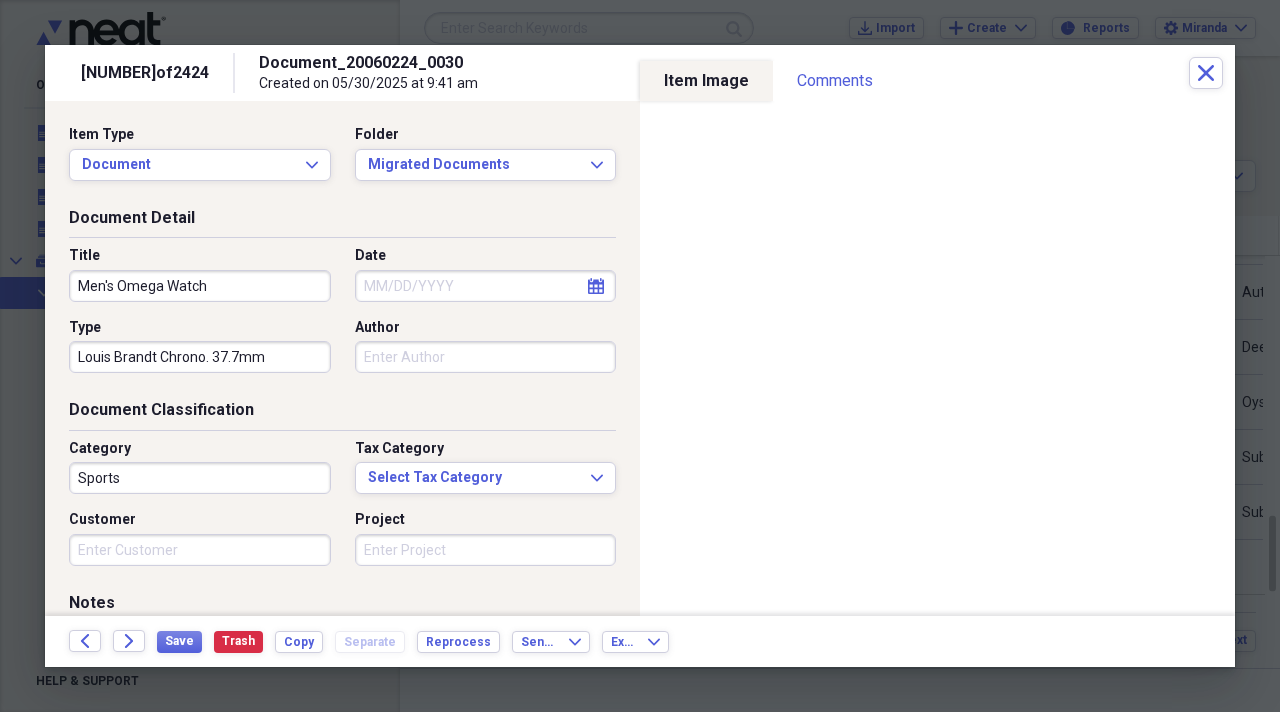 type on "Louis Brandt Chrono. 37.7mm" 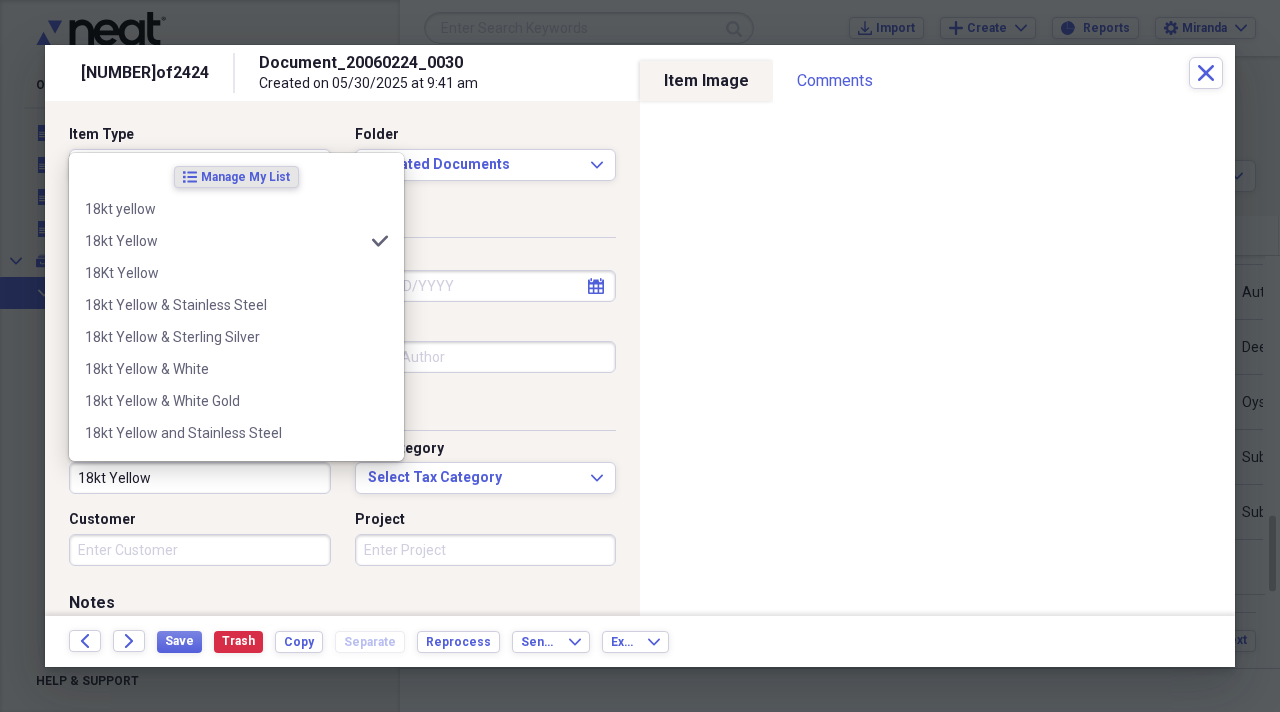 type on "18kt Yellow" 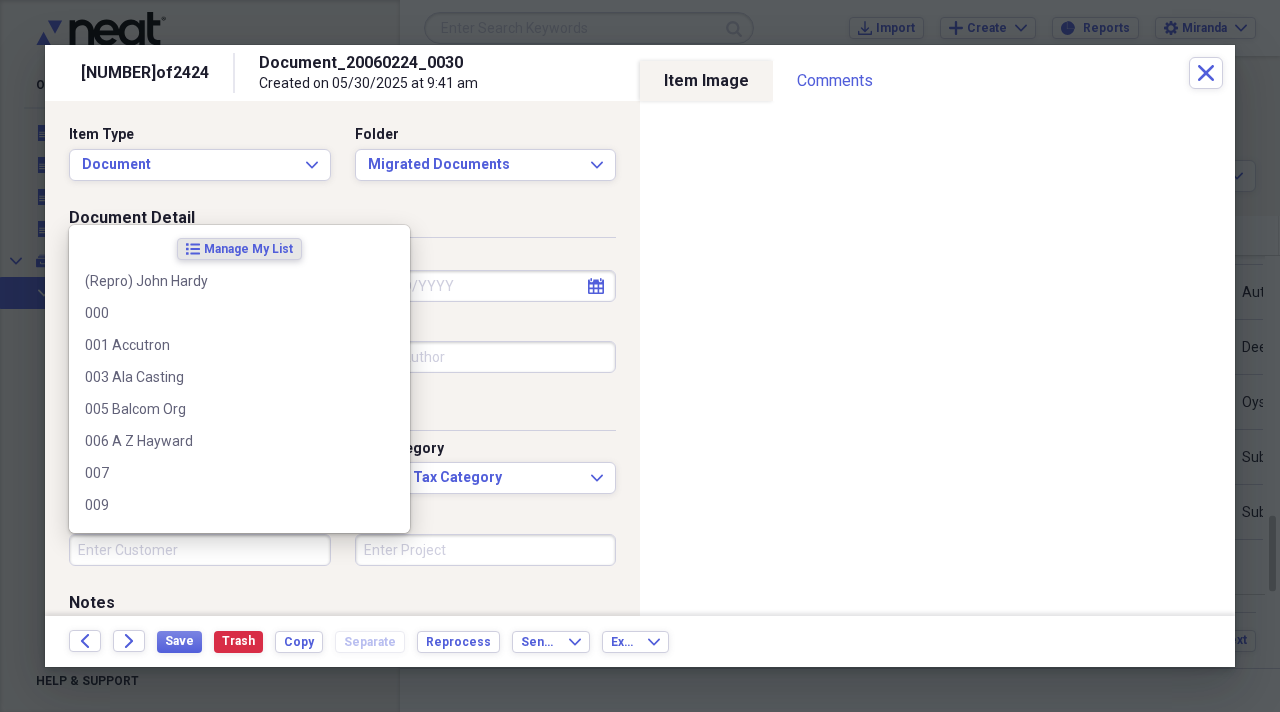 click on "Customer" at bounding box center (200, 550) 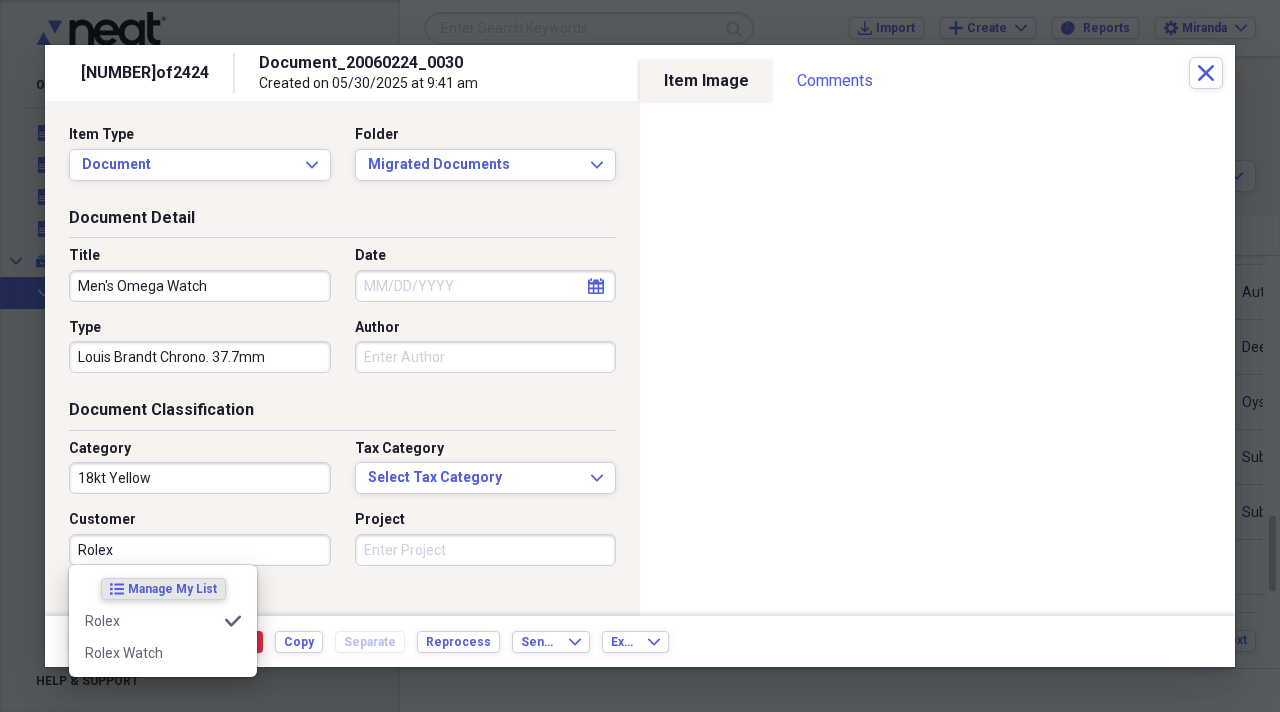 type on "Rolex" 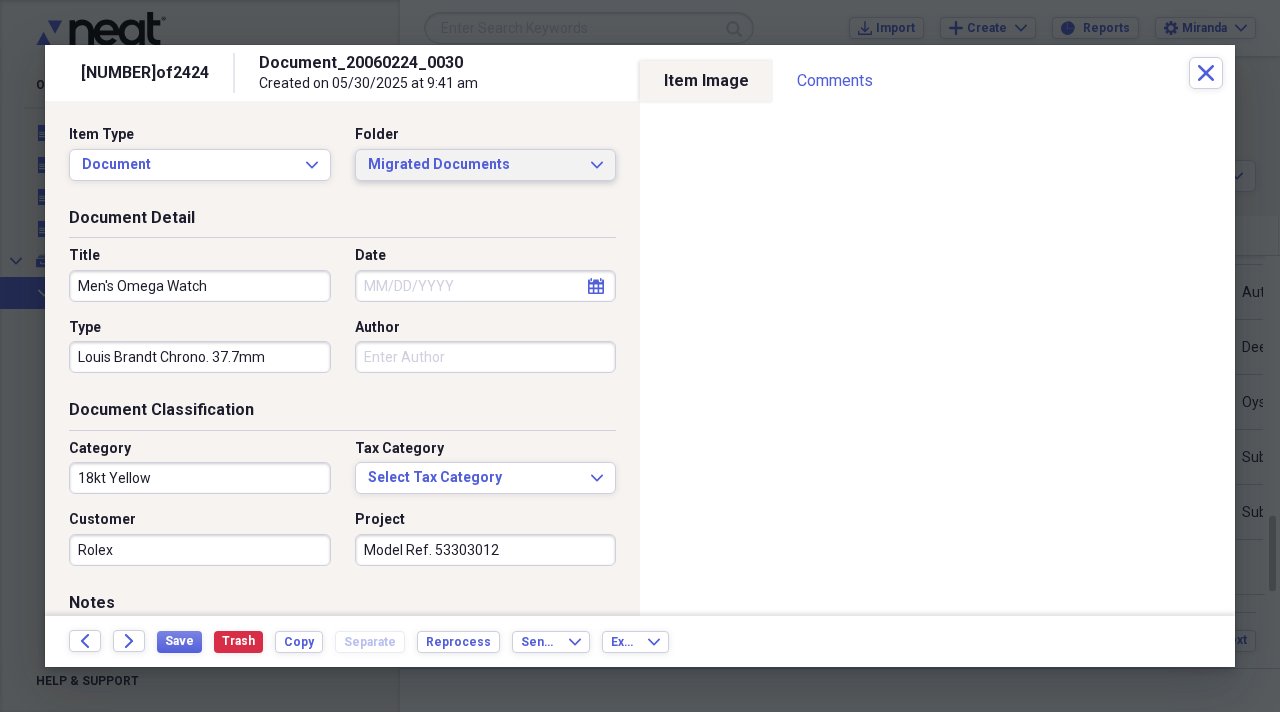 type on "Model Ref. 53303012" 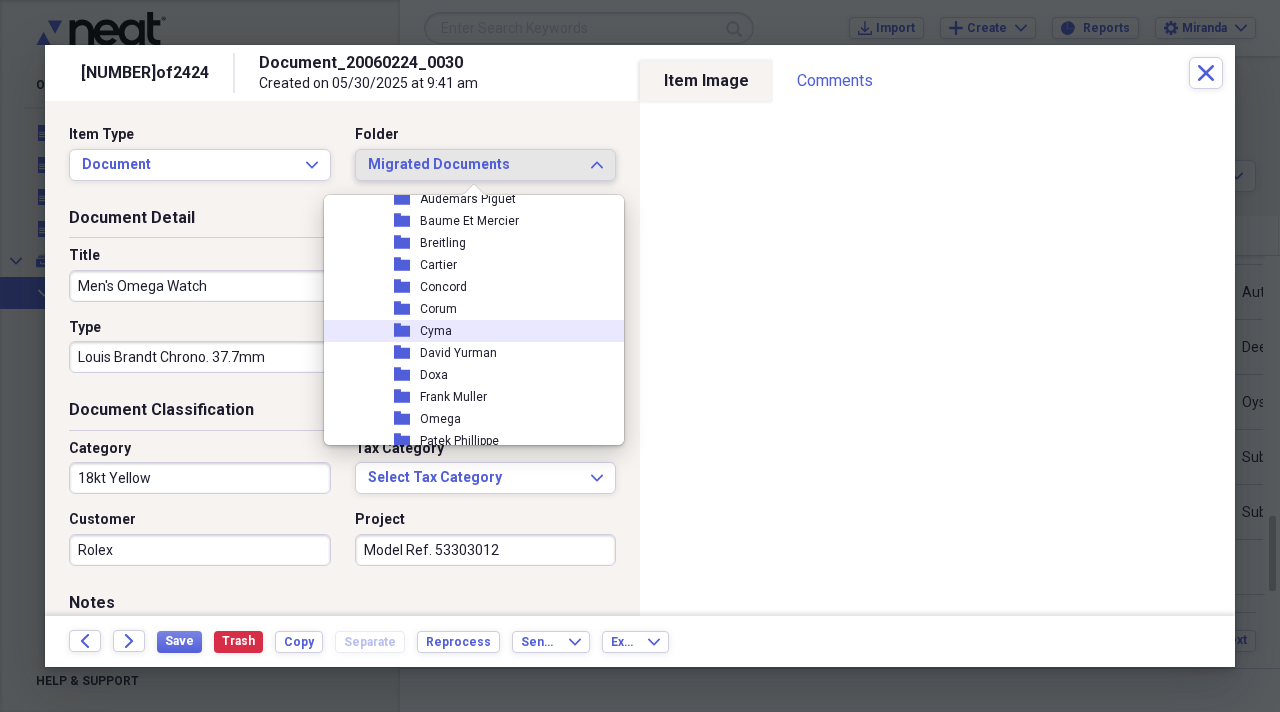 scroll, scrollTop: 2300, scrollLeft: 0, axis: vertical 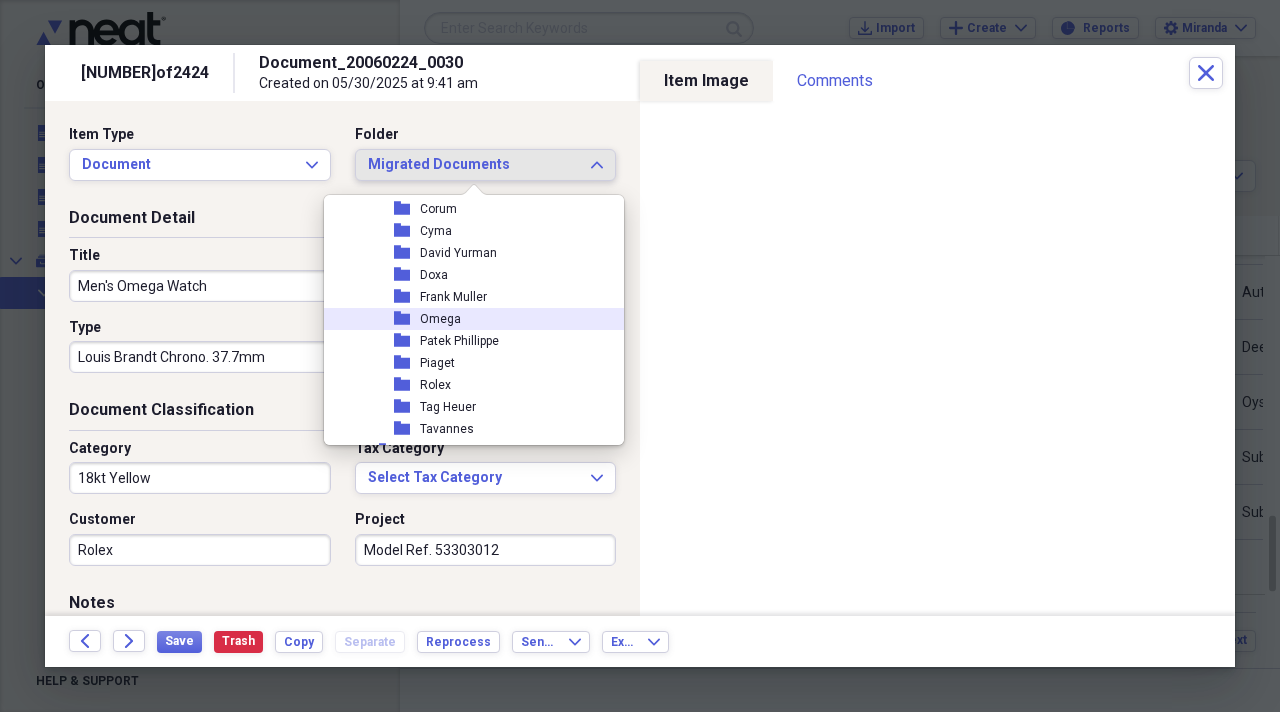 click on "Omega" at bounding box center (440, 319) 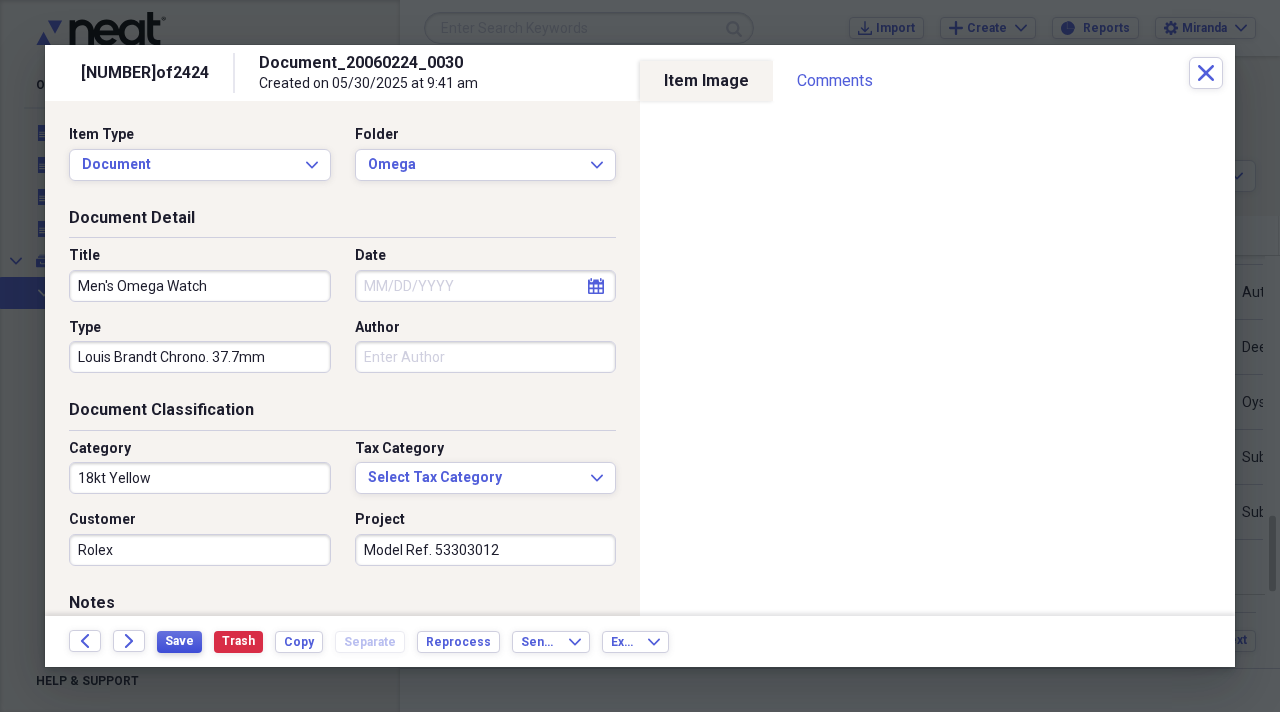 click on "Save" at bounding box center (179, 641) 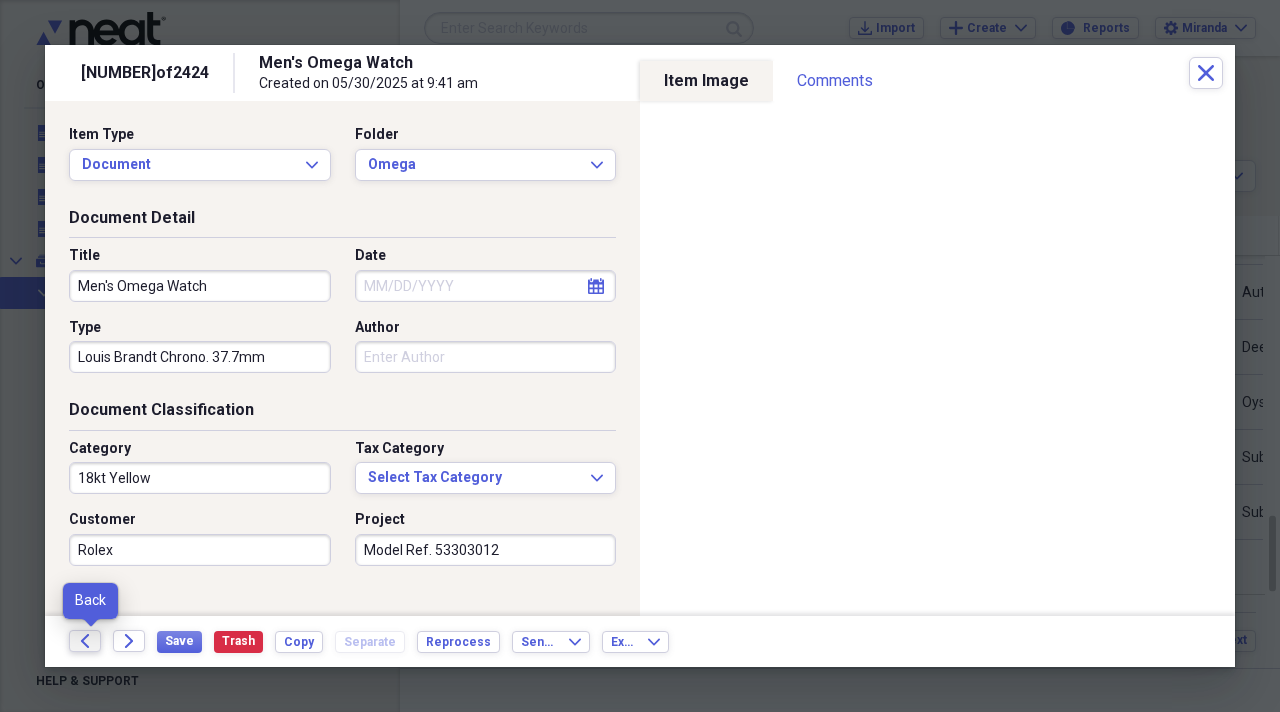 click on "Back" 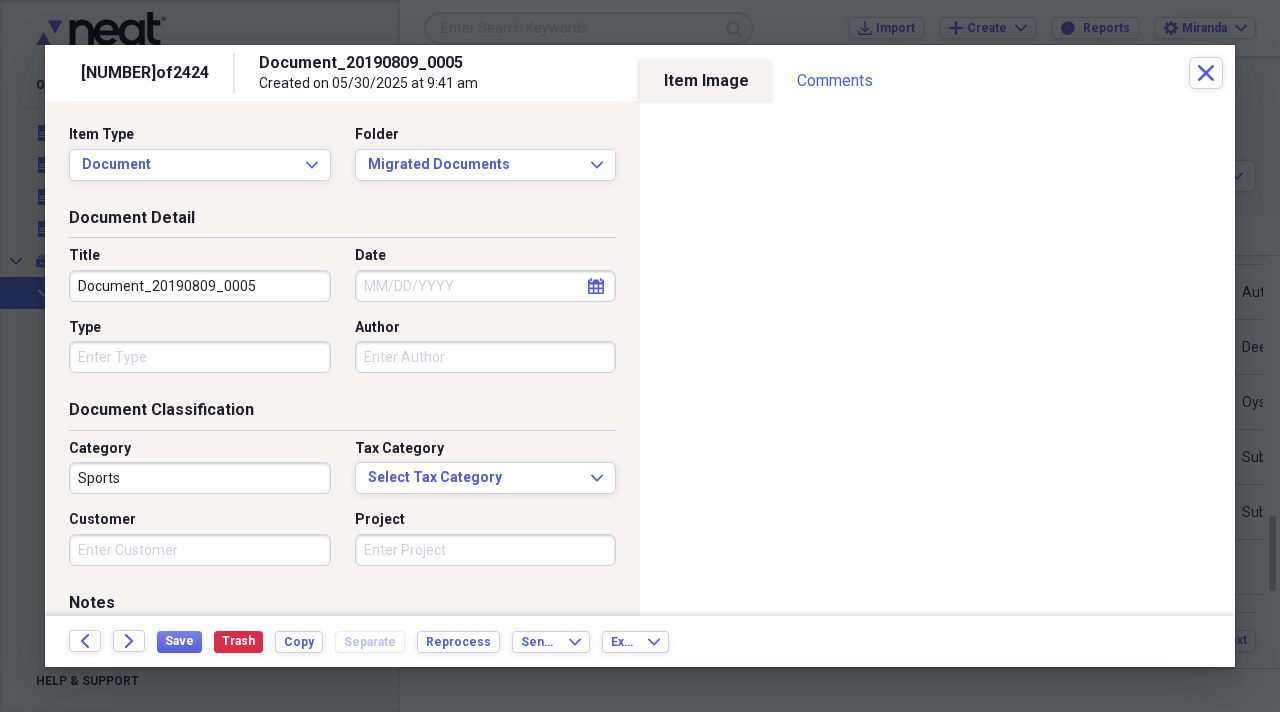 drag, startPoint x: 262, startPoint y: 287, endPoint x: 0, endPoint y: 290, distance: 262.01718 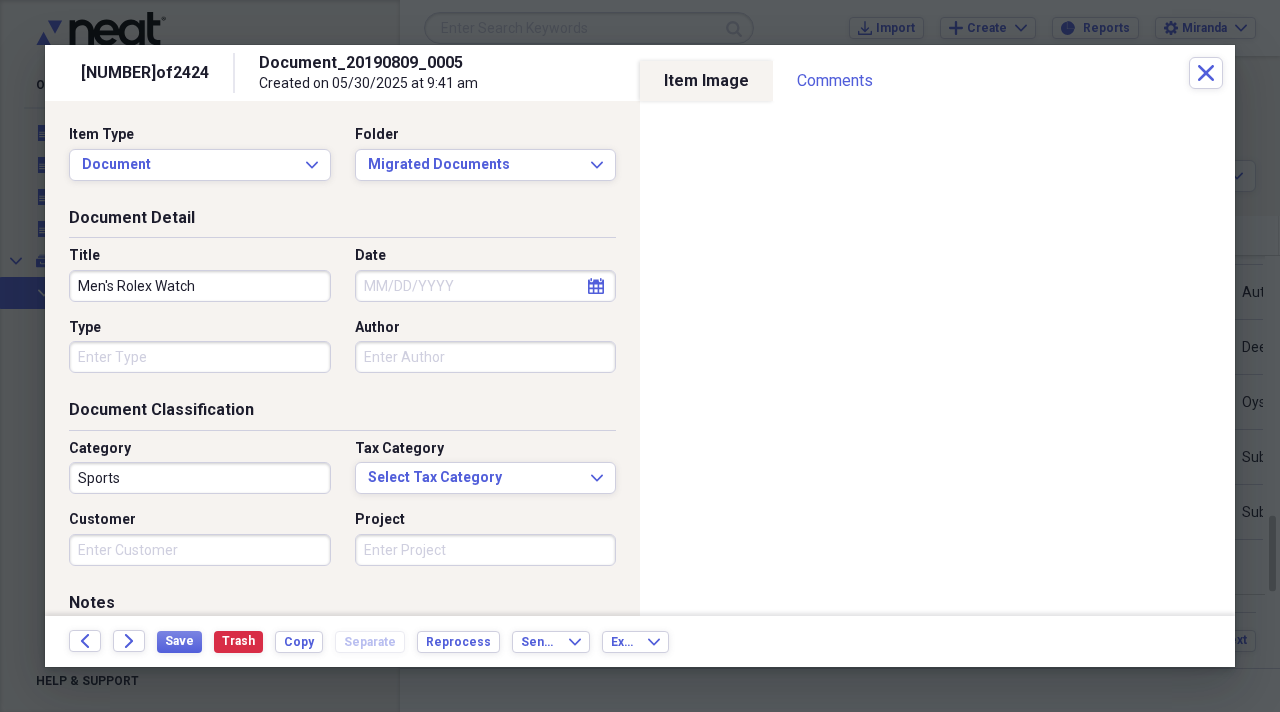 type on "Men's Rolex Watch" 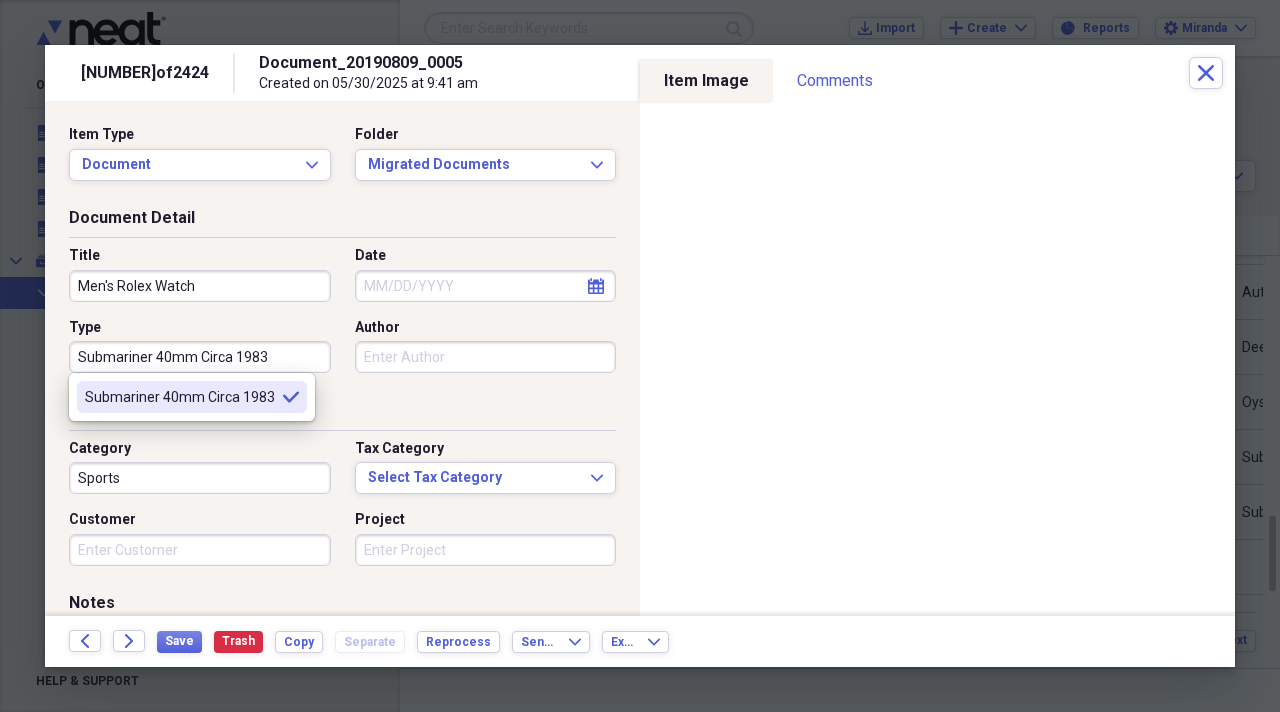 type on "Submariner 40mm Circa 1983" 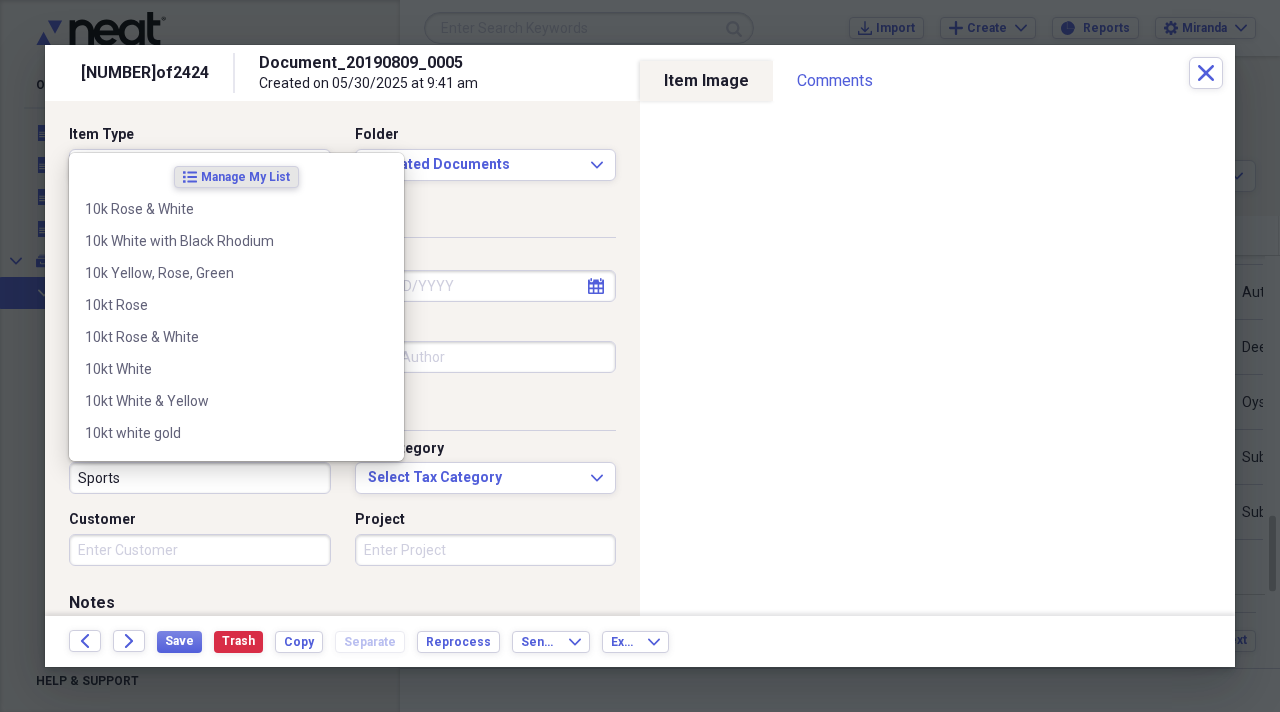 click on "Sports" at bounding box center [200, 478] 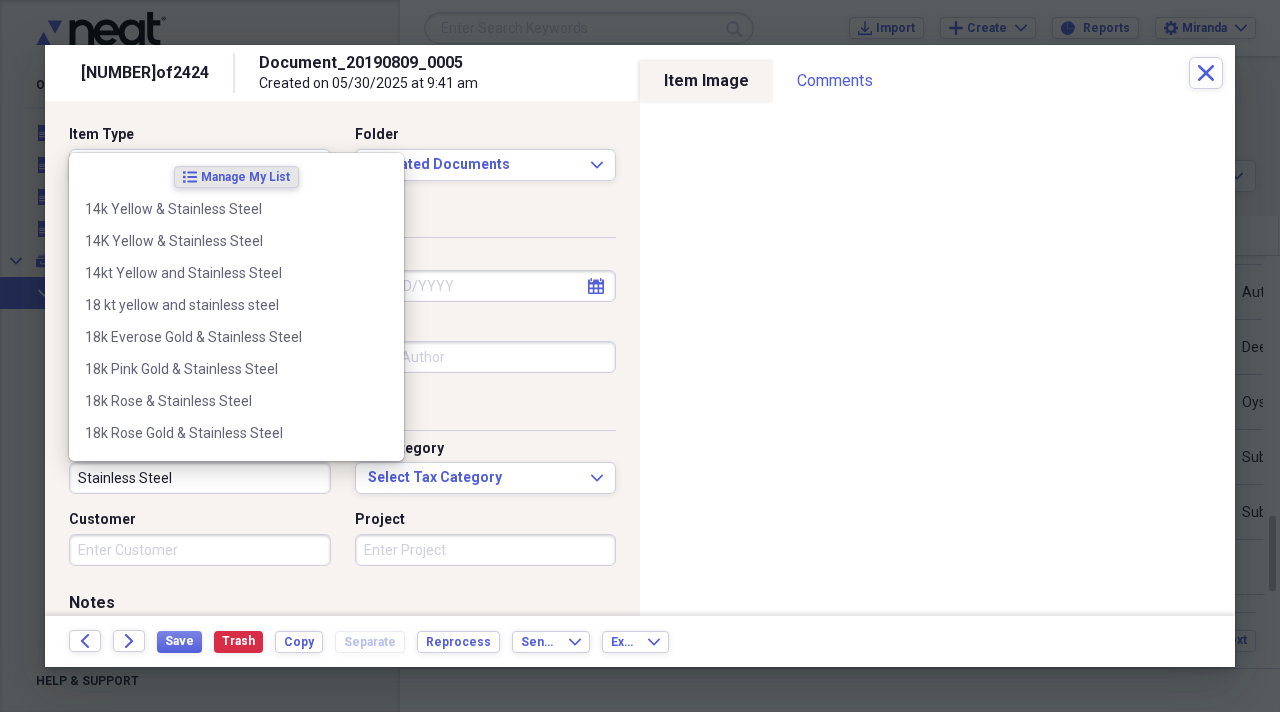 type on "Stainless Steel" 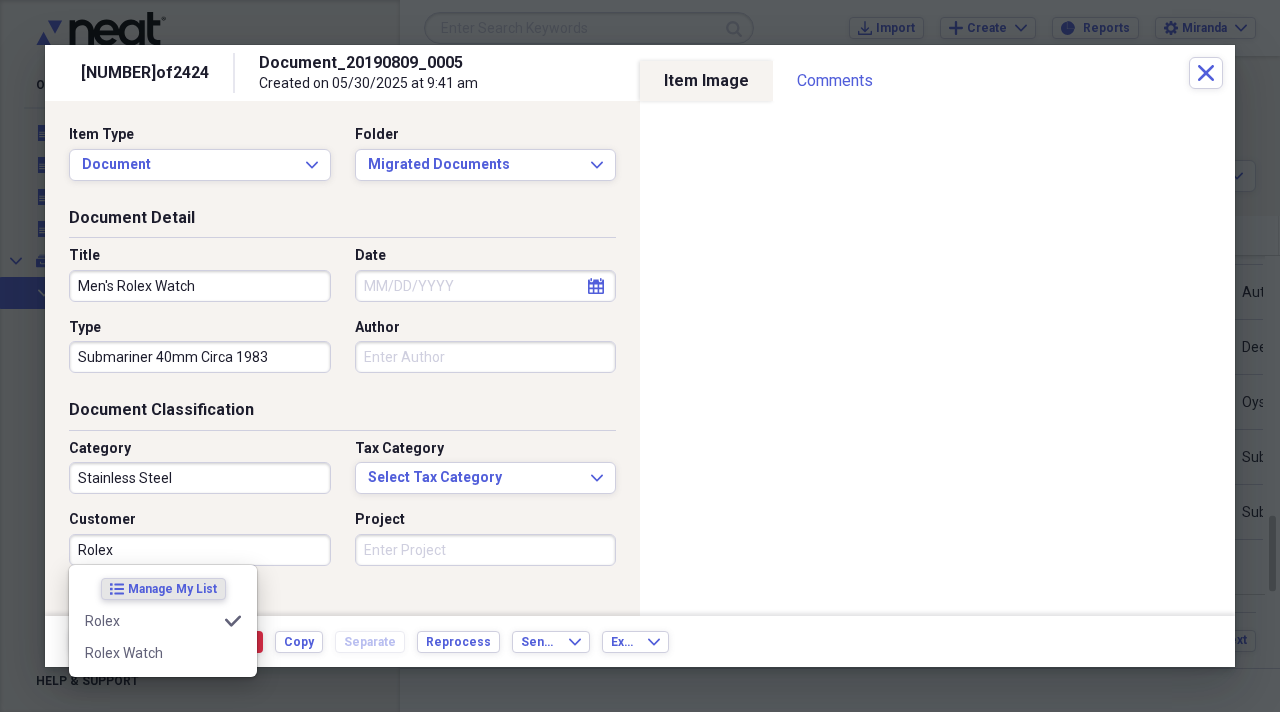 type on "Rolex" 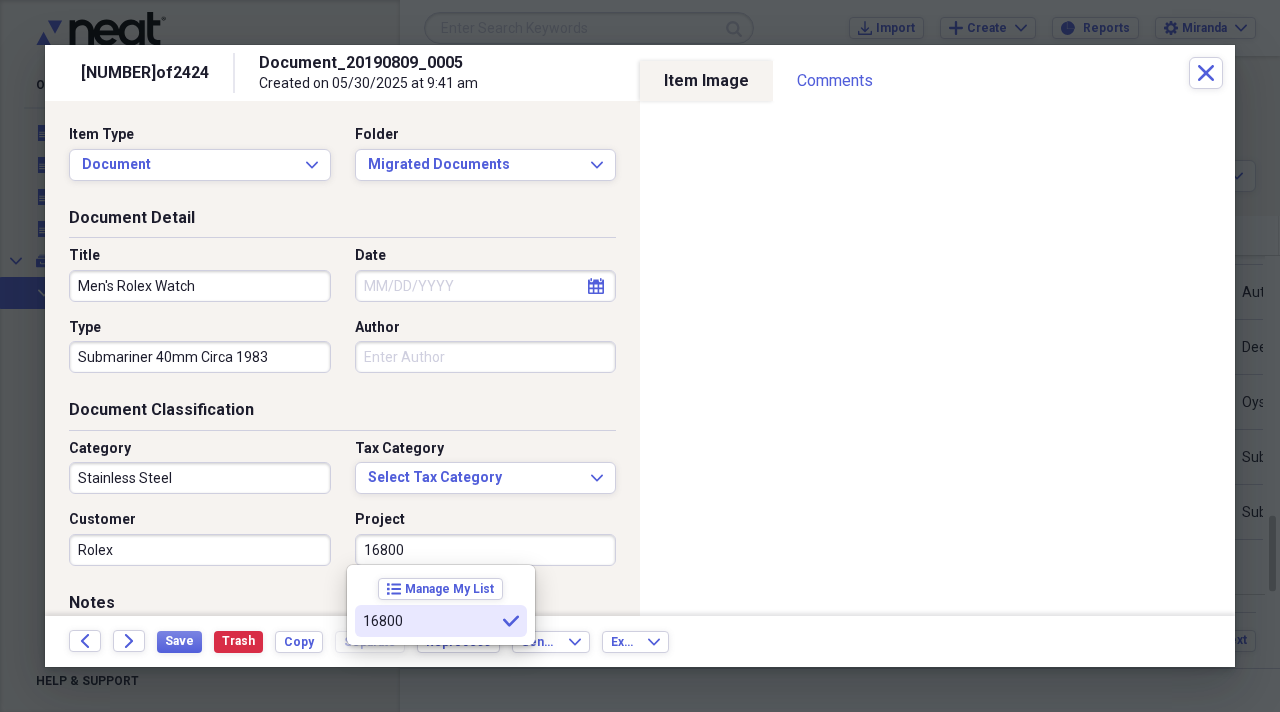 type on "16800" 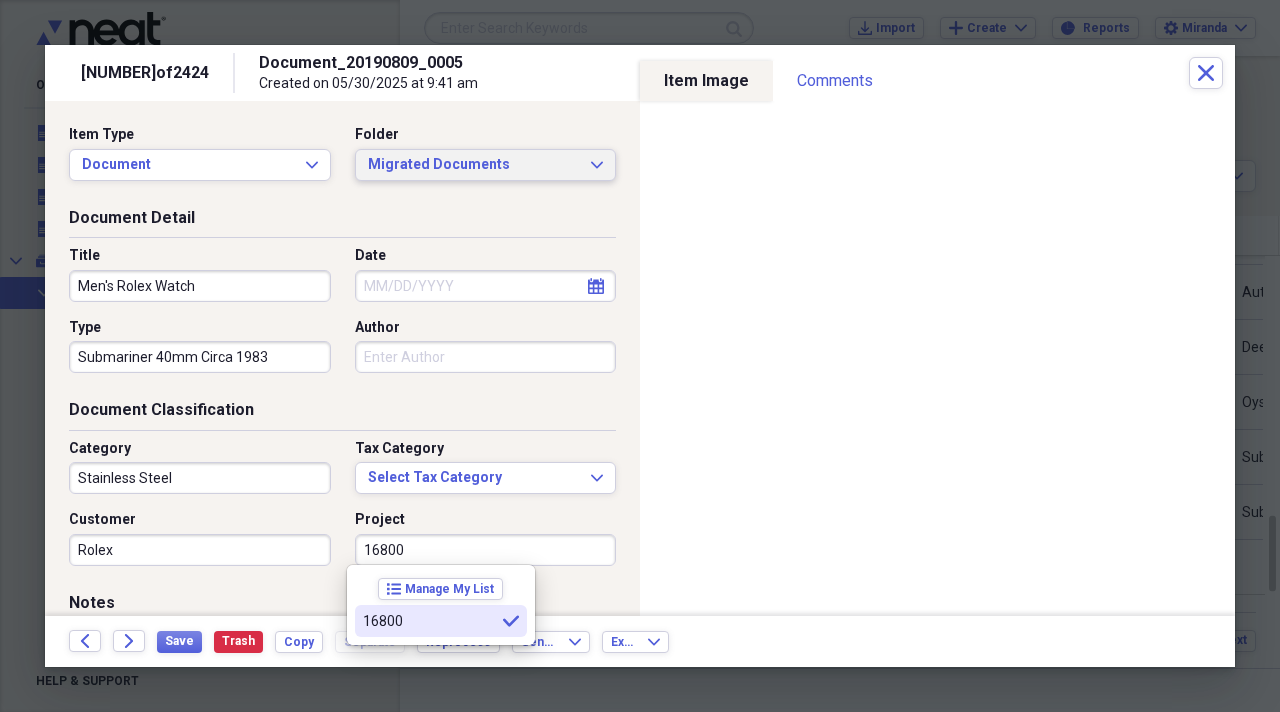 click on "Migrated Documents" at bounding box center [474, 165] 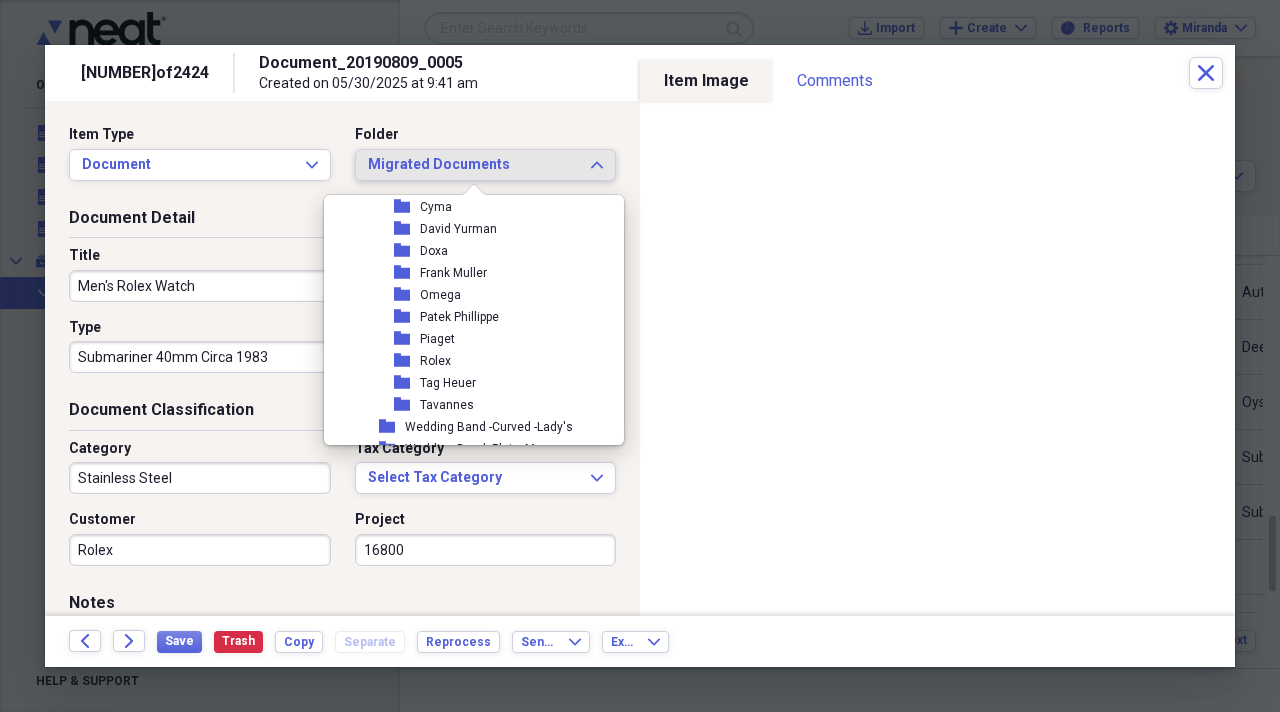 scroll, scrollTop: 2300, scrollLeft: 0, axis: vertical 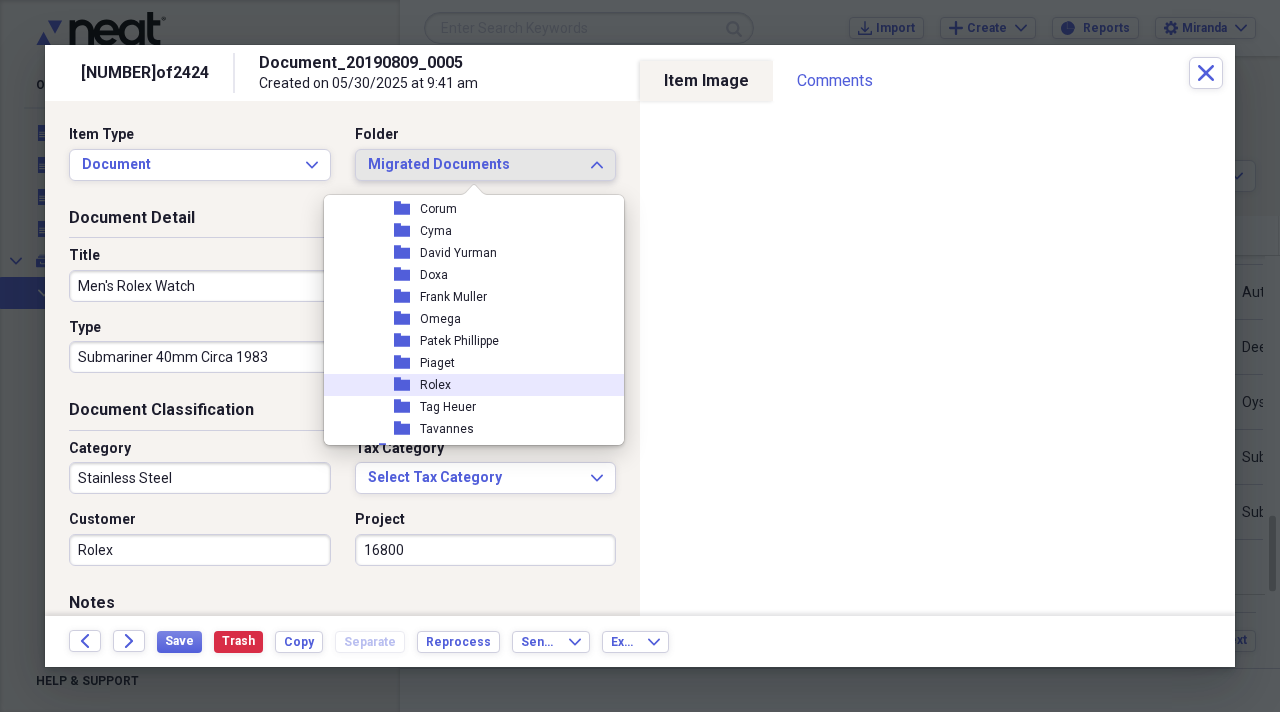 click on "folder Rolex" at bounding box center (466, 385) 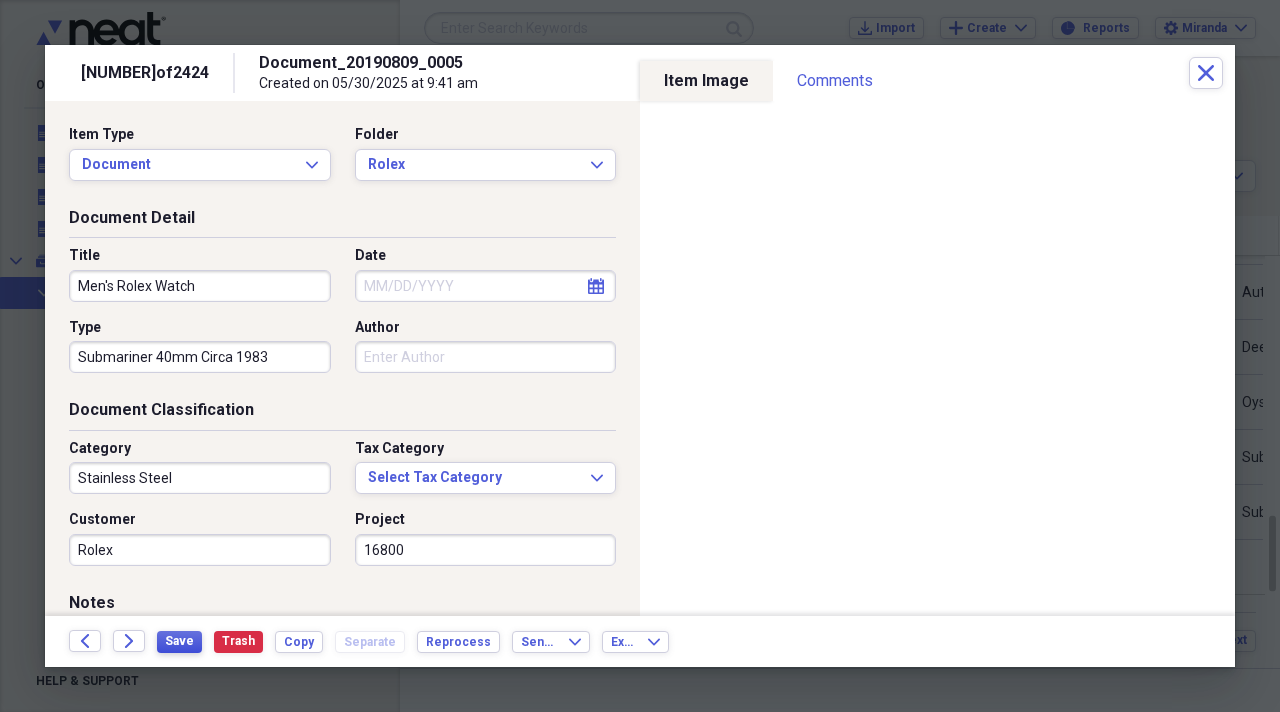 click on "Save" at bounding box center [179, 641] 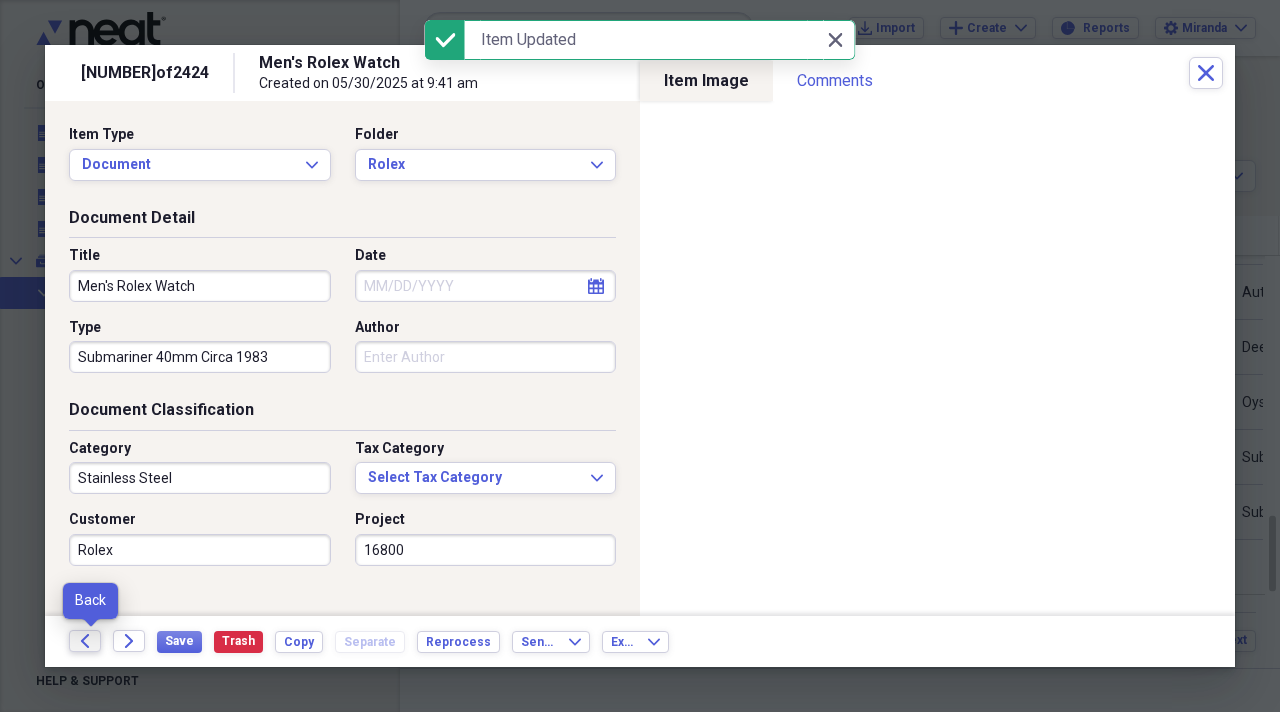 click on "Back" 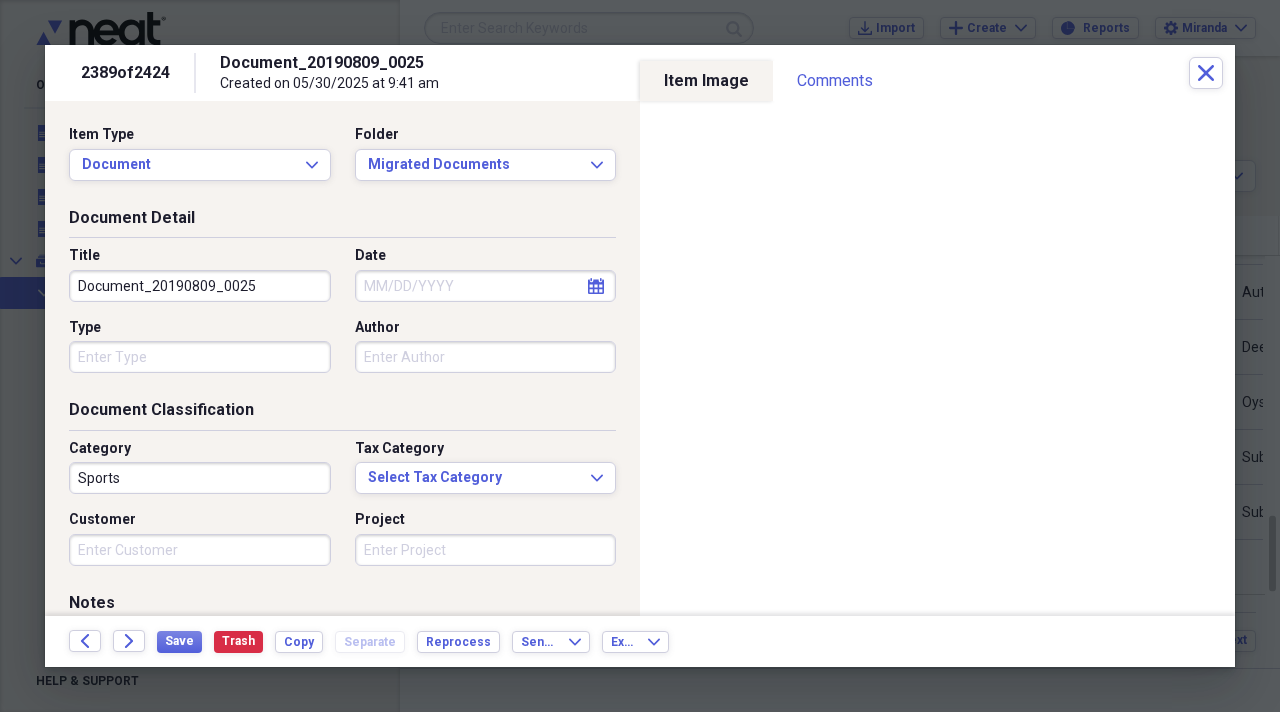 drag, startPoint x: 249, startPoint y: 276, endPoint x: 0, endPoint y: 276, distance: 249 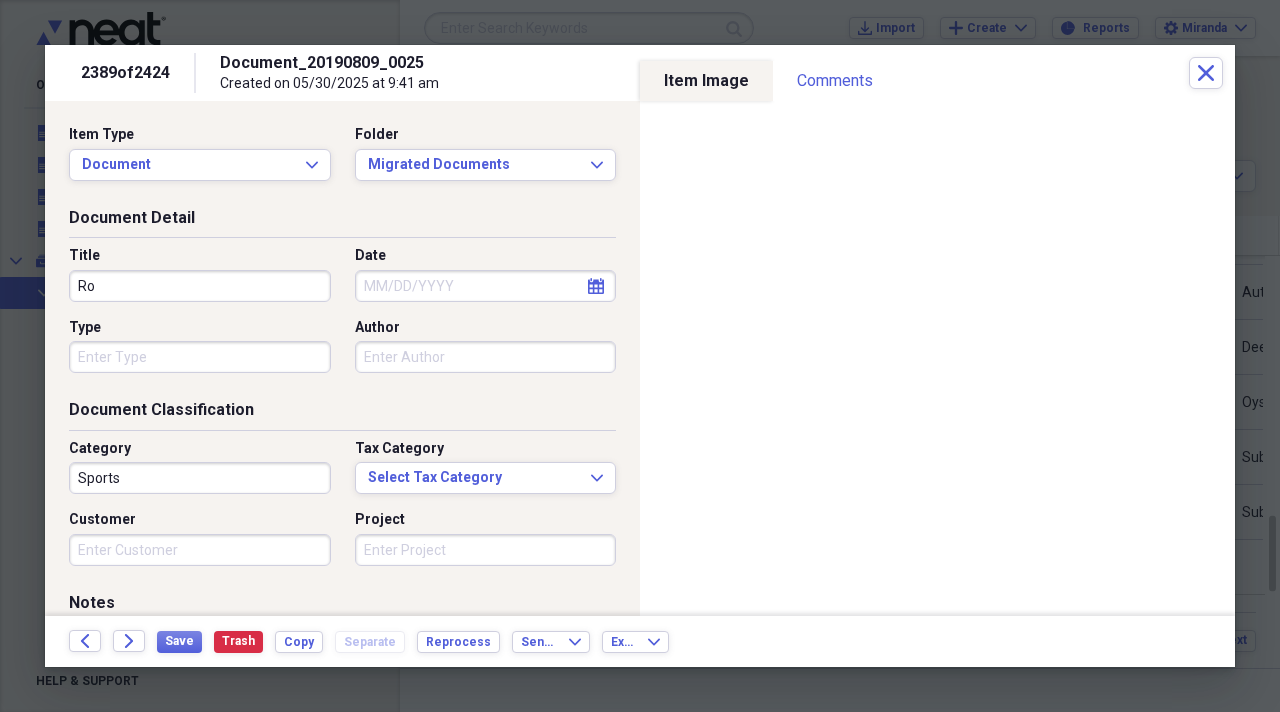 type on "R" 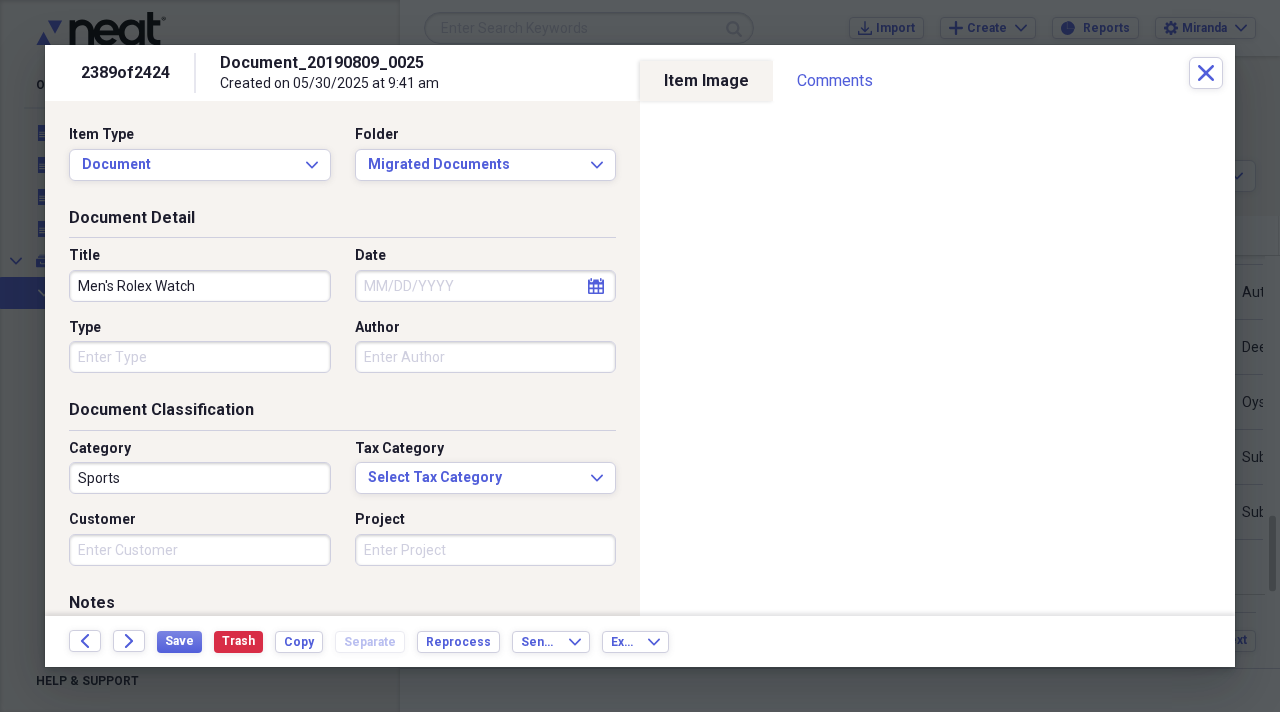type on "Men's Rolex Watch" 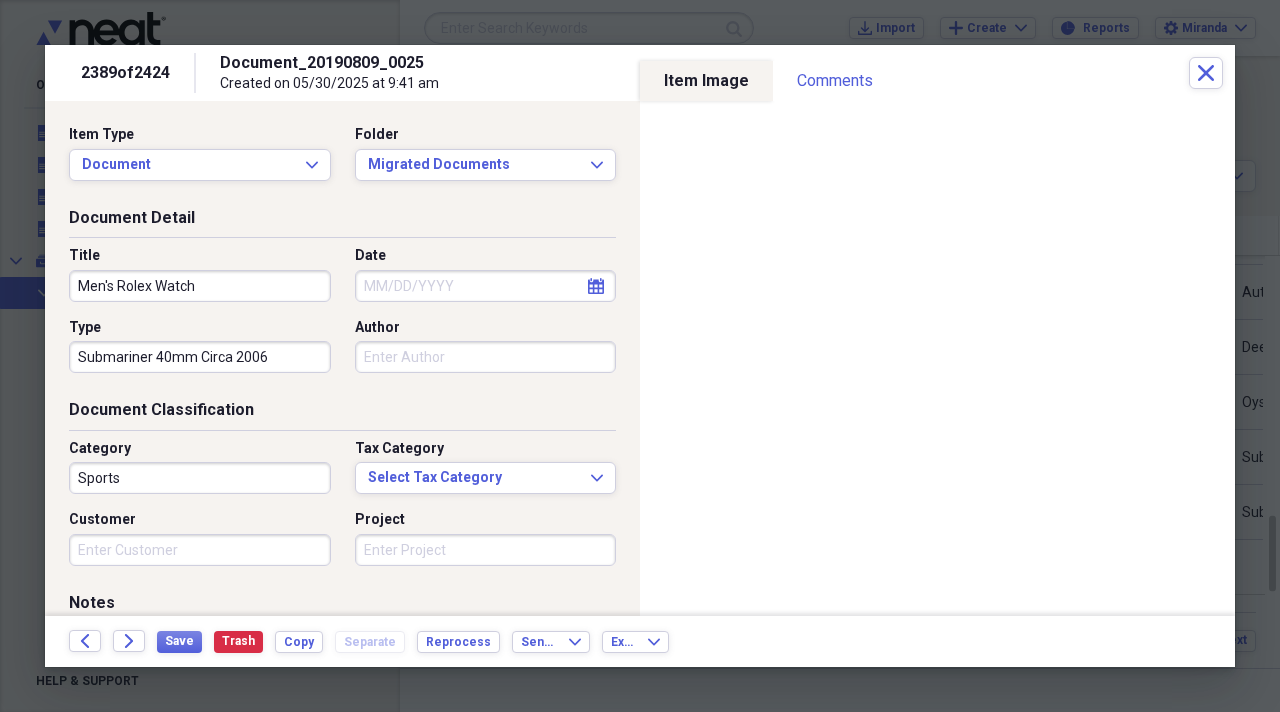 type on "Submariner 40mm Circa 2006" 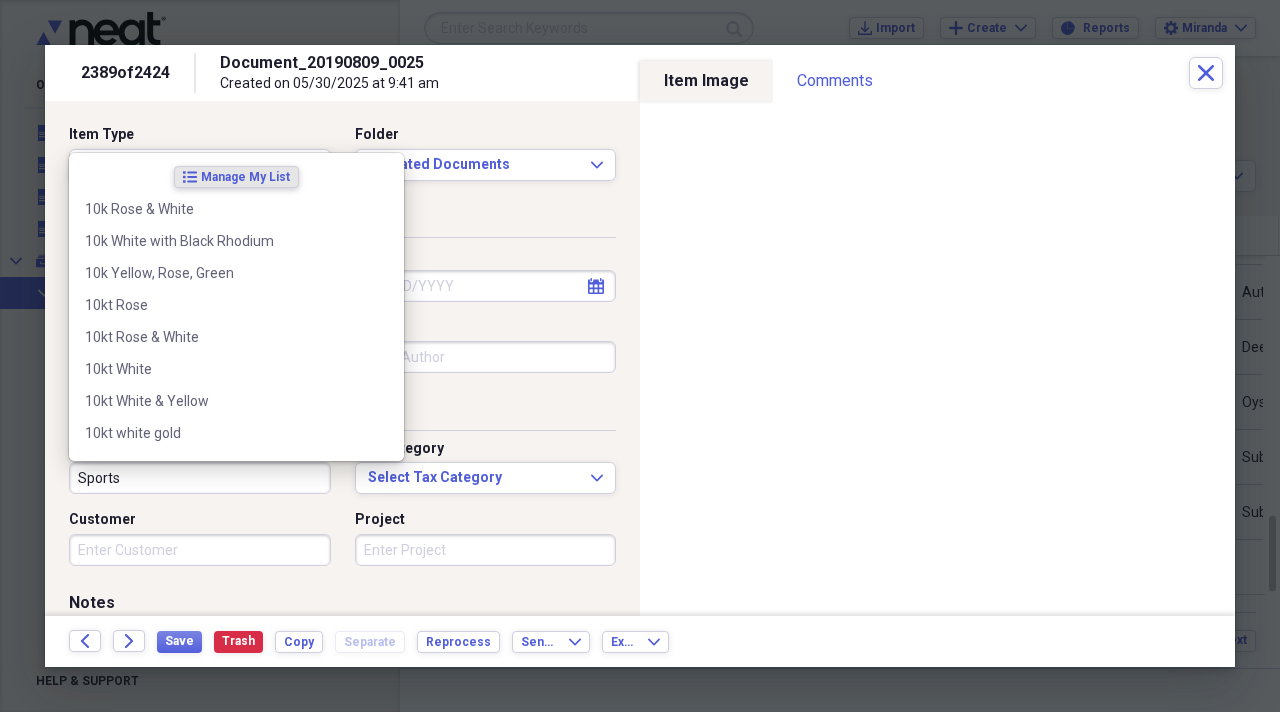 click on "Sports" at bounding box center (200, 478) 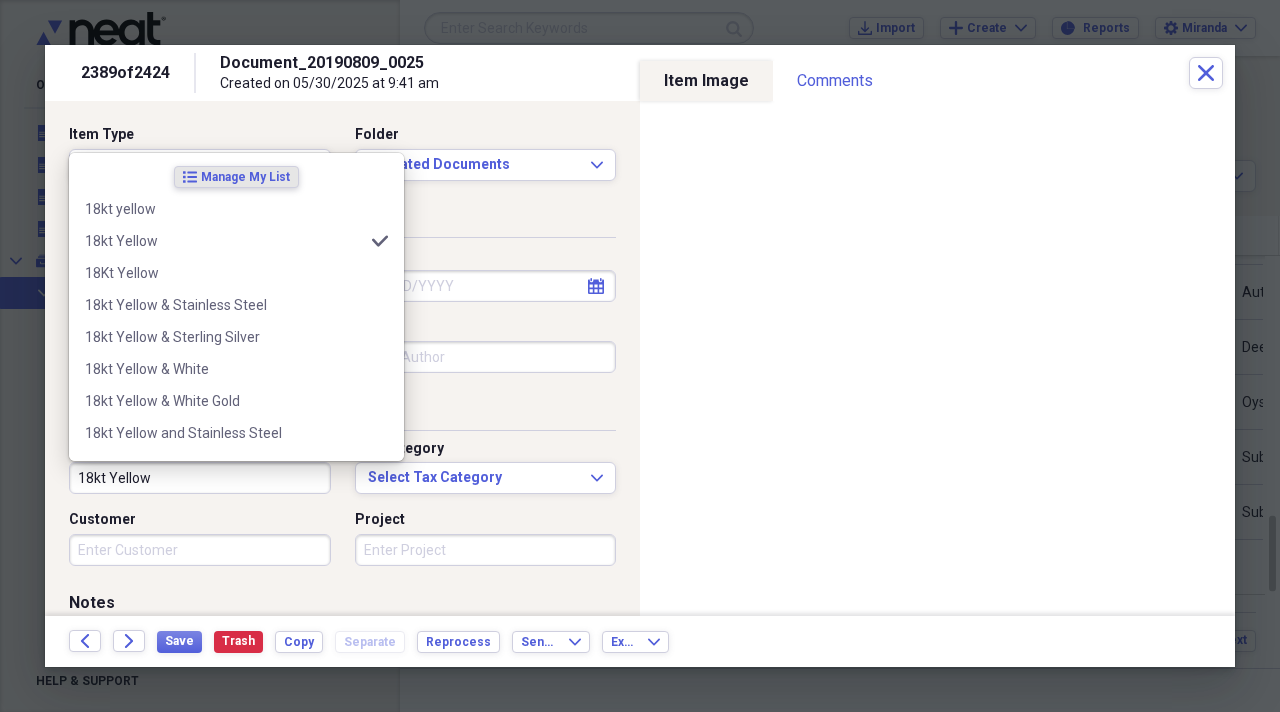 type on "18kt Yellow" 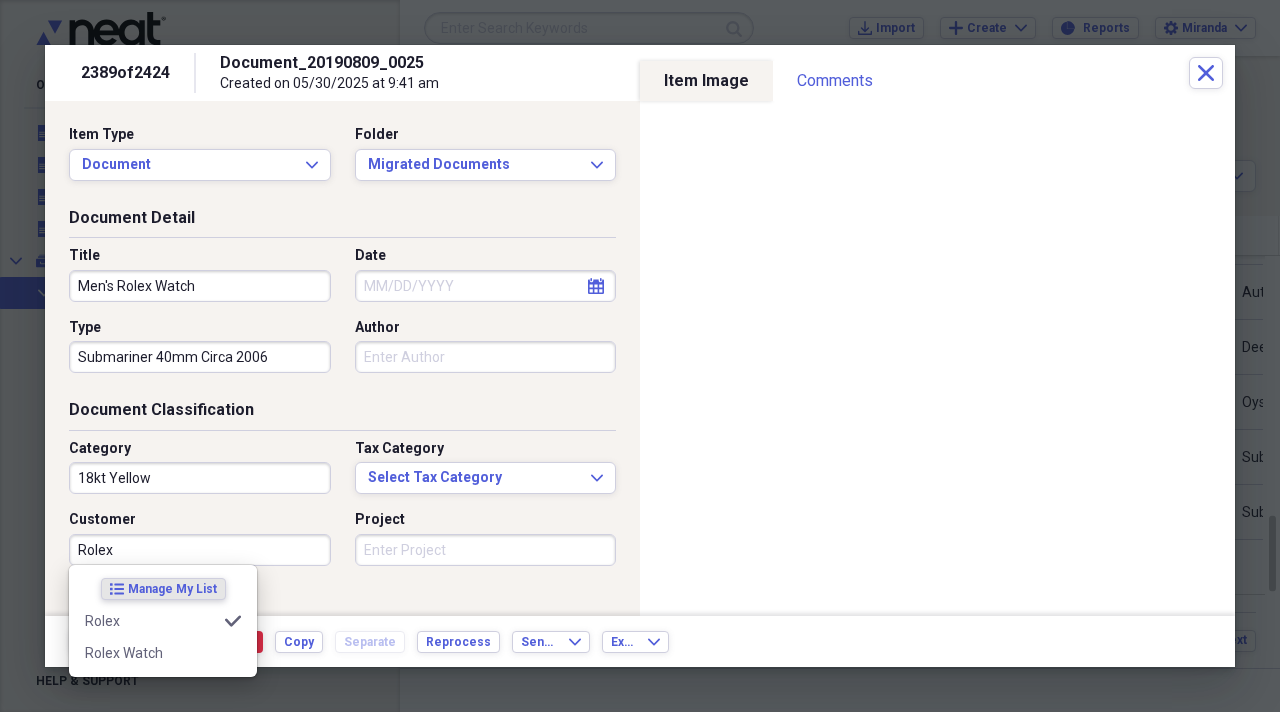 type on "Rolex" 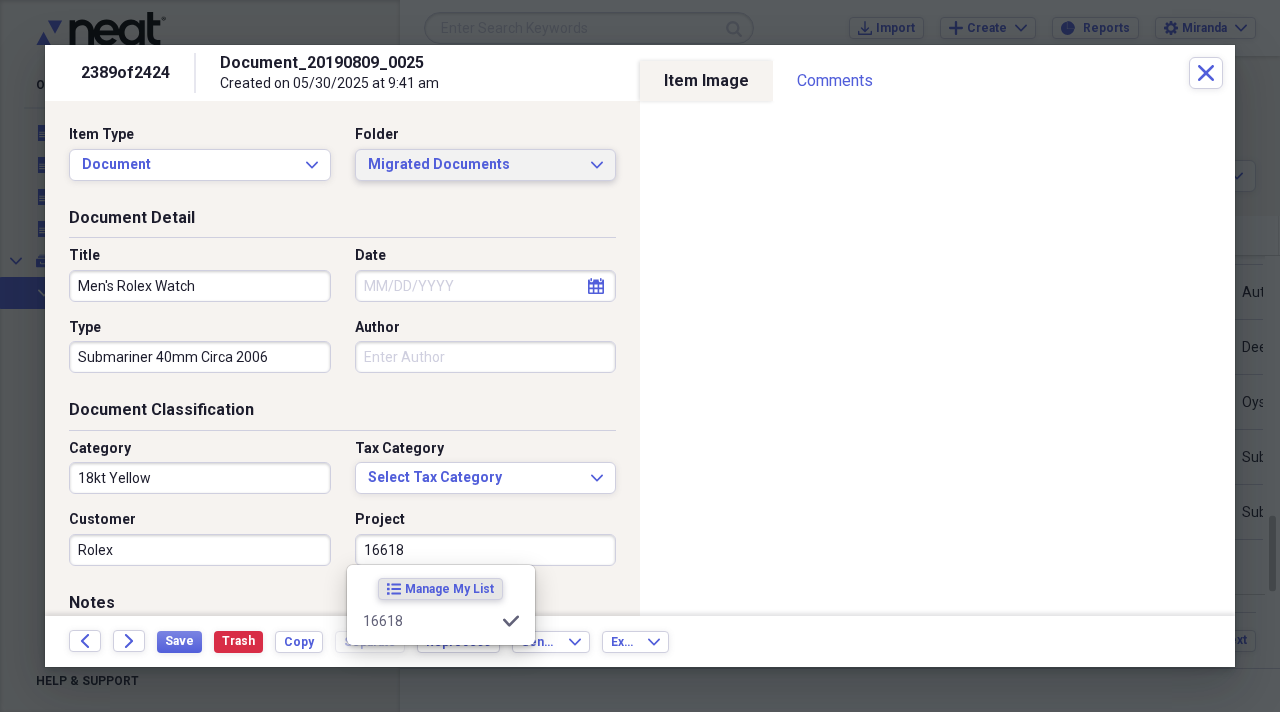 type on "16618" 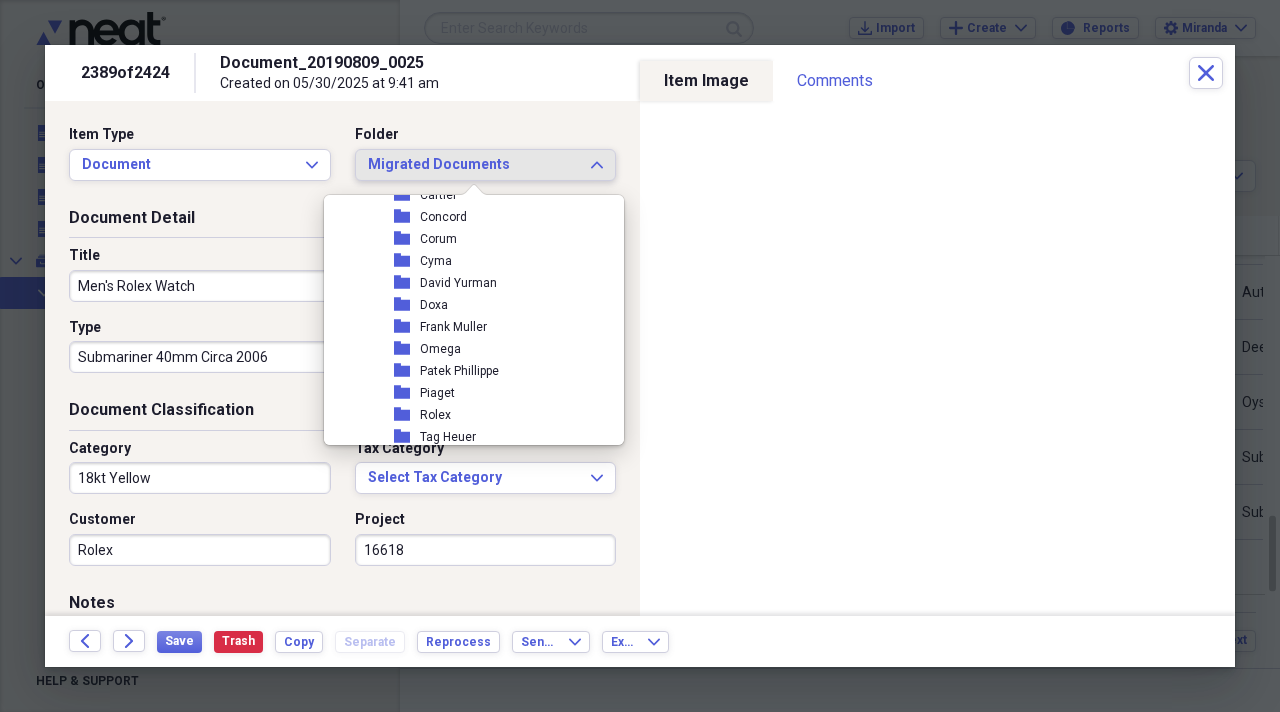 scroll, scrollTop: 2300, scrollLeft: 0, axis: vertical 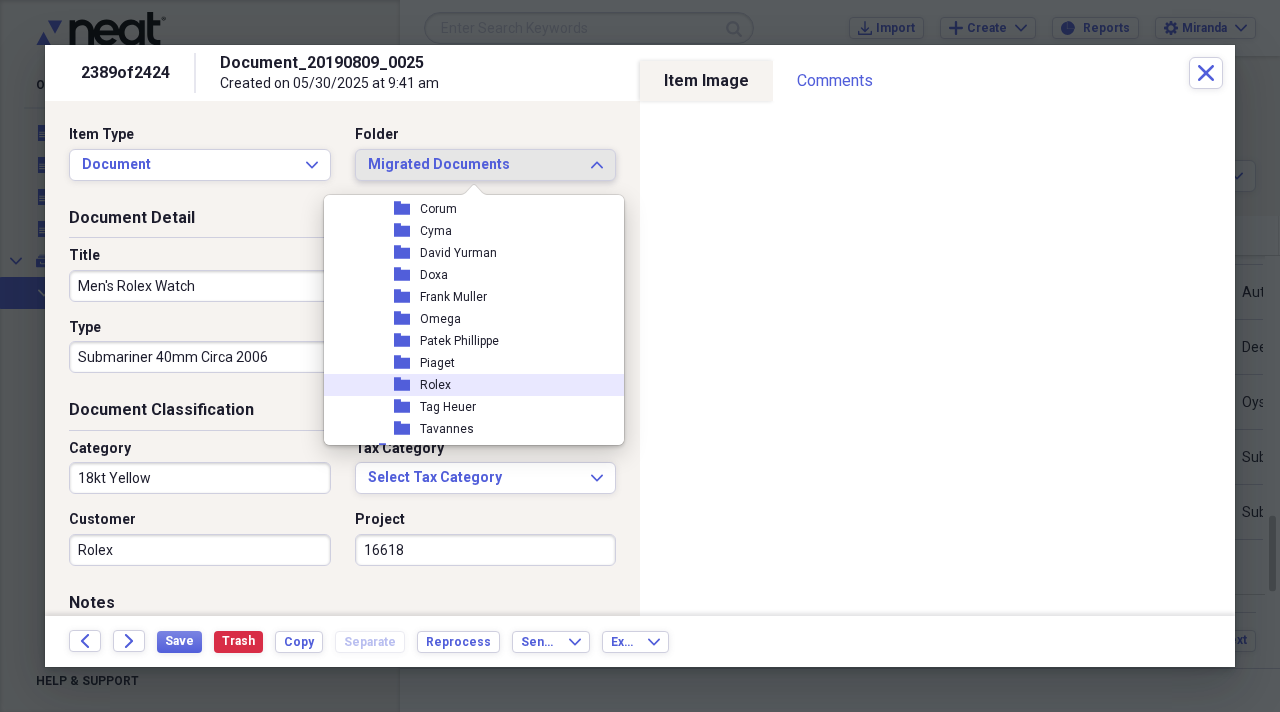 click on "folder Rolex" at bounding box center [466, 385] 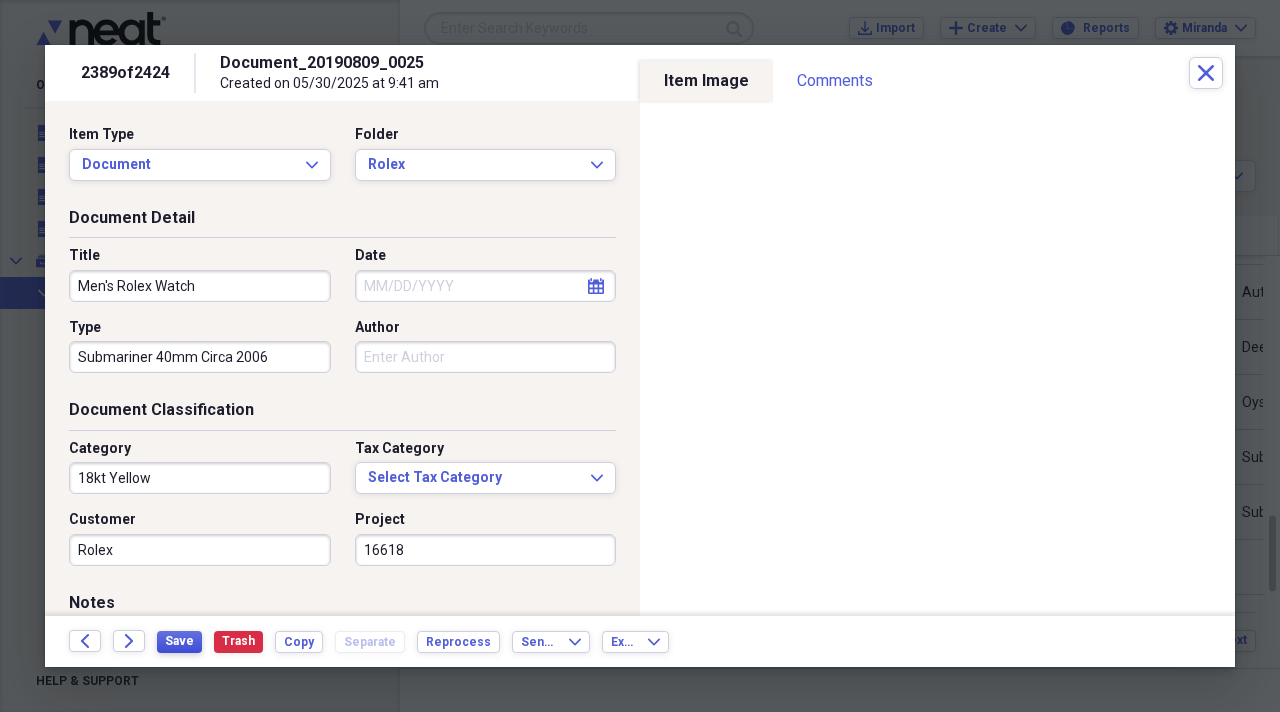 click on "Save" at bounding box center (179, 641) 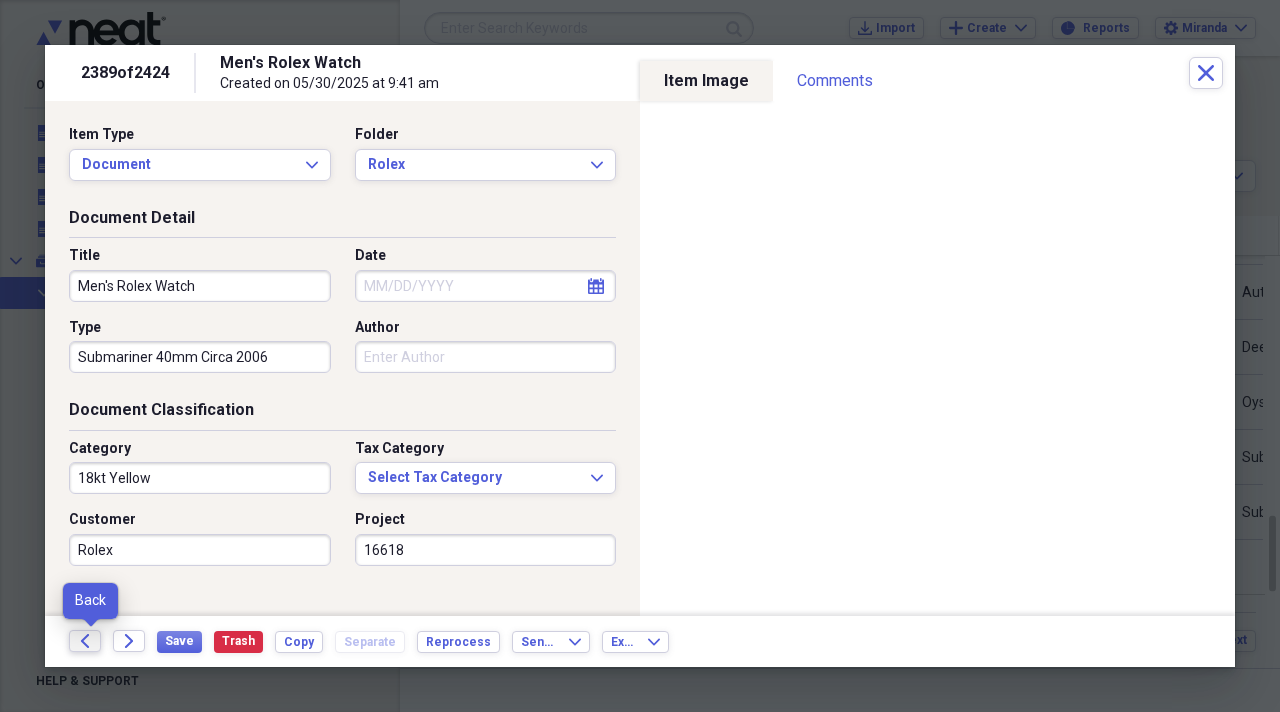 click on "Back" at bounding box center [85, 641] 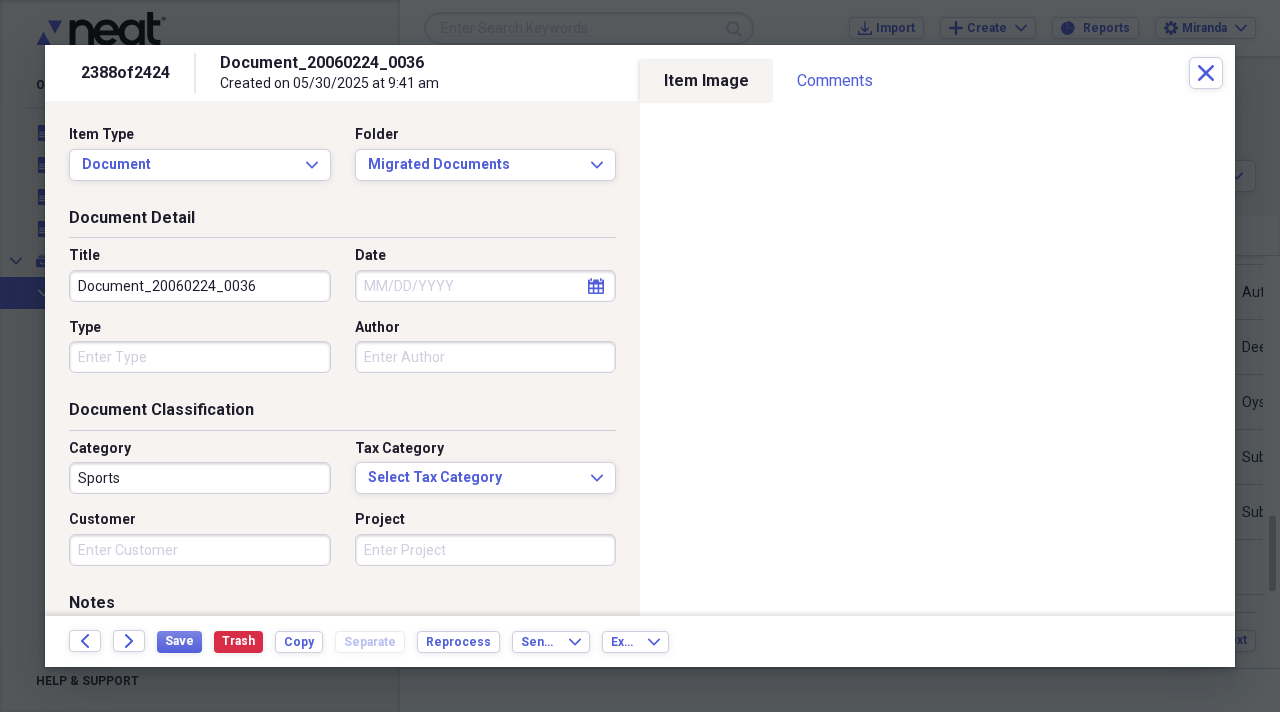 drag, startPoint x: 269, startPoint y: 293, endPoint x: 0, endPoint y: 243, distance: 273.6074 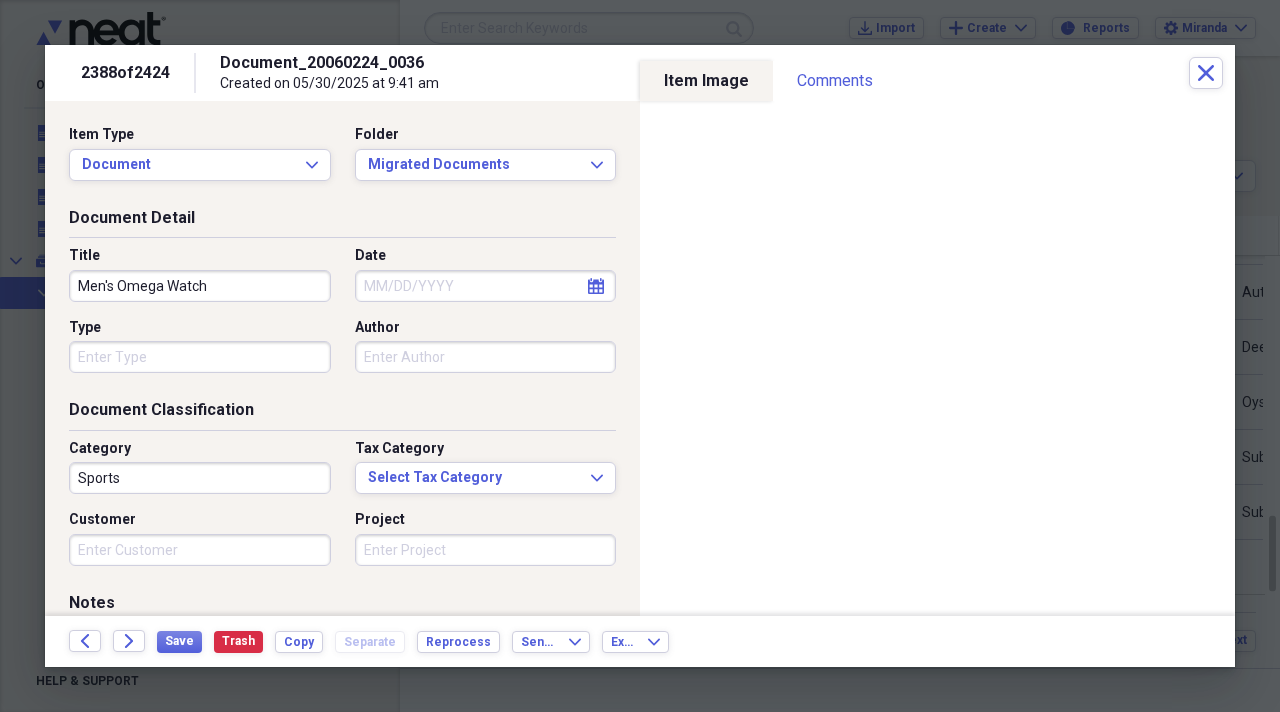 type on "Men's Omega Watch" 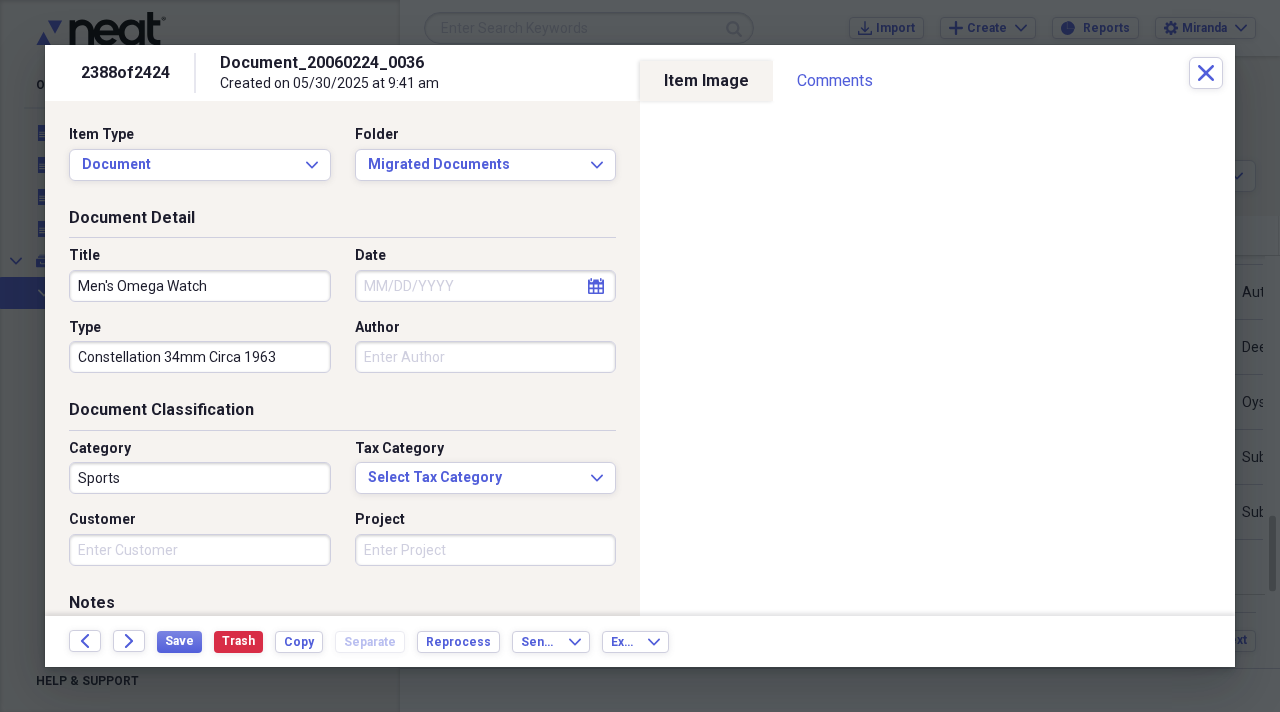 type on "Constellation 34mm Circa 1963" 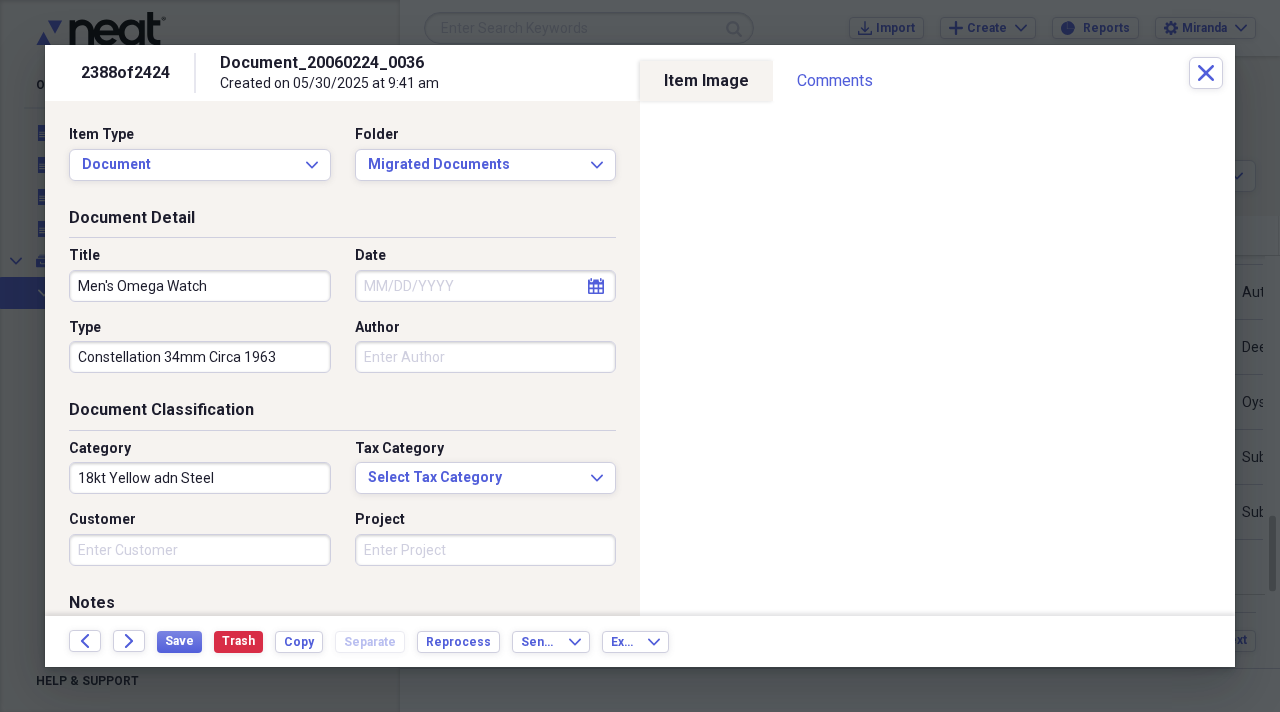 click on "18kt Yellow adn Steel" at bounding box center (200, 478) 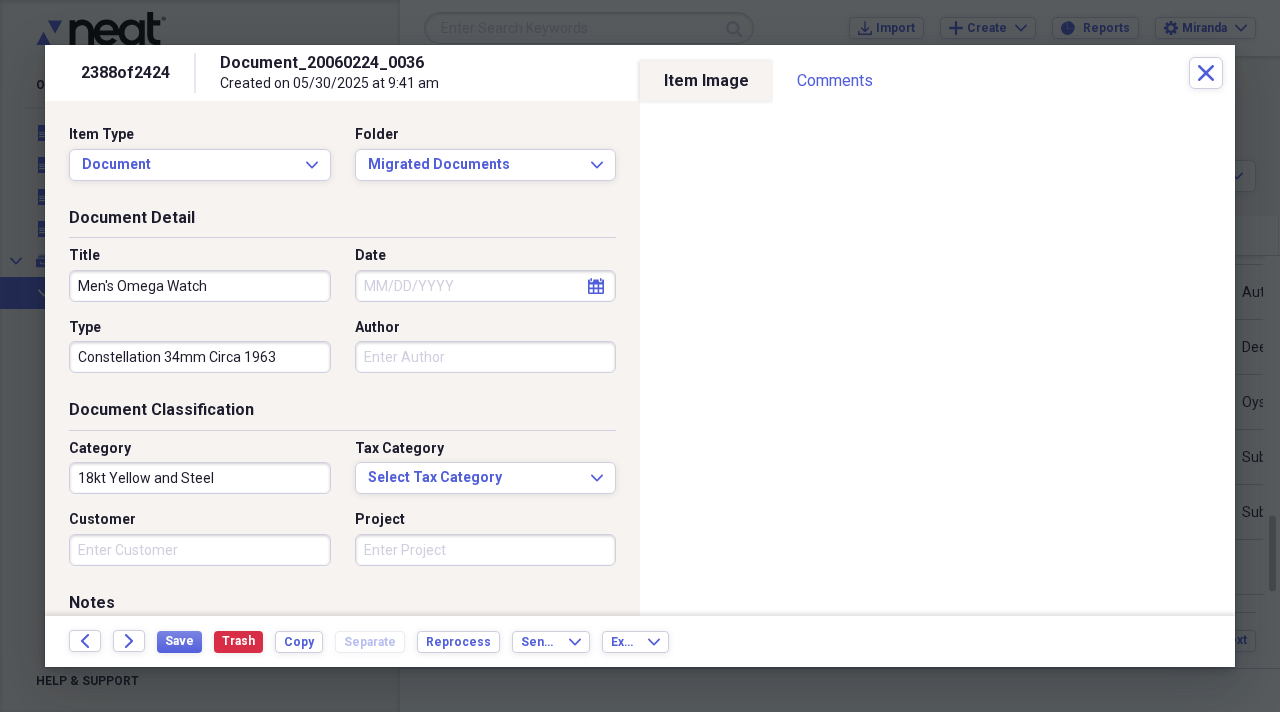 type on "18kt Yellow and Steel" 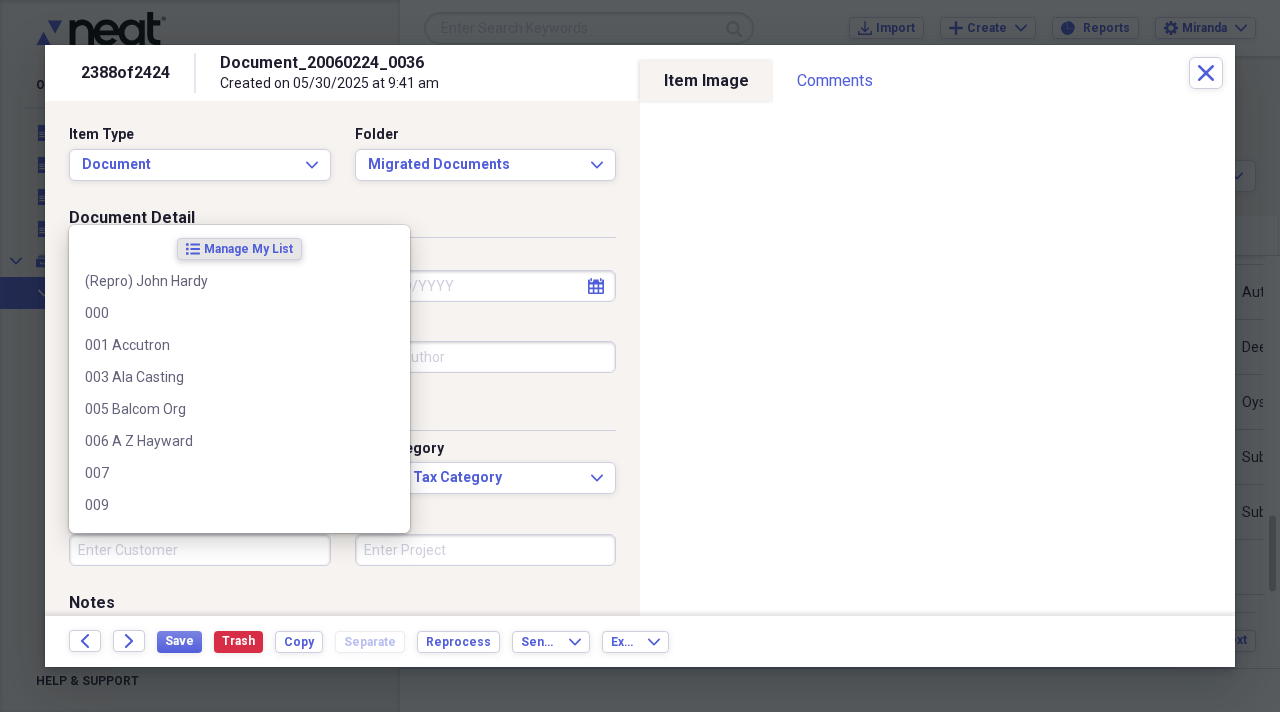 click on "Customer" at bounding box center (200, 550) 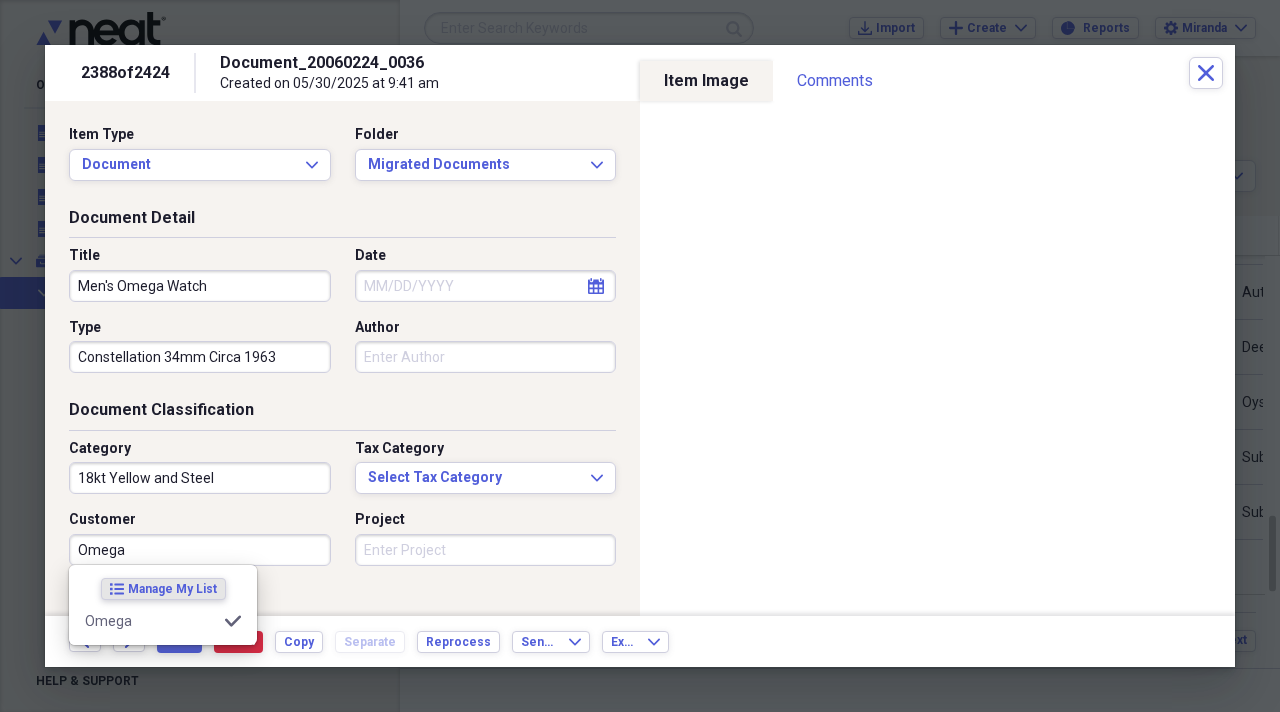 type on "Omega" 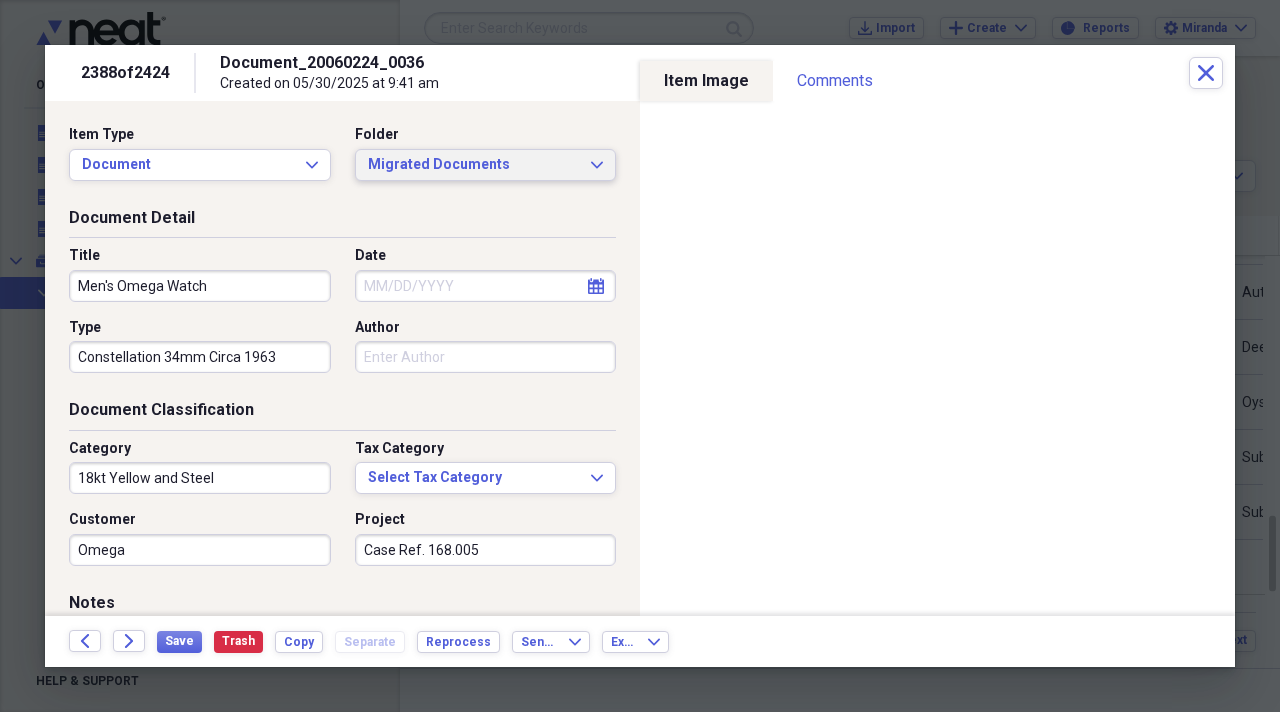 type on "Case Ref. 168.005" 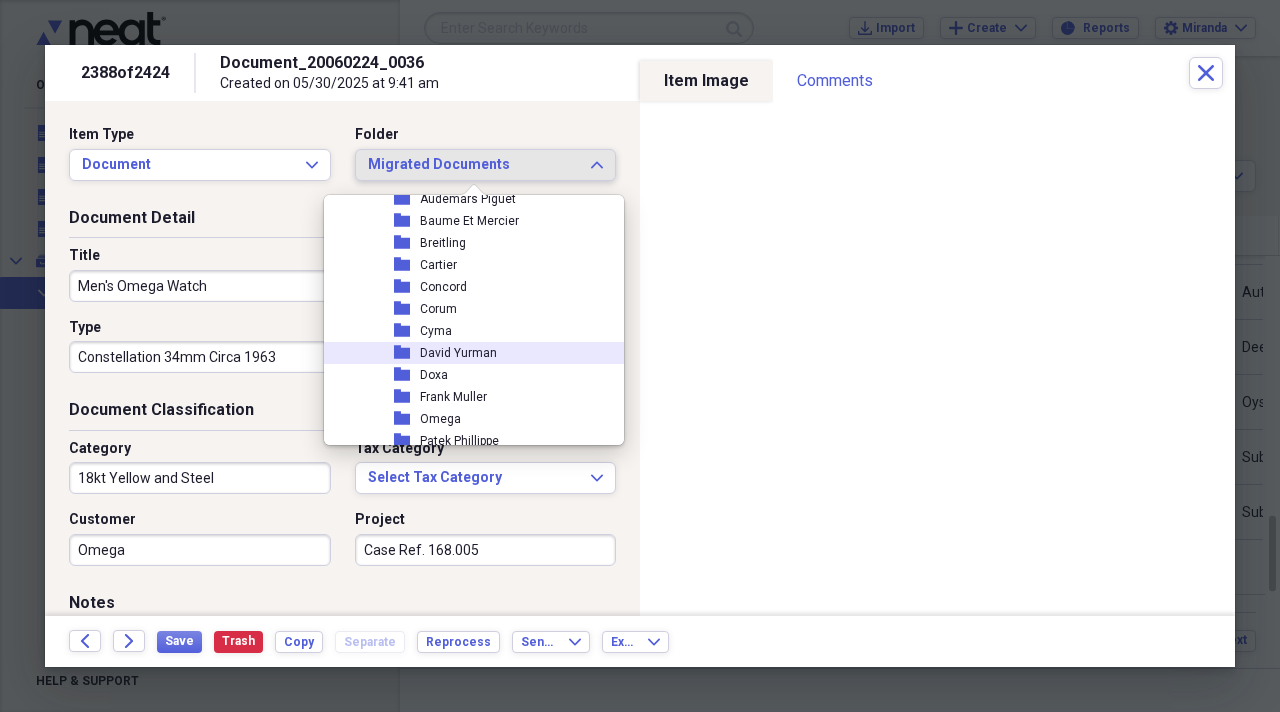 scroll, scrollTop: 2300, scrollLeft: 0, axis: vertical 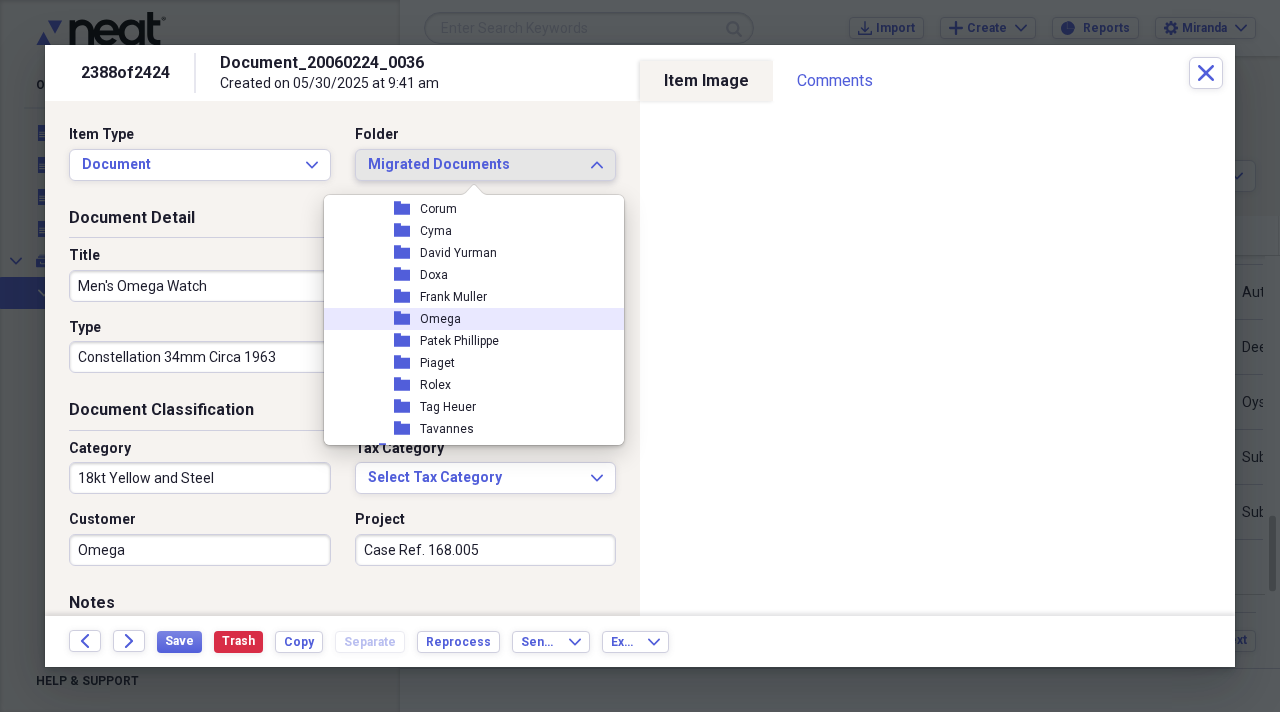 click on "Omega" at bounding box center (440, 319) 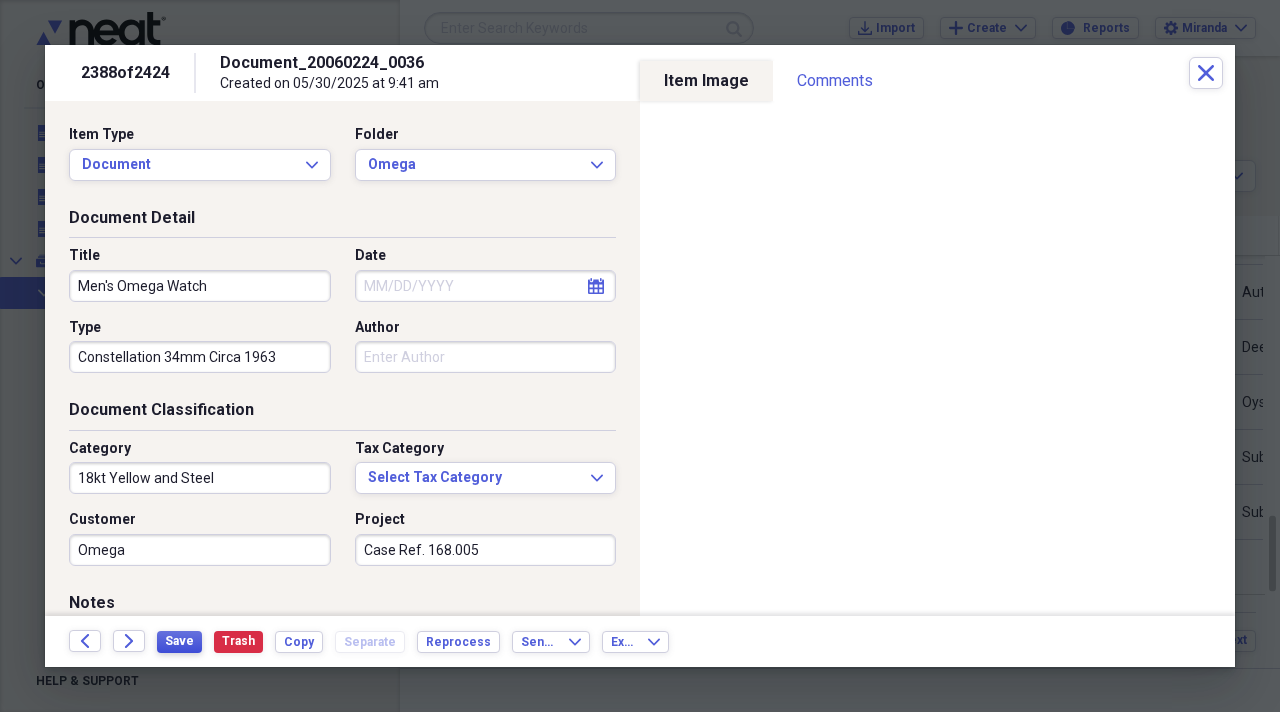click on "Save" at bounding box center [179, 641] 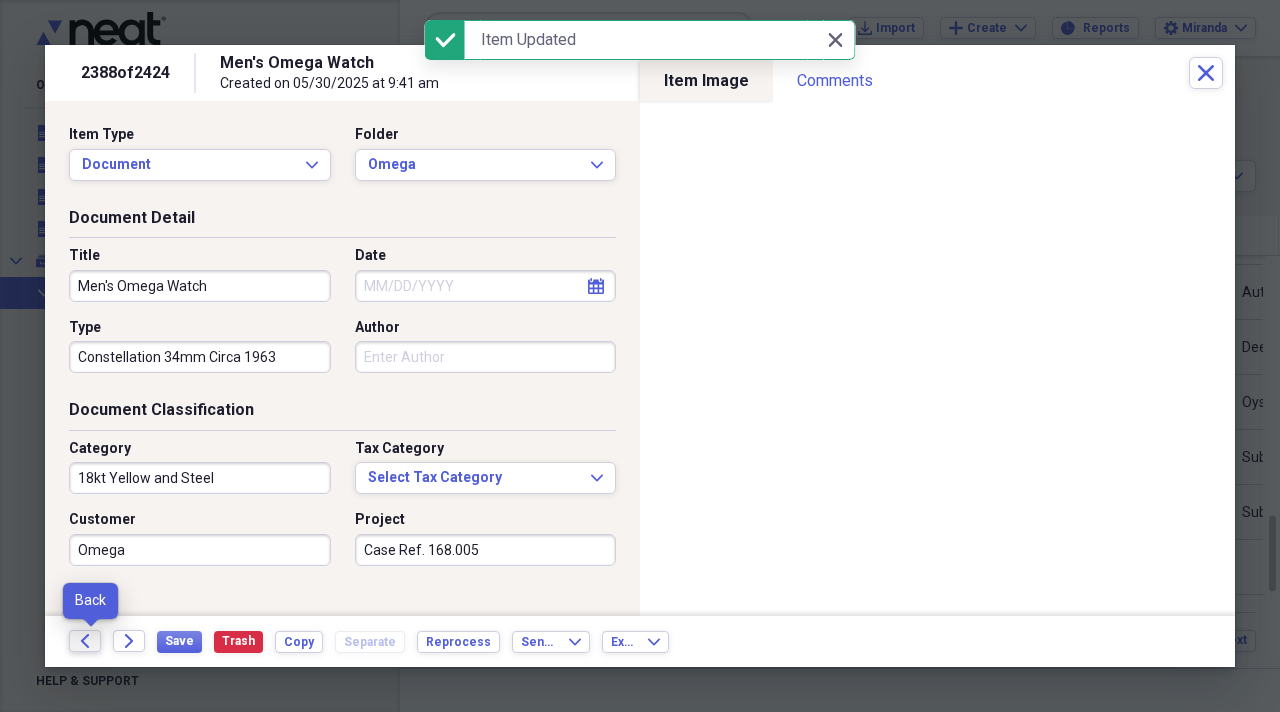 click on "Back" at bounding box center (85, 641) 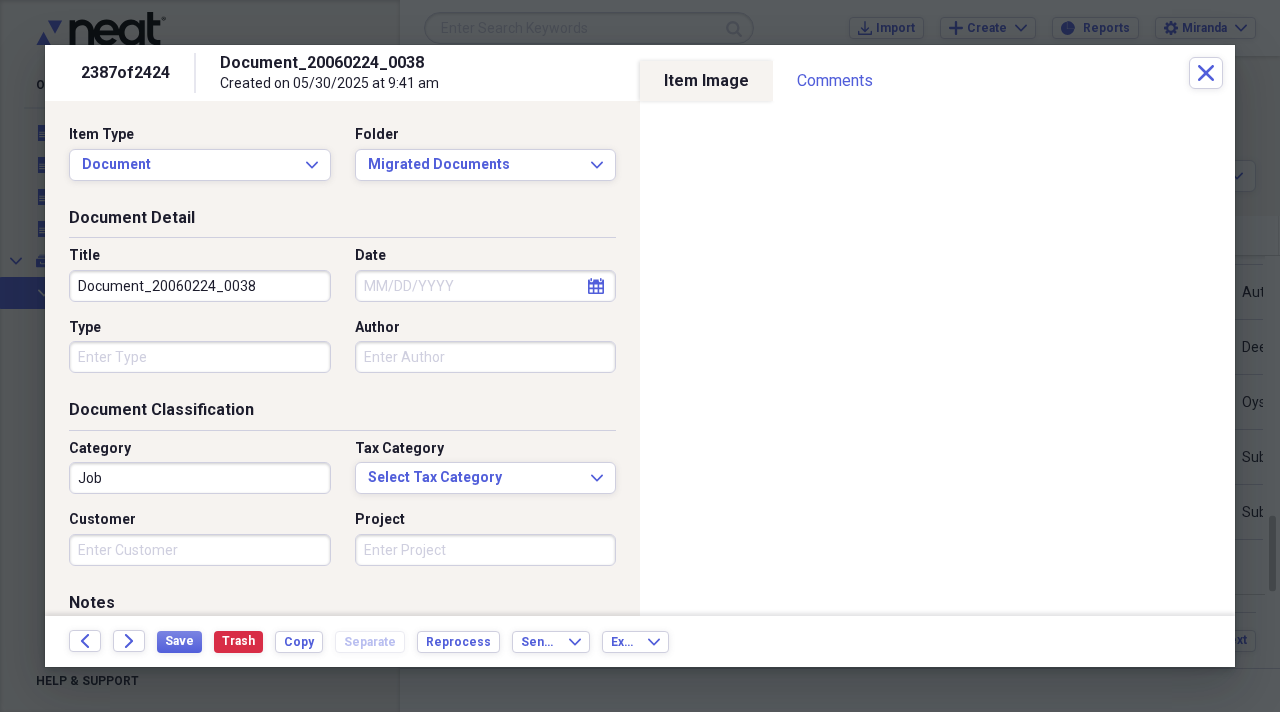 click on "Document_20060224_0038" at bounding box center (200, 286) 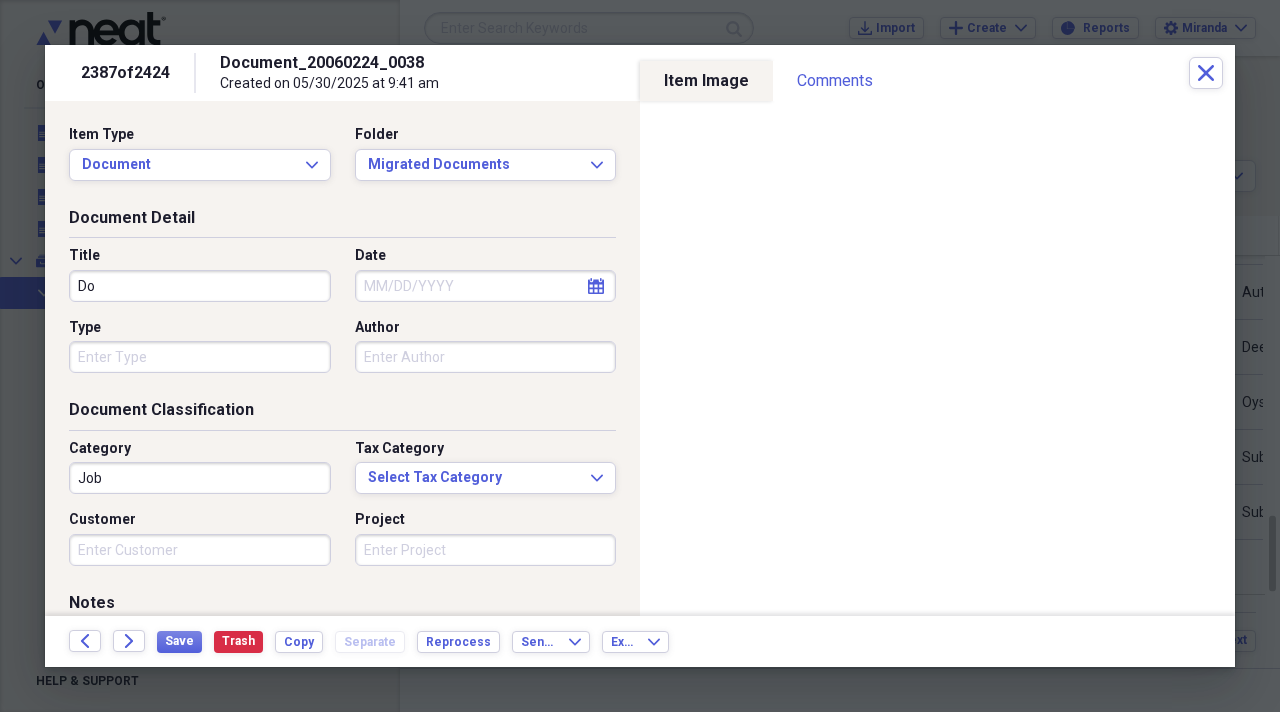type on "D" 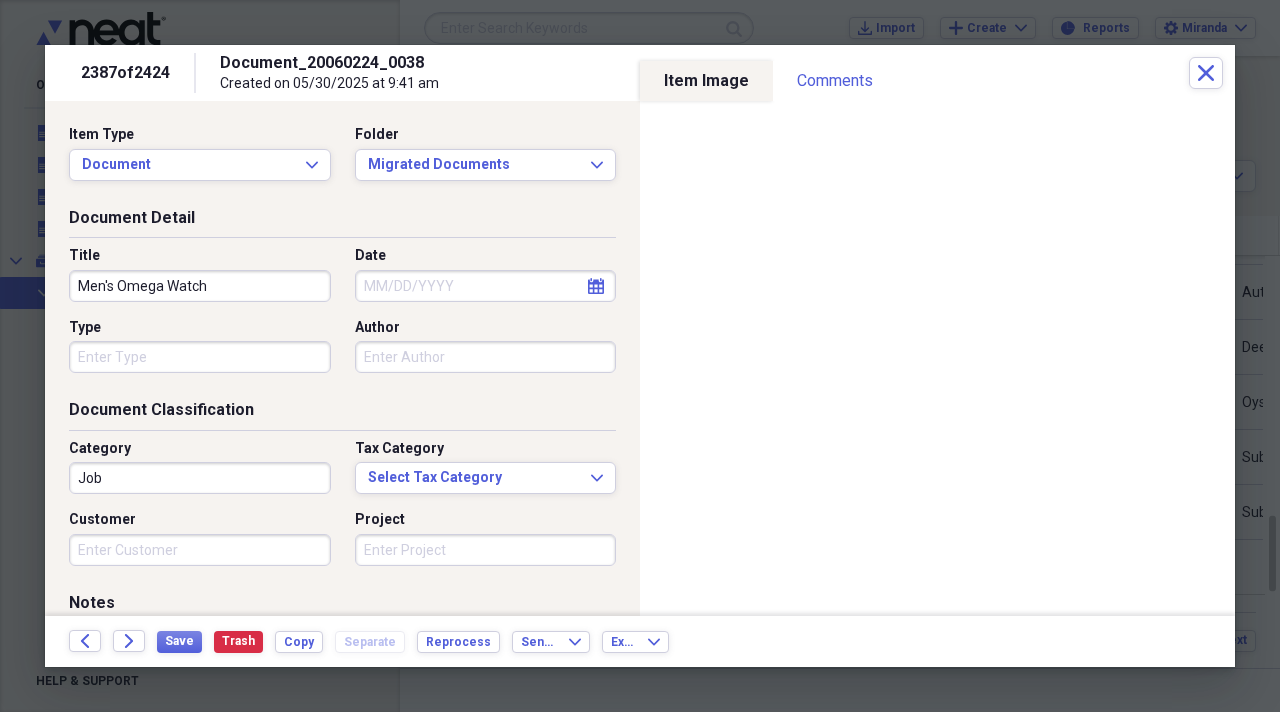 type on "Men's Omega Watch" 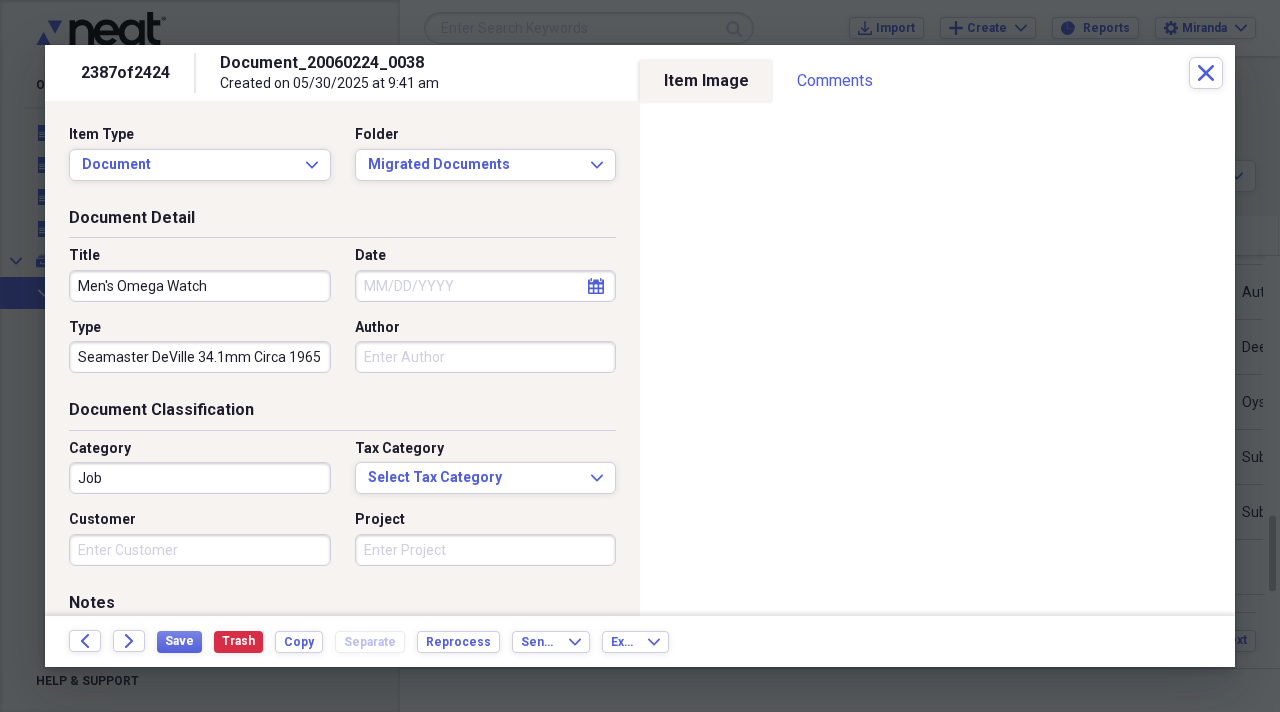 type on "Seamaster DeVille 34.1mm Circa 1965" 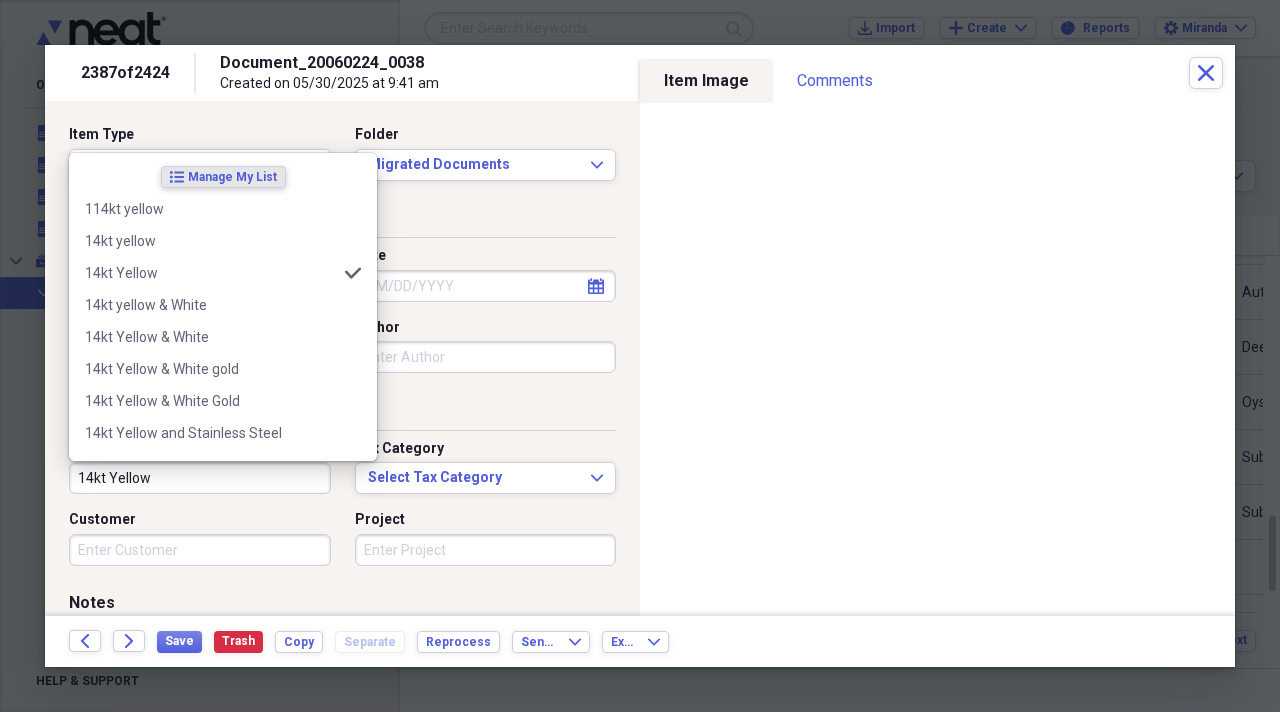 type on "14kt Yellow" 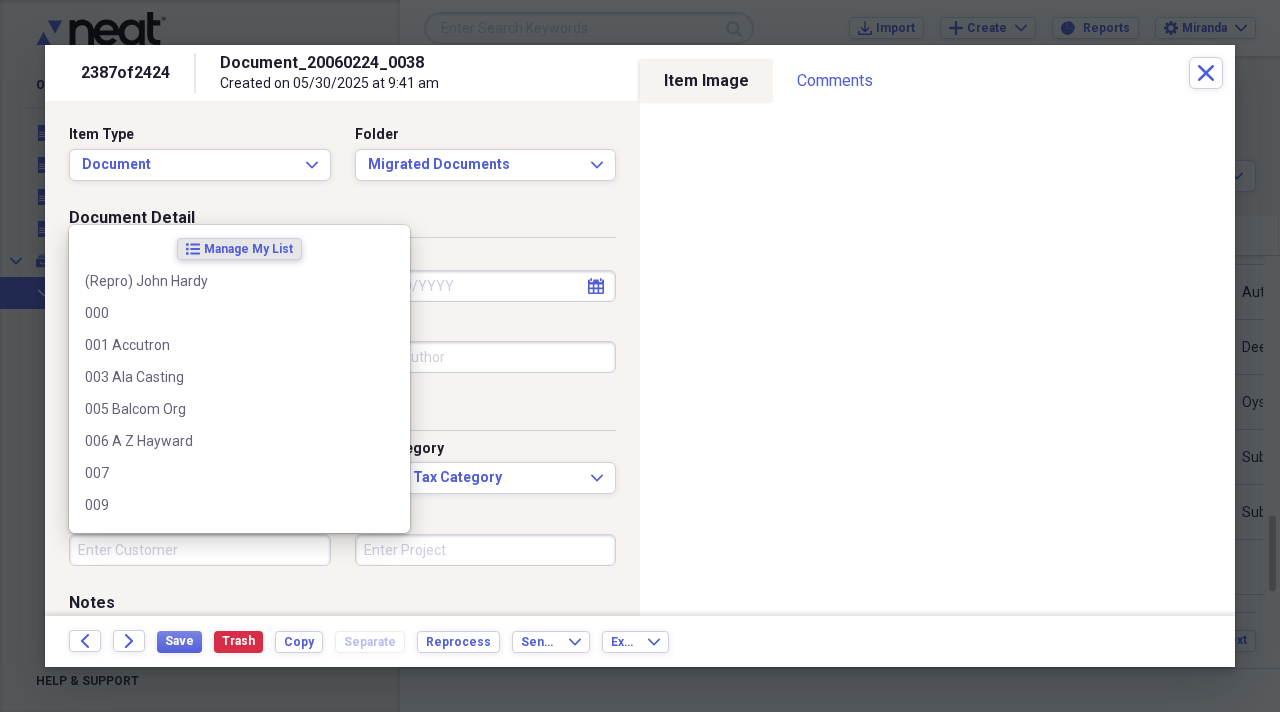 click on "Customer" at bounding box center [200, 550] 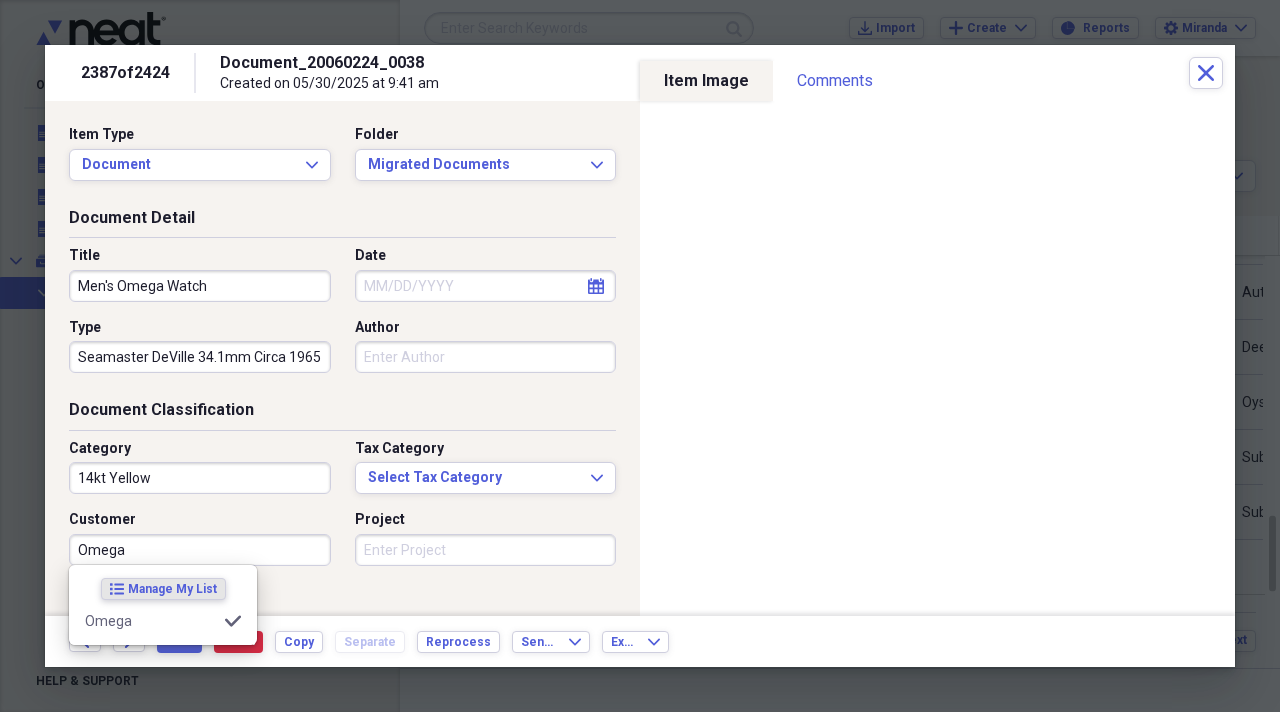 type on "Omega" 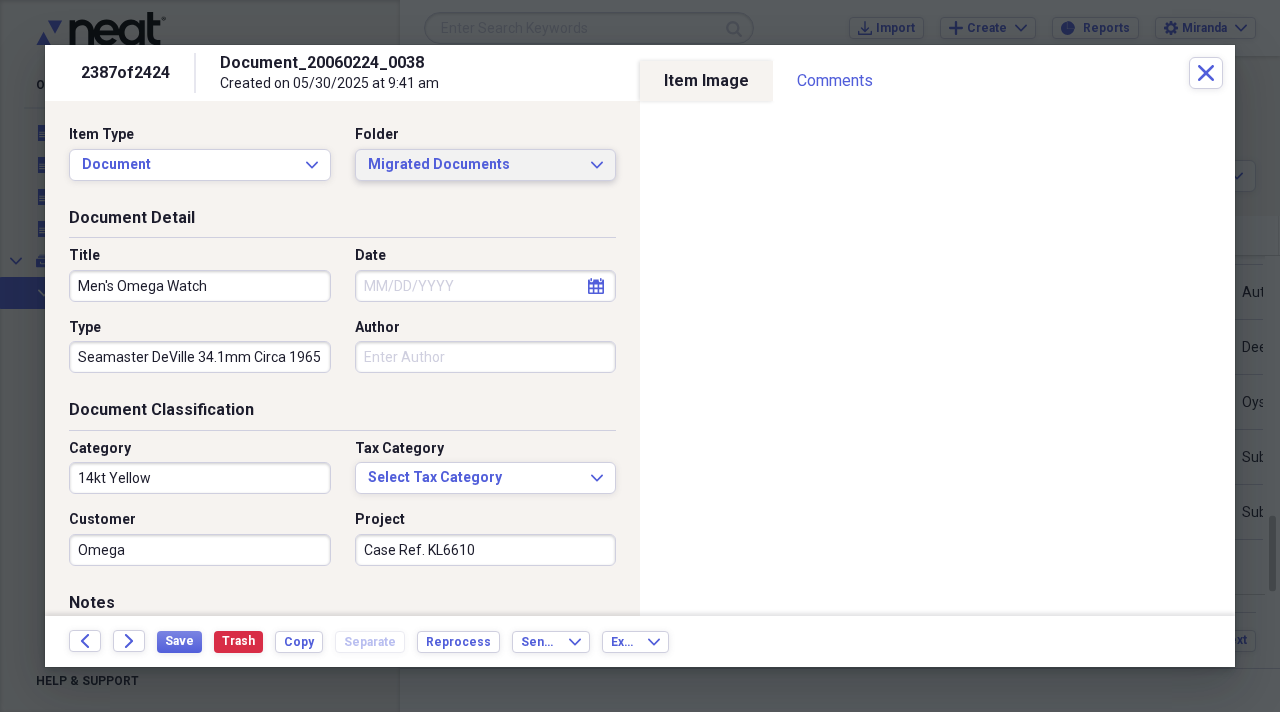 type on "Case Ref. KL6610" 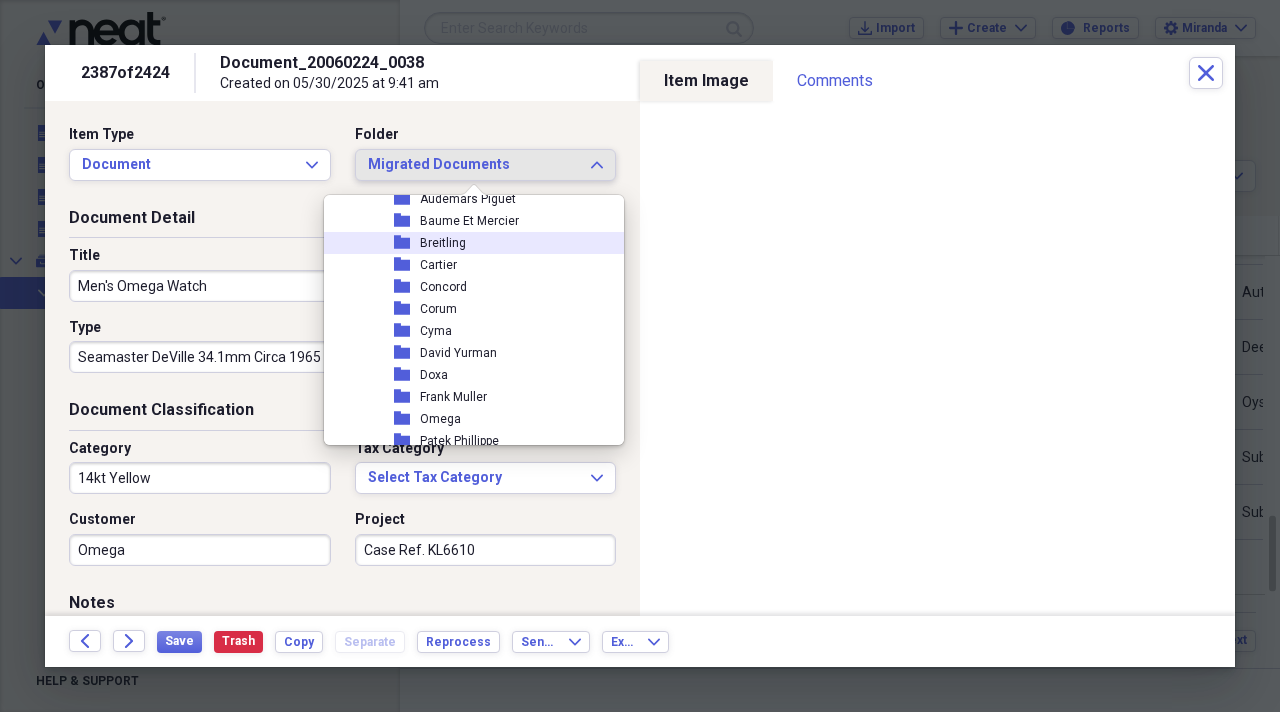 scroll, scrollTop: 2300, scrollLeft: 0, axis: vertical 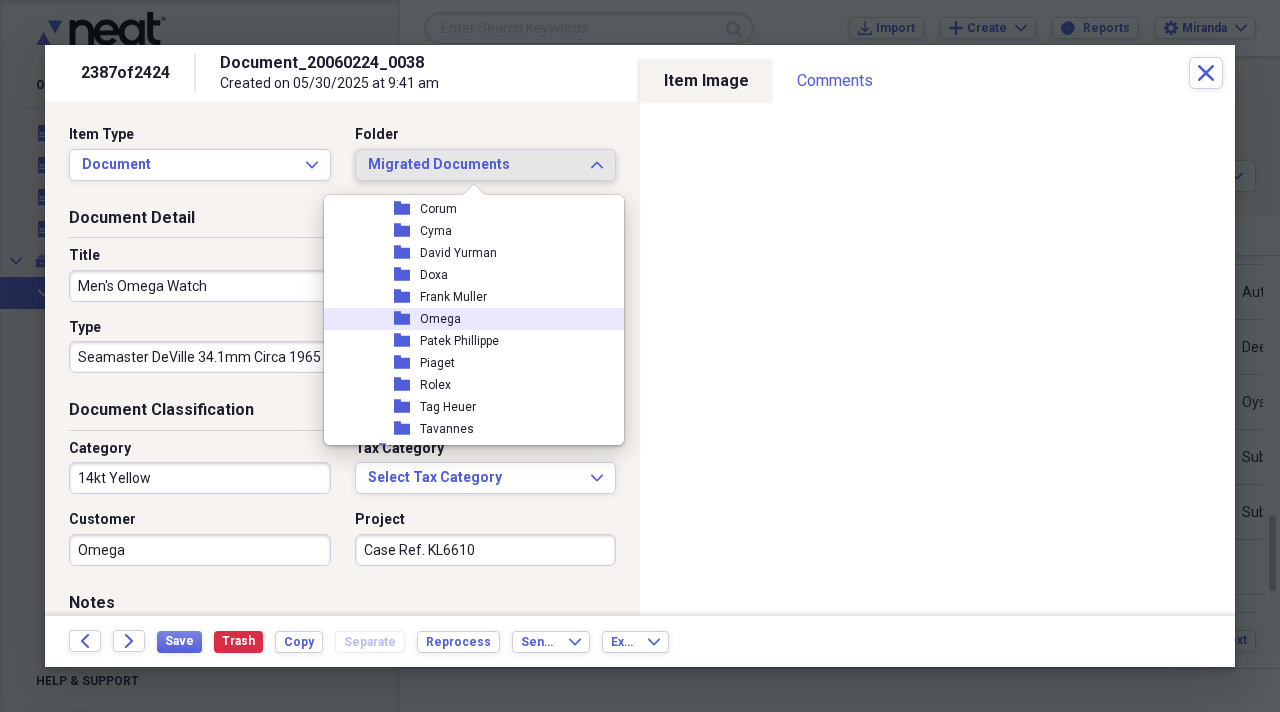 click on "folder Omega" at bounding box center (466, 319) 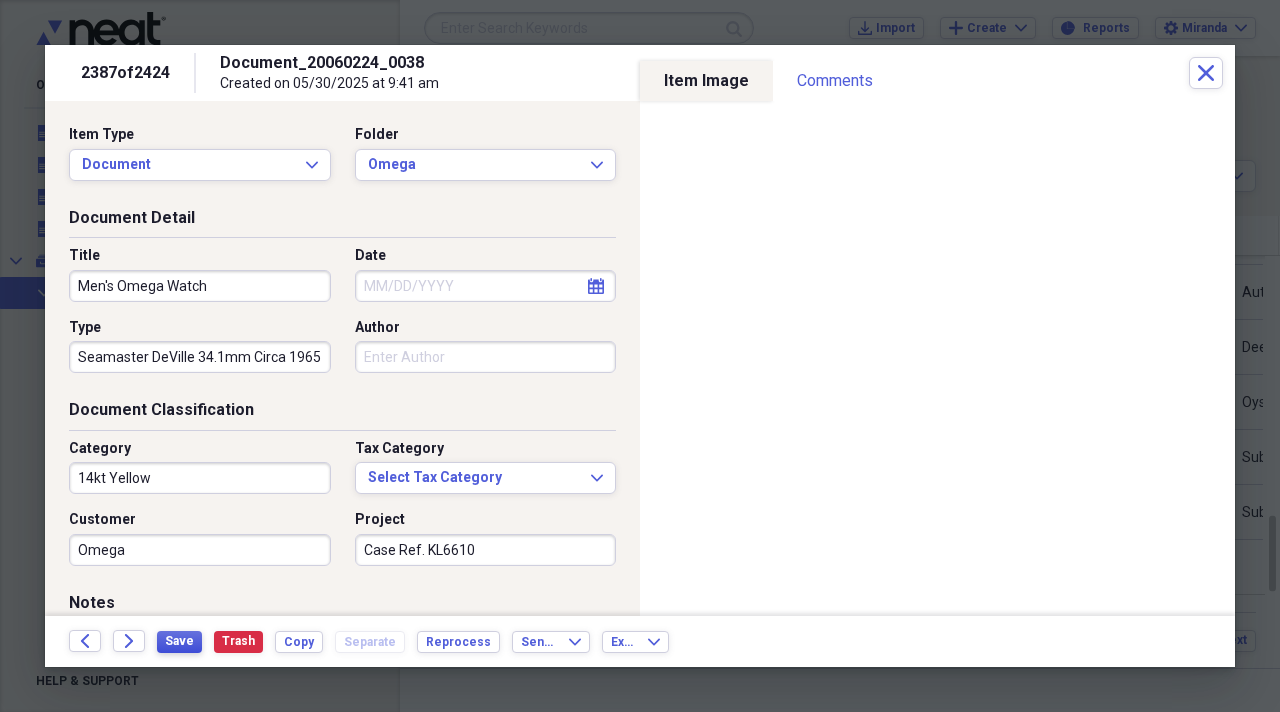 click on "Save" at bounding box center [179, 641] 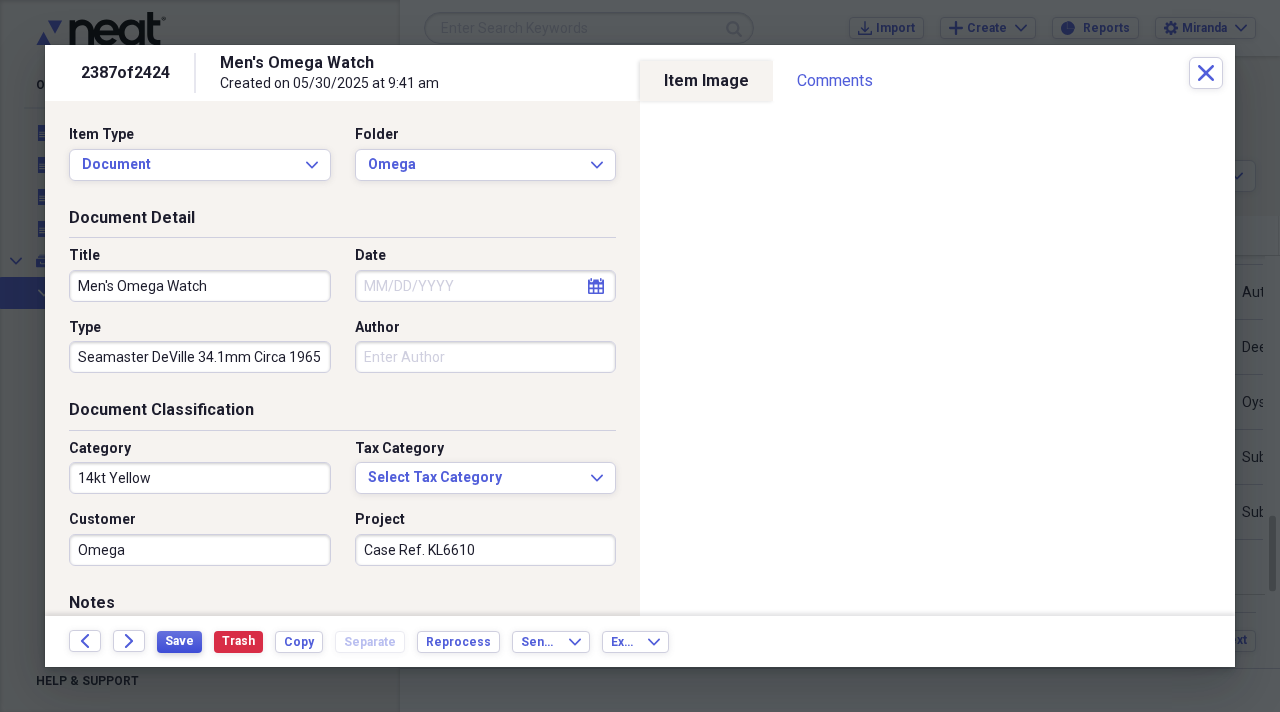 click on "Save" at bounding box center (179, 641) 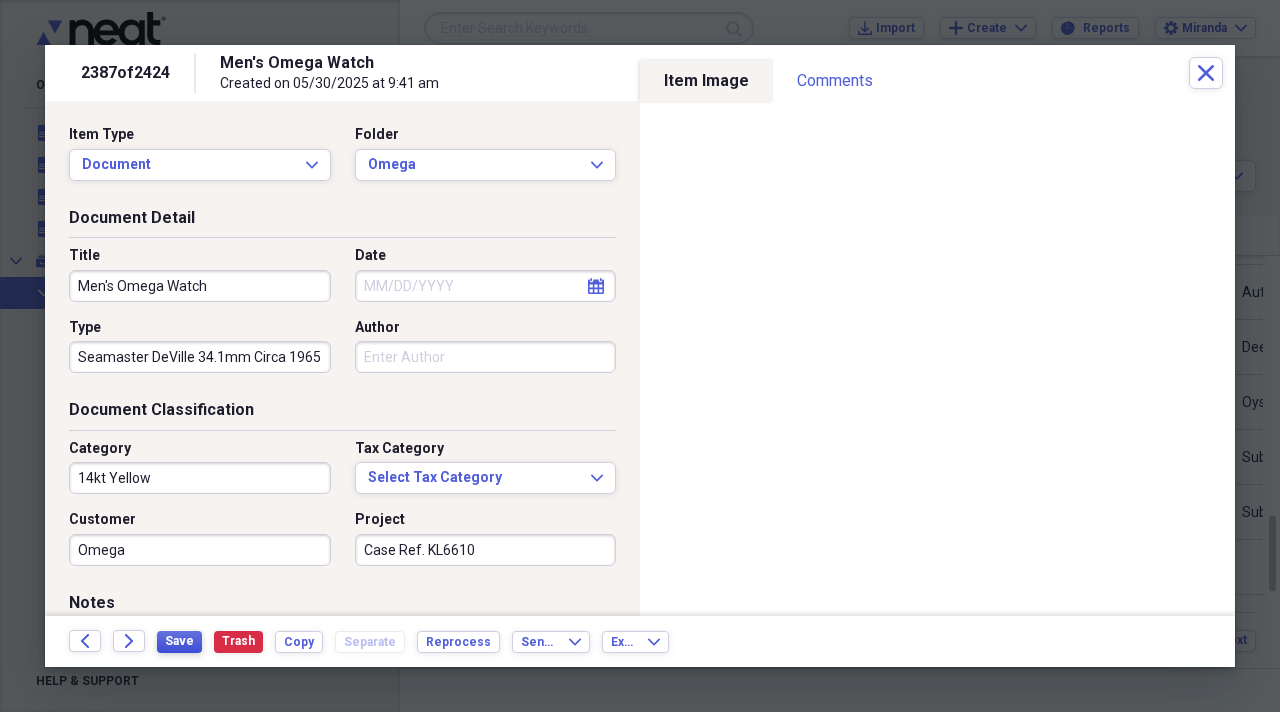 click on "Save" at bounding box center (179, 642) 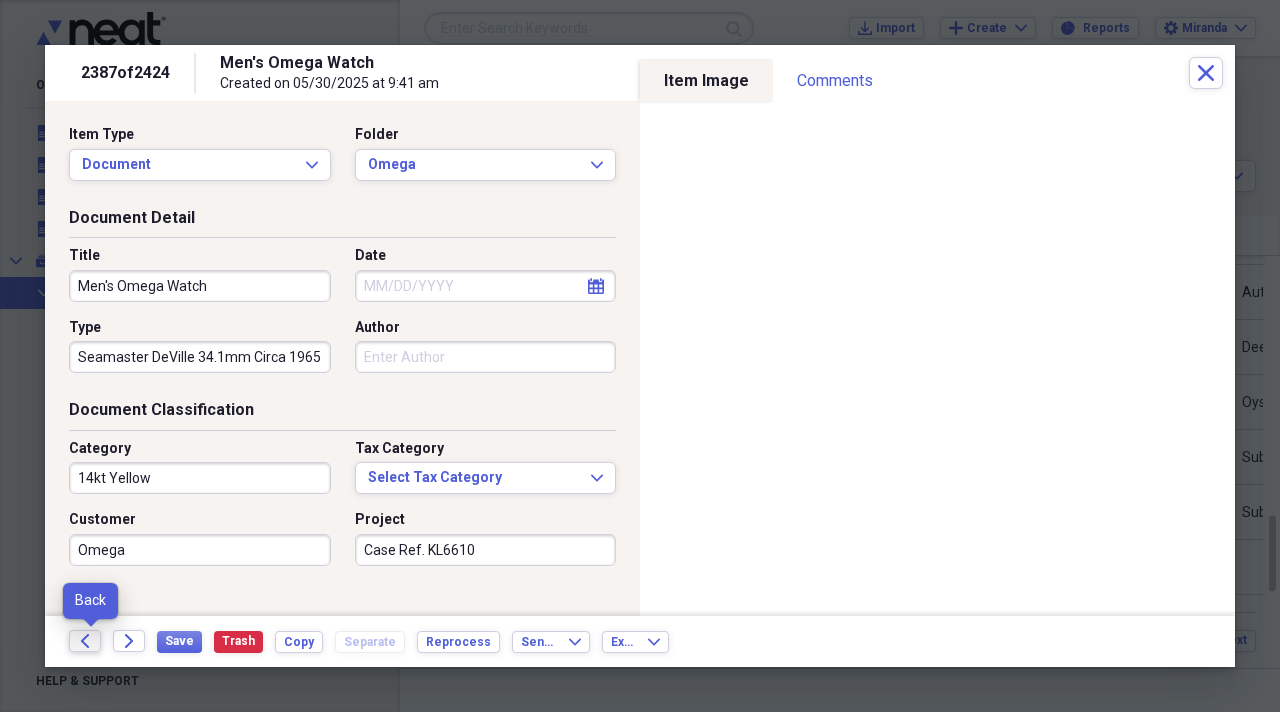 click on "Back" 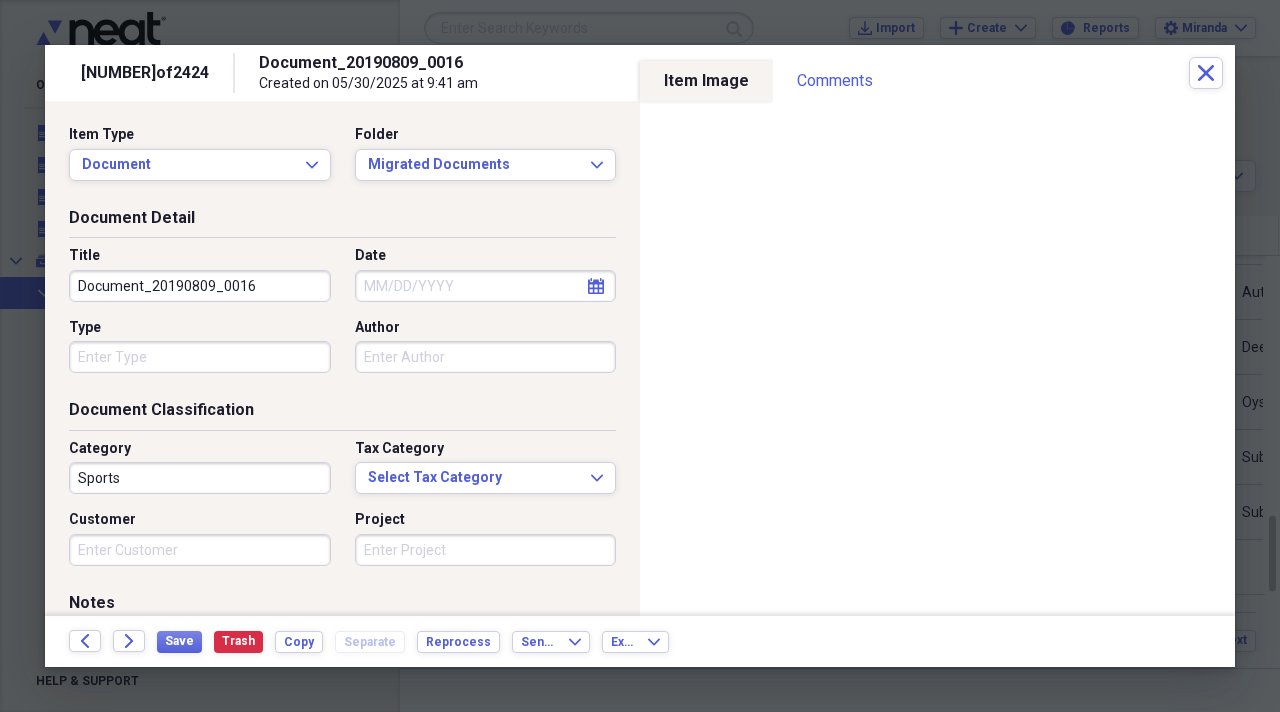 drag, startPoint x: 272, startPoint y: 283, endPoint x: 0, endPoint y: 230, distance: 277.1155 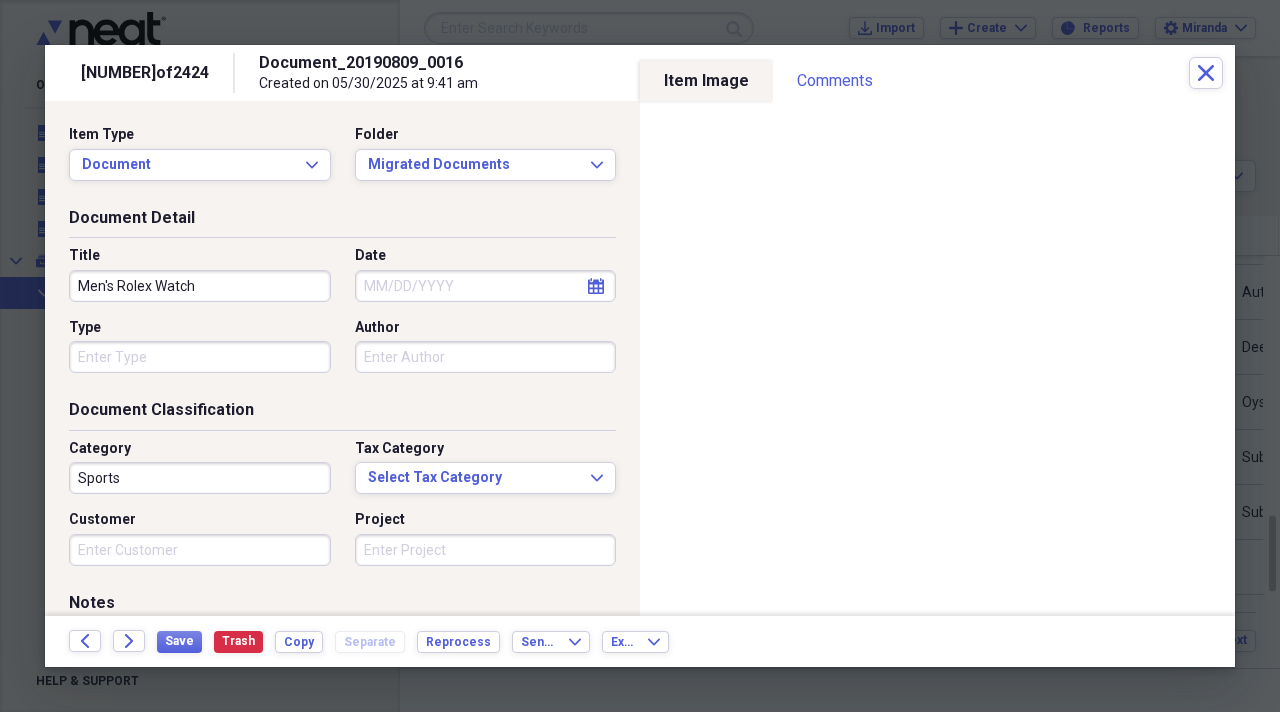 type on "Men's Rolex Watch" 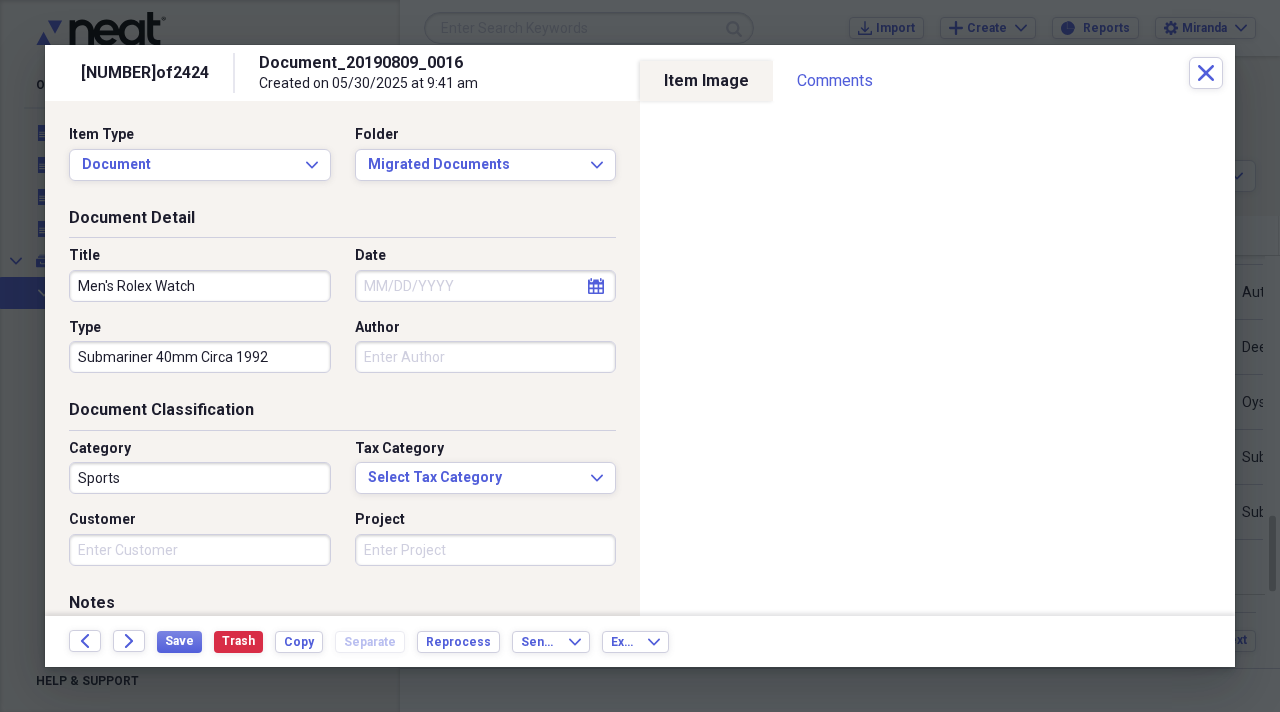 type on "Submariner 40mm Circa 1992" 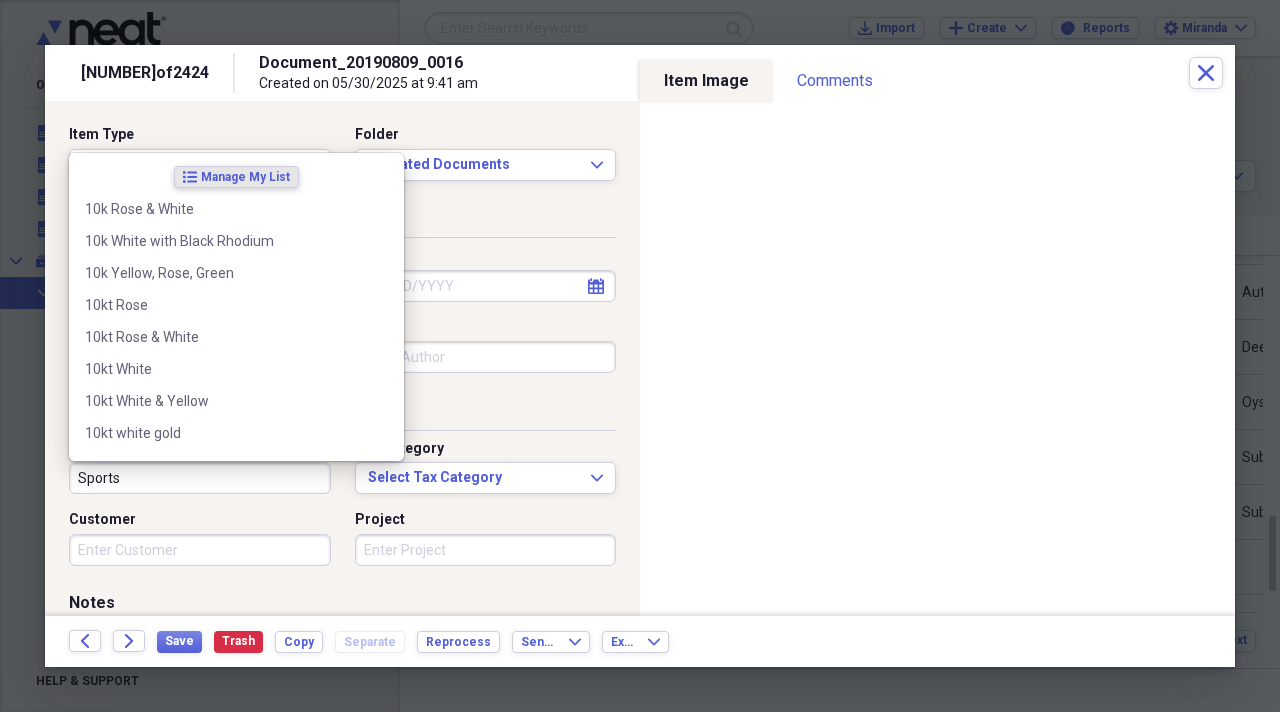 click on "Sports" at bounding box center [200, 478] 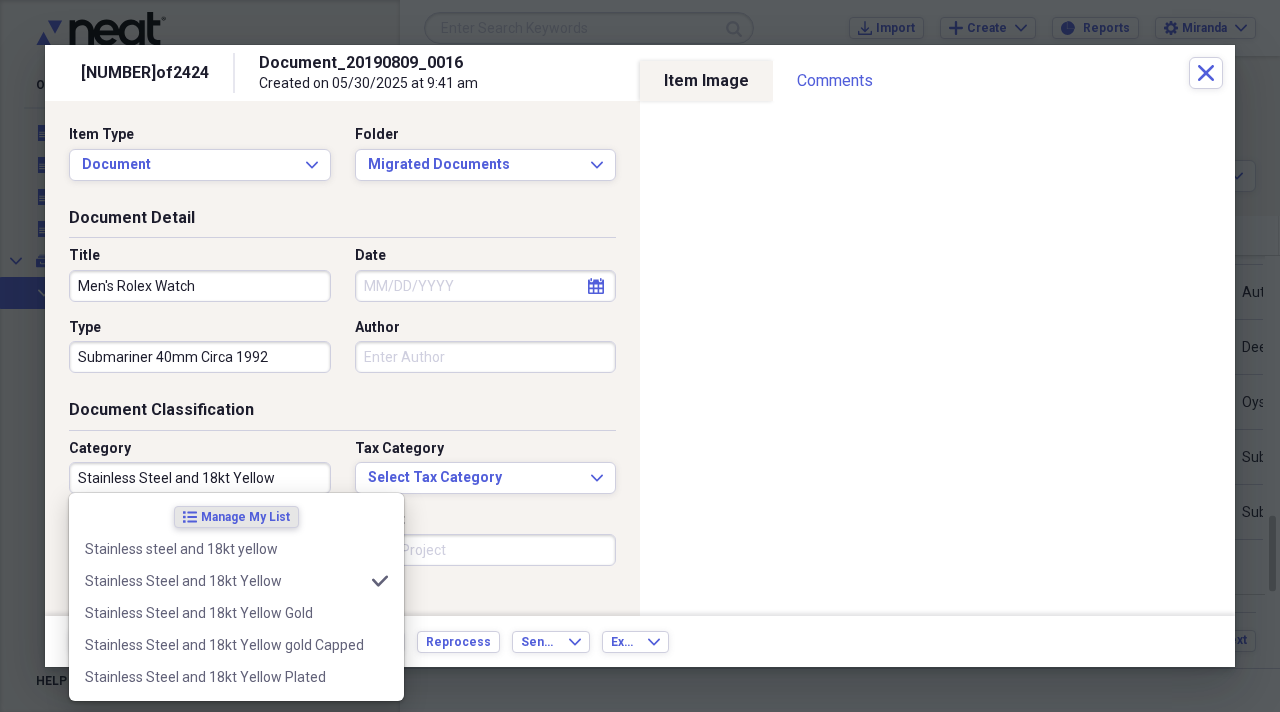 type on "Stainless Steel and 18kt Yellow" 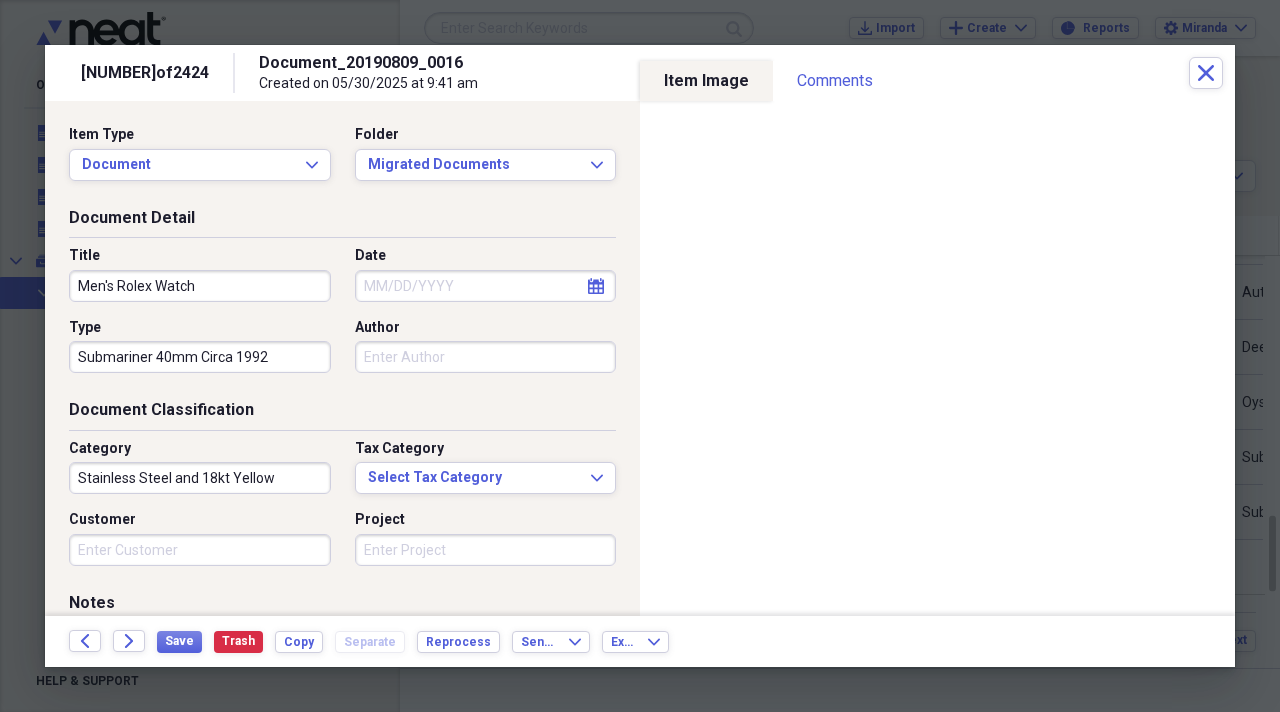 drag, startPoint x: 192, startPoint y: 423, endPoint x: 137, endPoint y: 548, distance: 136.565 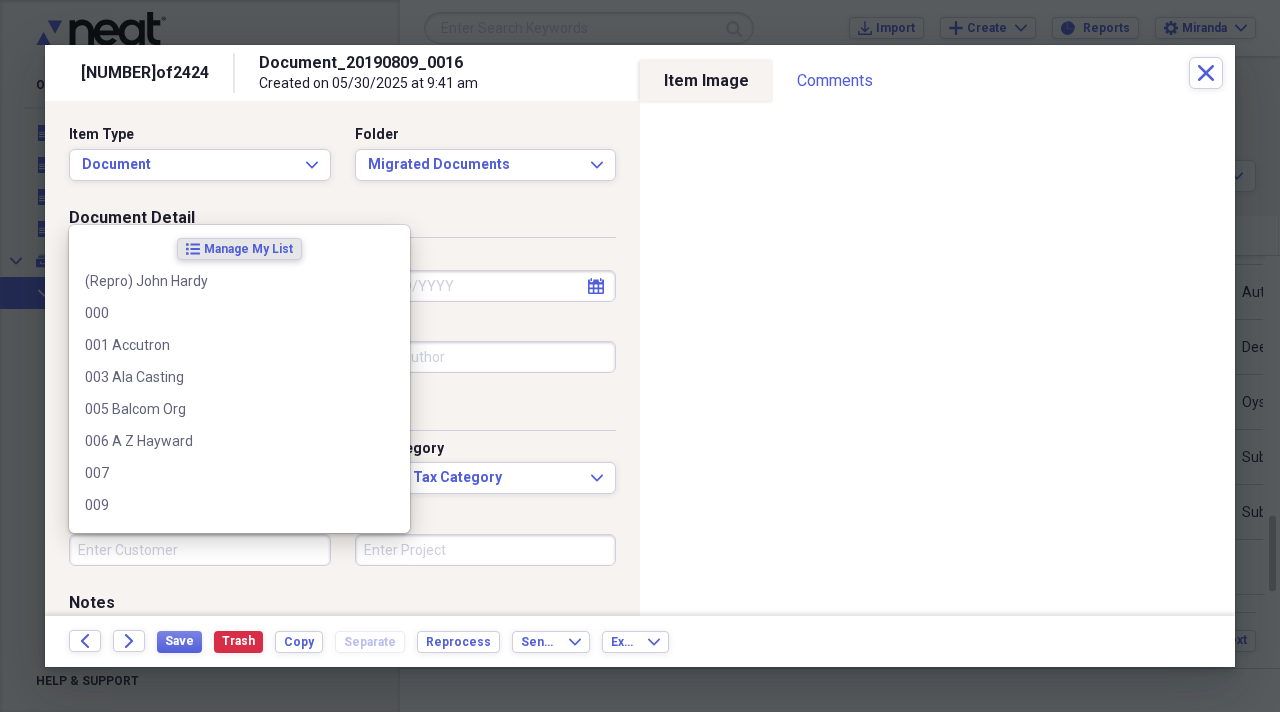 click on "Customer" at bounding box center [200, 550] 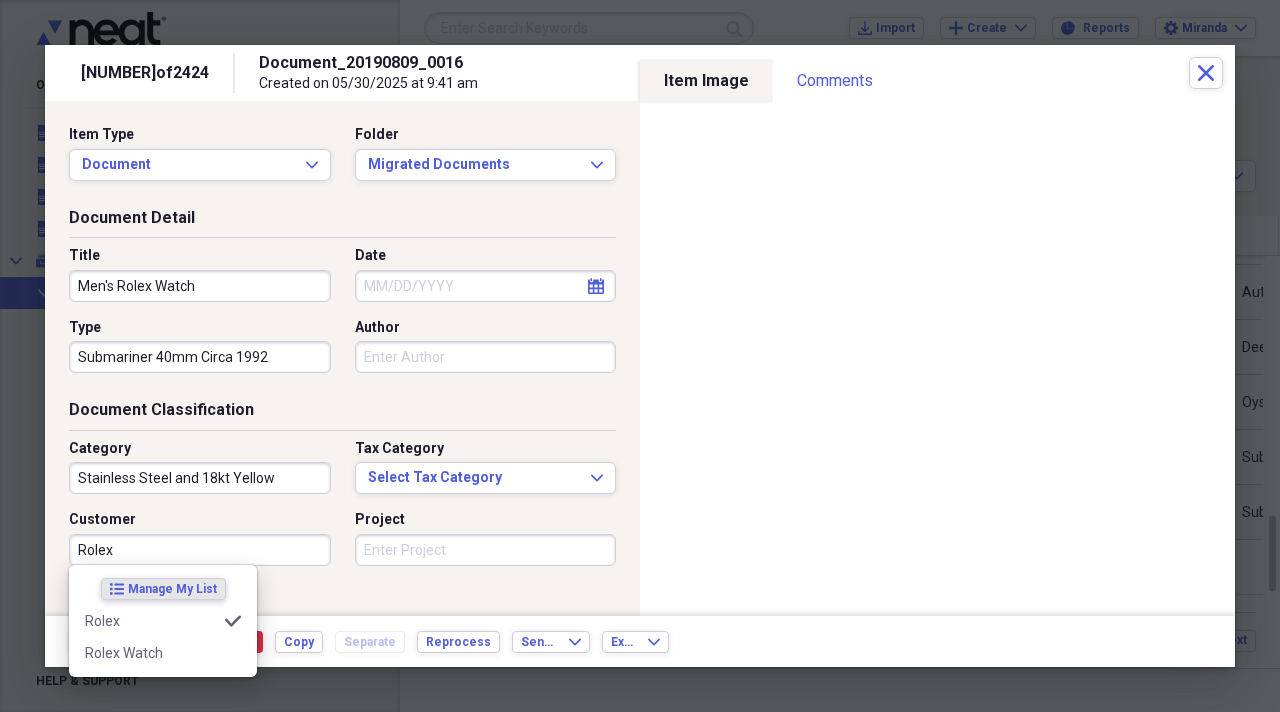 type on "Rolex" 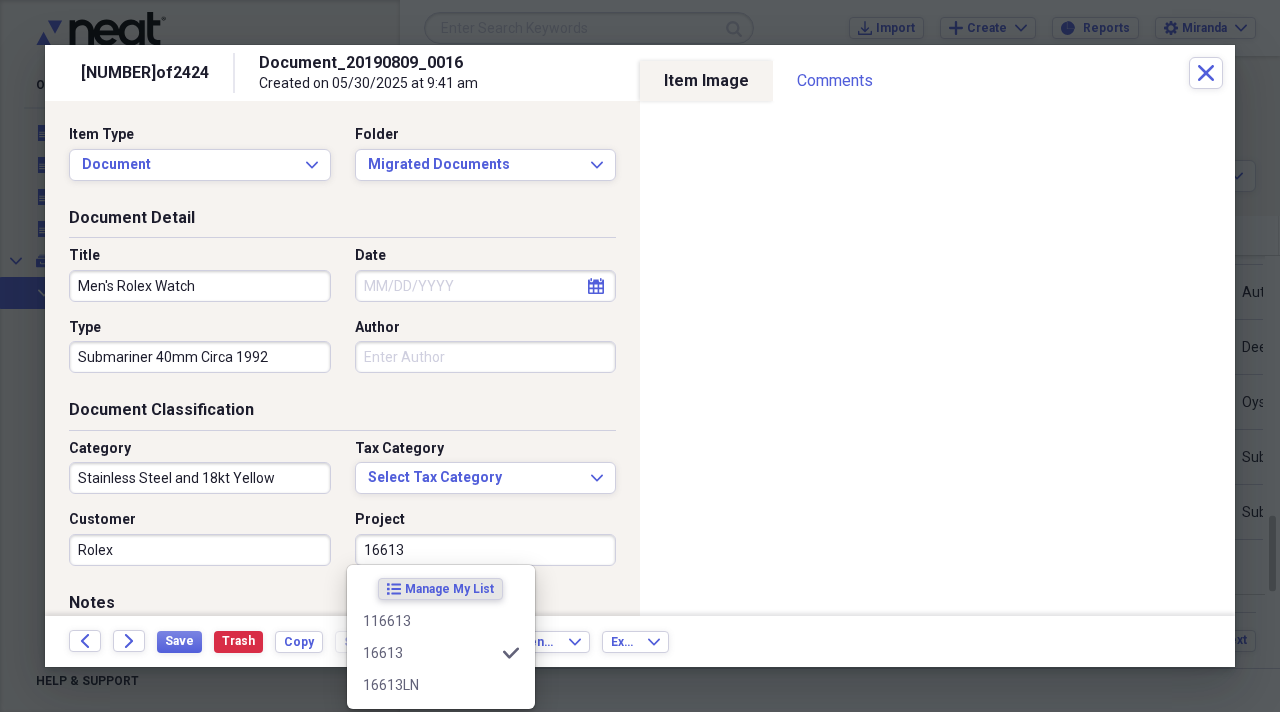 type on "16613" 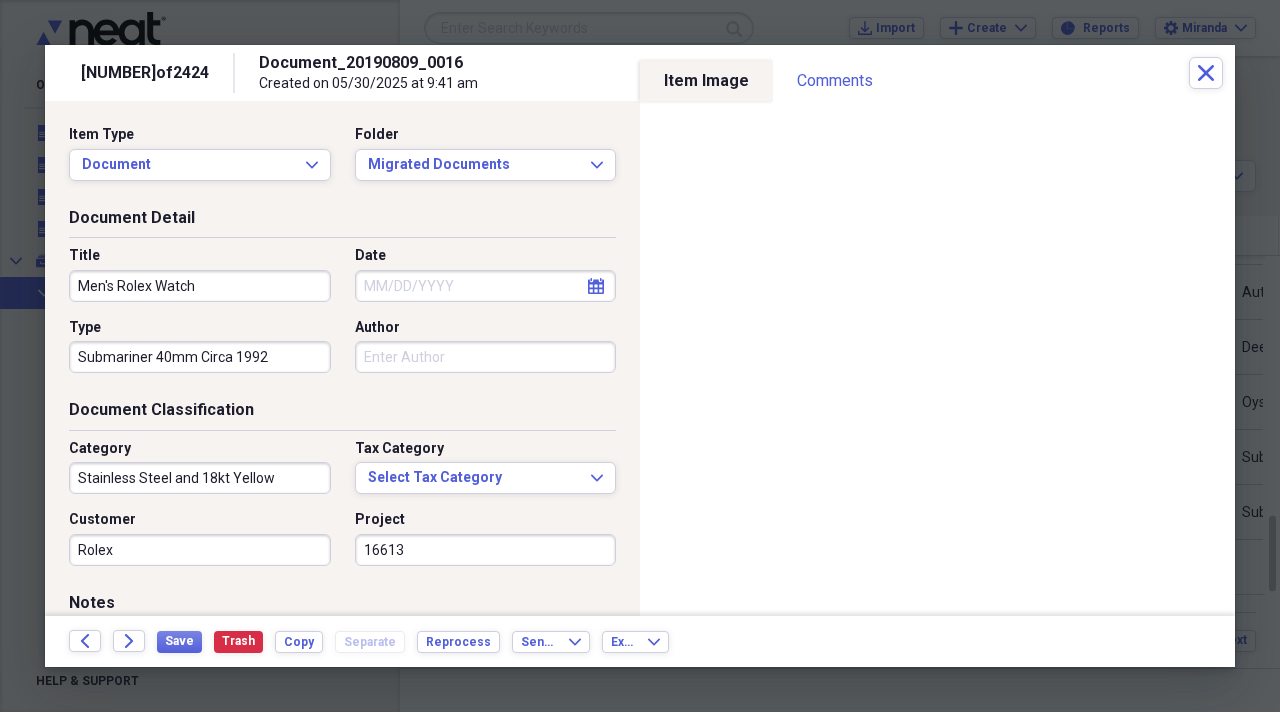 click on "Document Detail" at bounding box center [342, 222] 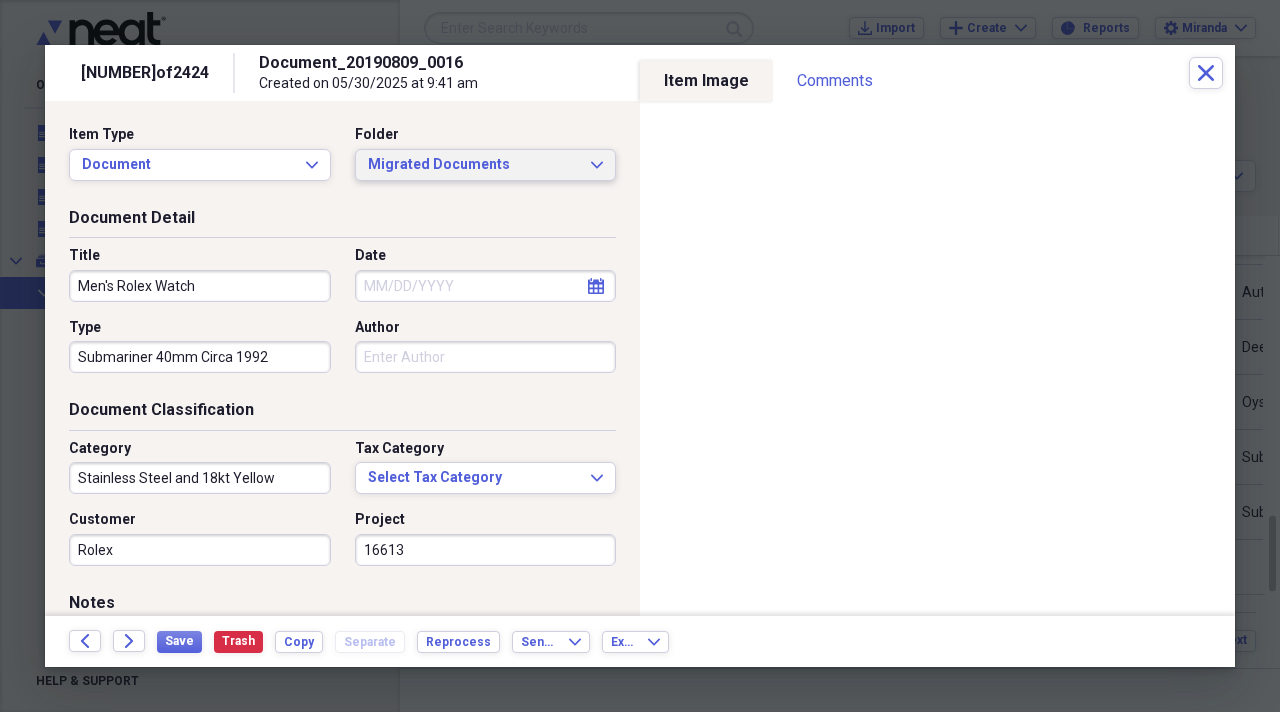 drag, startPoint x: 386, startPoint y: 155, endPoint x: 386, endPoint y: 171, distance: 16 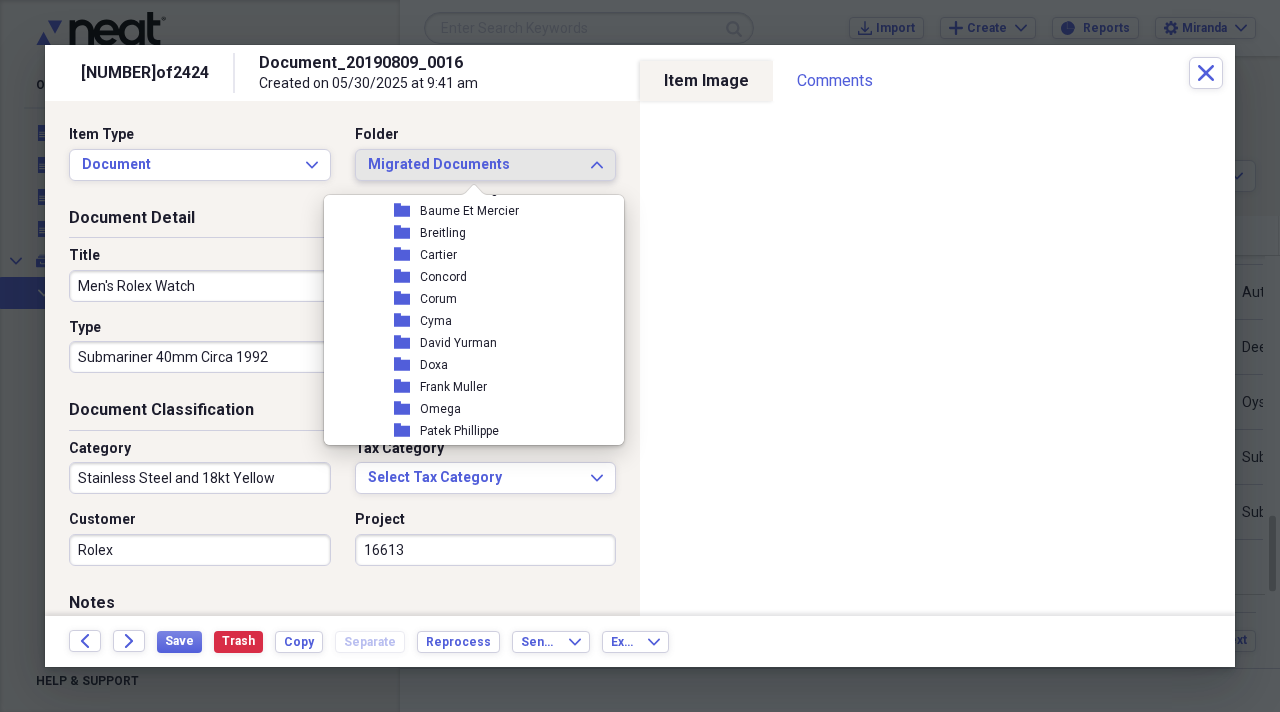 scroll, scrollTop: 2300, scrollLeft: 0, axis: vertical 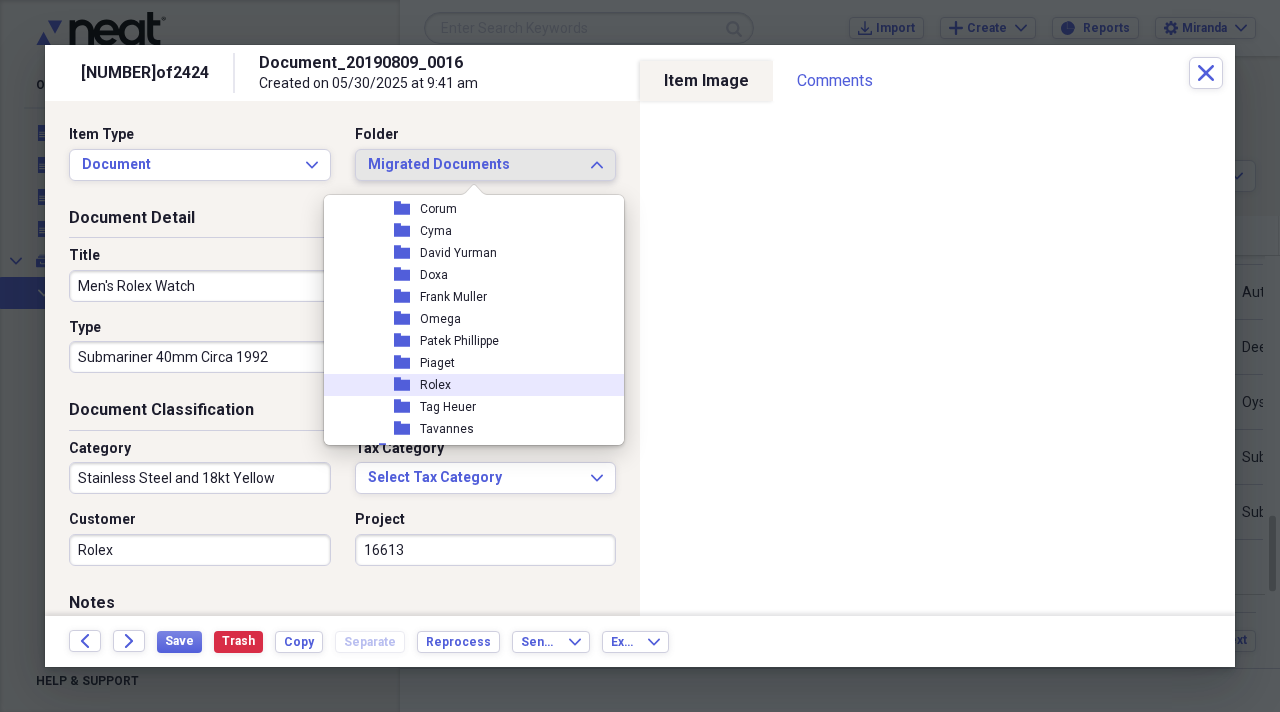 click on "Rolex" at bounding box center [435, 385] 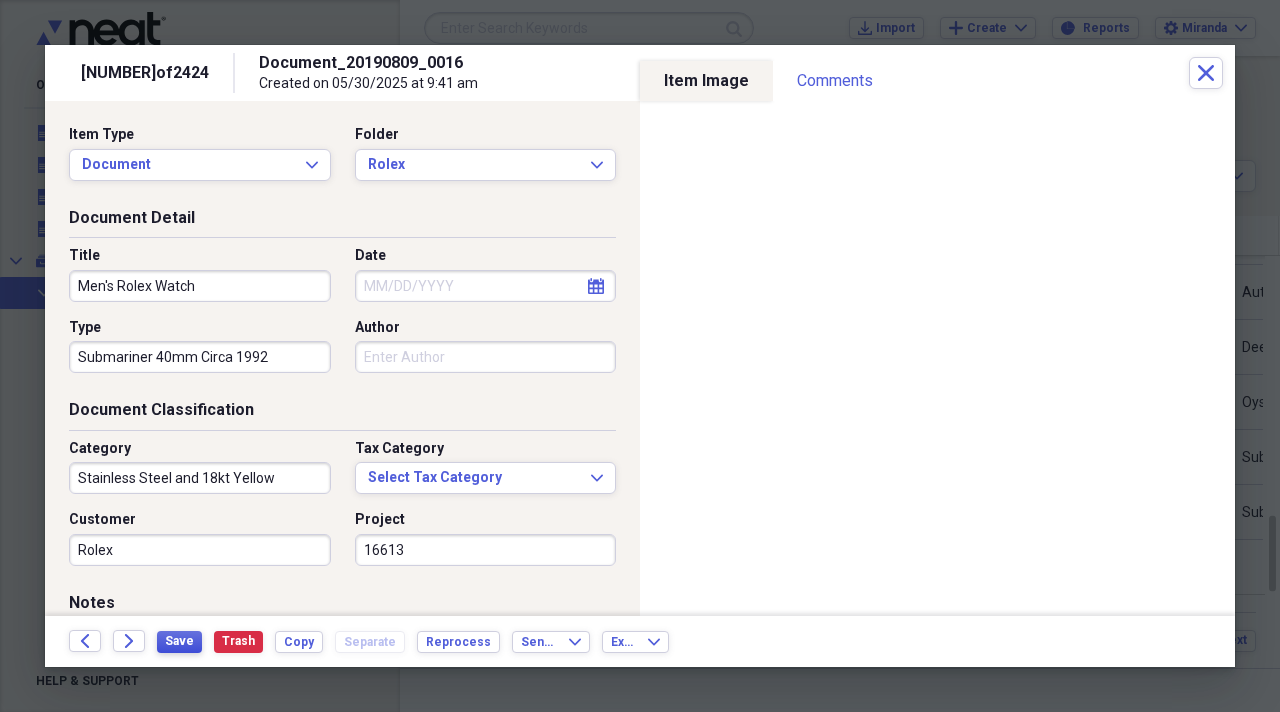 click on "Save" at bounding box center (179, 641) 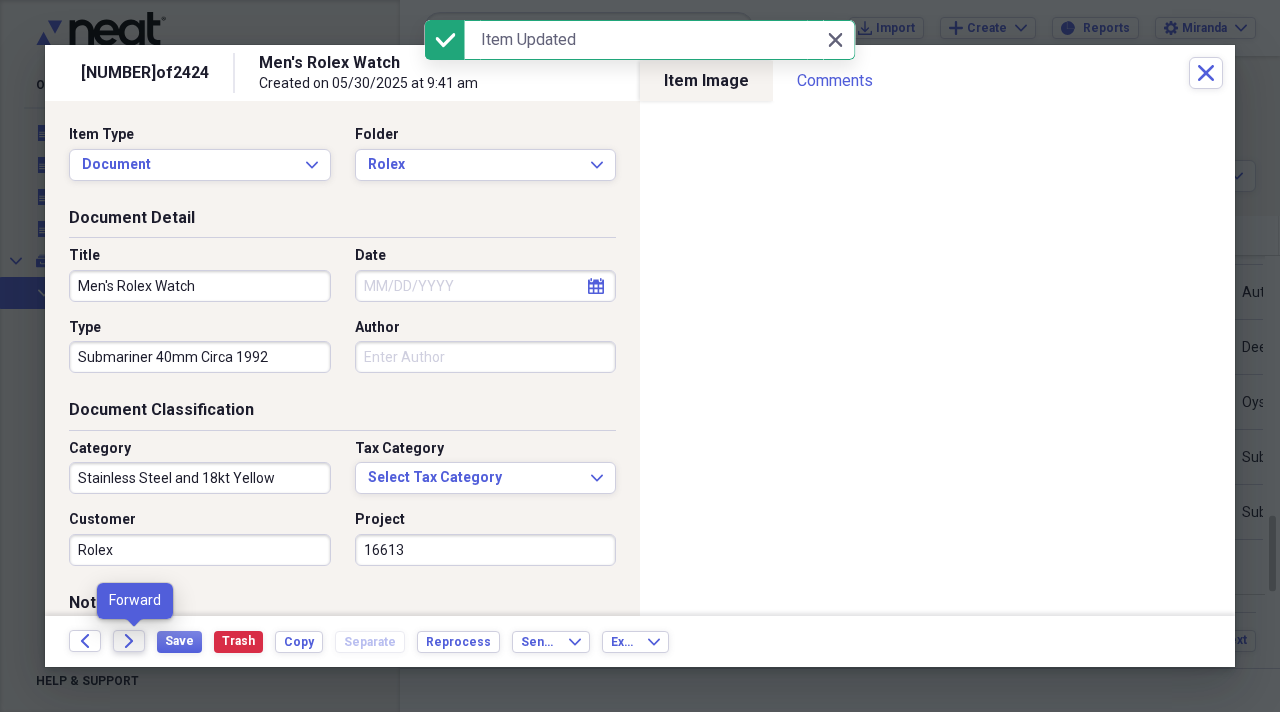 click on "Forward" 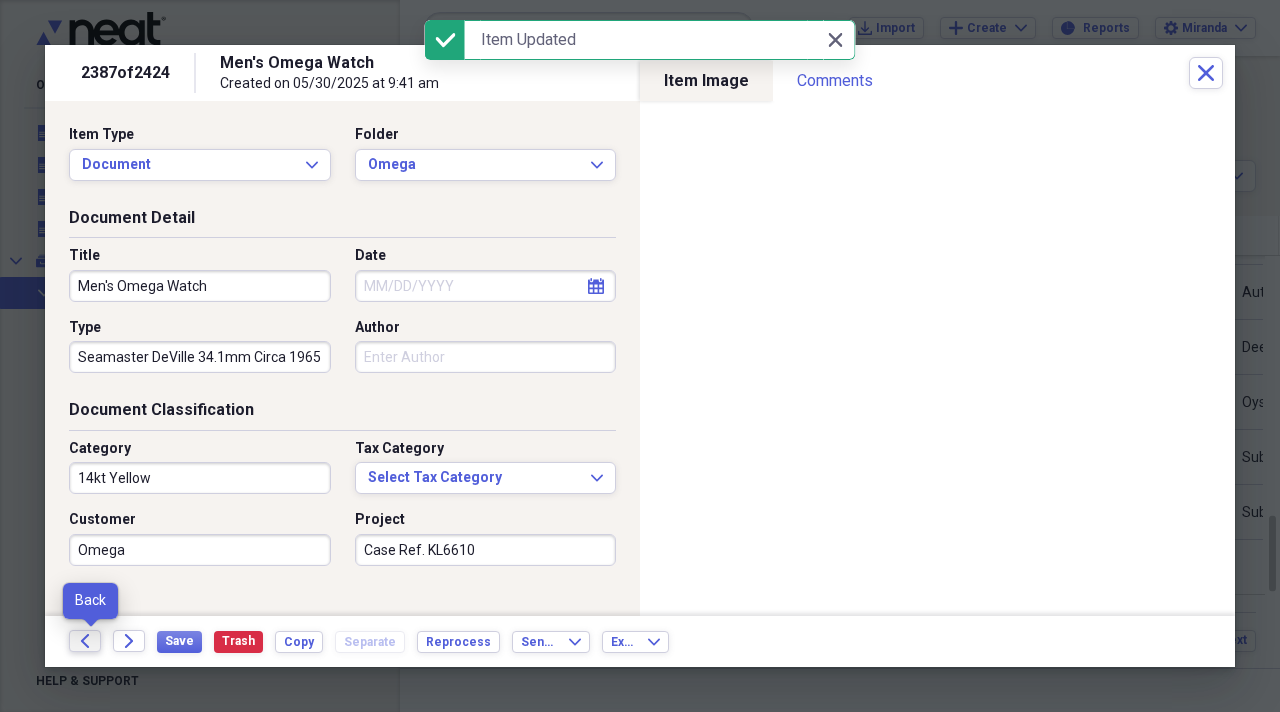 click on "Back" at bounding box center (85, 641) 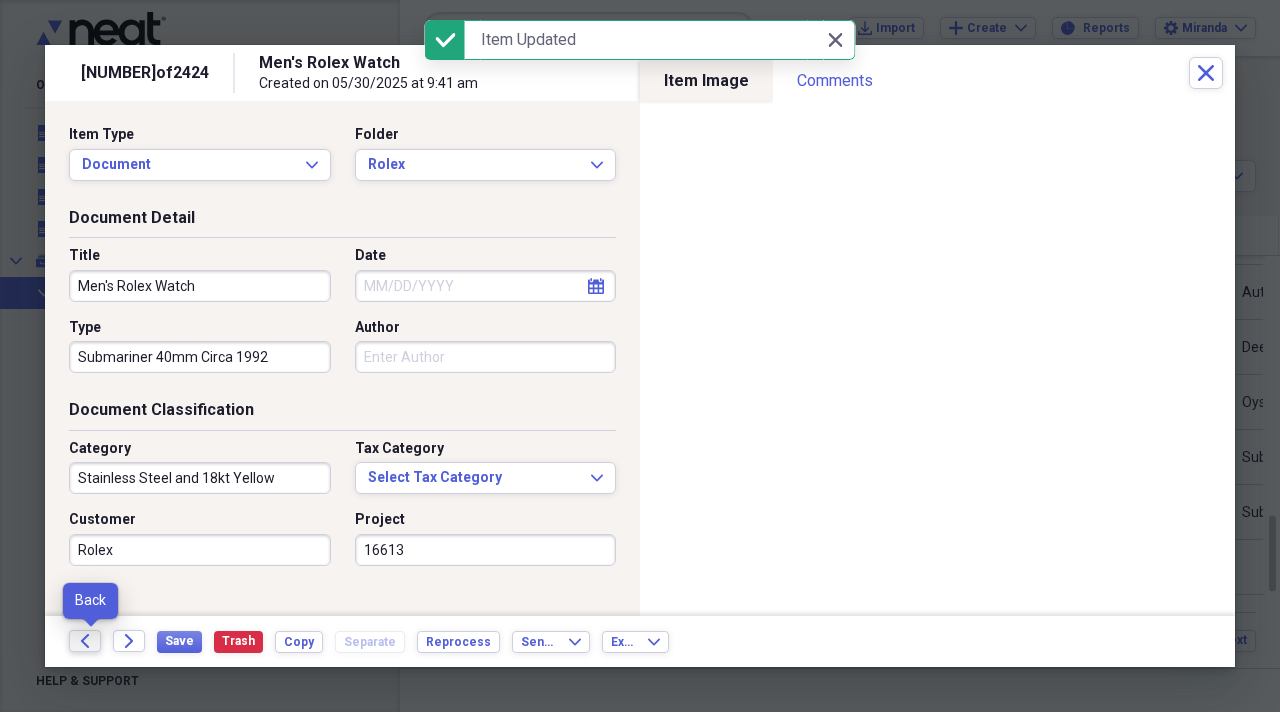 click on "Back" at bounding box center [85, 641] 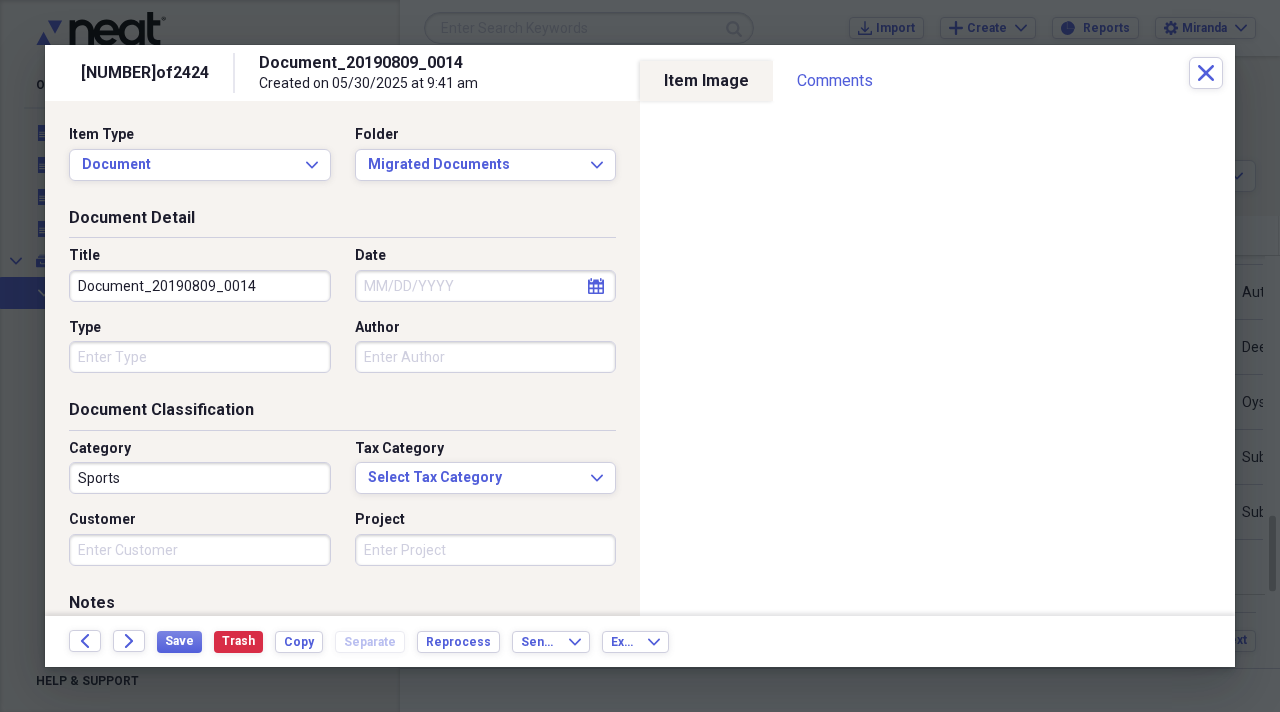 drag, startPoint x: 283, startPoint y: 293, endPoint x: 0, endPoint y: 185, distance: 302.90756 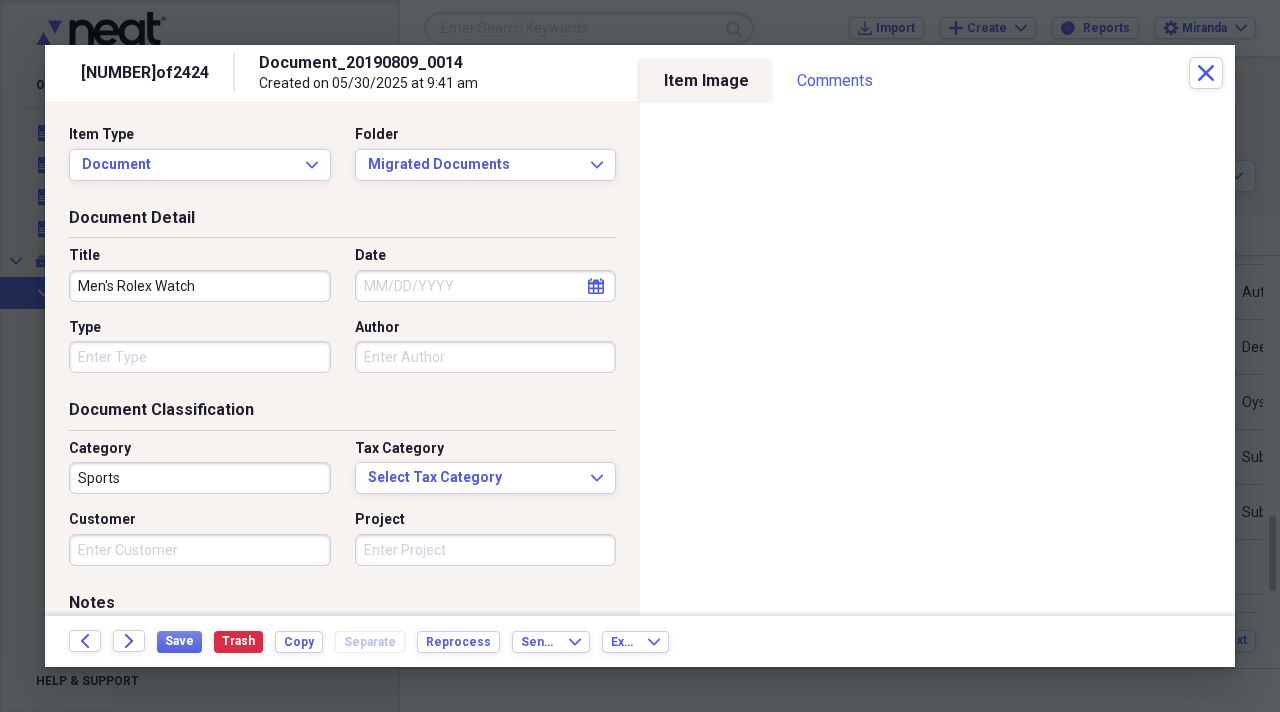 type on "Men's Rolex Watch" 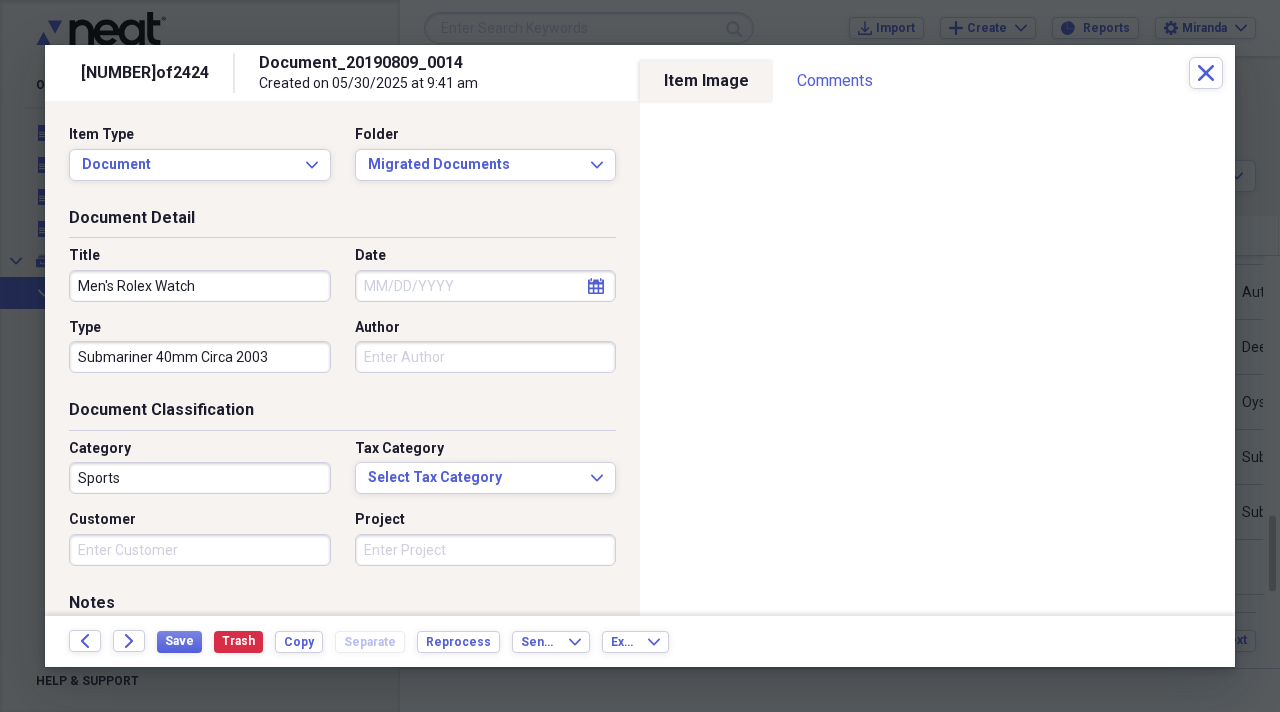 type on "Submariner 40mm Circa 2003" 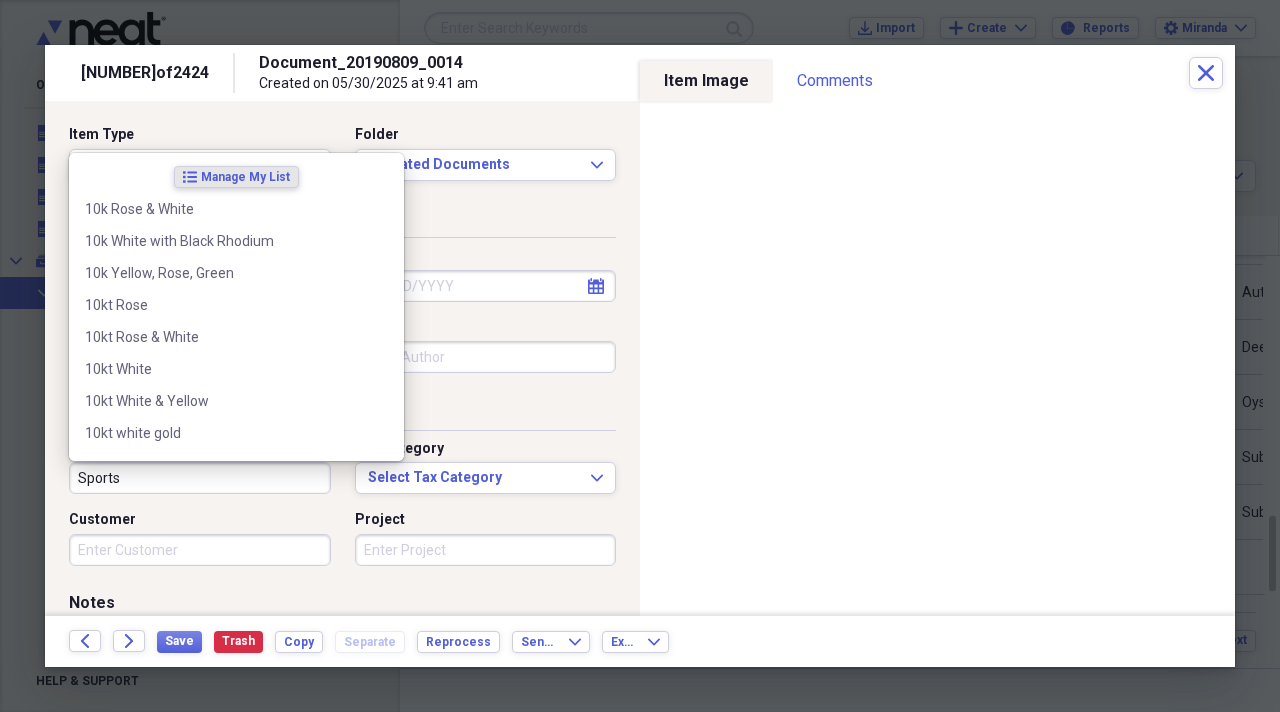 click on "Sports" at bounding box center (200, 478) 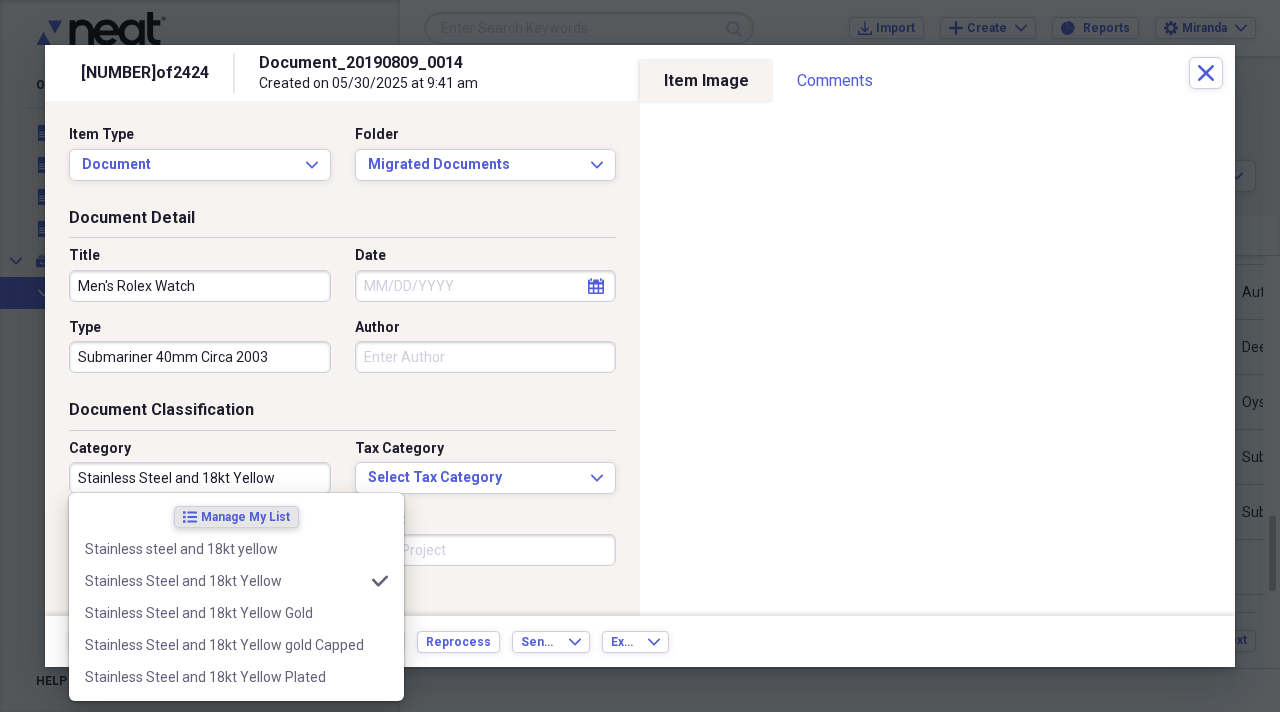 type on "Stainless Steel and 18kt Yellow" 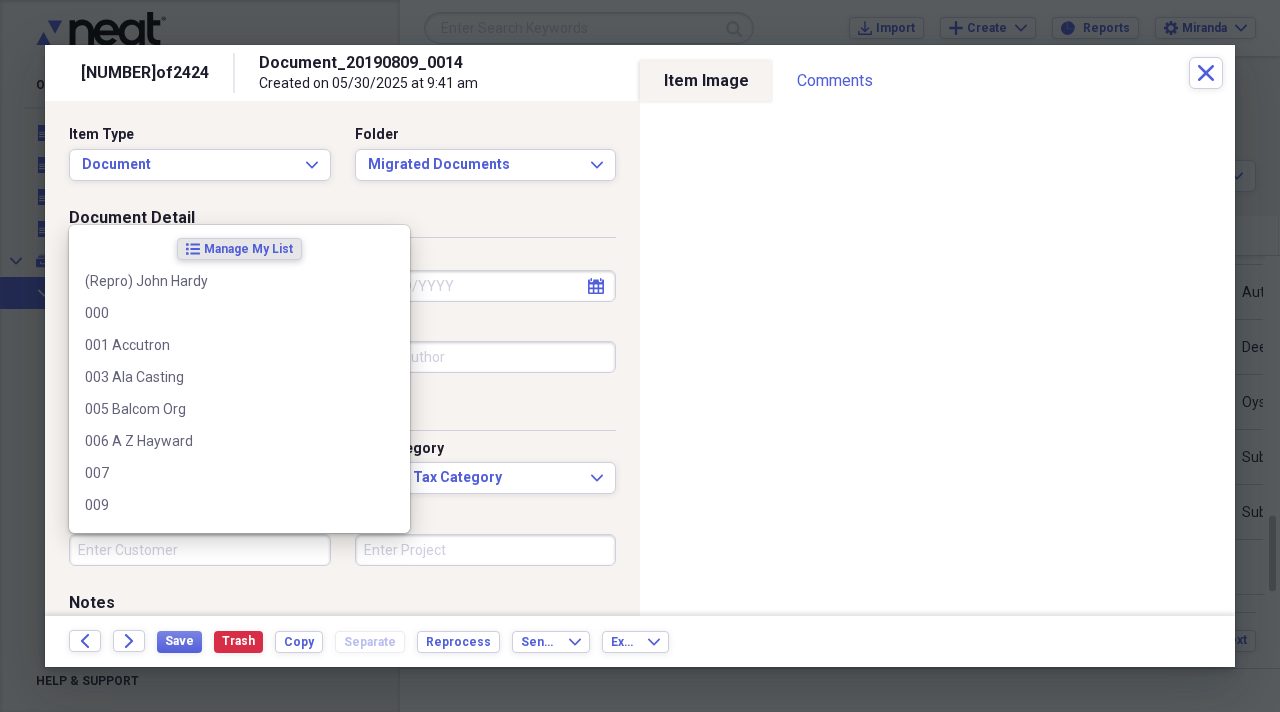 click on "Customer" at bounding box center [200, 550] 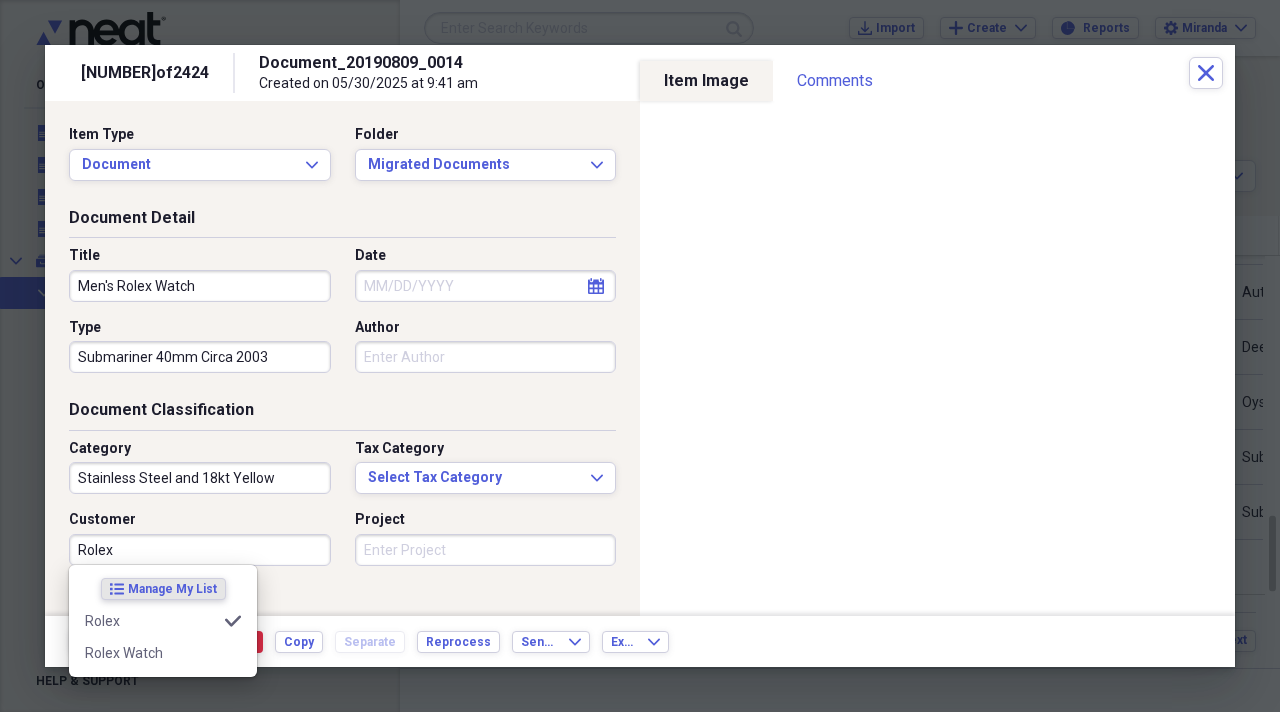 type on "Rolex" 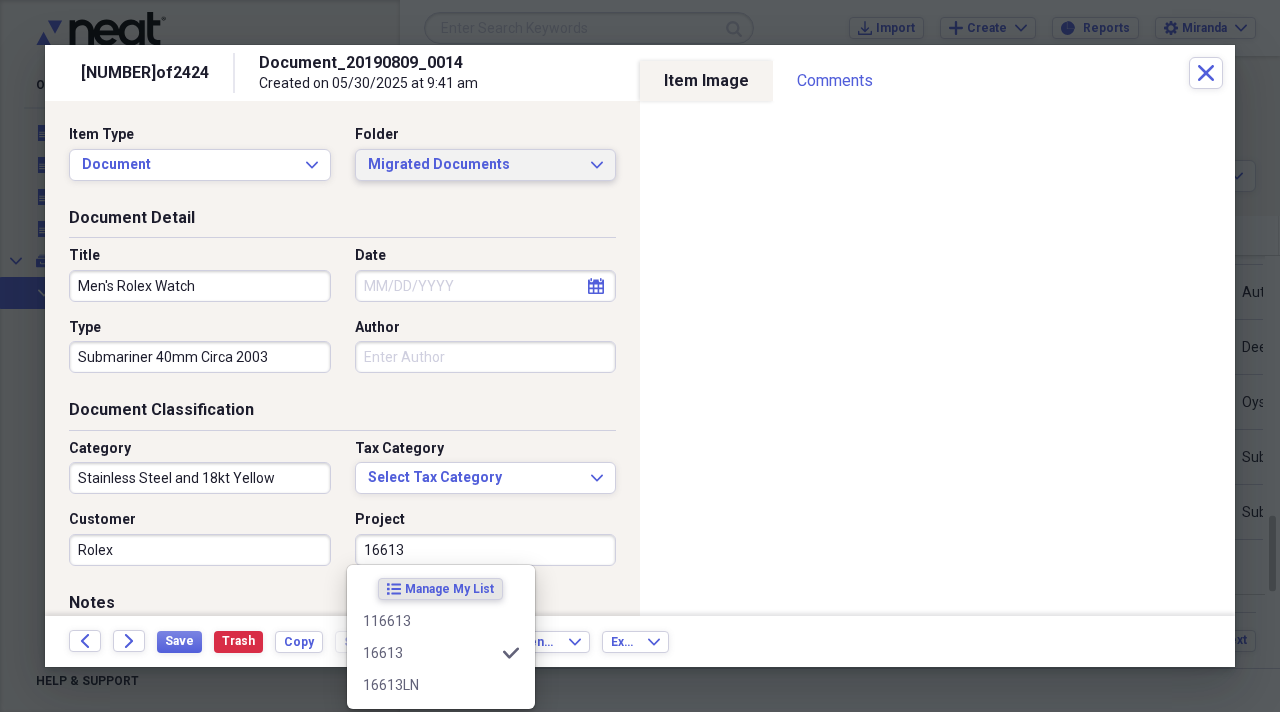type on "16613" 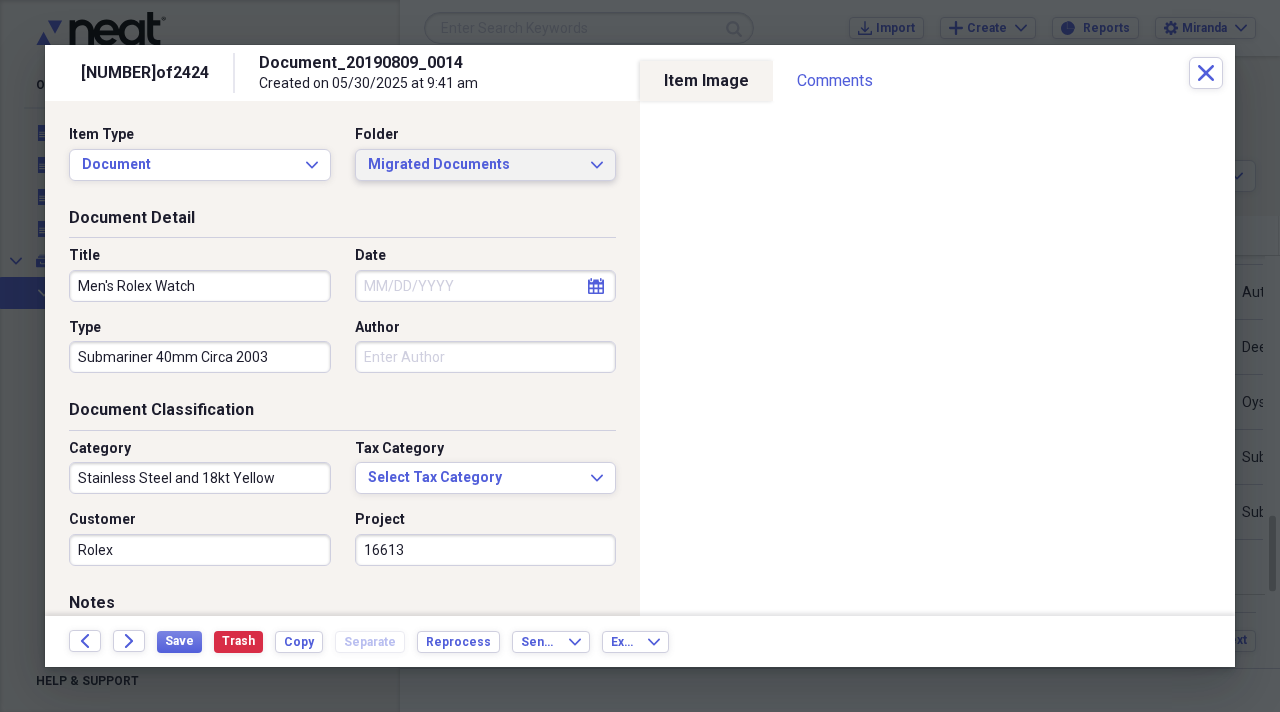 click on "Migrated Documents Expand" at bounding box center (486, 165) 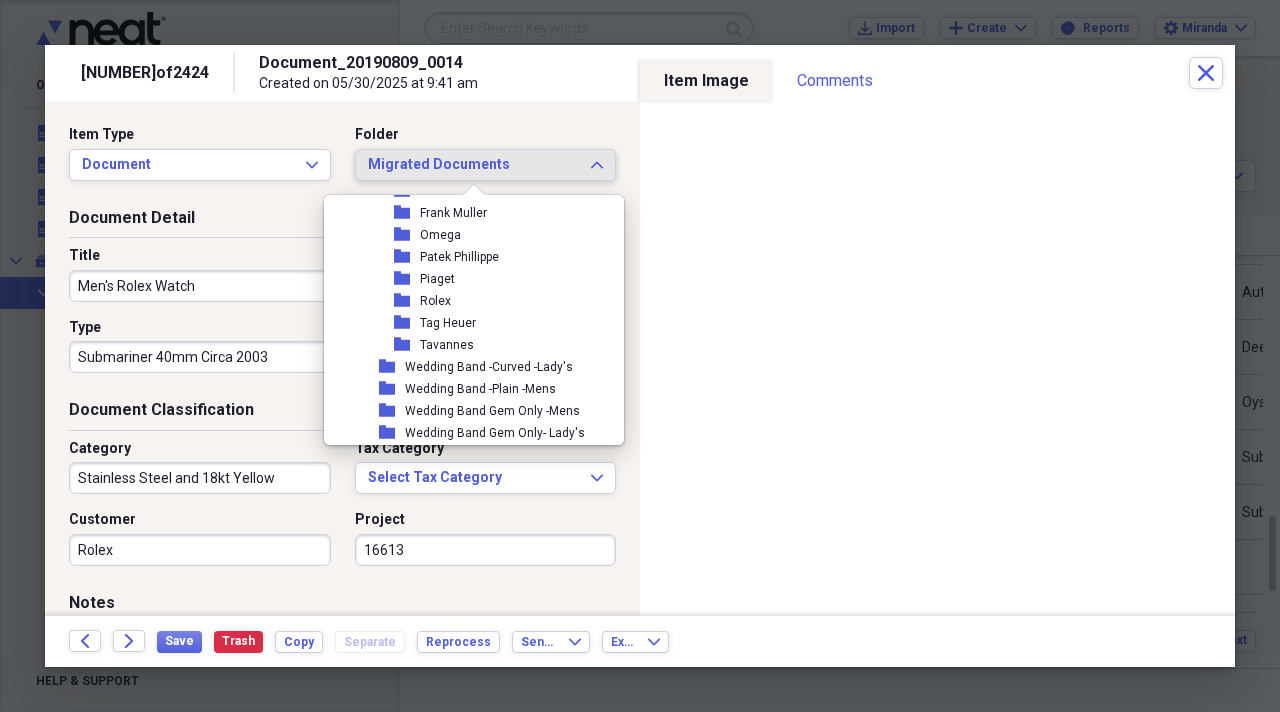scroll, scrollTop: 2400, scrollLeft: 0, axis: vertical 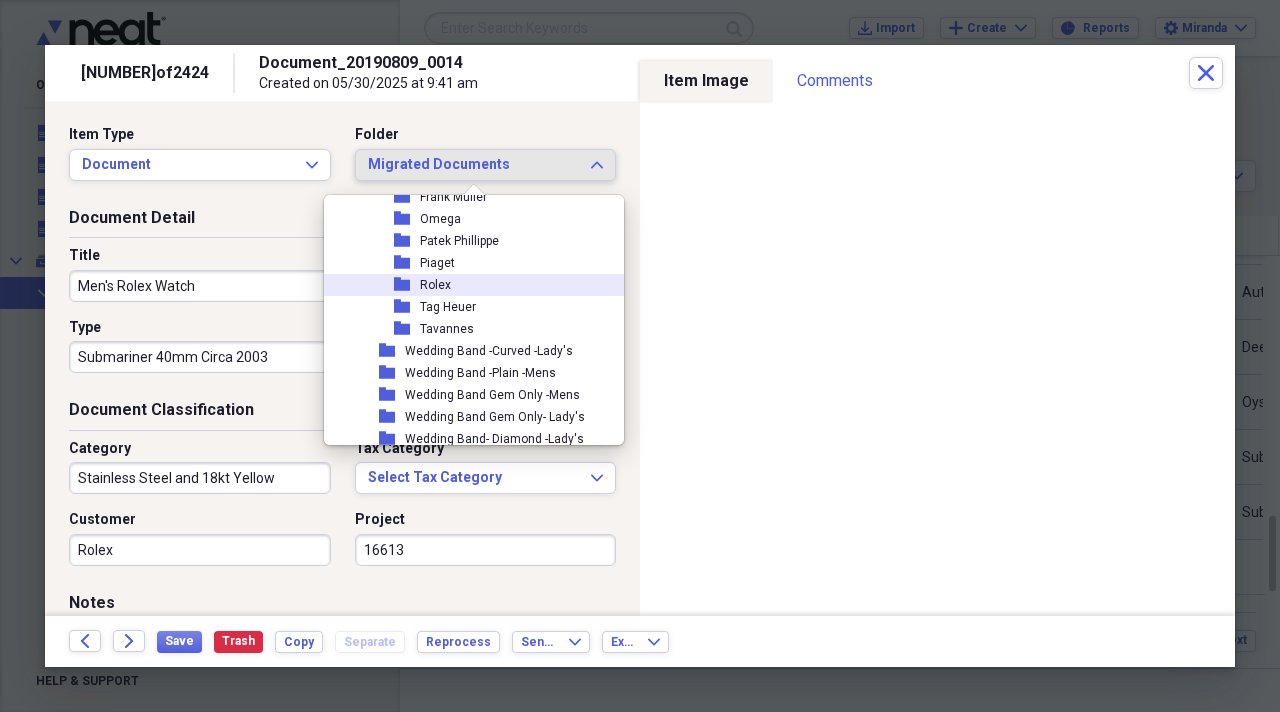 click on "folder Rolex" at bounding box center (466, 285) 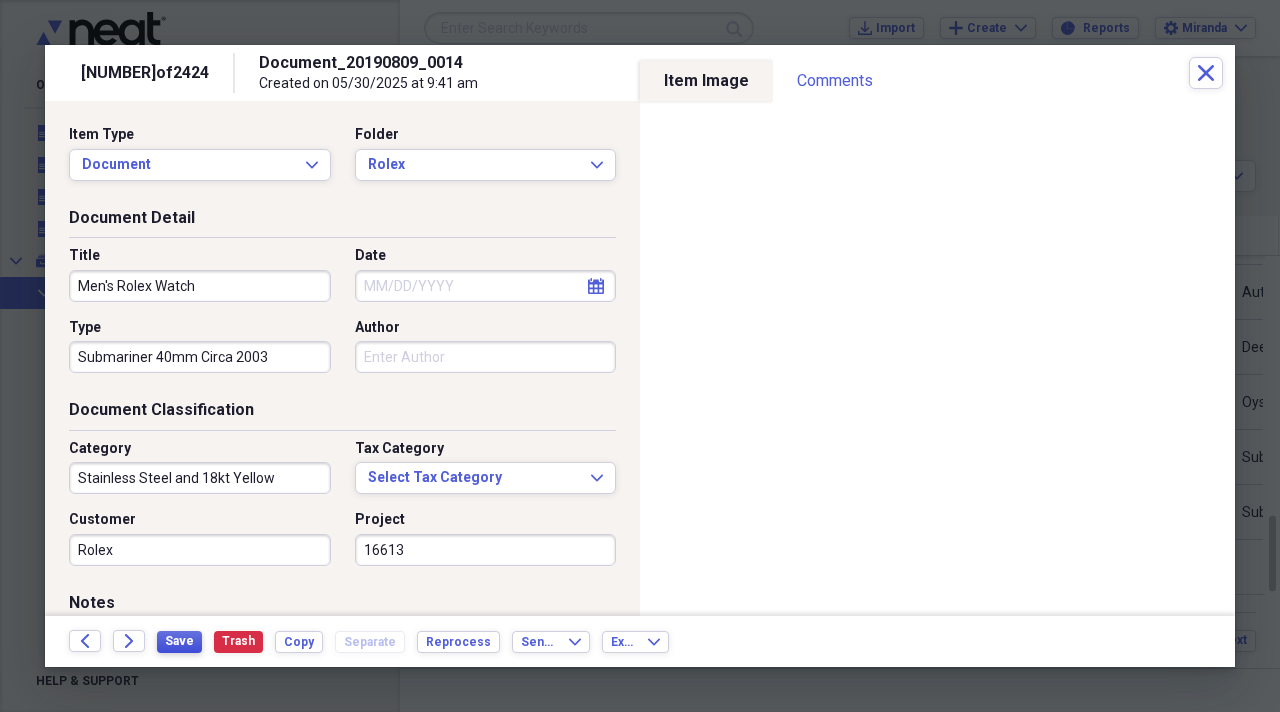 click on "Save" at bounding box center (179, 641) 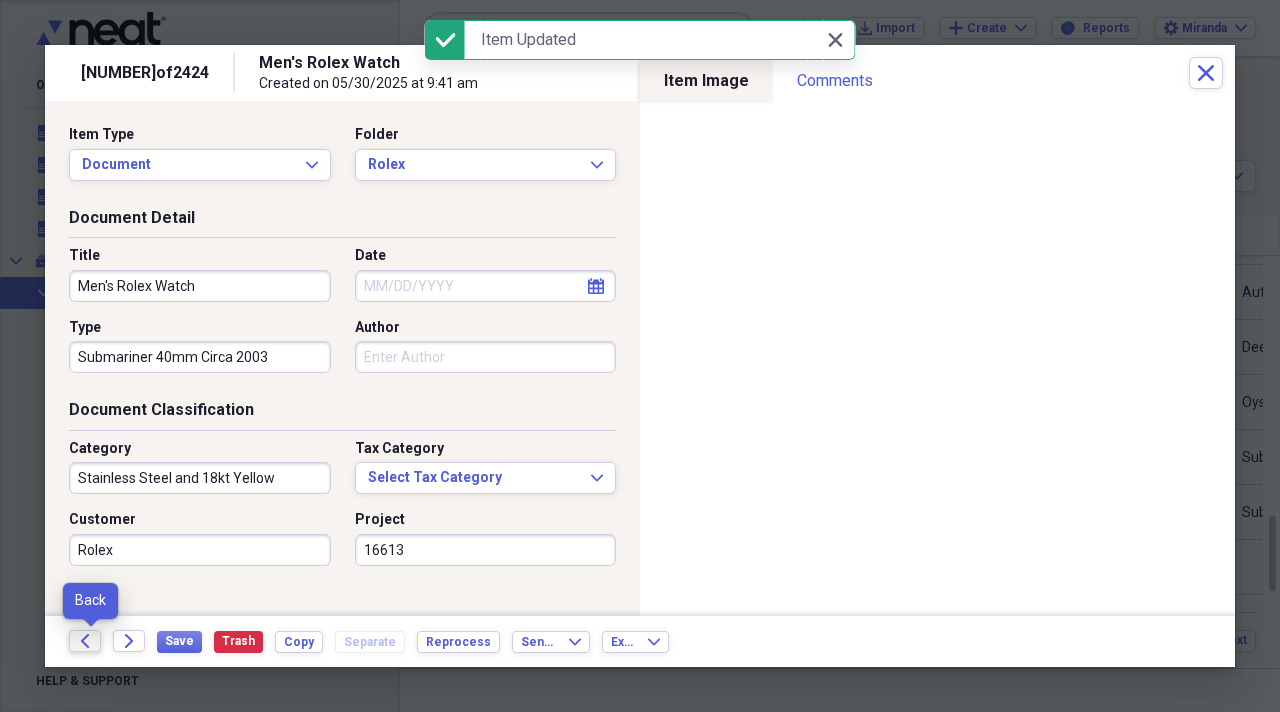 click on "Back" 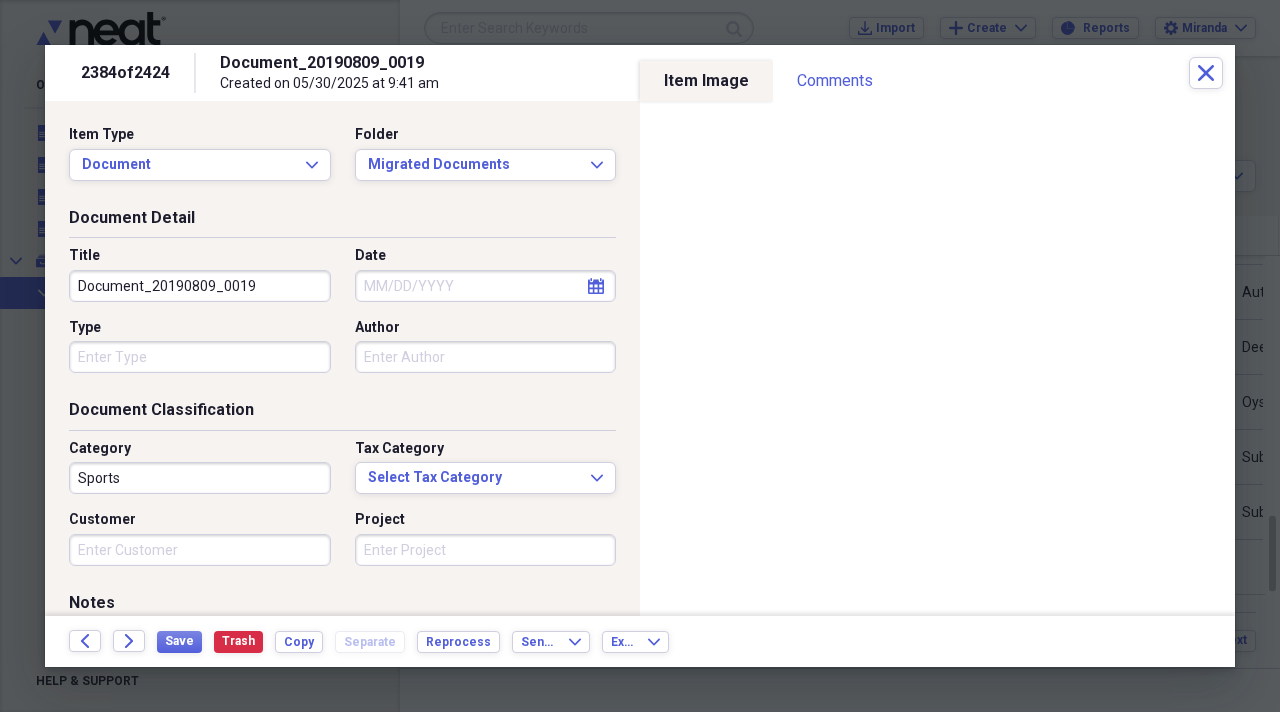 drag, startPoint x: 258, startPoint y: 287, endPoint x: 75, endPoint y: 260, distance: 184.98108 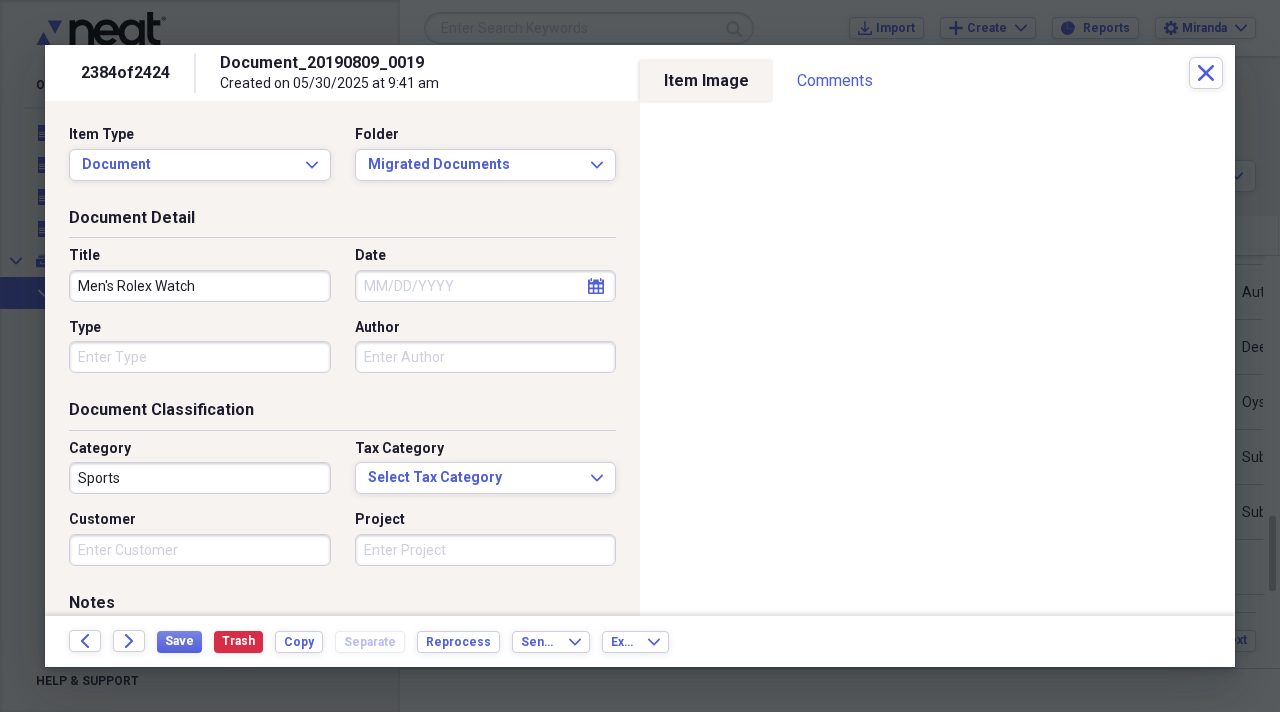type on "Men's Rolex Watch" 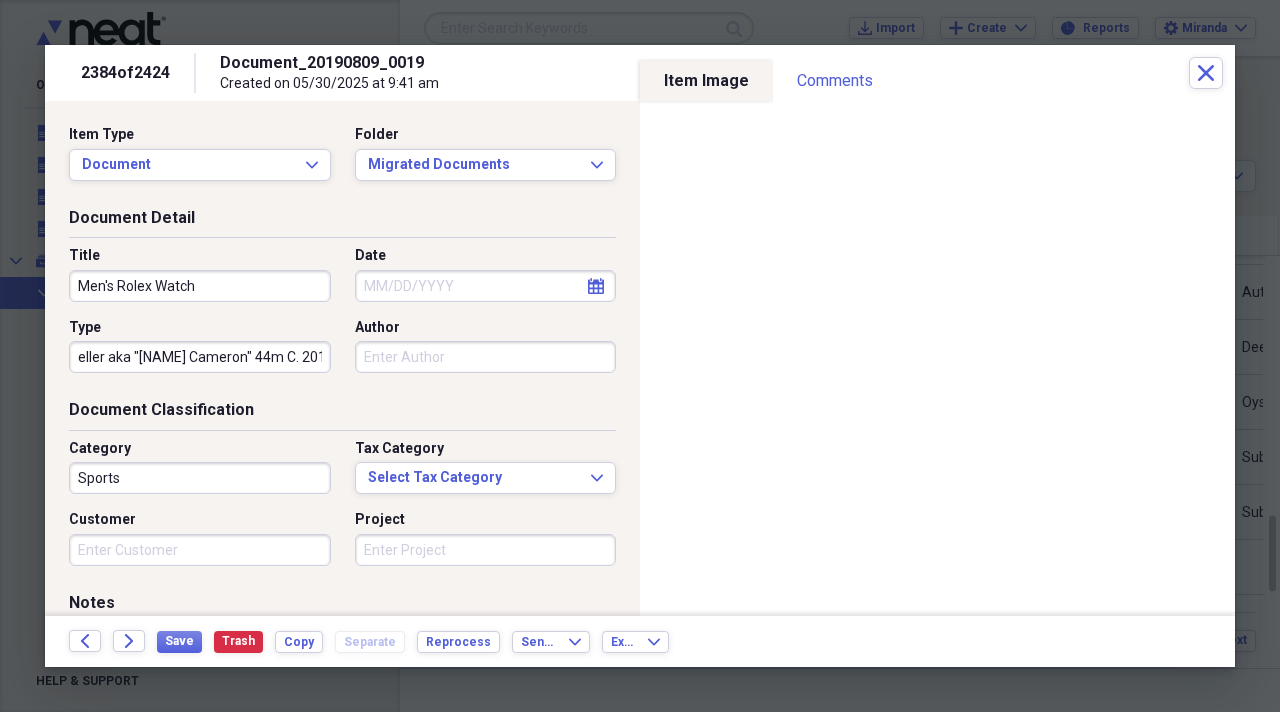 scroll, scrollTop: 0, scrollLeft: 117, axis: horizontal 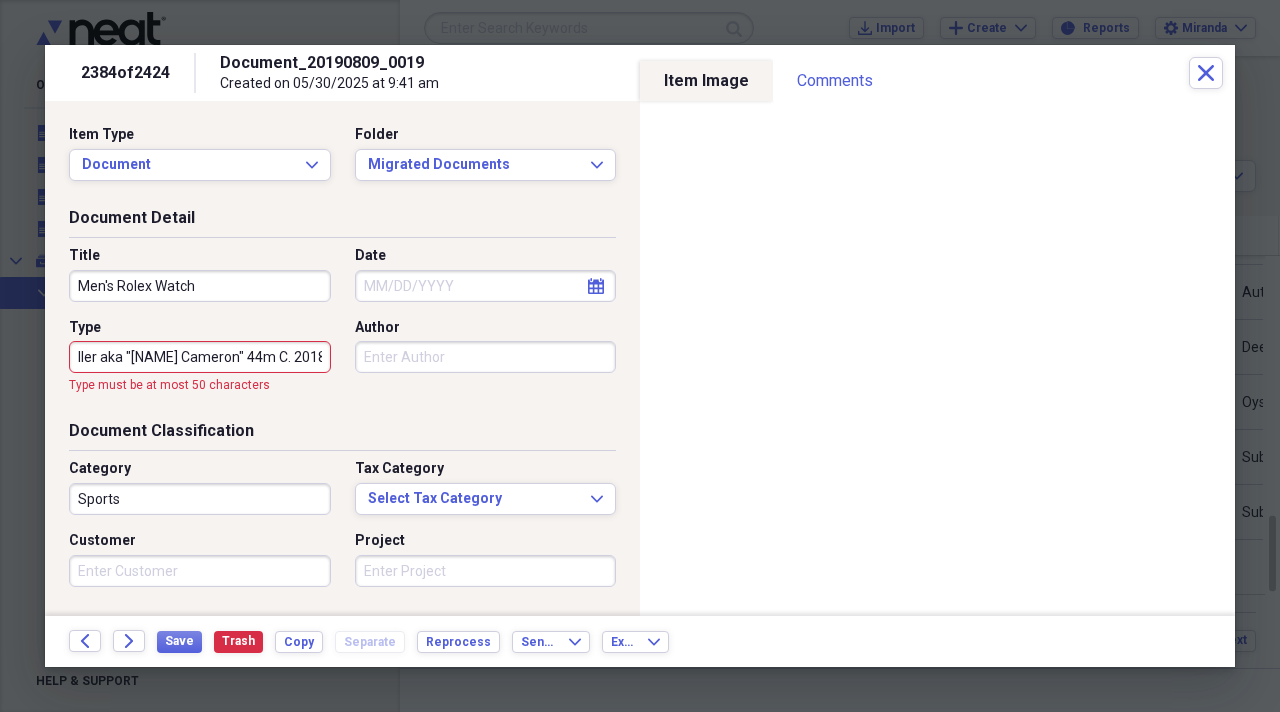 click on "Deepsea Sea-Dweller aka "James Cameron" 44m C. 2018" at bounding box center [200, 357] 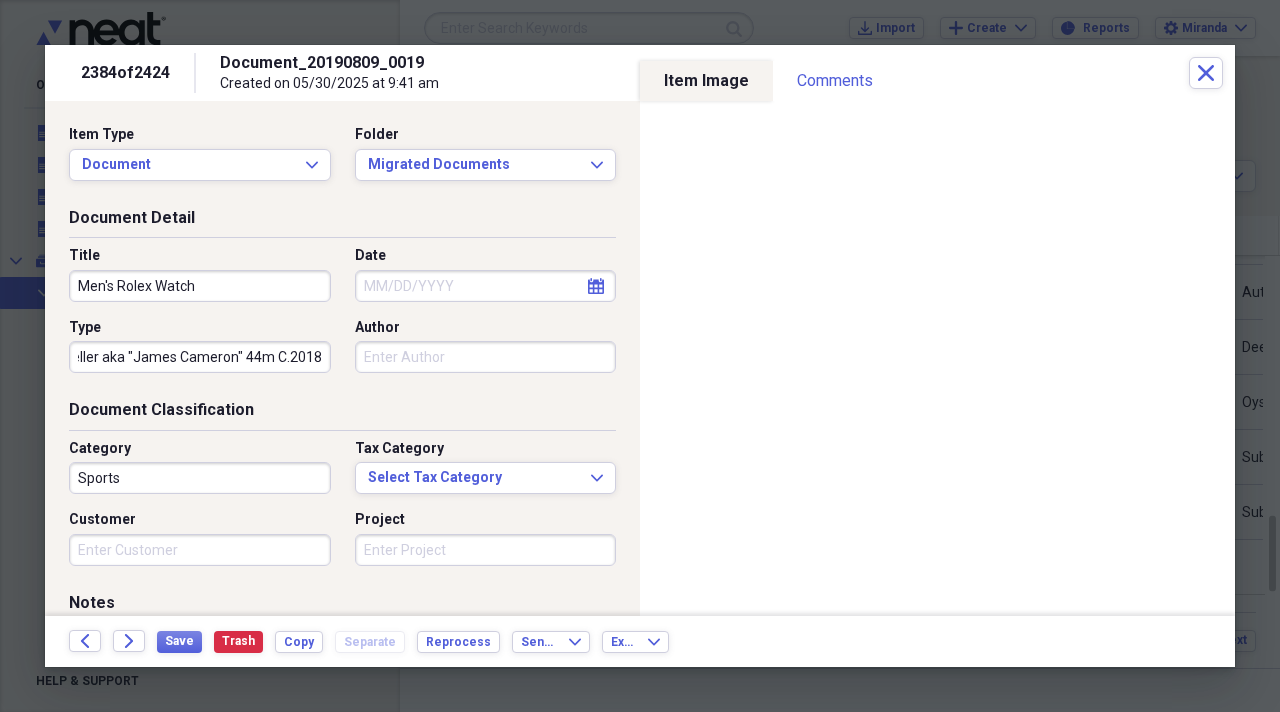 scroll, scrollTop: 0, scrollLeft: 113, axis: horizontal 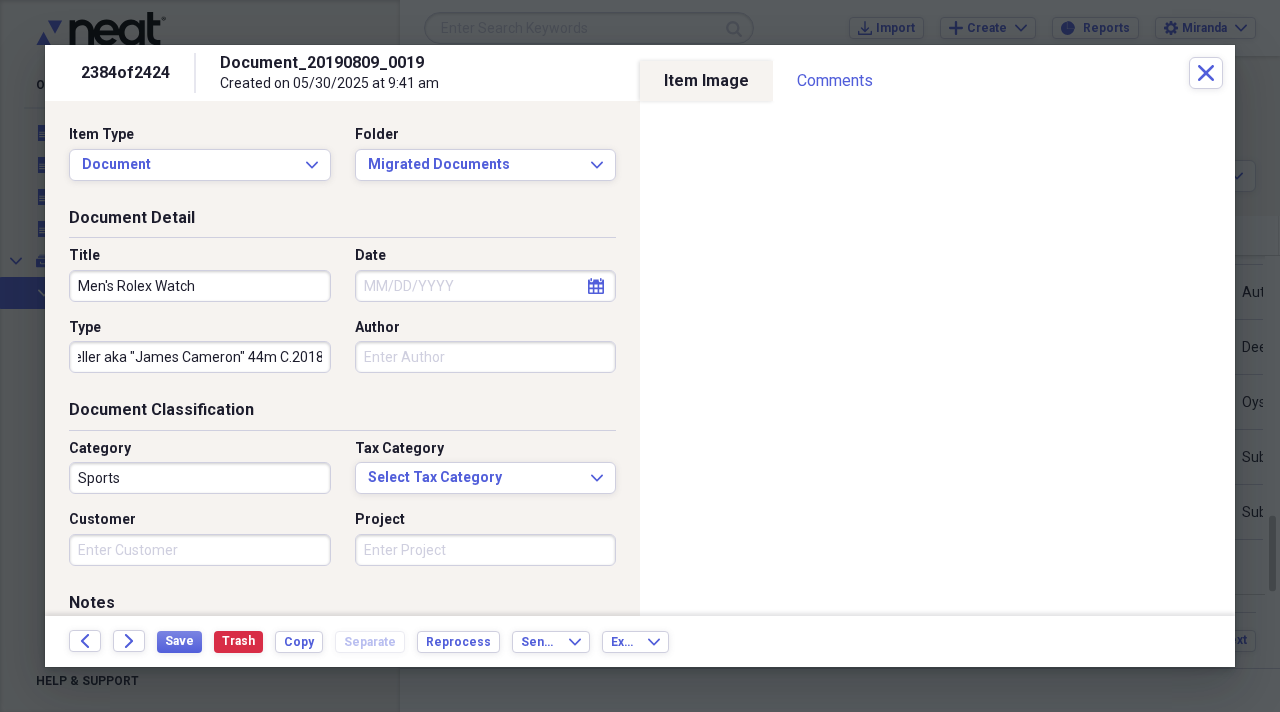 type on "Deepsea Sea-Dweller aka "James Cameron" 44m C.2018" 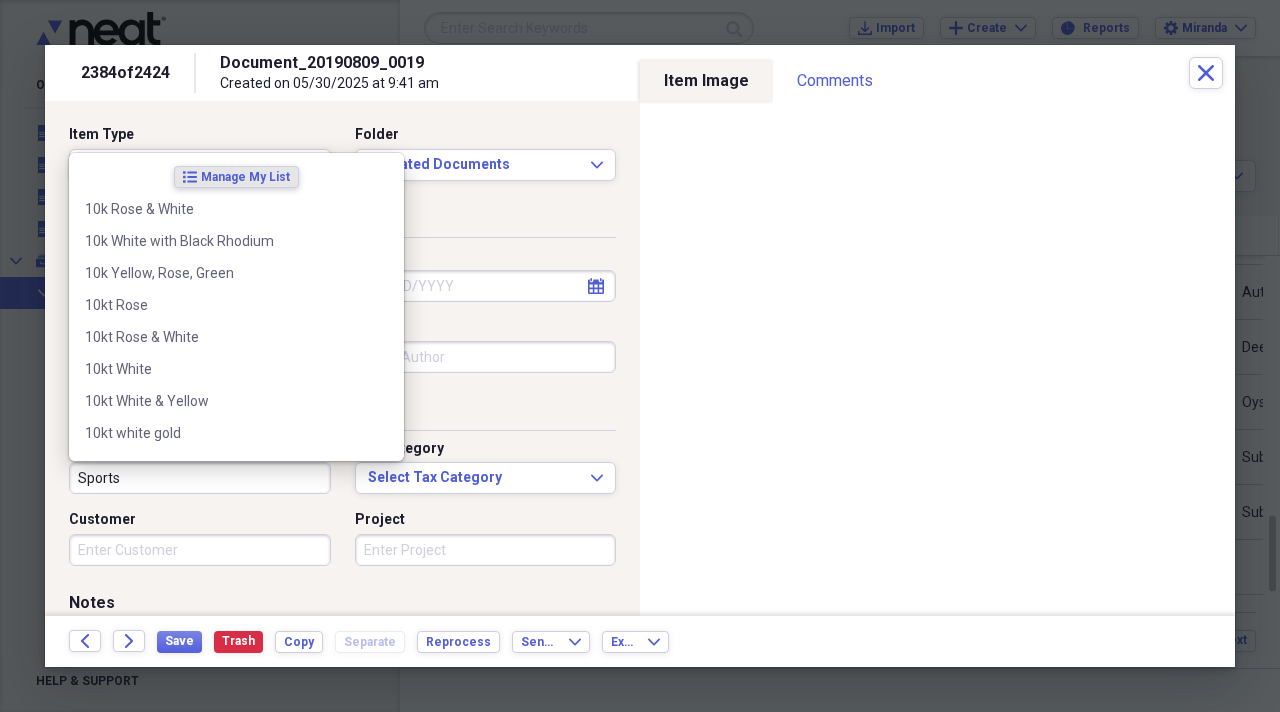 click on "Sports" at bounding box center (200, 478) 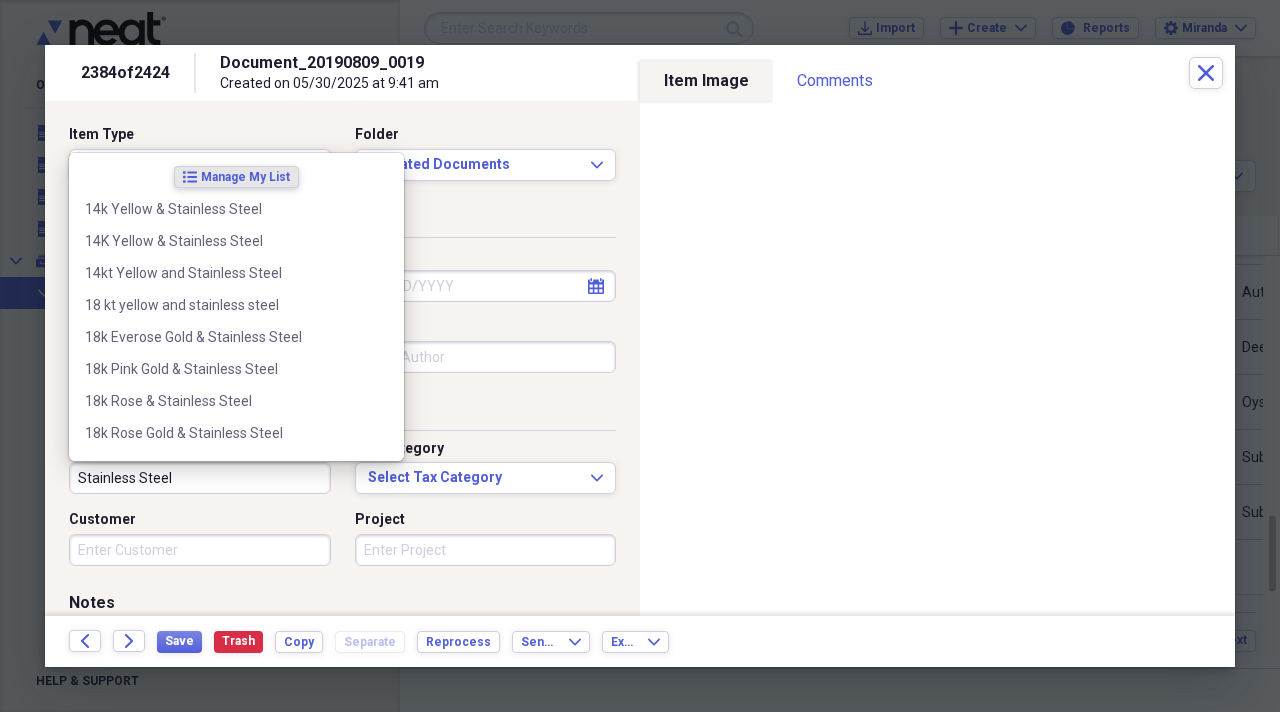 type on "Stainless Steel" 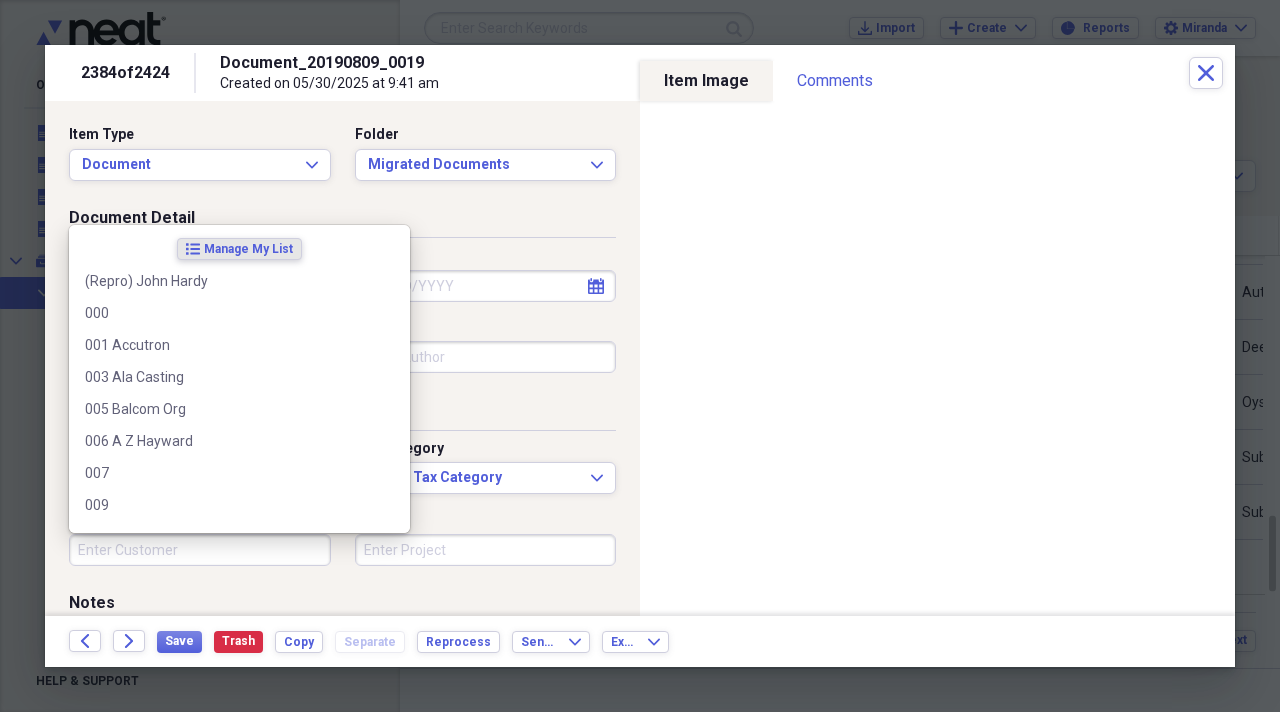 click on "Customer" at bounding box center [200, 550] 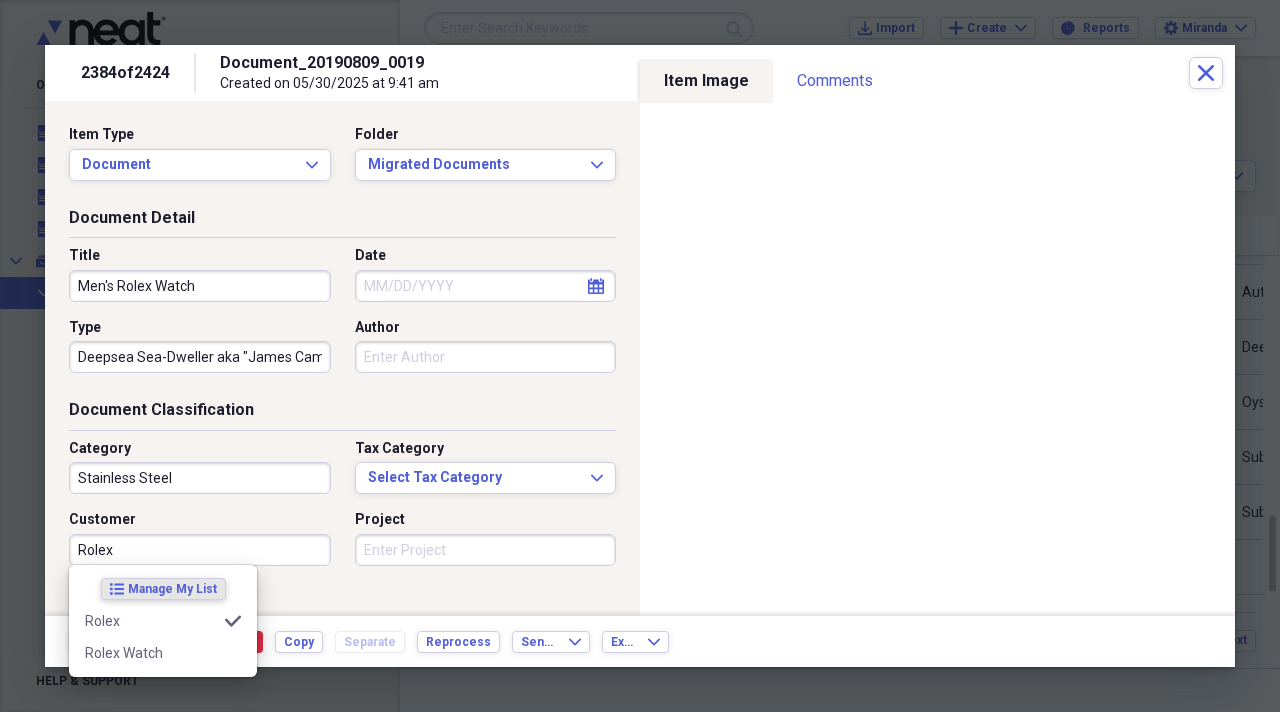 type on "Rolex" 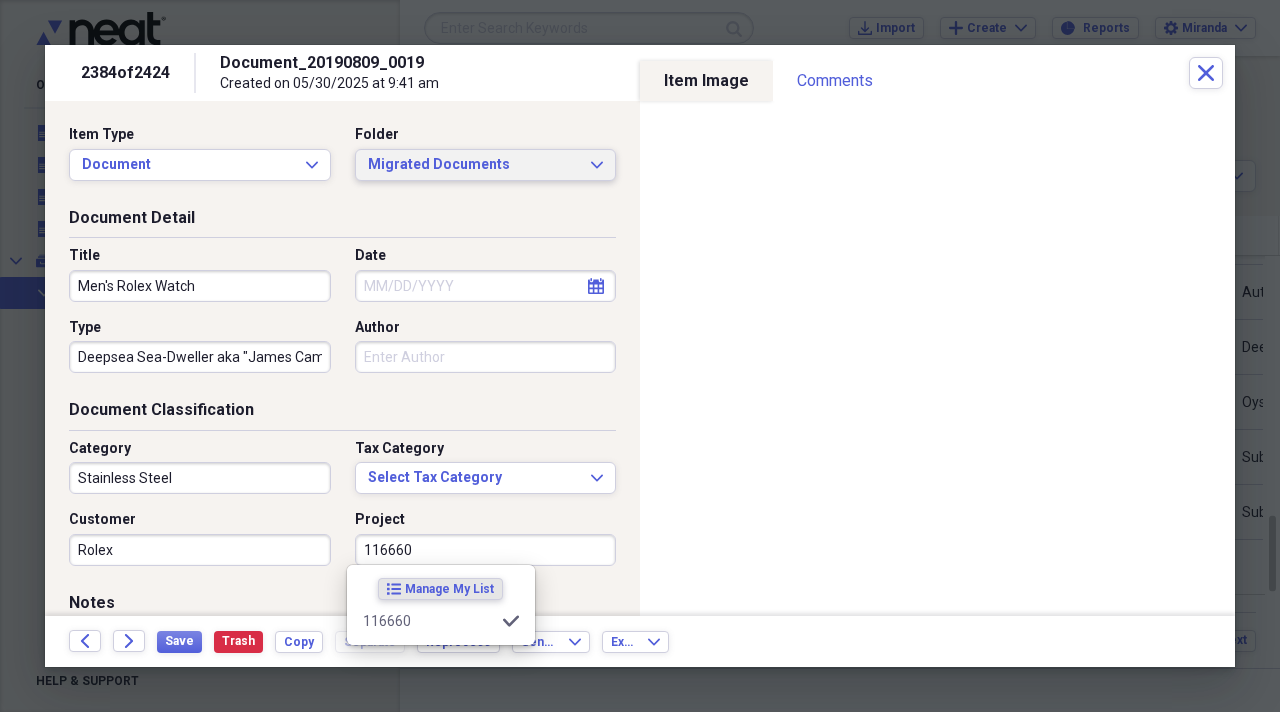 type on "116660" 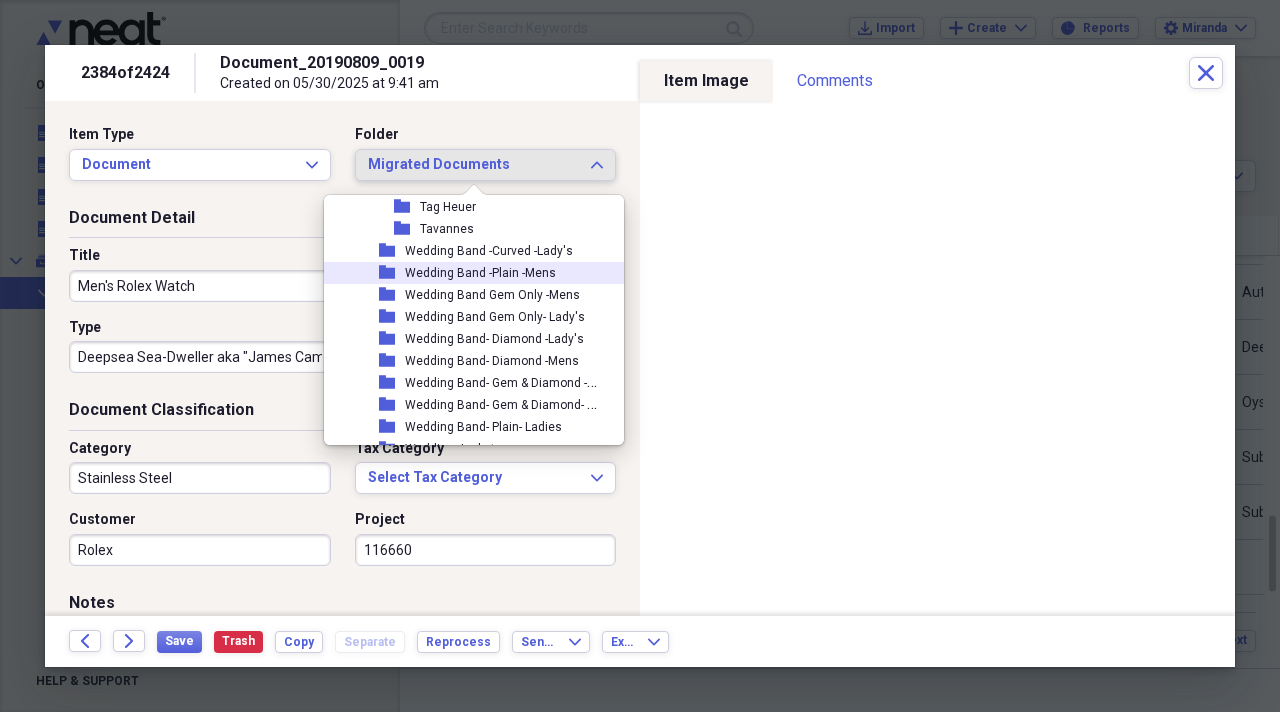 scroll, scrollTop: 2400, scrollLeft: 0, axis: vertical 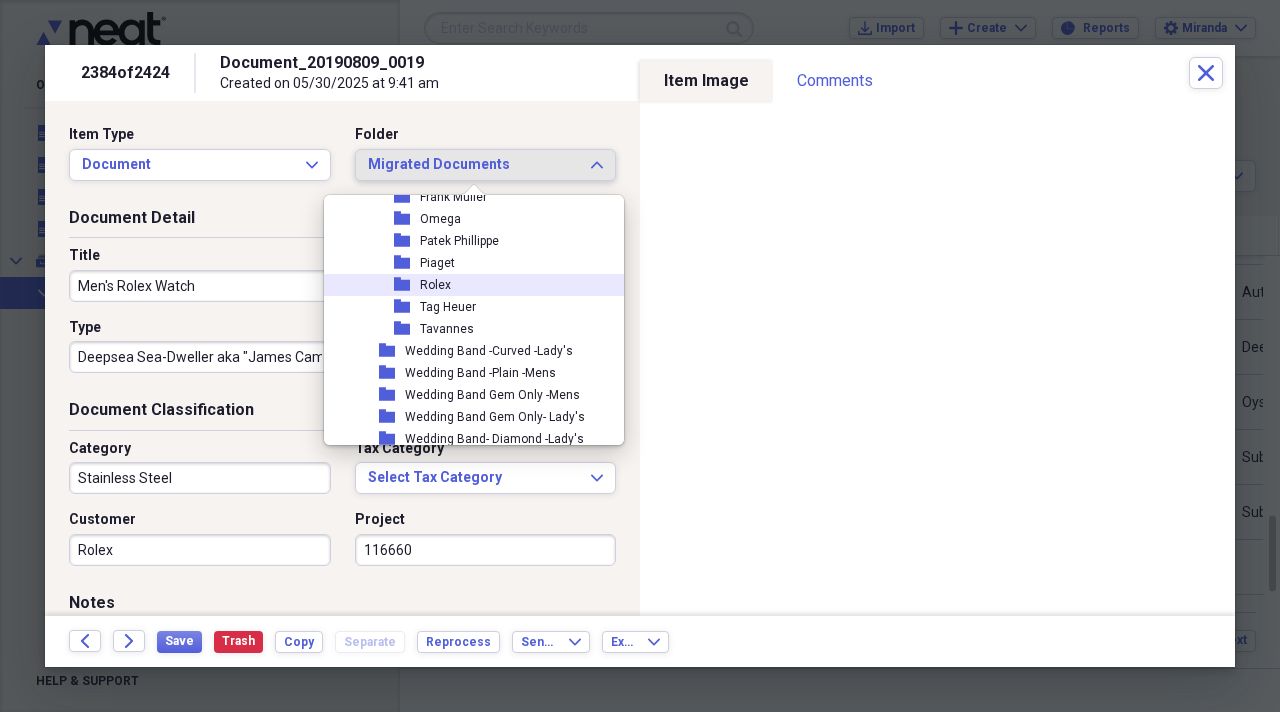 click on "Rolex" at bounding box center [435, 285] 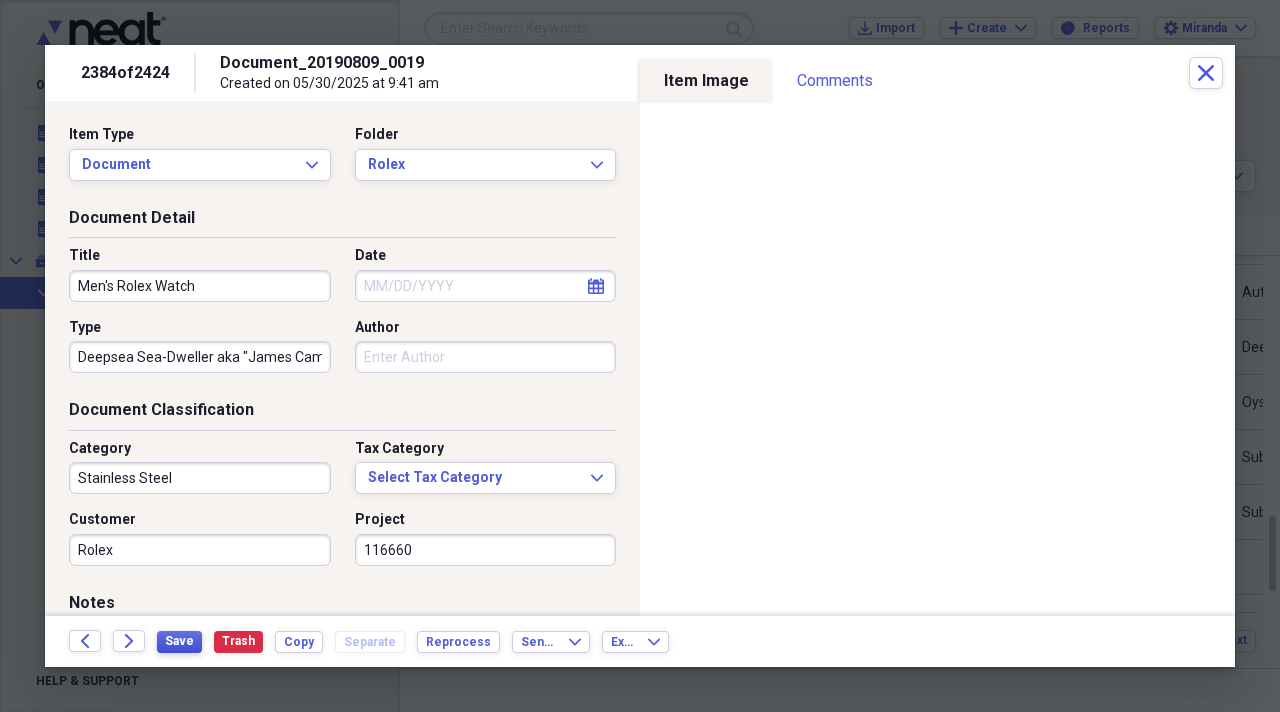 click on "Save" at bounding box center (179, 641) 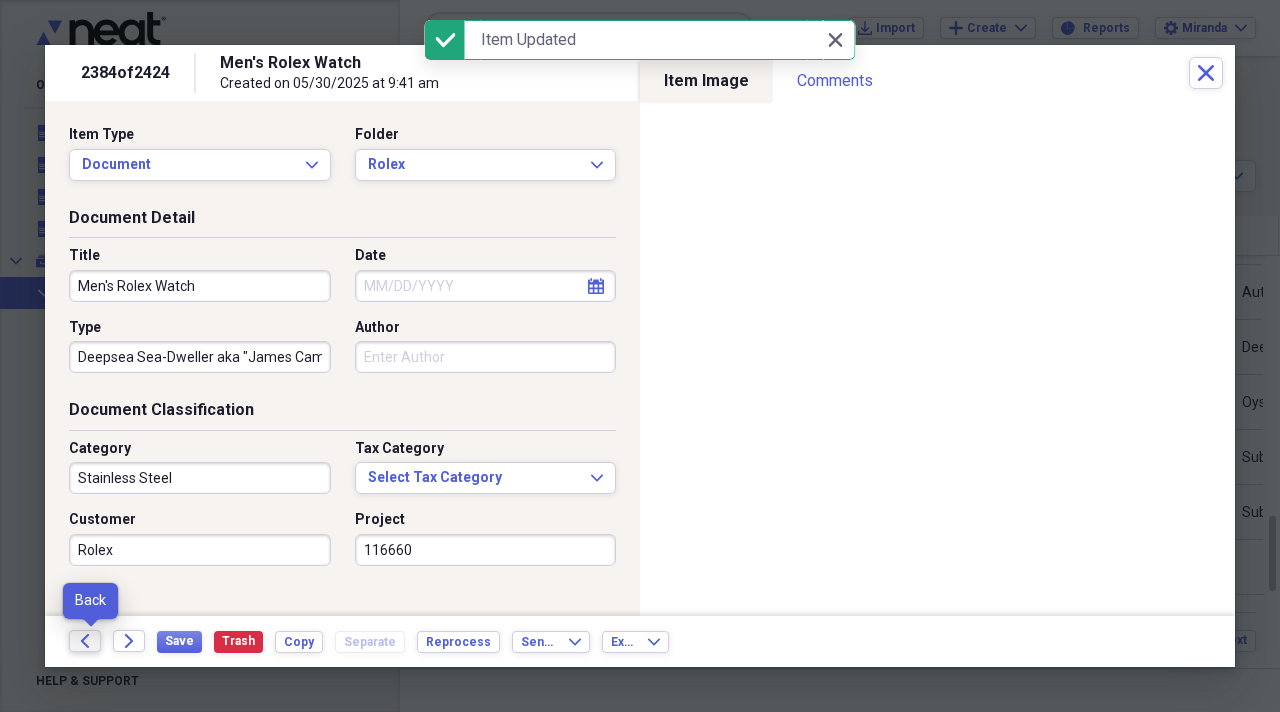 click on "Back" 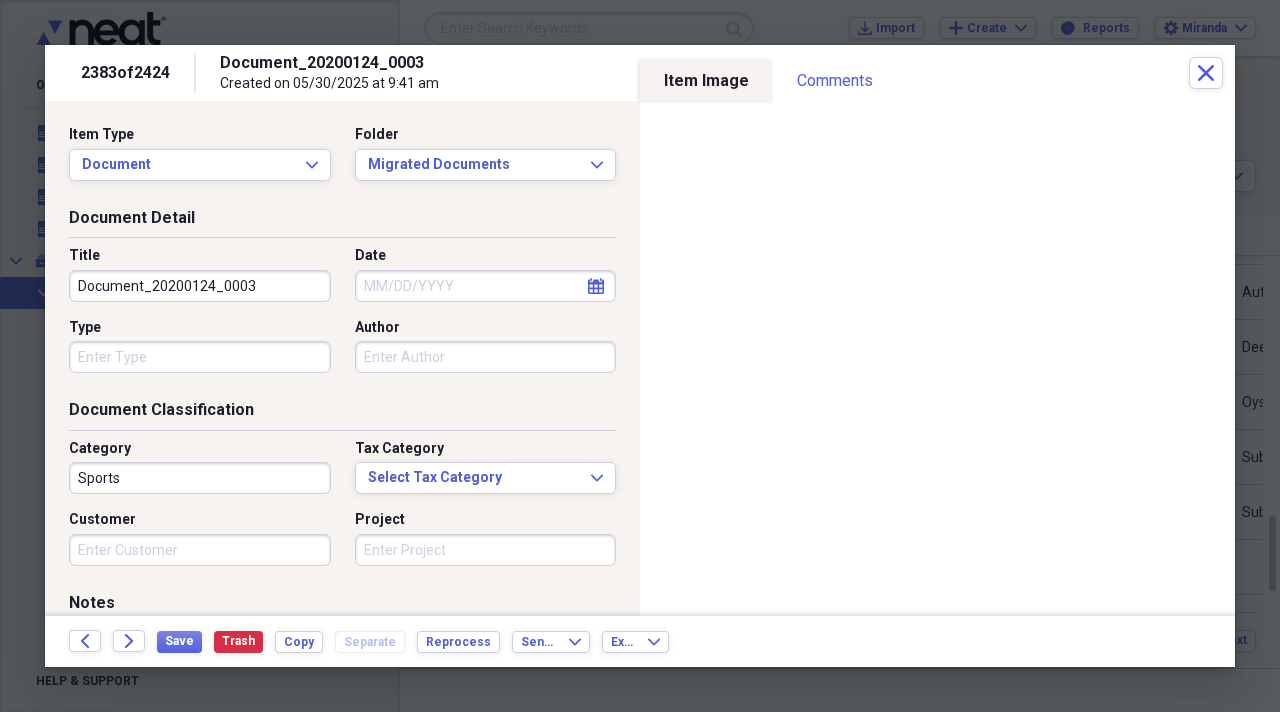 drag, startPoint x: 286, startPoint y: 276, endPoint x: 0, endPoint y: 228, distance: 290 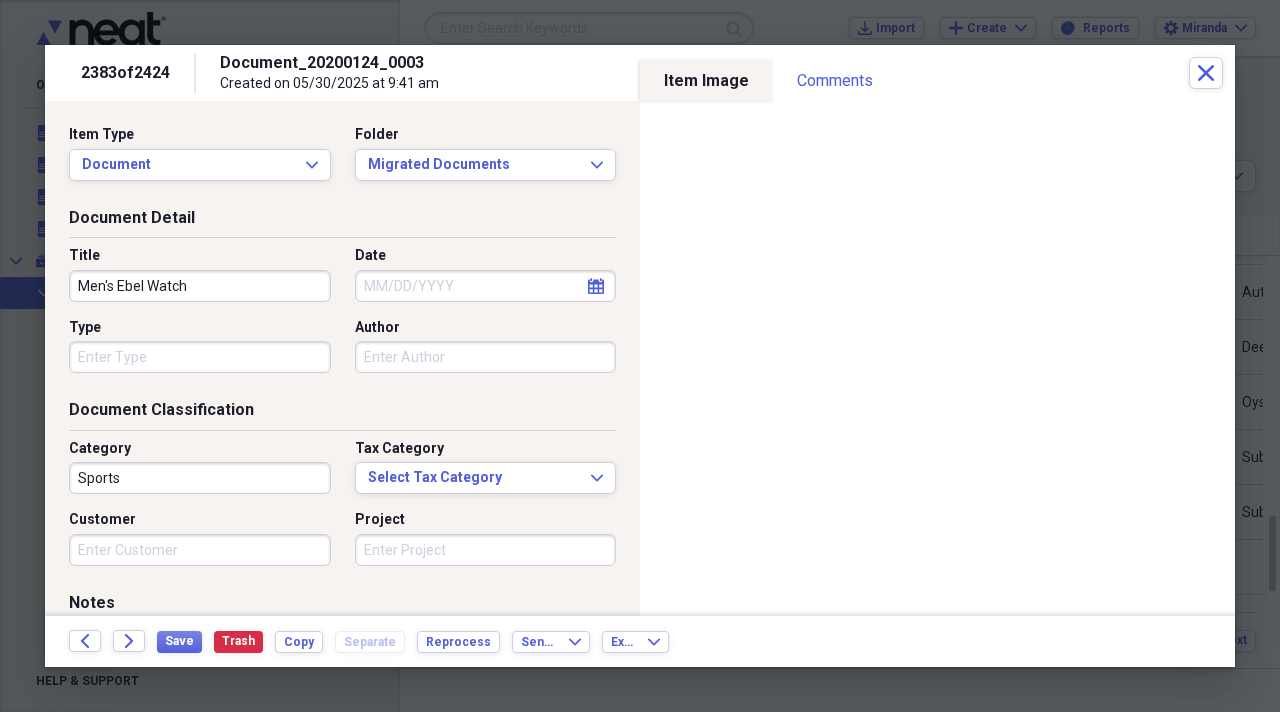type on "Men's Ebel Watch" 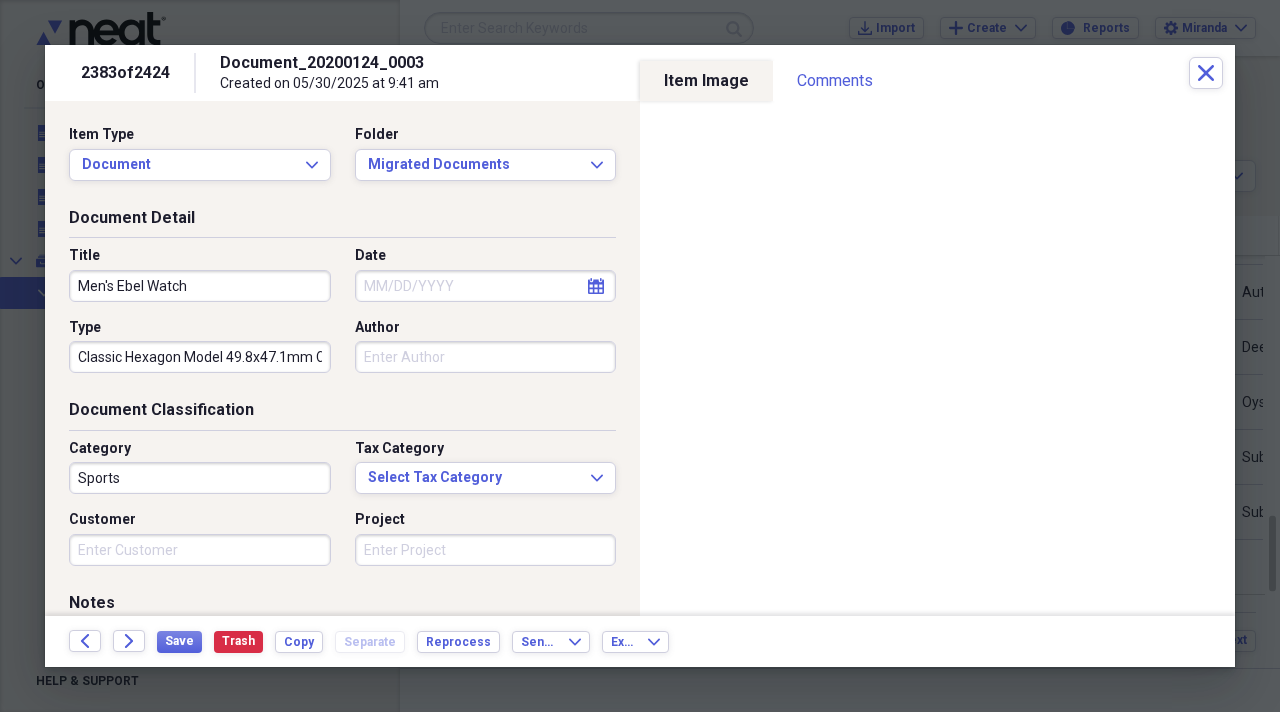 scroll, scrollTop: 0, scrollLeft: 0, axis: both 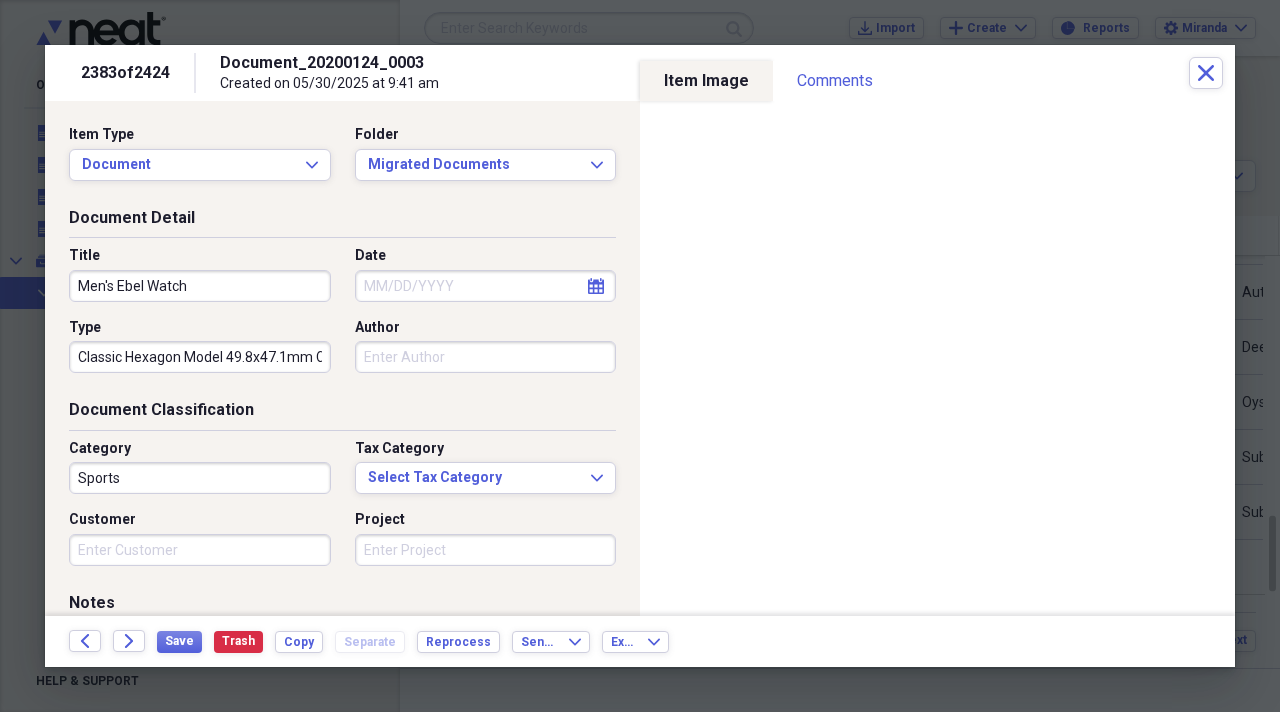 type on "Classic Hexagon Model 49.8x47.1mm Circa 2010" 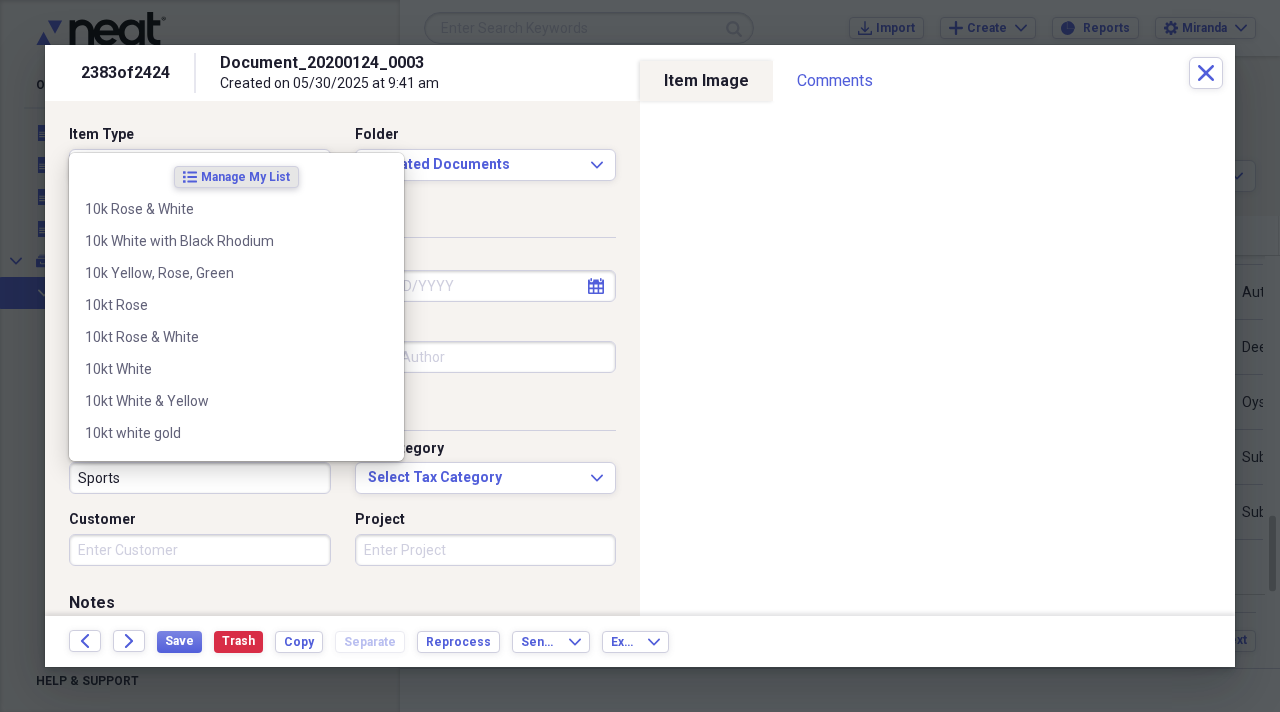 scroll, scrollTop: 0, scrollLeft: 0, axis: both 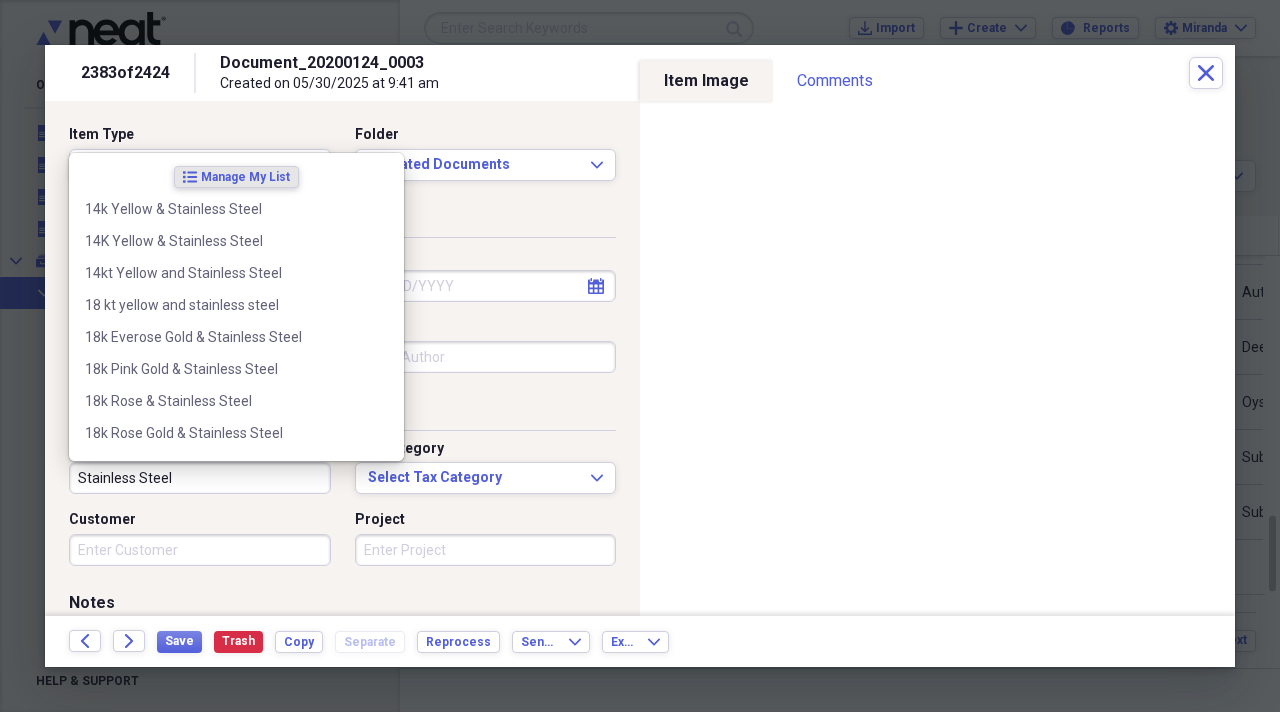 type on "Stainless Steel" 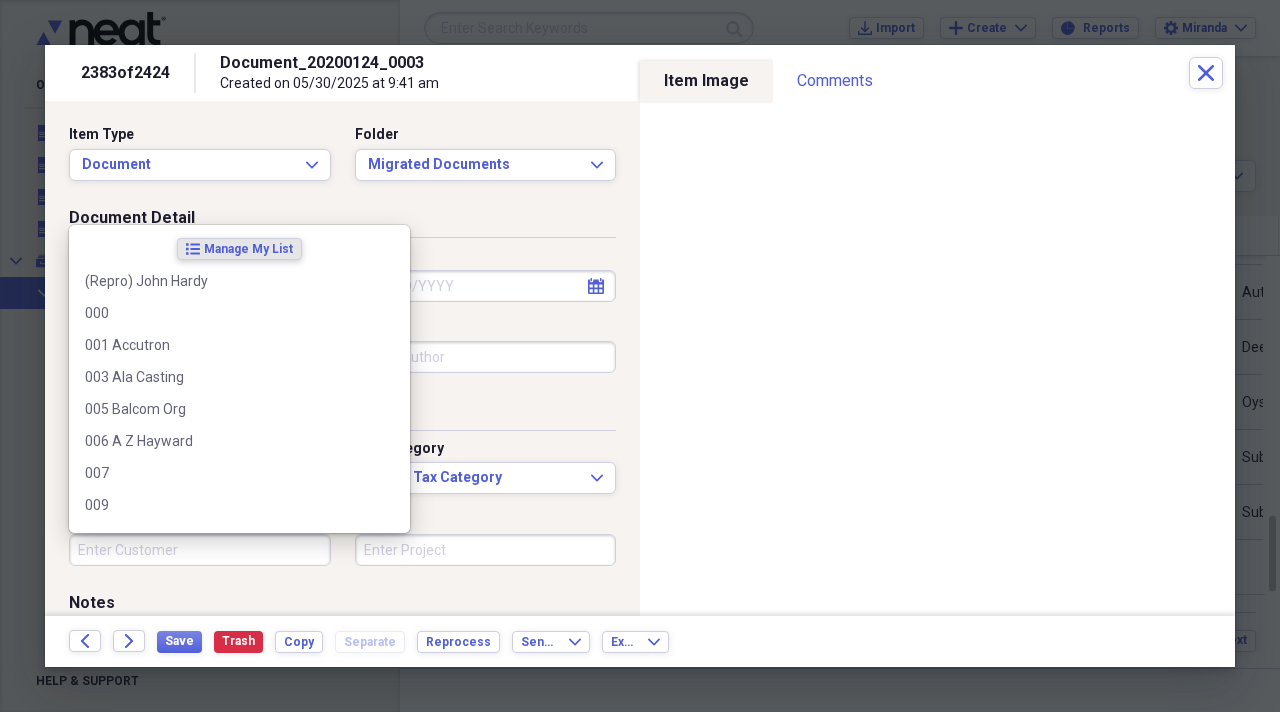 click on "Customer" at bounding box center (200, 550) 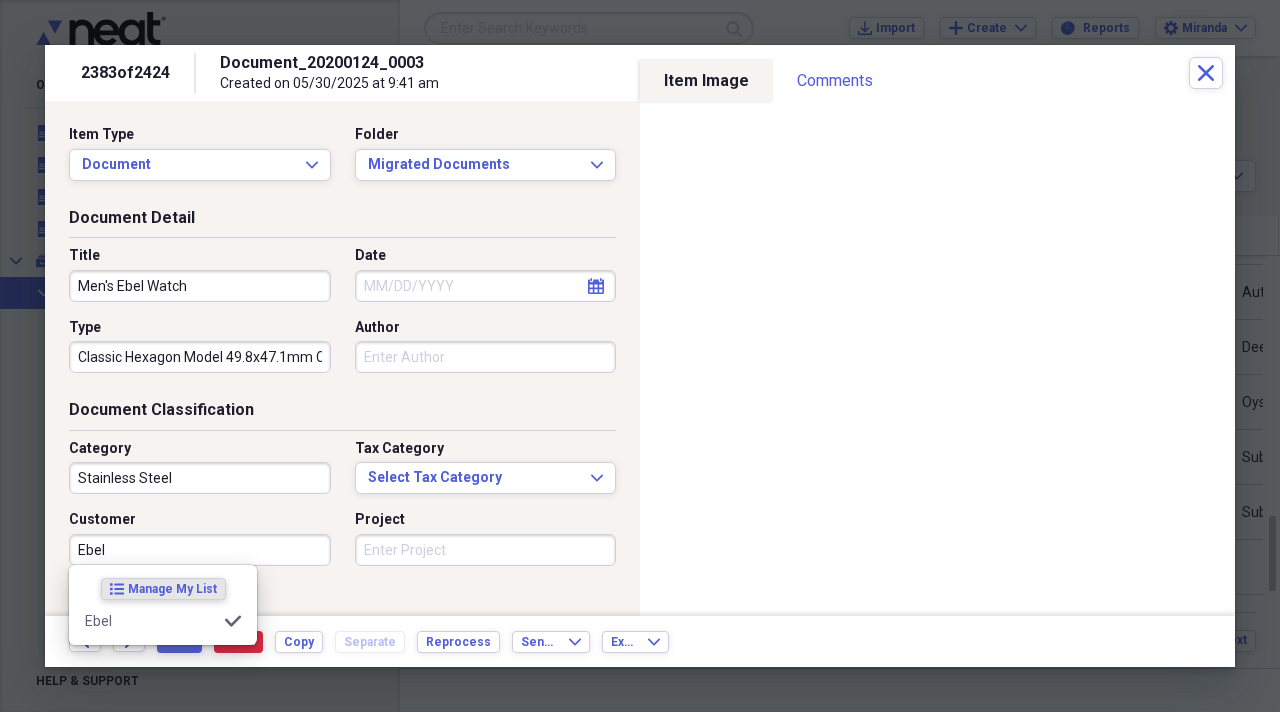 type on "Ebel" 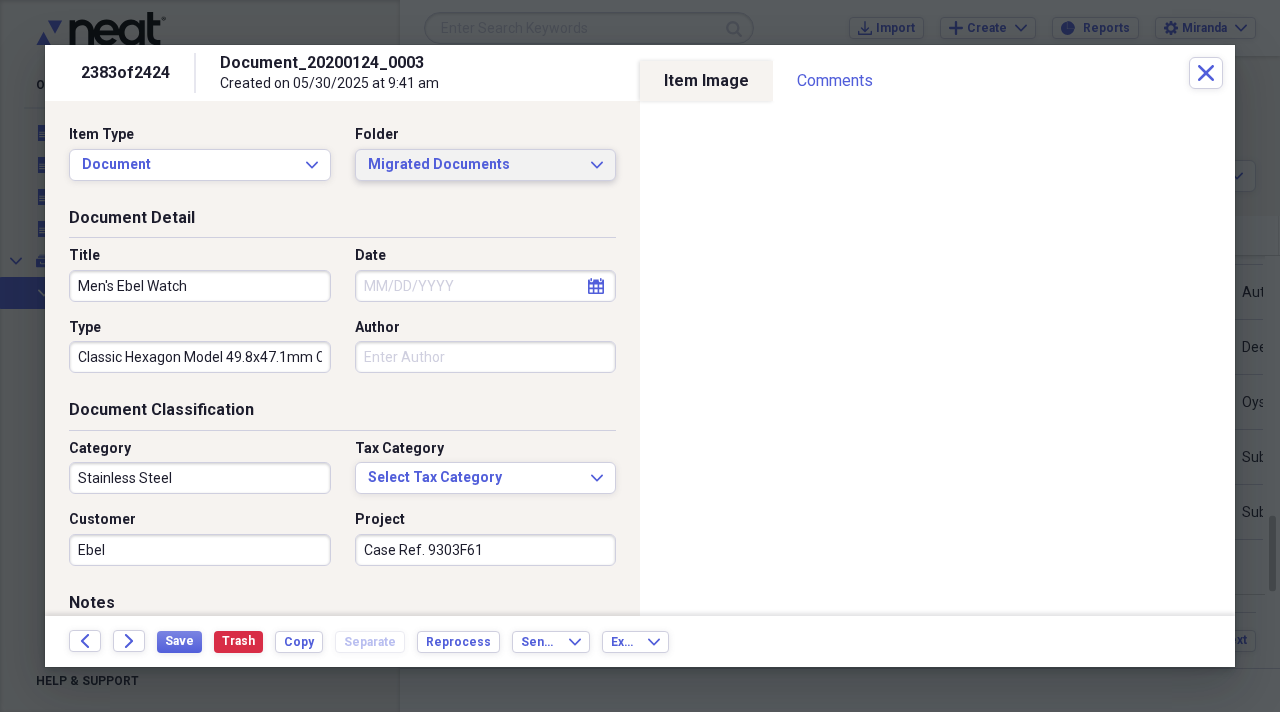 type on "Case Ref. 9303F61" 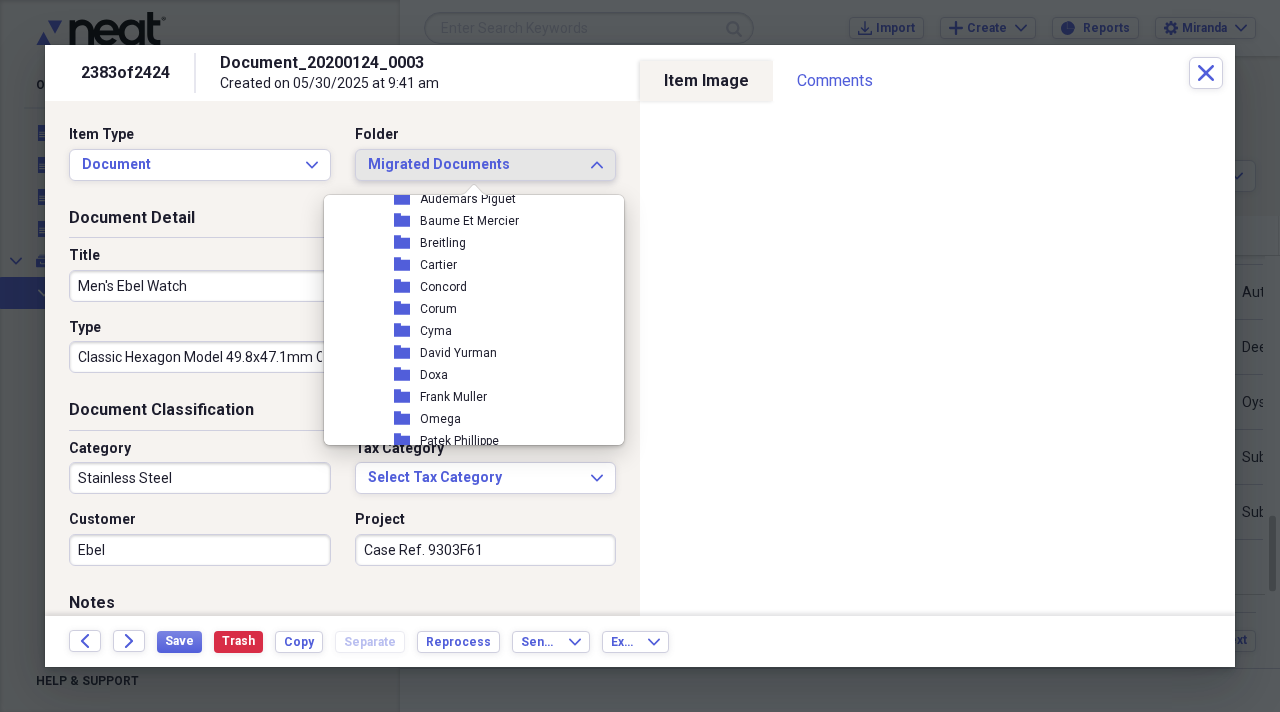 scroll, scrollTop: 2000, scrollLeft: 0, axis: vertical 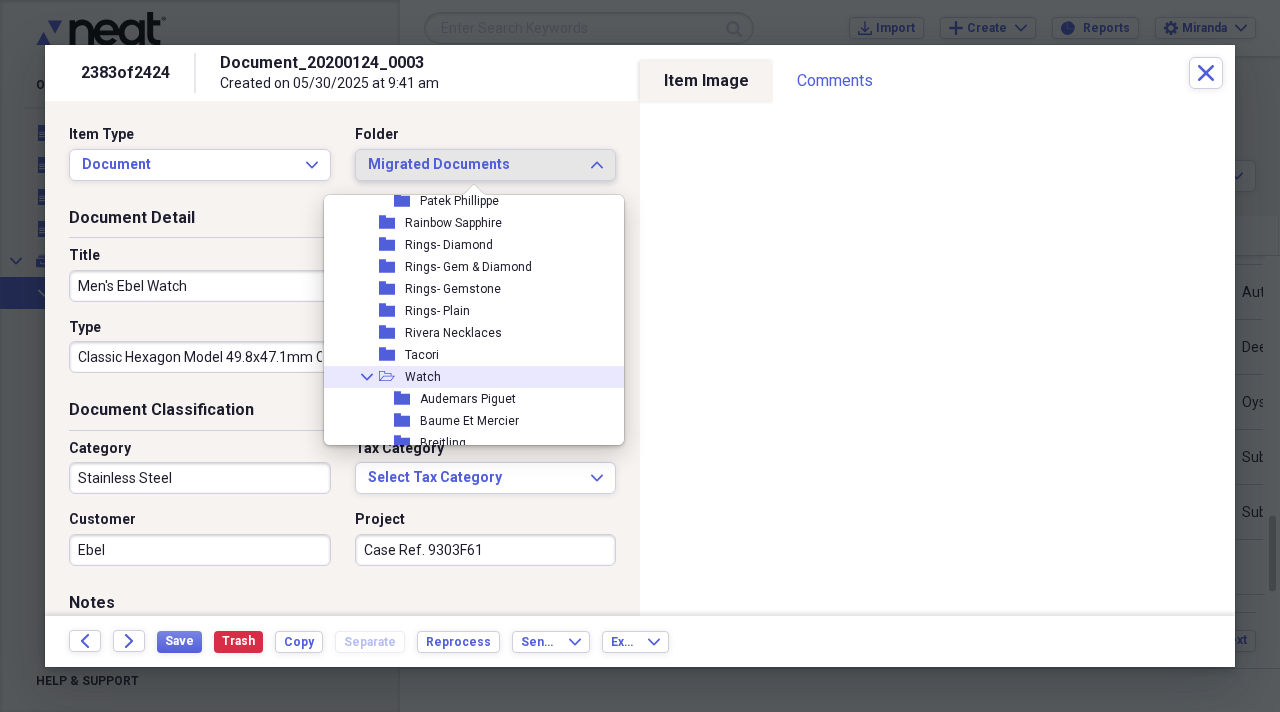 click on "Collapse open-folder Watch" at bounding box center (466, 377) 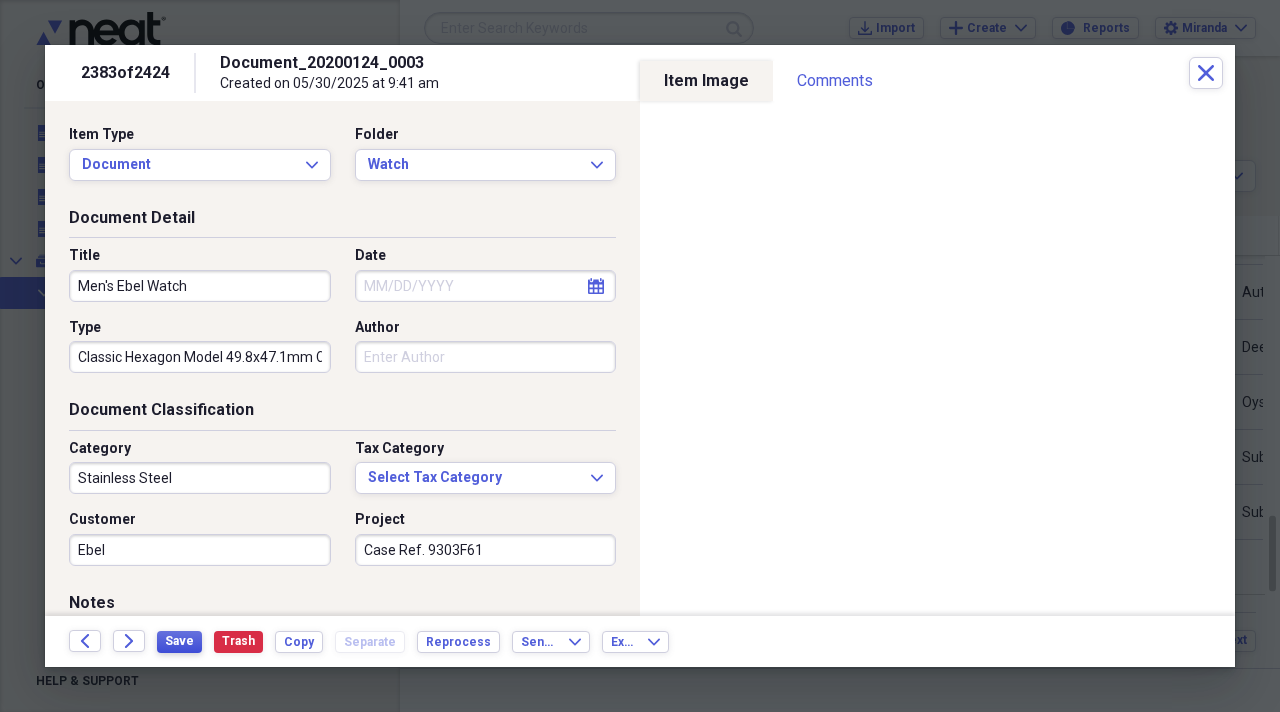 click on "Save" at bounding box center (179, 641) 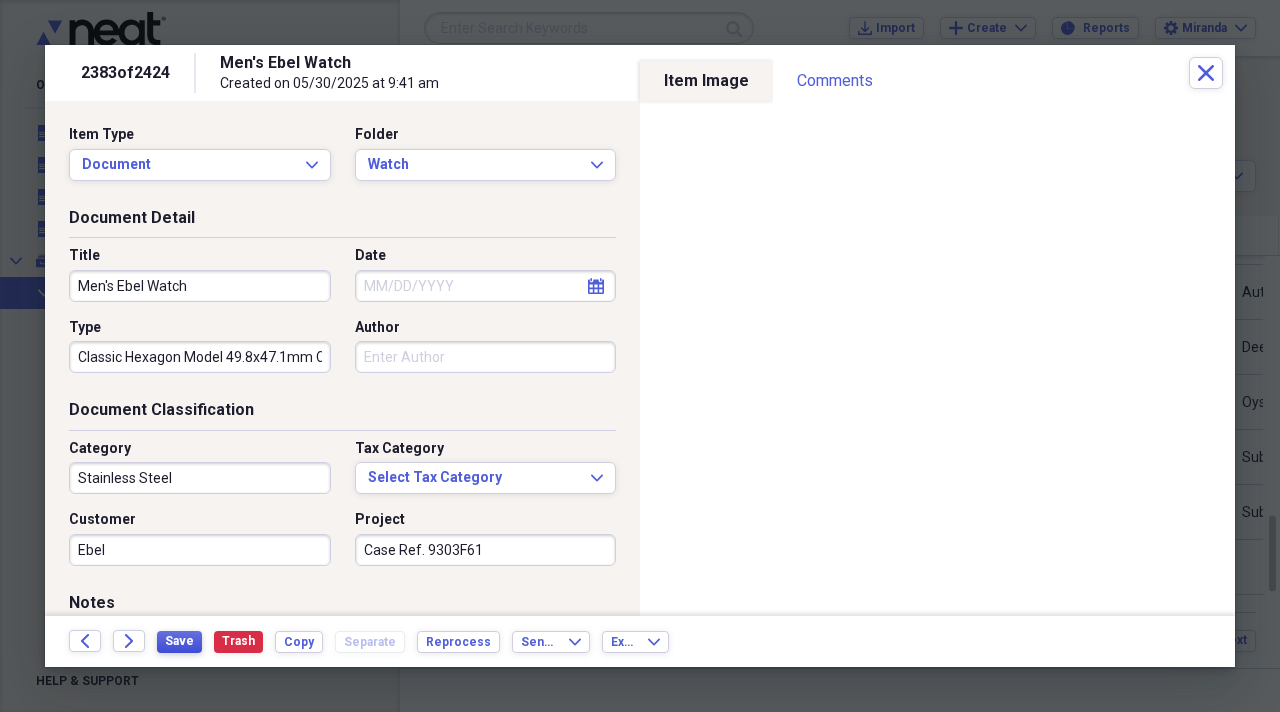 click on "Save" at bounding box center [179, 642] 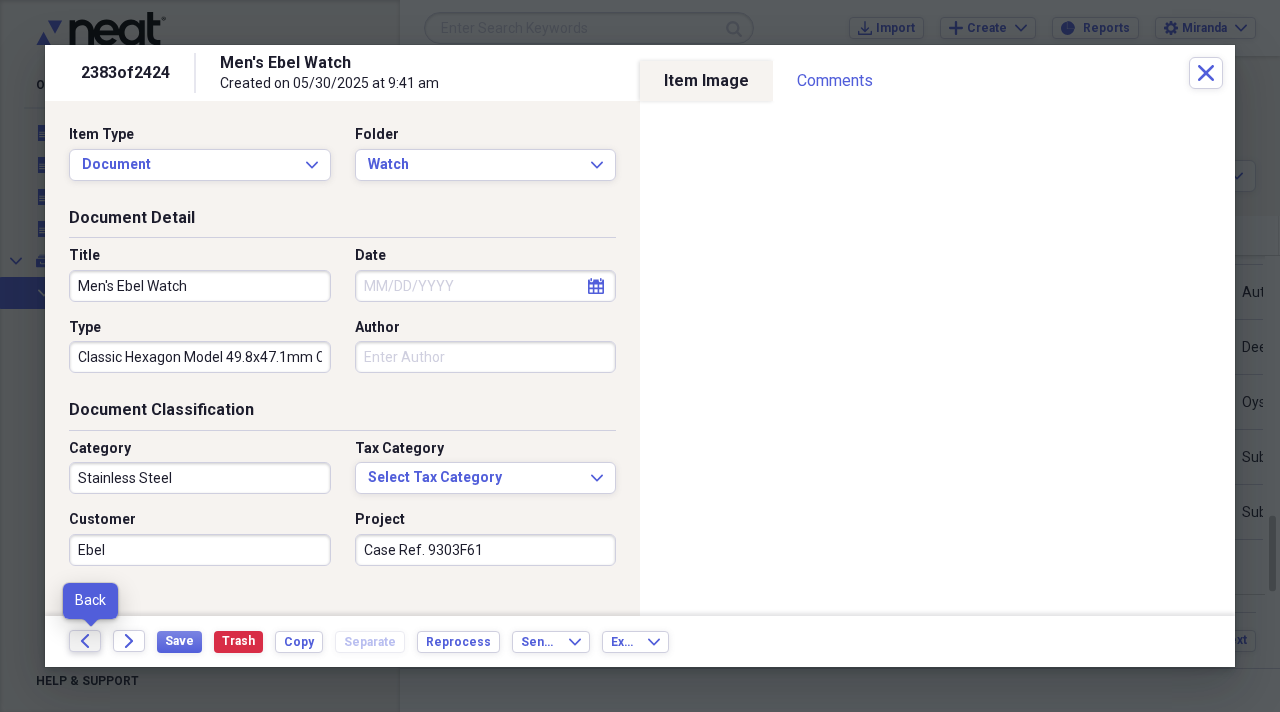 click on "Back" at bounding box center (85, 641) 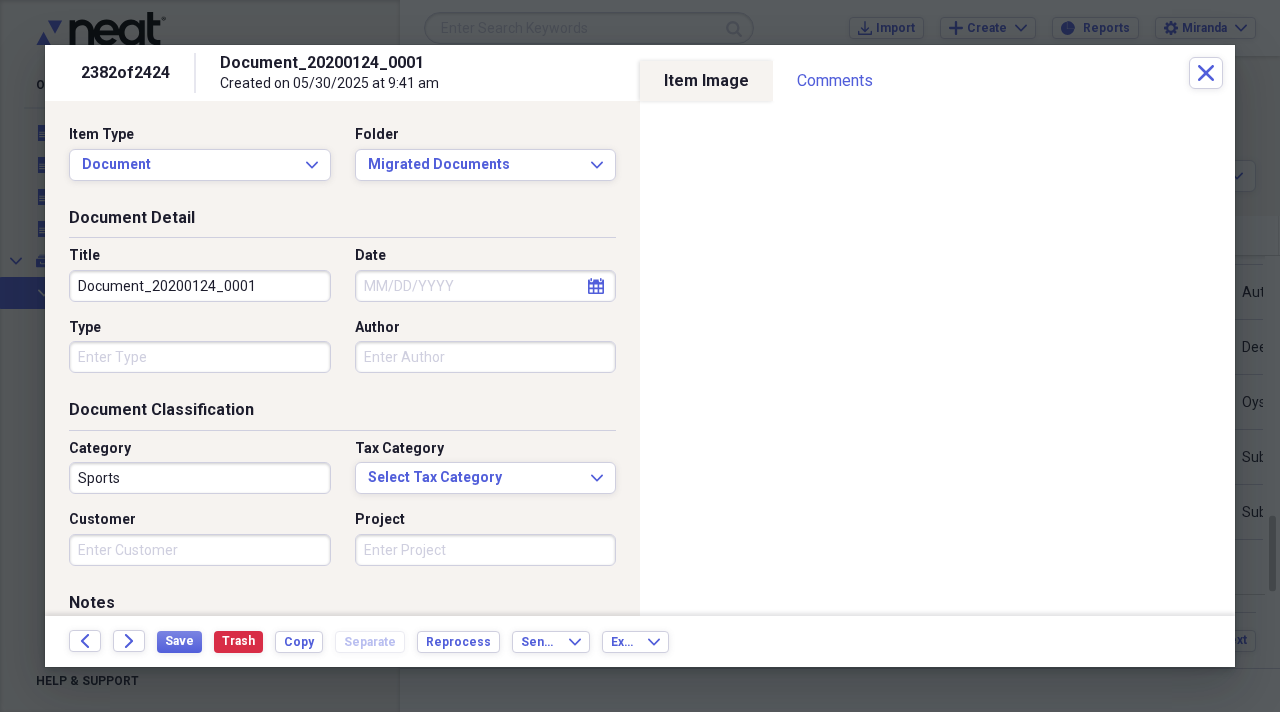 drag, startPoint x: 284, startPoint y: 275, endPoint x: 0, endPoint y: 251, distance: 285.01227 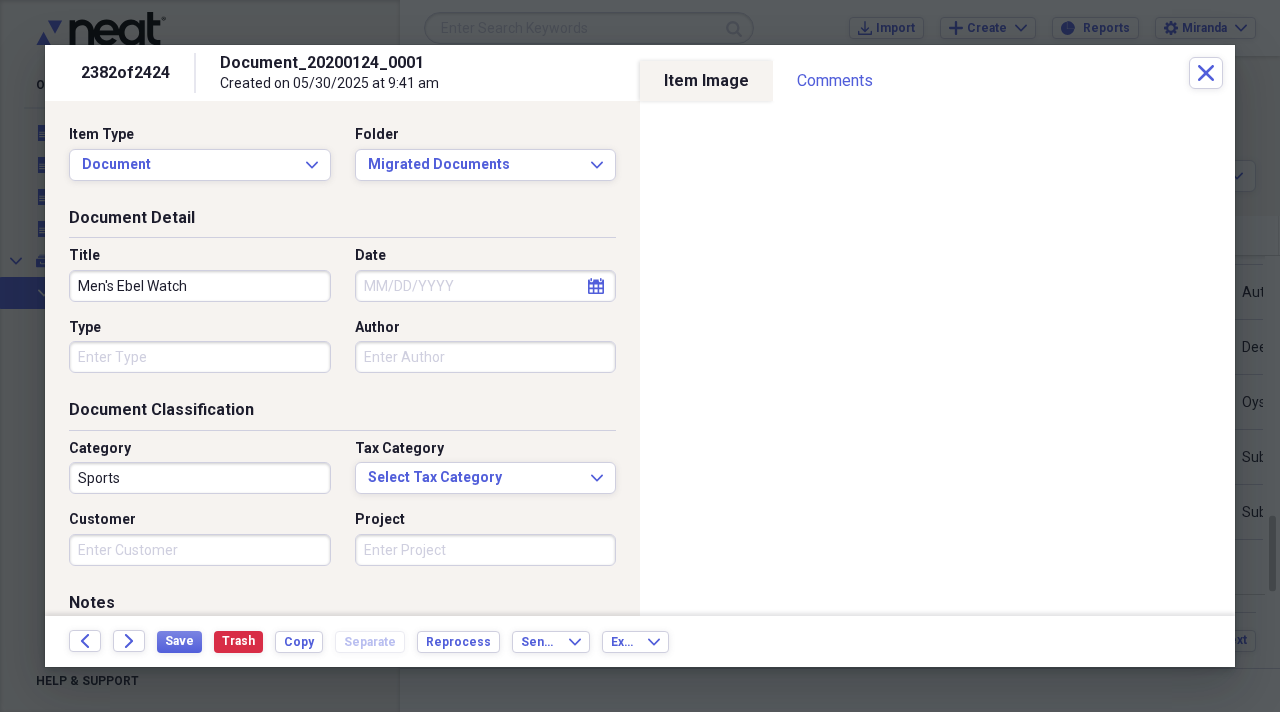 type on "Men's Ebel Watch" 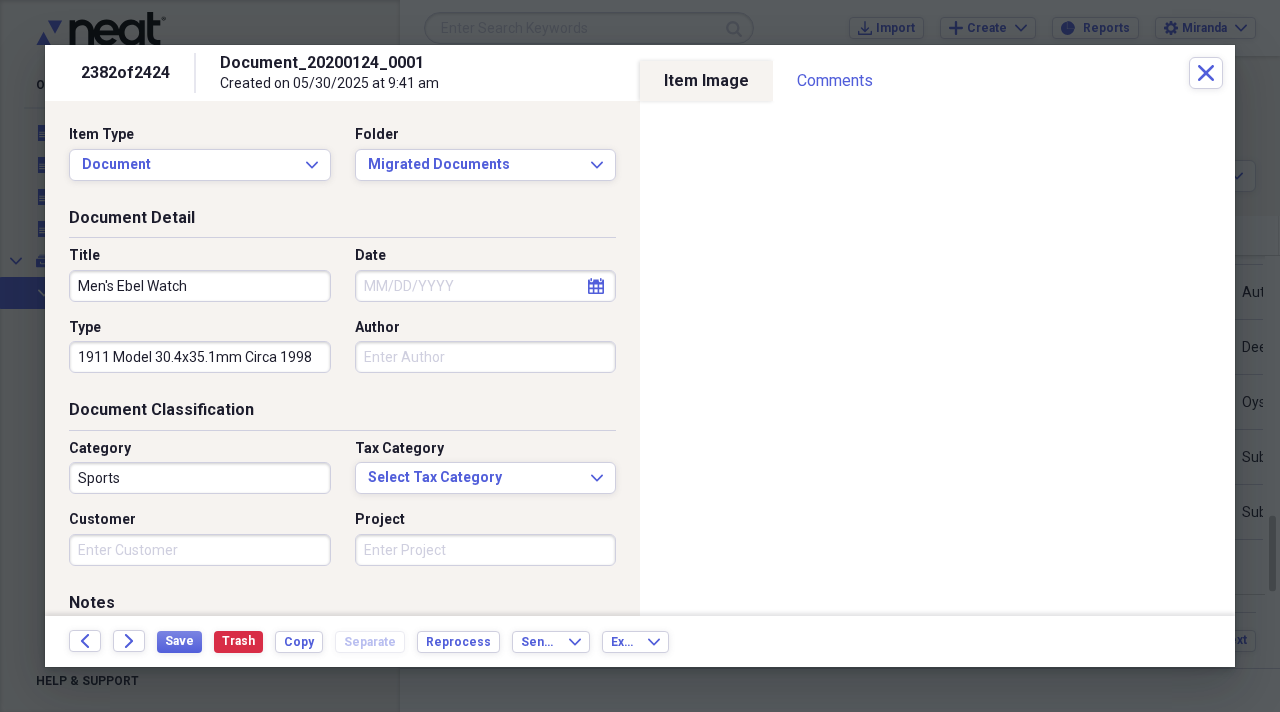 type on "1911 Model 30.4x35.1mm Circa 1998" 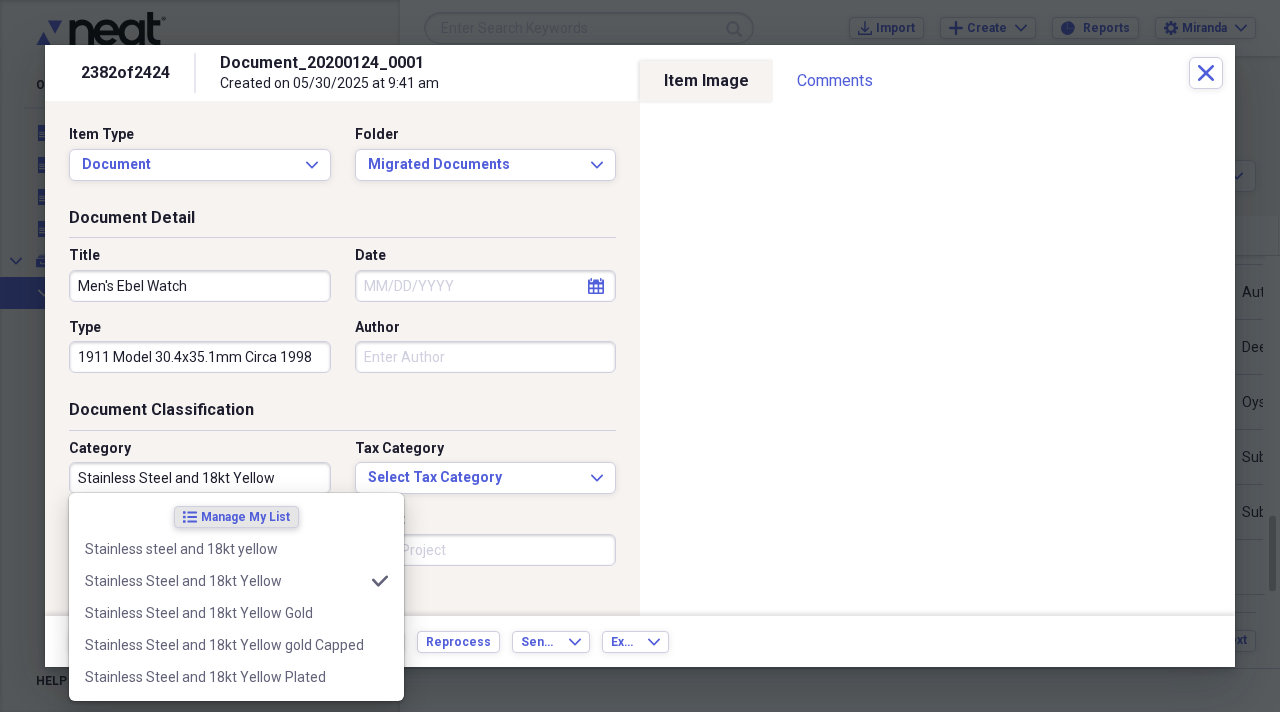 type on "Stainless Steel and 18kt Yellow" 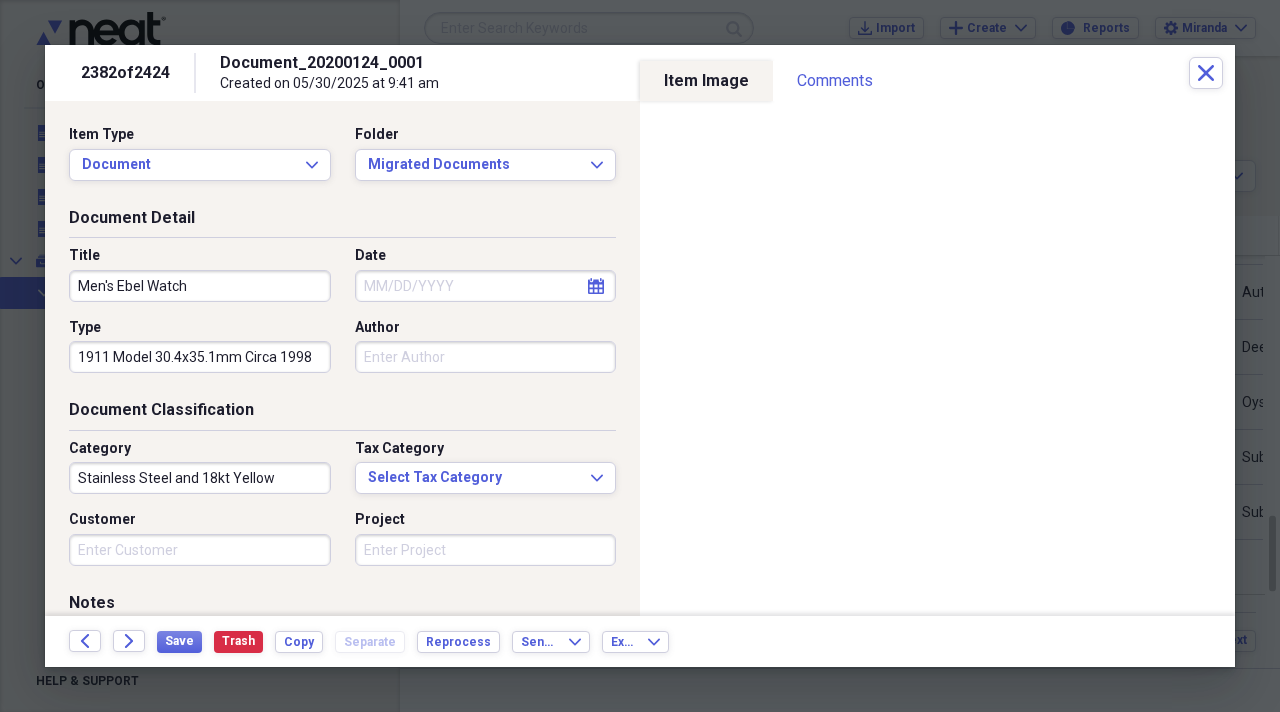 click on "Document Classification" at bounding box center (342, 414) 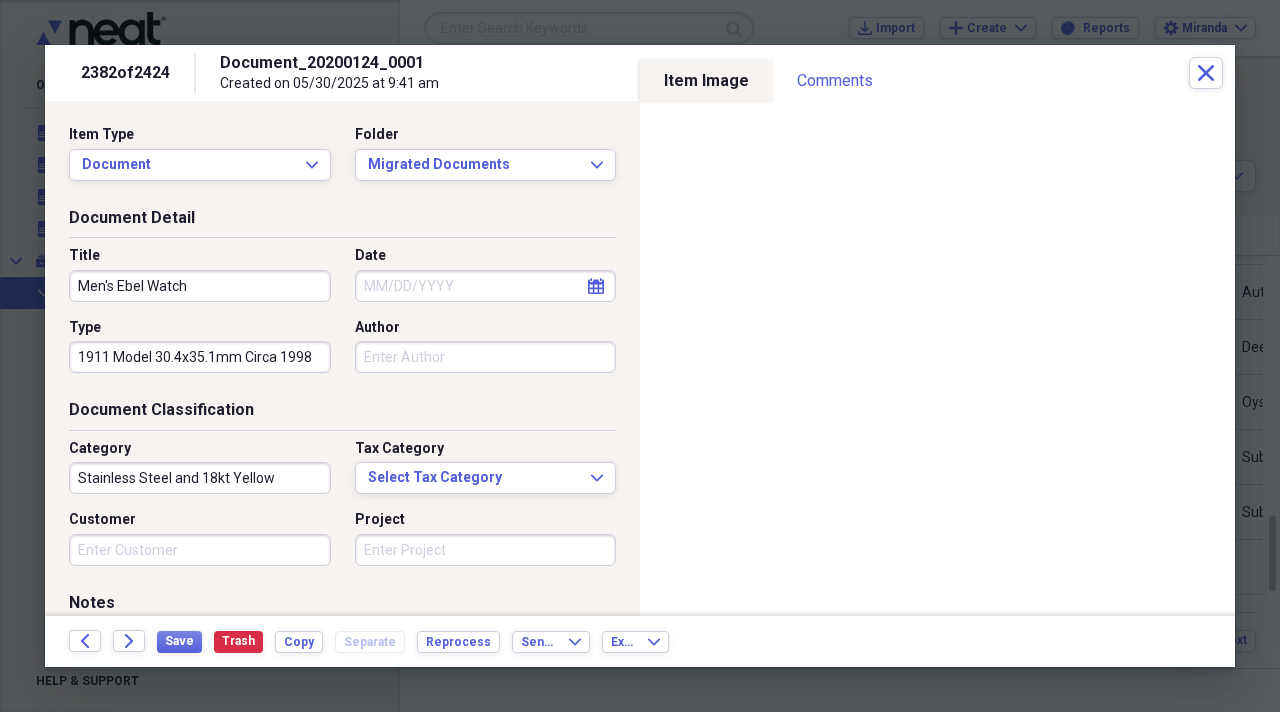 click on "Customer" at bounding box center (200, 550) 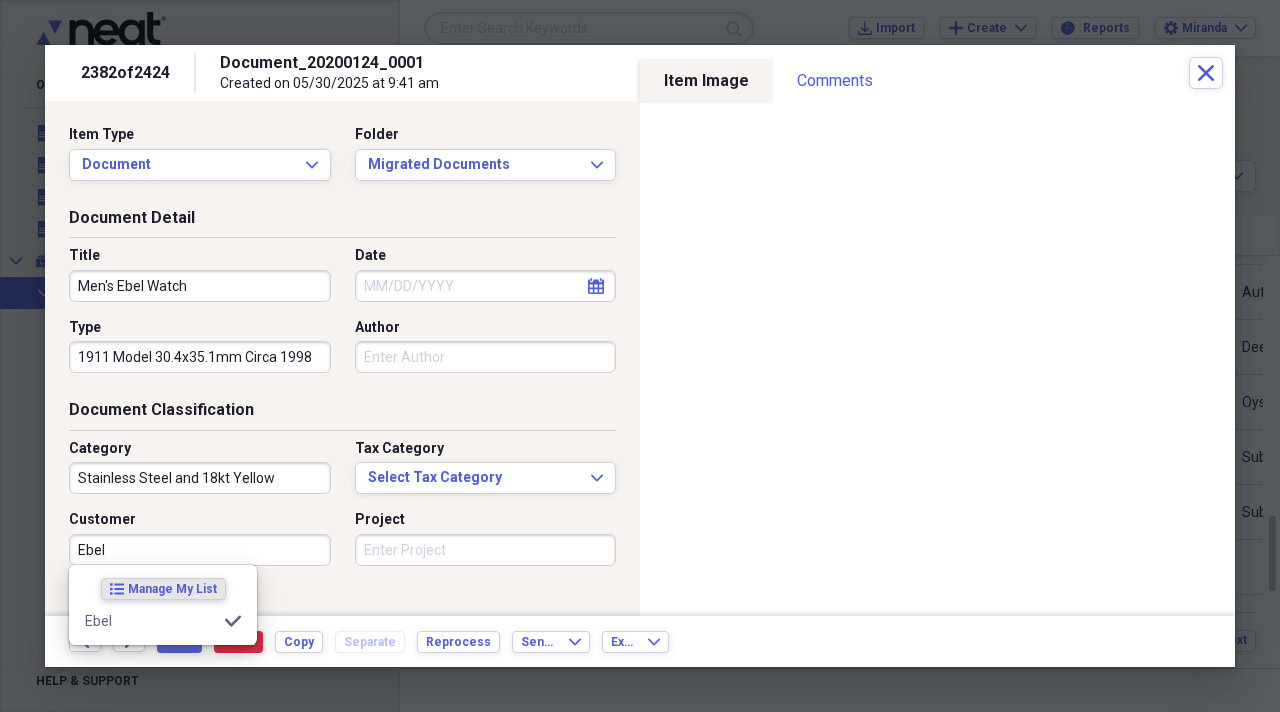 type on "Ebel" 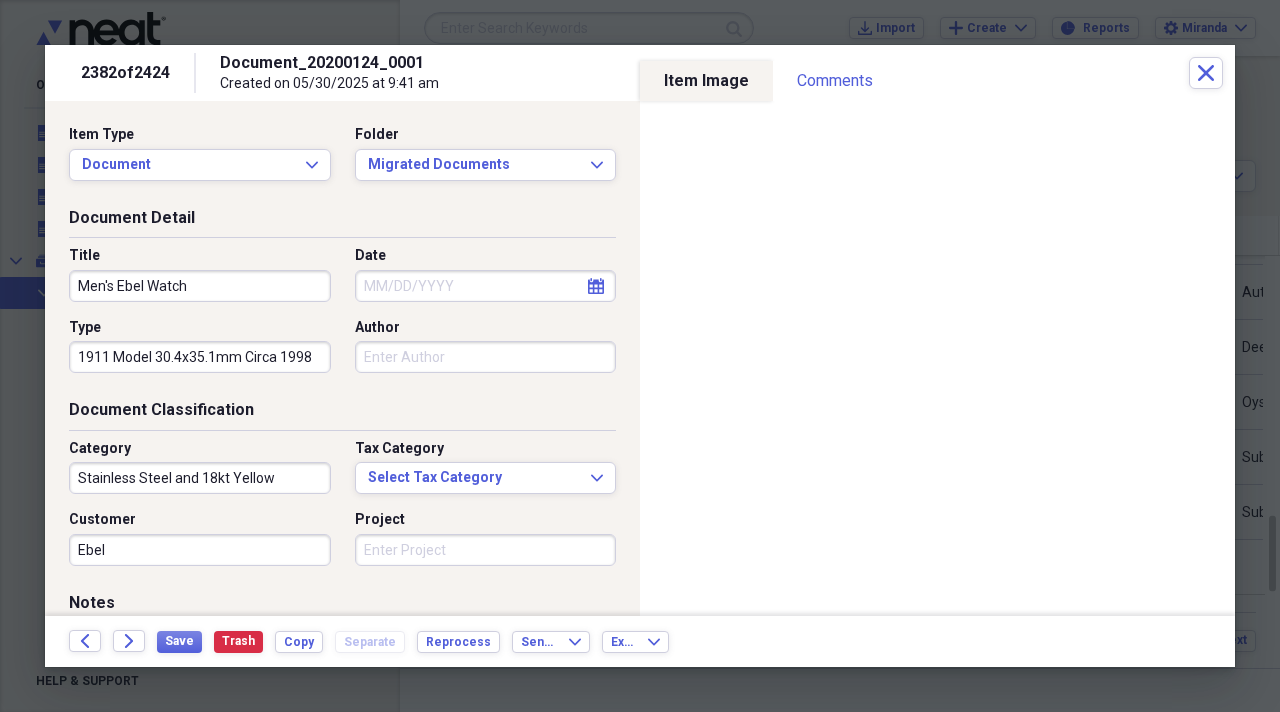 click on "Category Stainless Steel and 18kt Yellow Tax Category Select Tax Category Expand Customer Ebel Project" at bounding box center (342, 510) 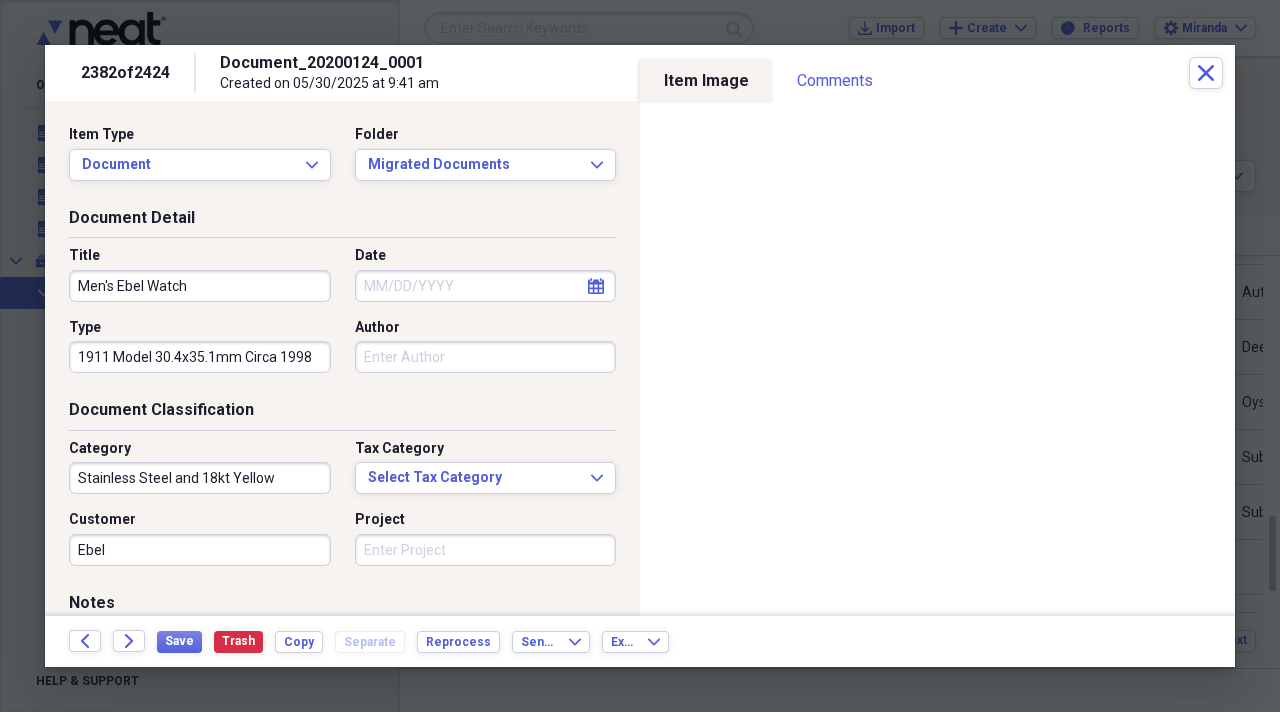 click on "Category Stainless Steel and 18kt Yellow Tax Category Select Tax Category Expand Customer Ebel Project" at bounding box center (342, 510) 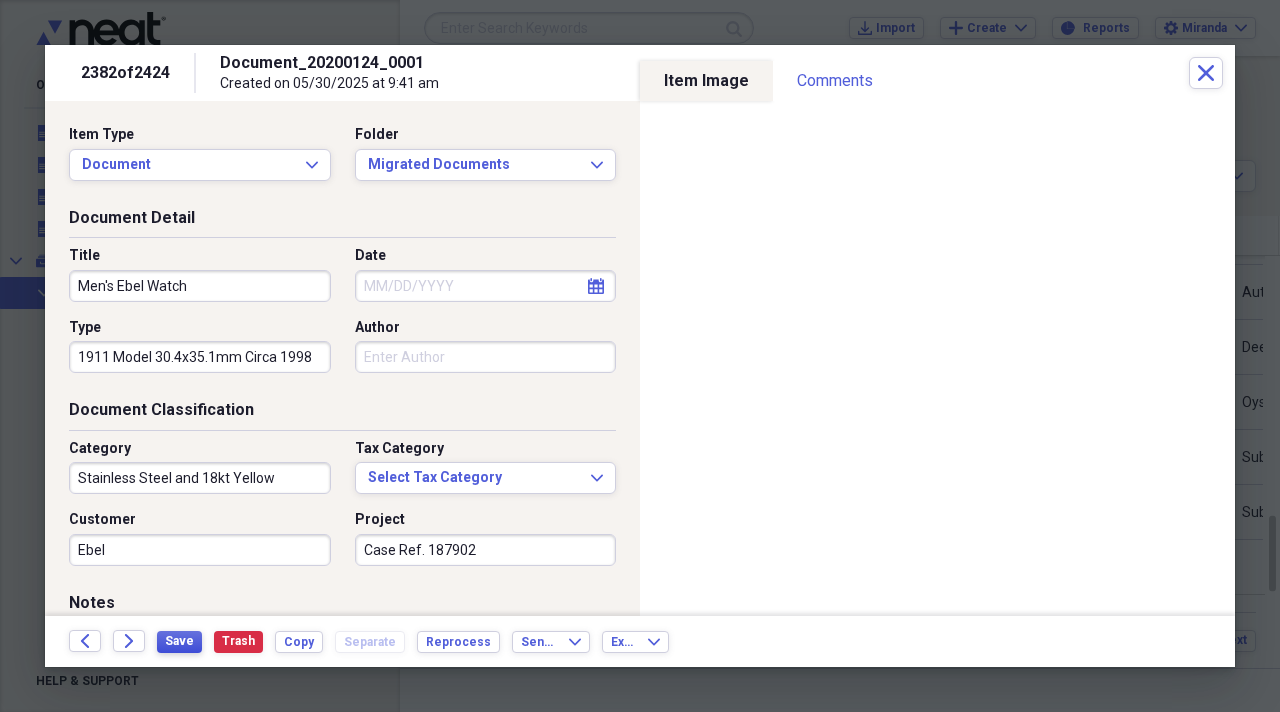 type on "Case Ref. 187902" 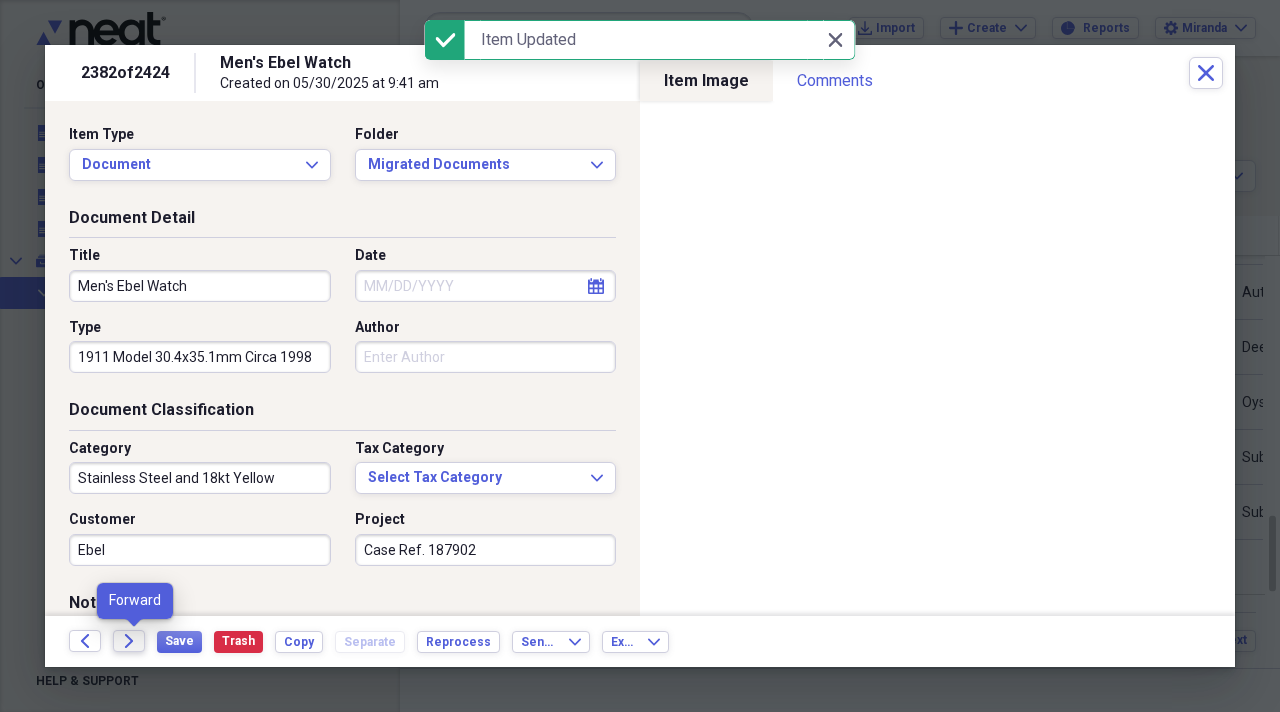 click on "Forward" 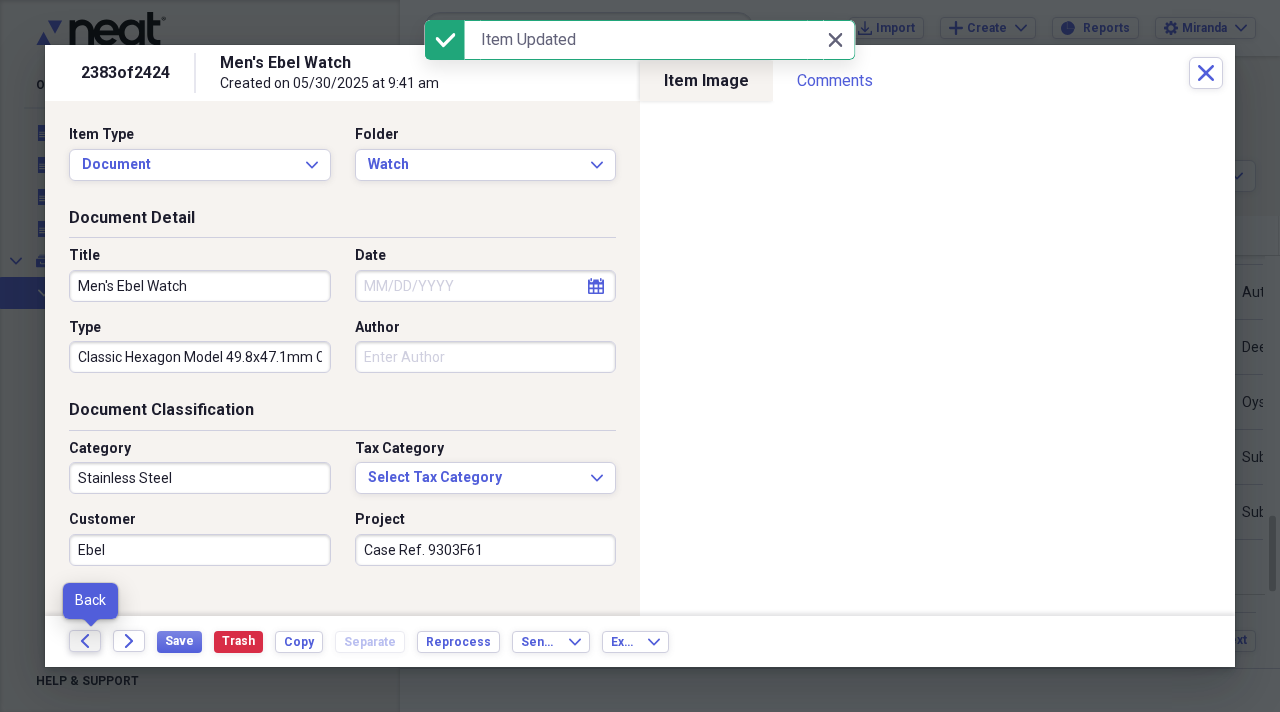click on "Back" 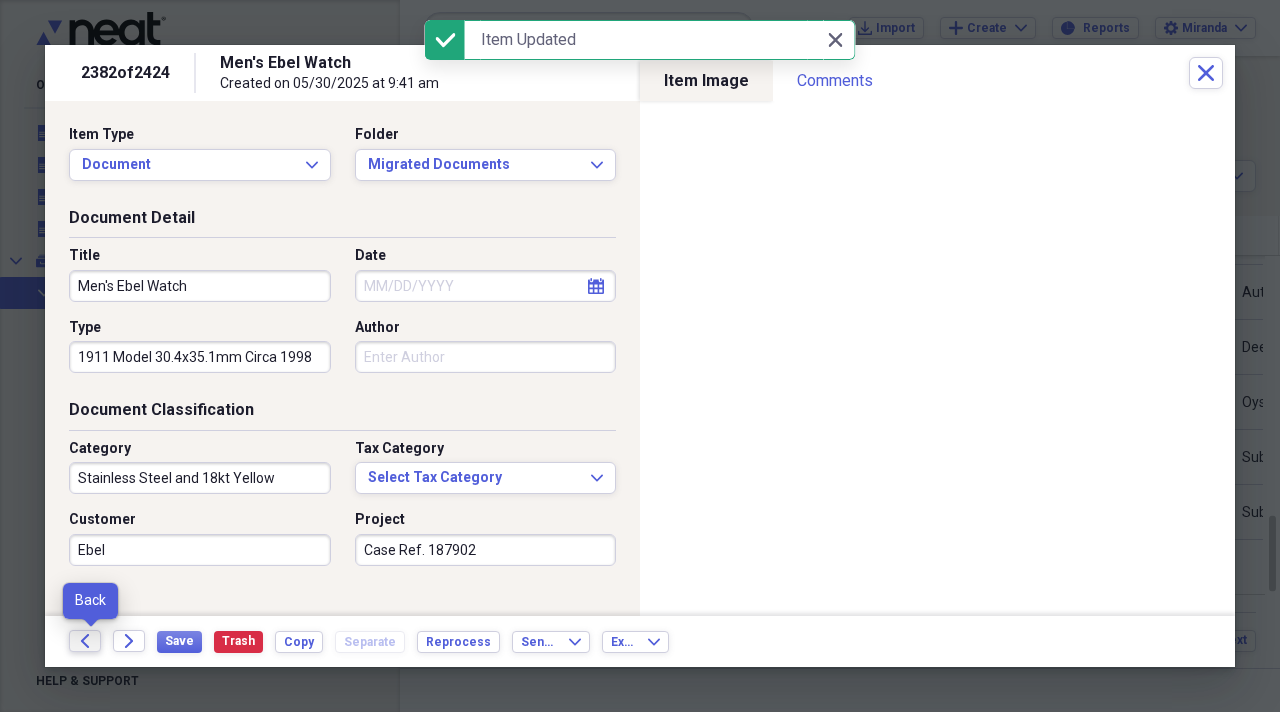 click on "Back" 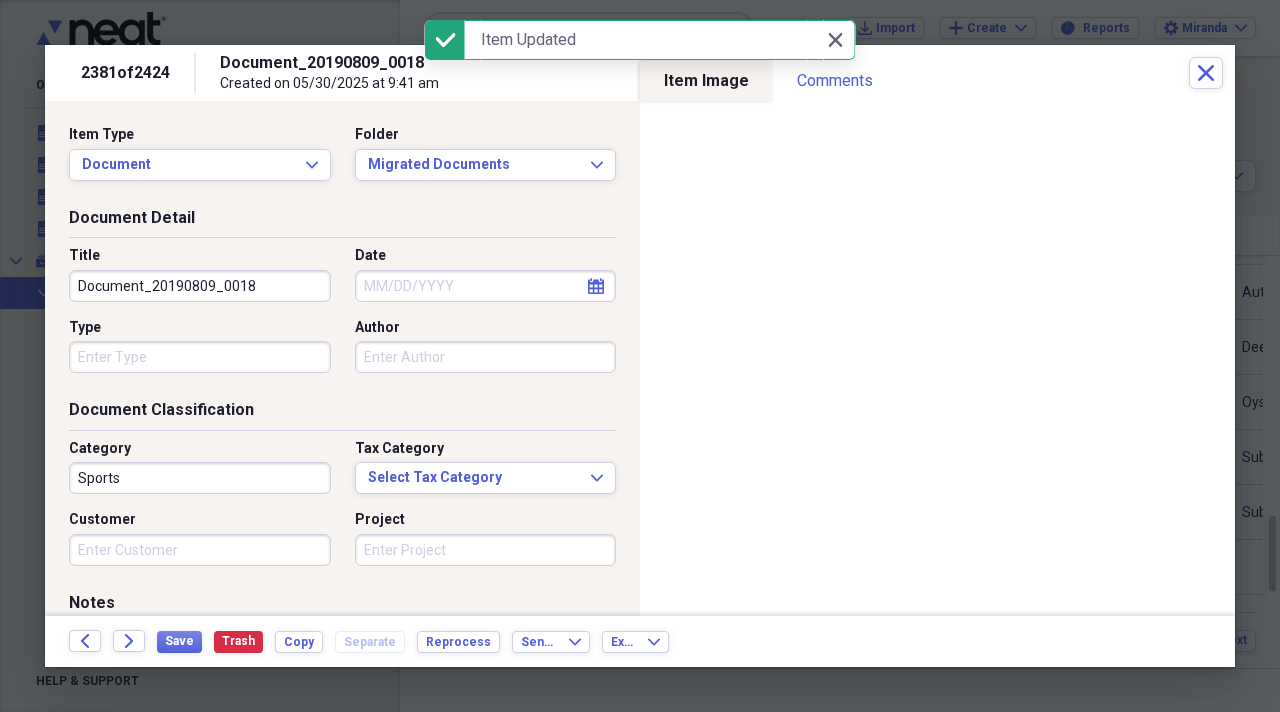 drag, startPoint x: 295, startPoint y: 289, endPoint x: 2, endPoint y: 207, distance: 304.25812 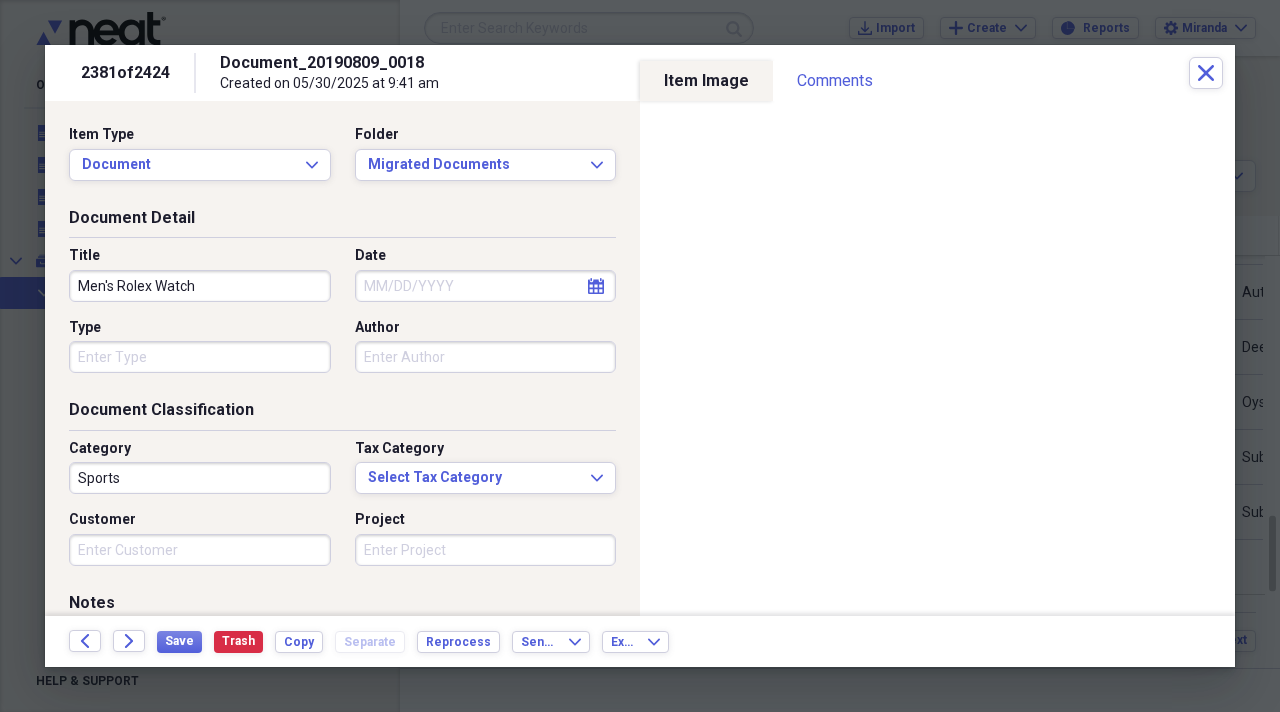 type on "Men's Rolex Watch" 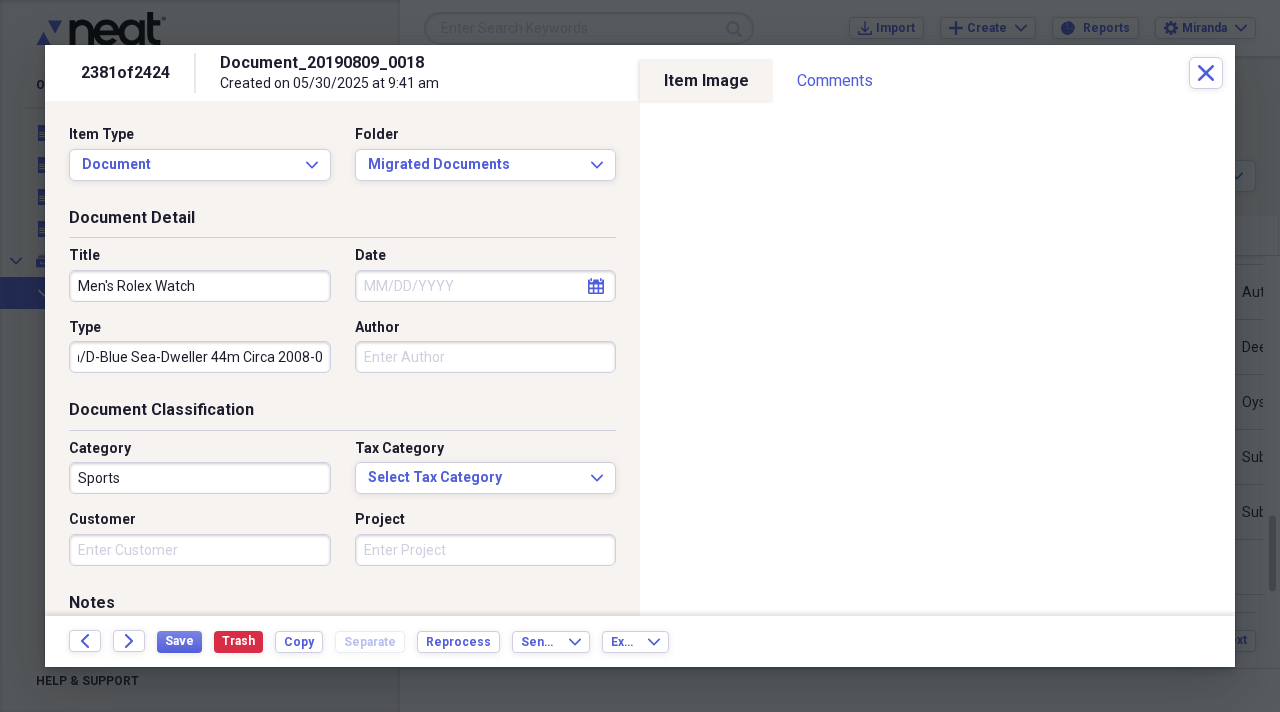scroll, scrollTop: 0, scrollLeft: 62, axis: horizontal 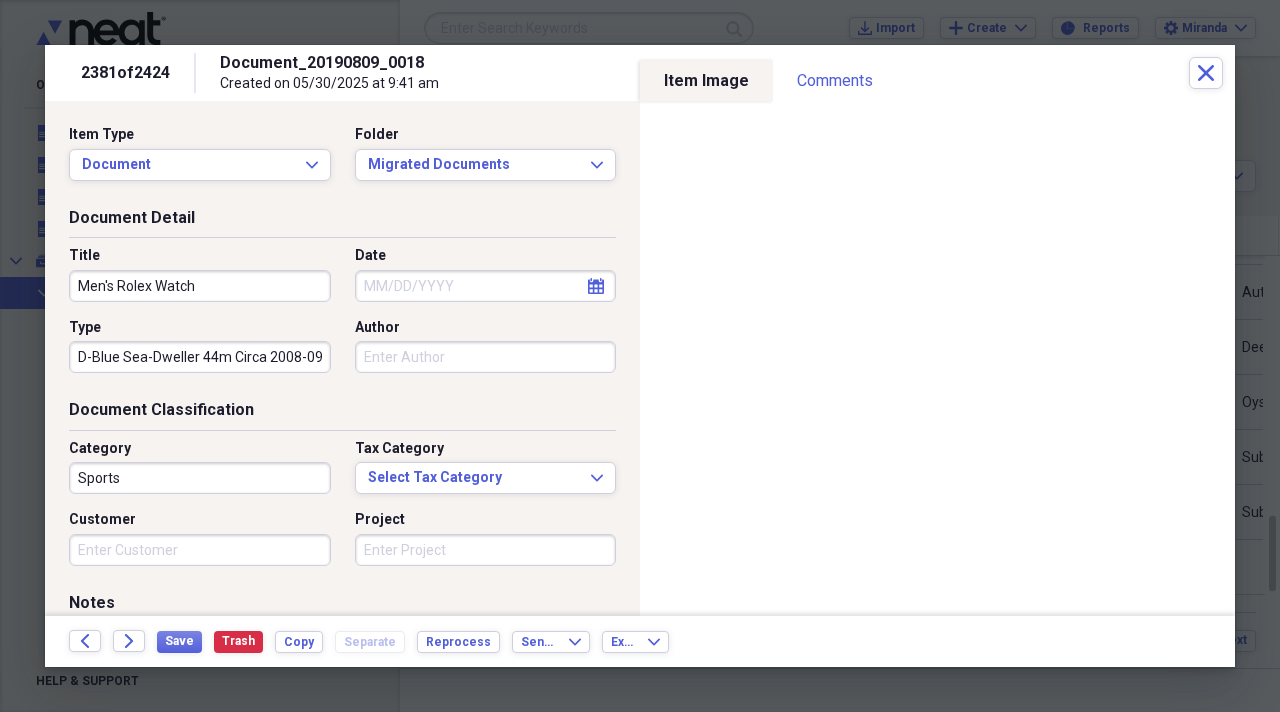 type on "Deepsea/D-Blue Sea-Dweller 44m Circa [YEAR]" 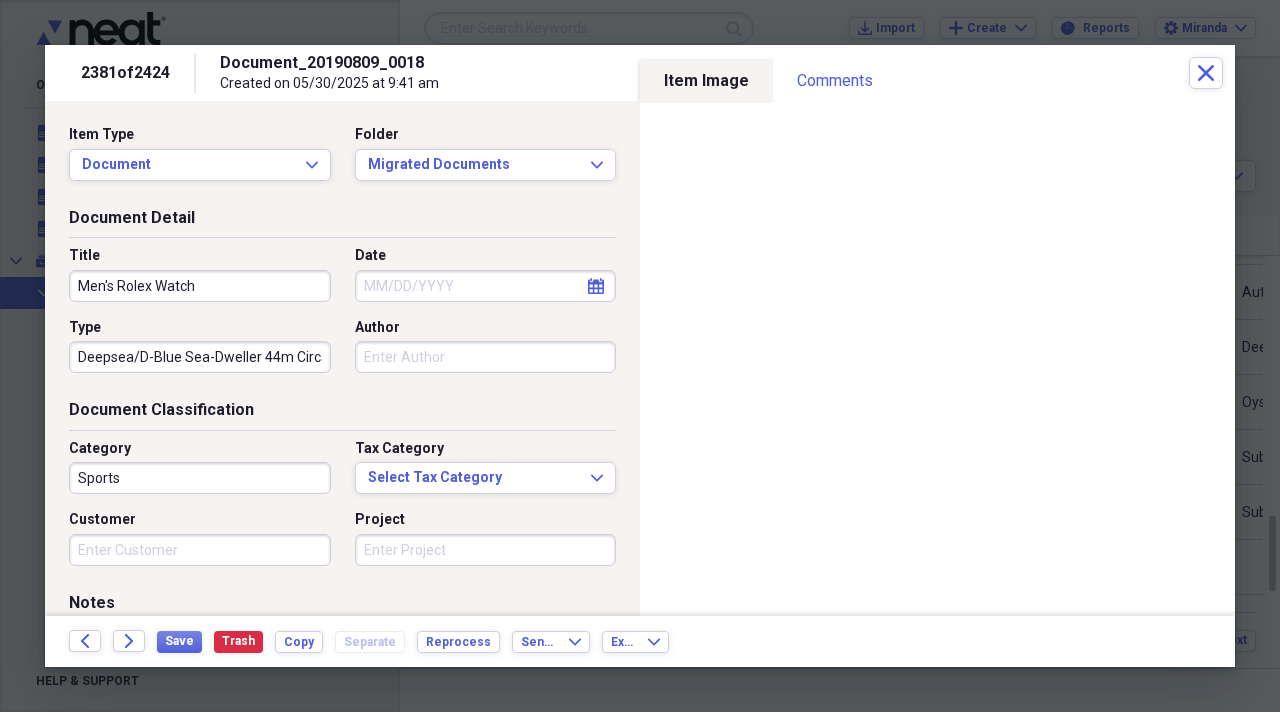 click on "Sports" at bounding box center (200, 478) 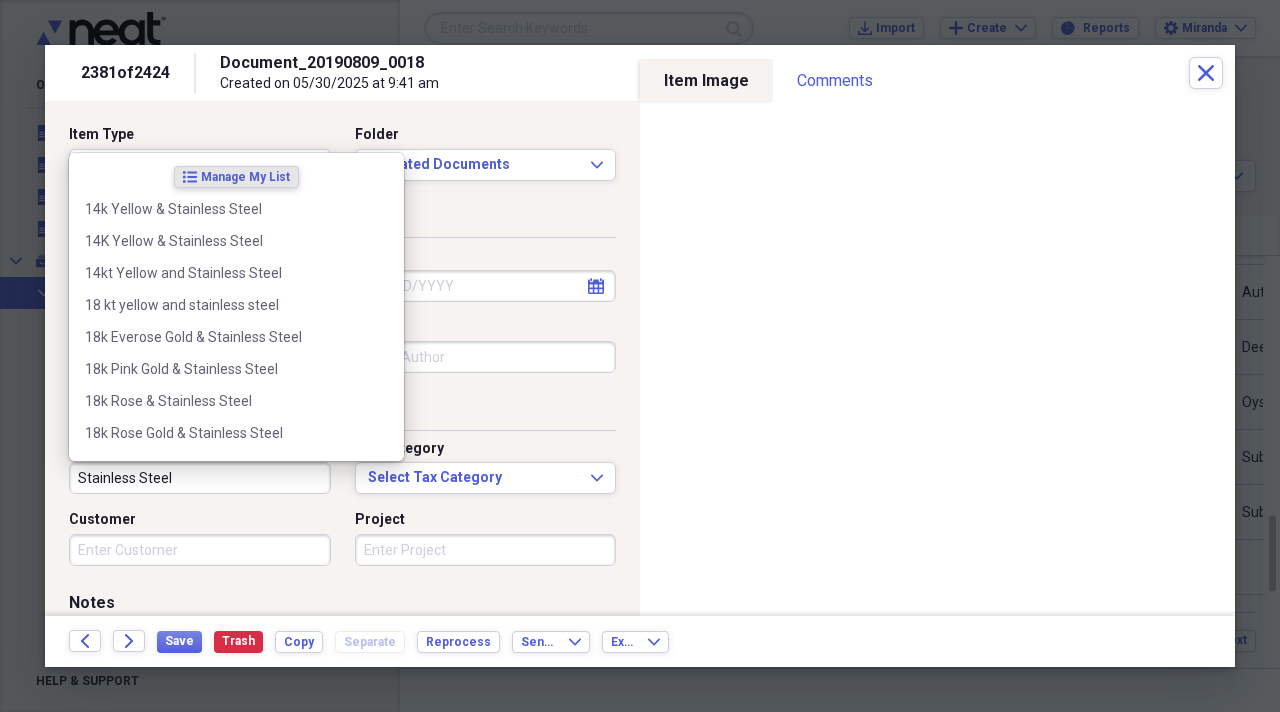 type on "Stainless Steel" 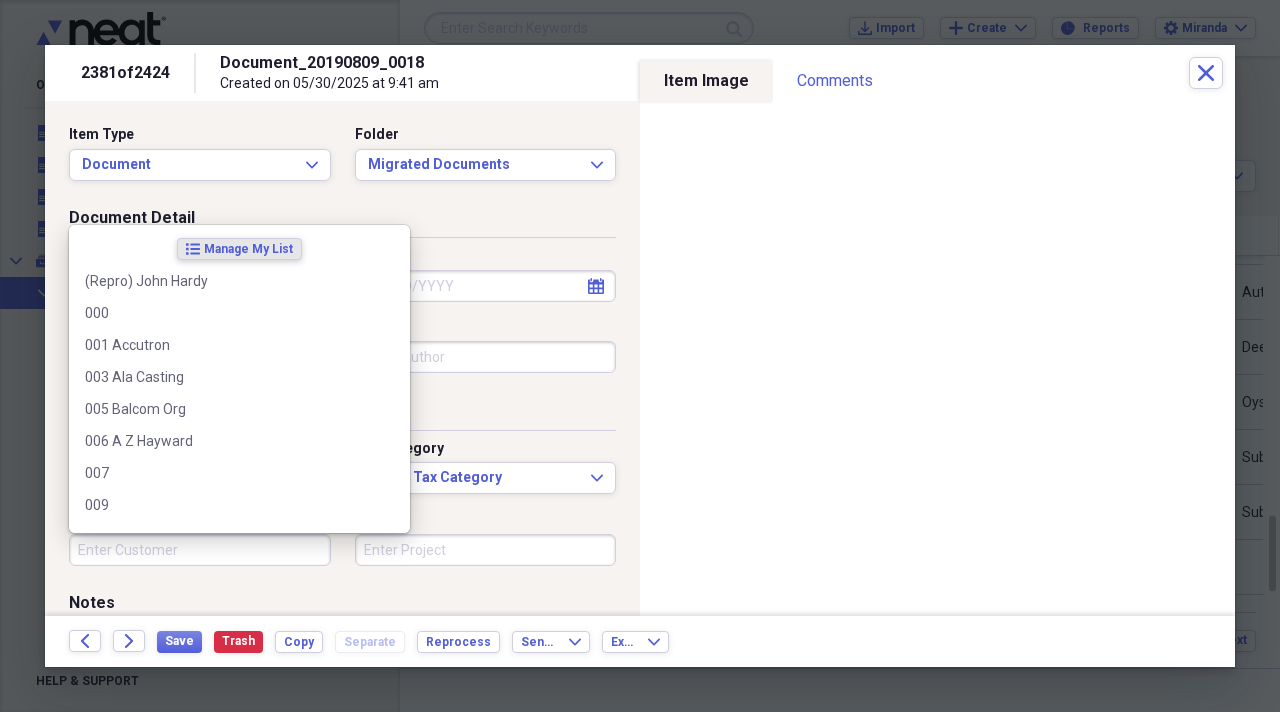 click on "Customer" at bounding box center (200, 550) 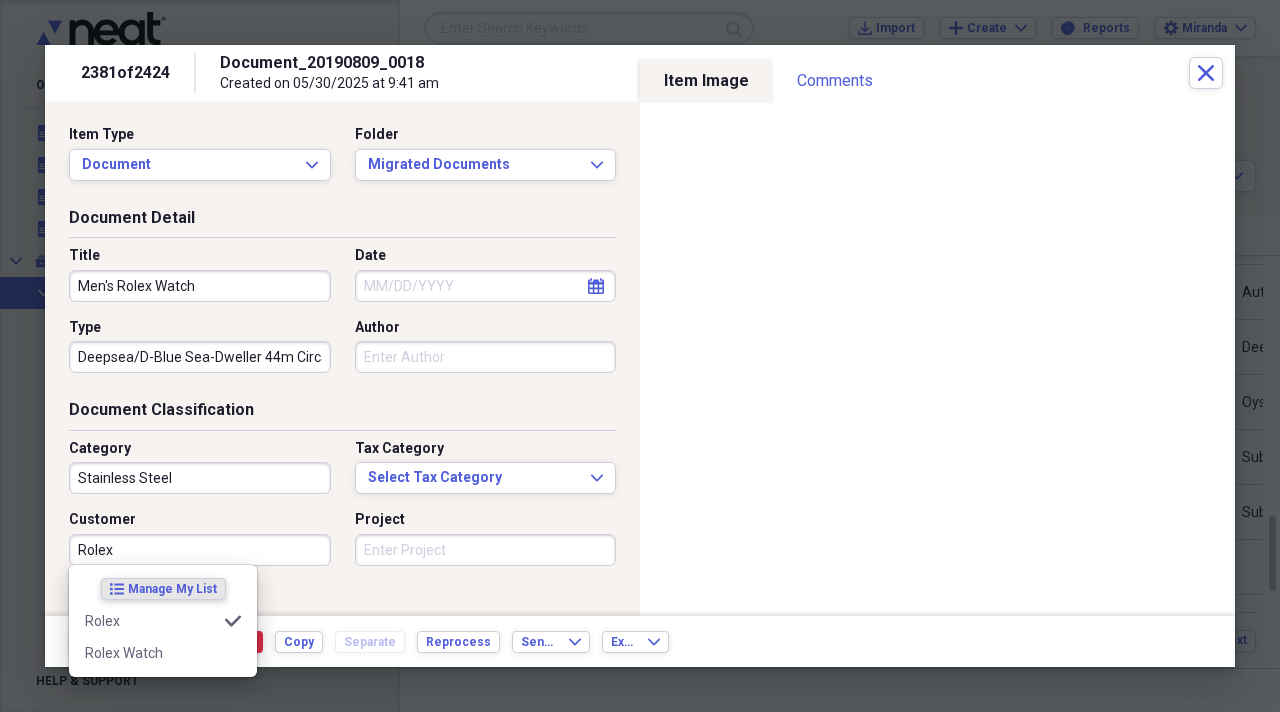 type on "Rolex" 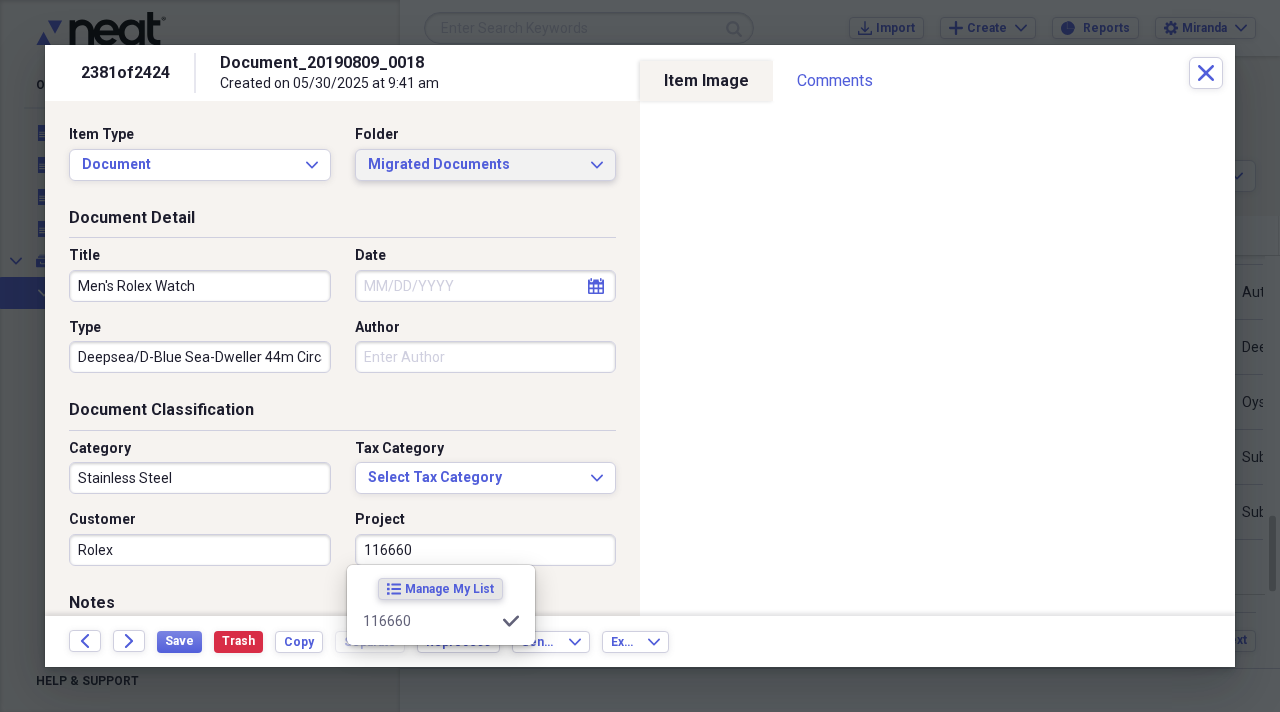 type on "116660" 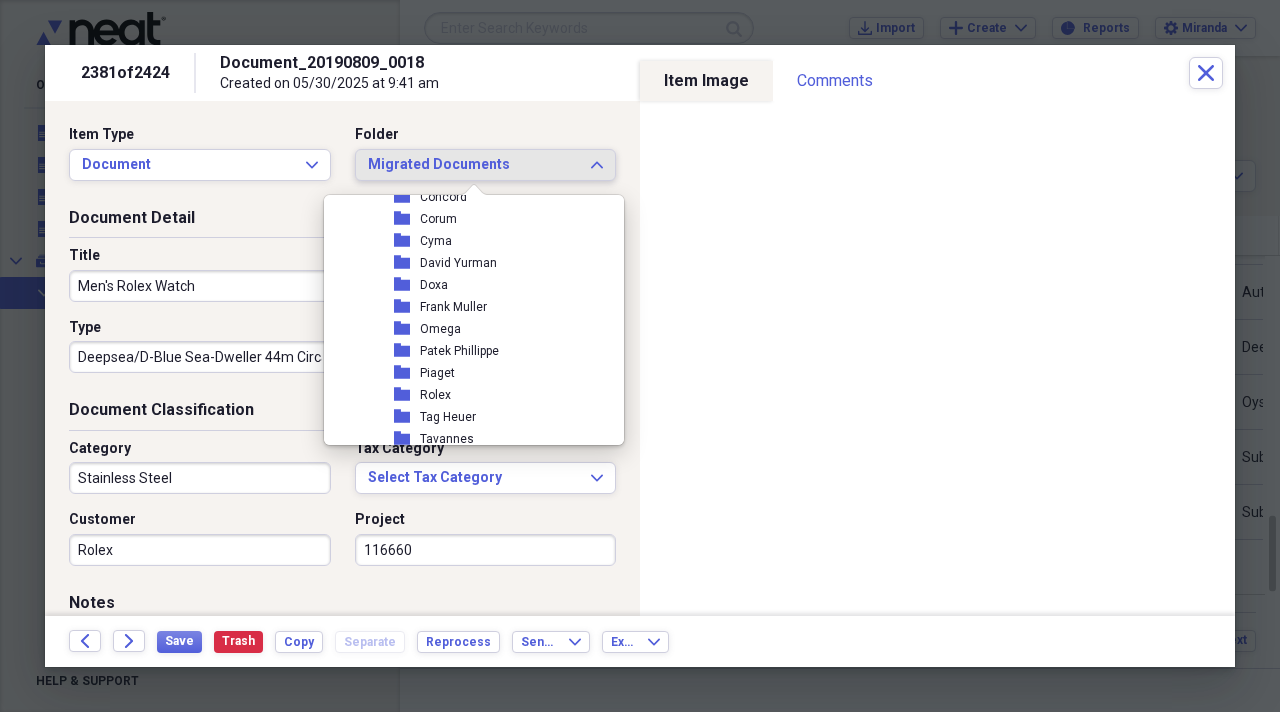 scroll, scrollTop: 2300, scrollLeft: 0, axis: vertical 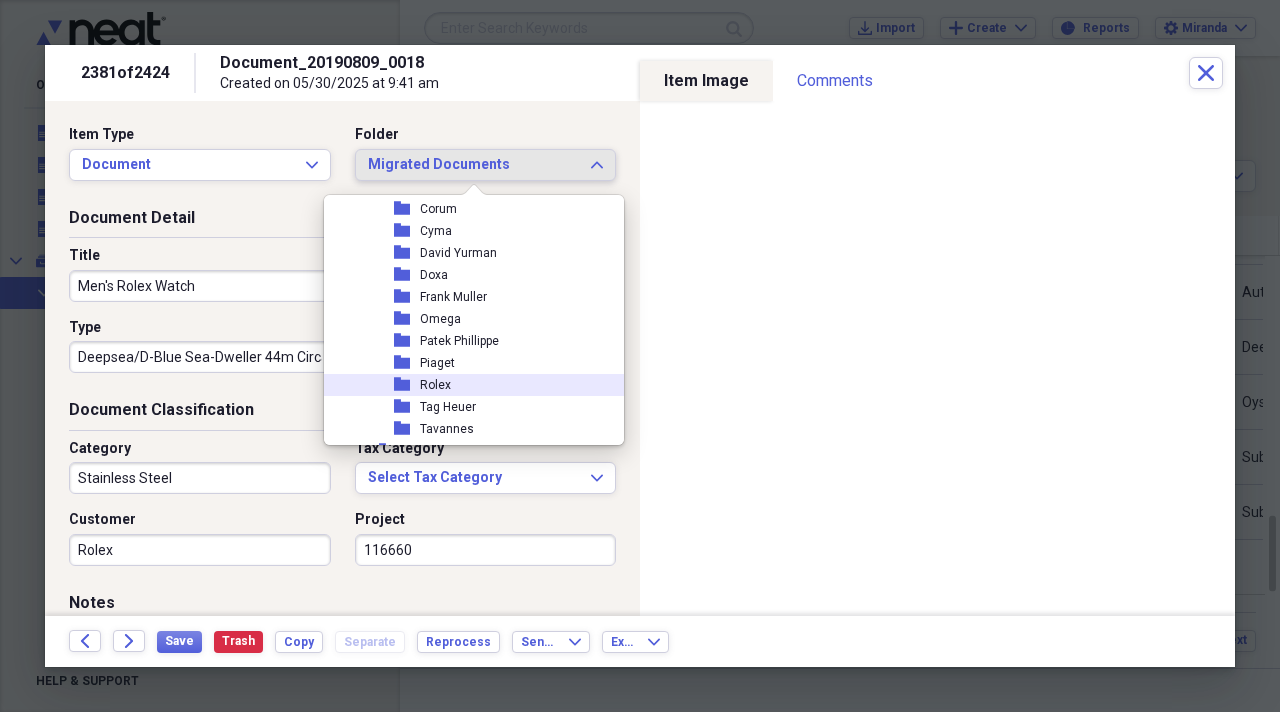 click on "folder Rolex" at bounding box center (466, 385) 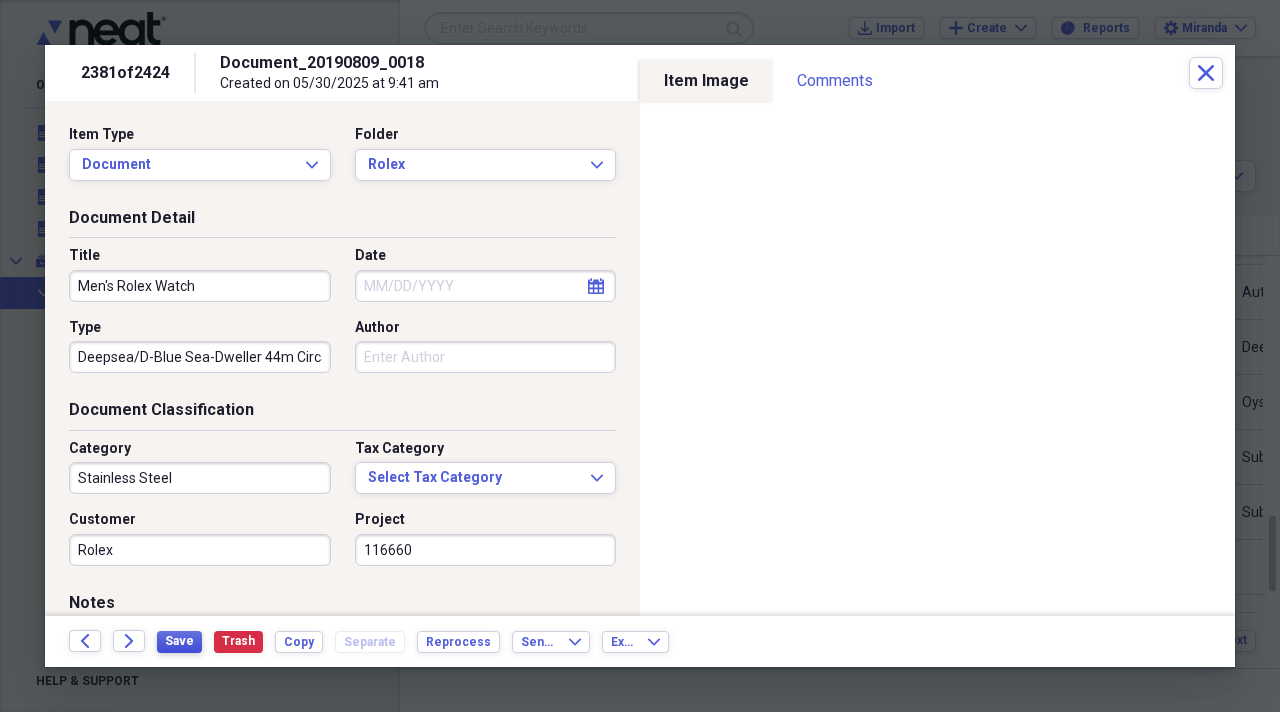 click on "Save" at bounding box center [179, 641] 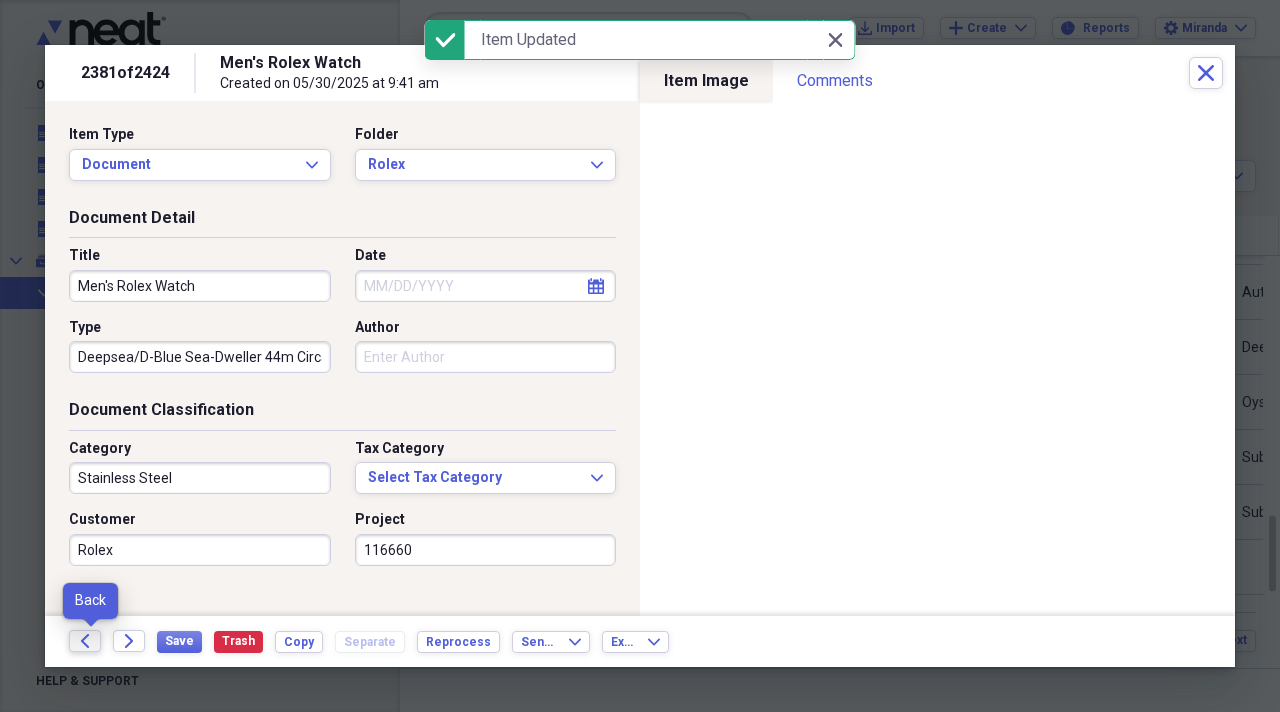 click on "Back" at bounding box center (85, 641) 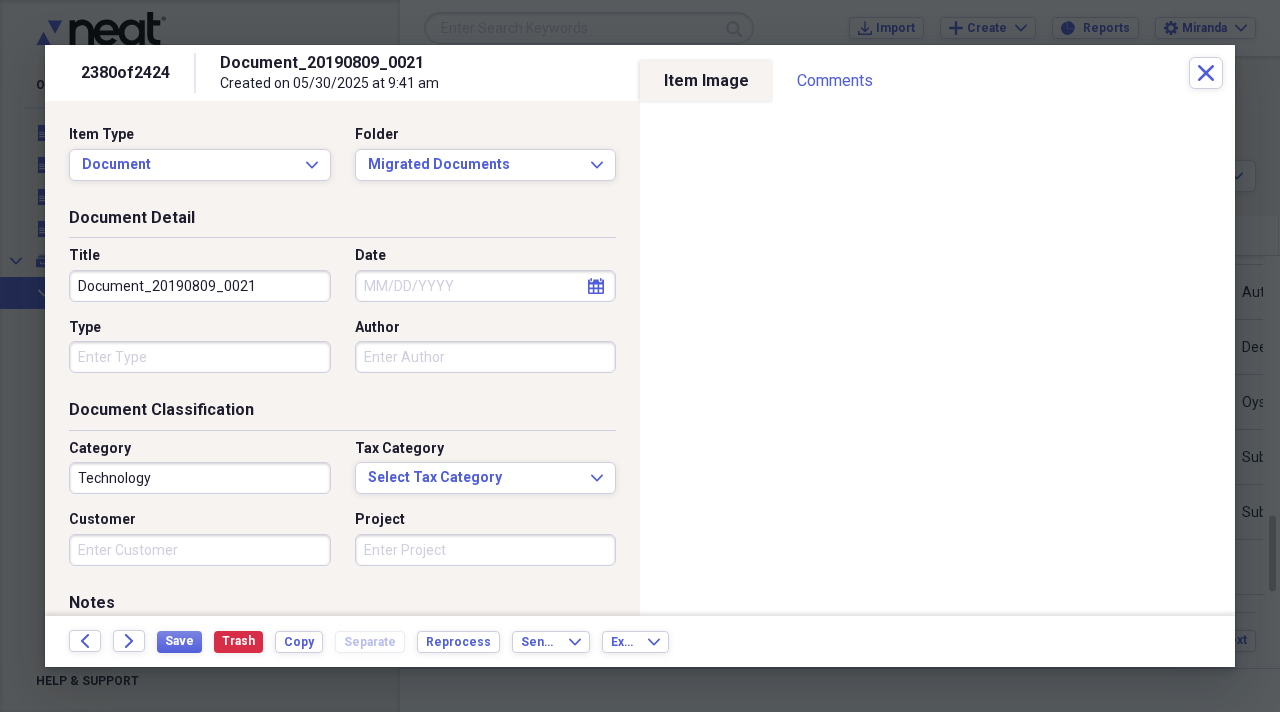 drag, startPoint x: 268, startPoint y: 287, endPoint x: 18, endPoint y: 288, distance: 250.002 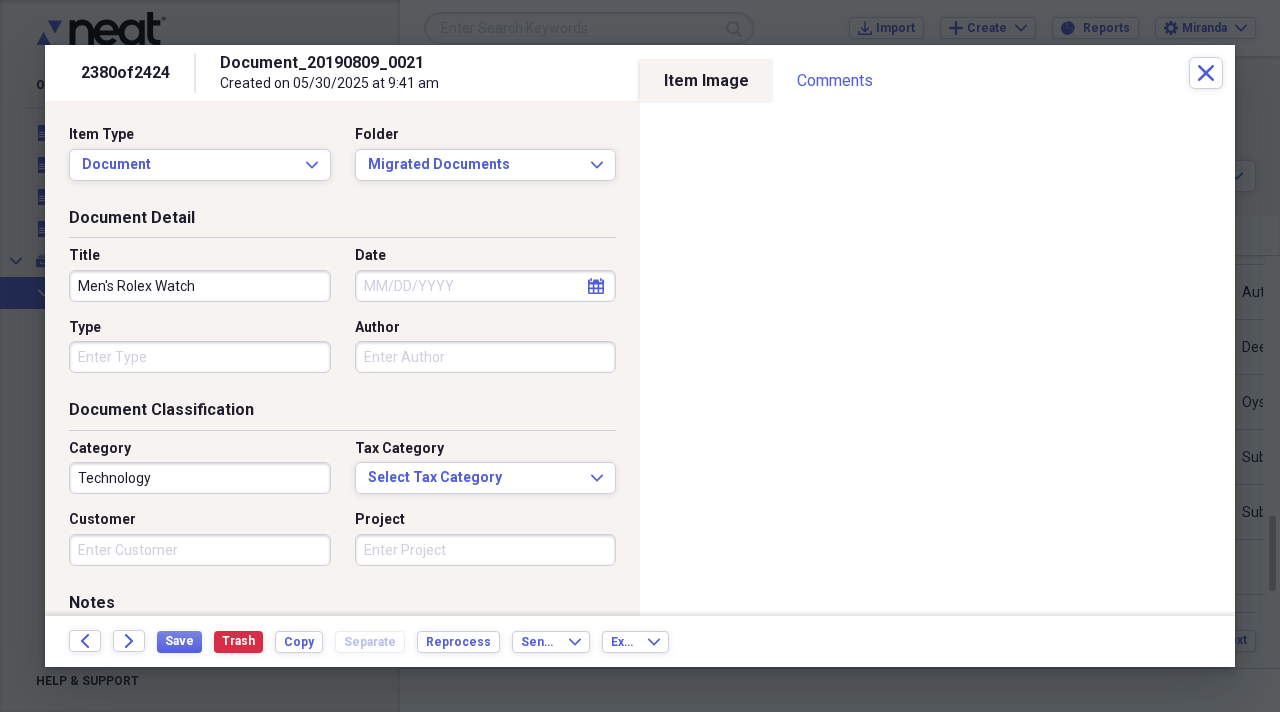 type on "Men's Rolex Watch" 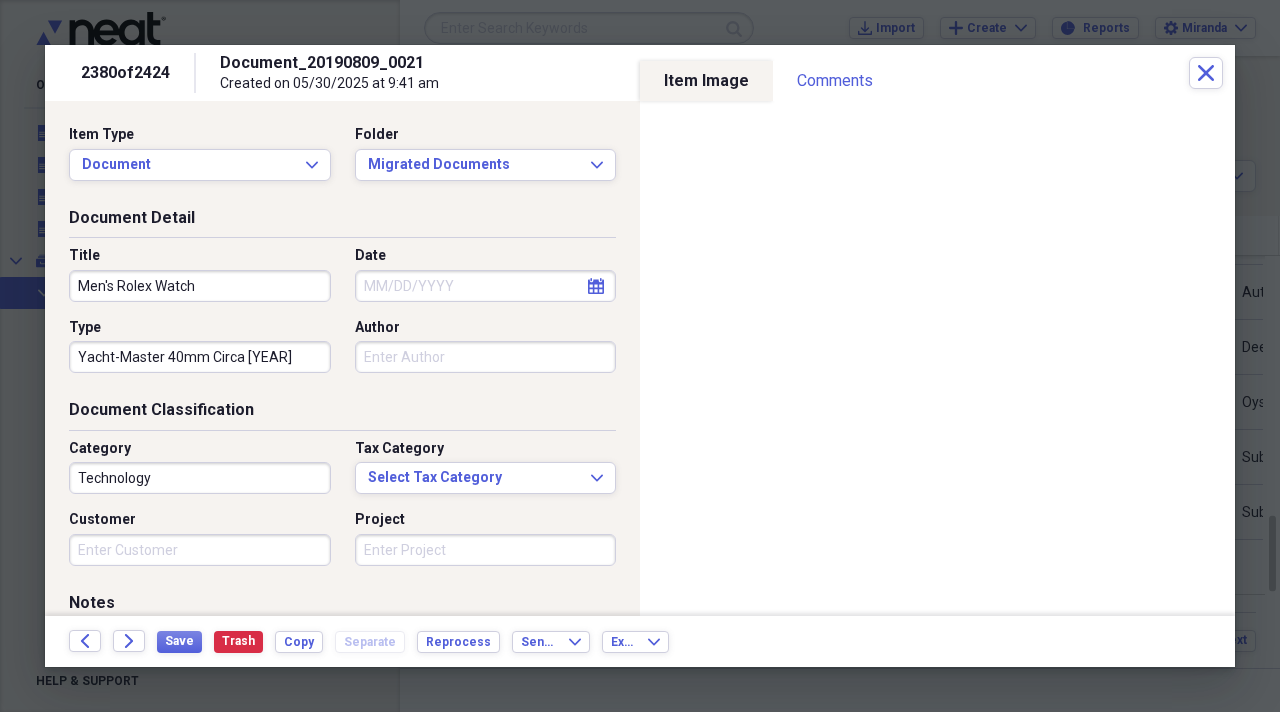 type on "Yacht-Master 40mm Circa [YEAR]" 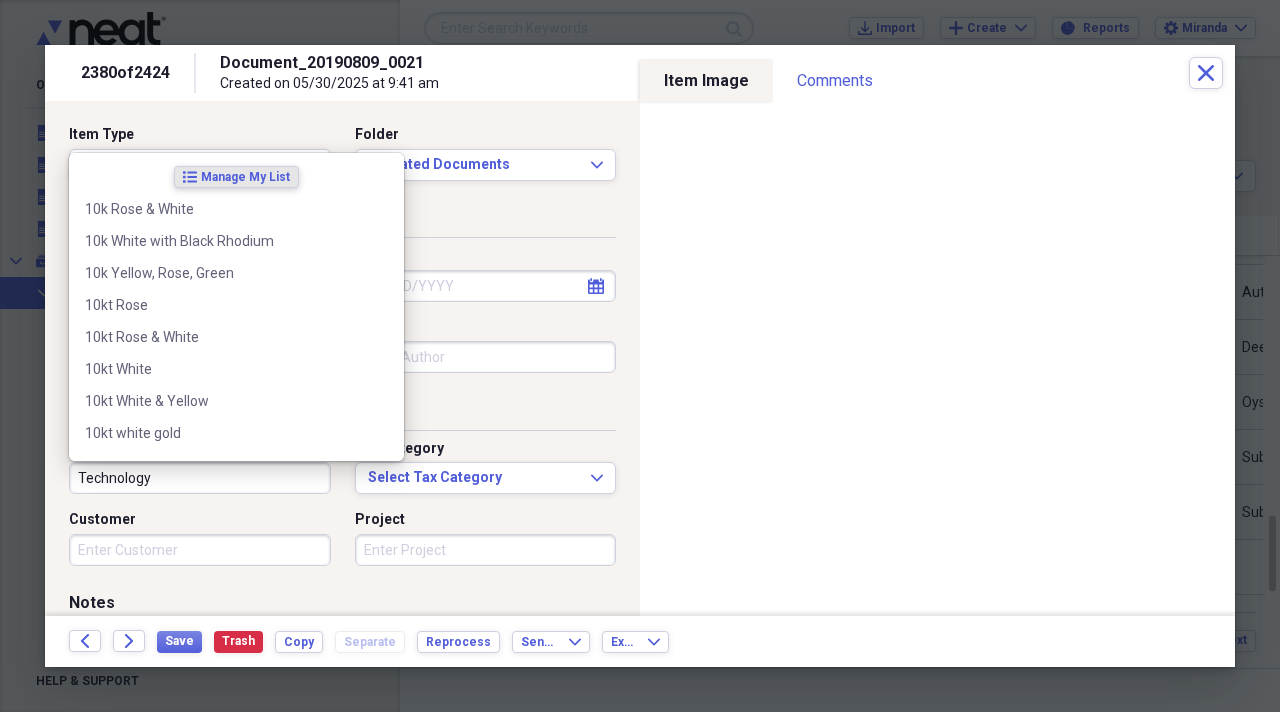 click on "Technology" at bounding box center (200, 478) 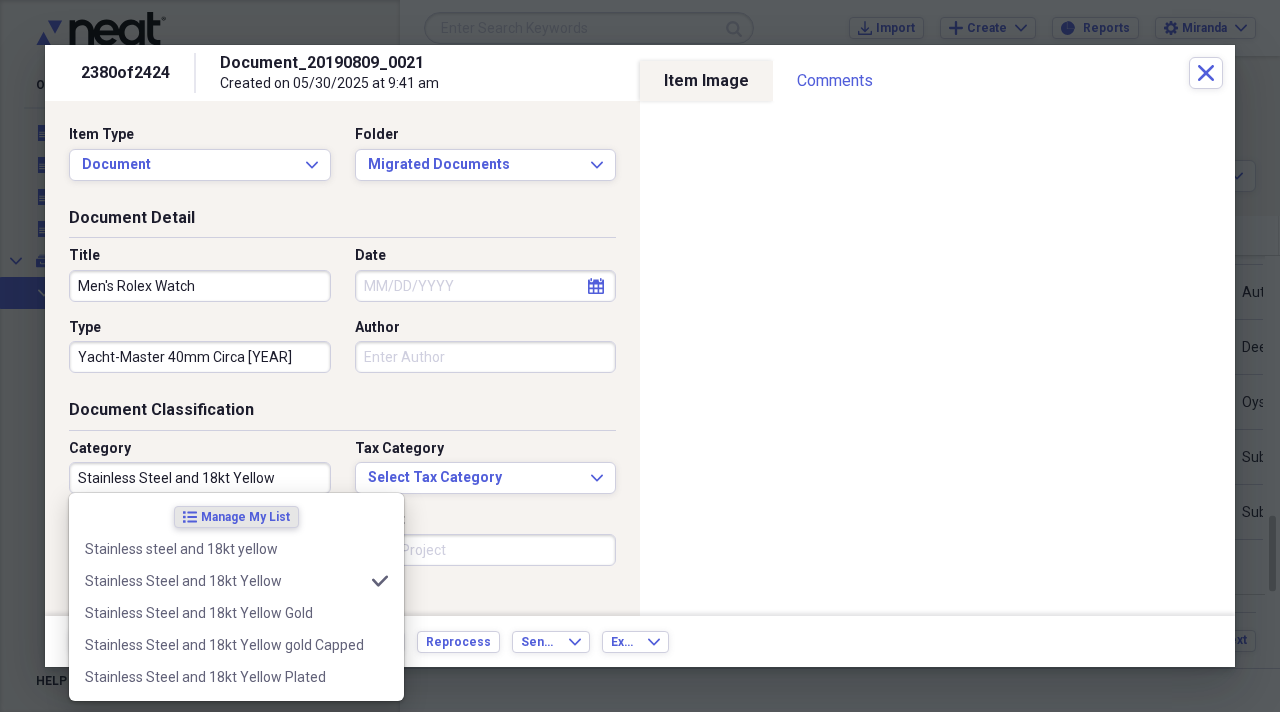 type on "Stainless Steel and 18kt Yellow" 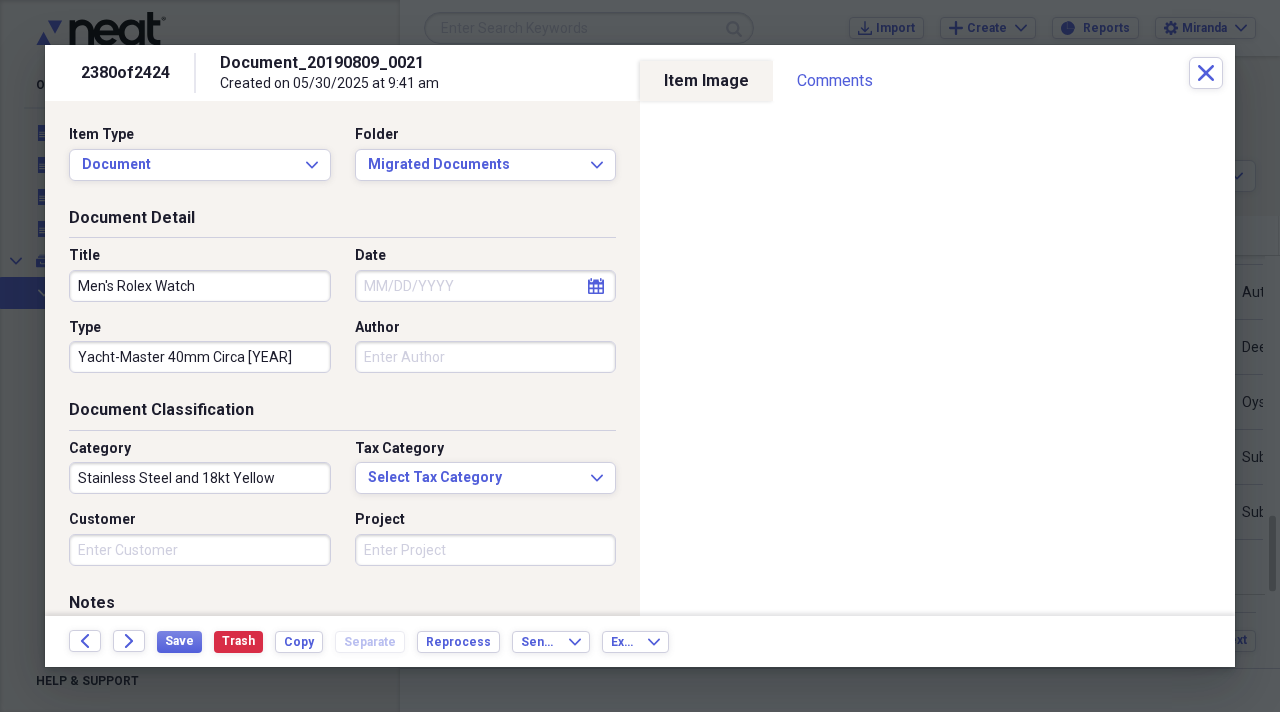 drag, startPoint x: 325, startPoint y: 419, endPoint x: 261, endPoint y: 551, distance: 146.69696 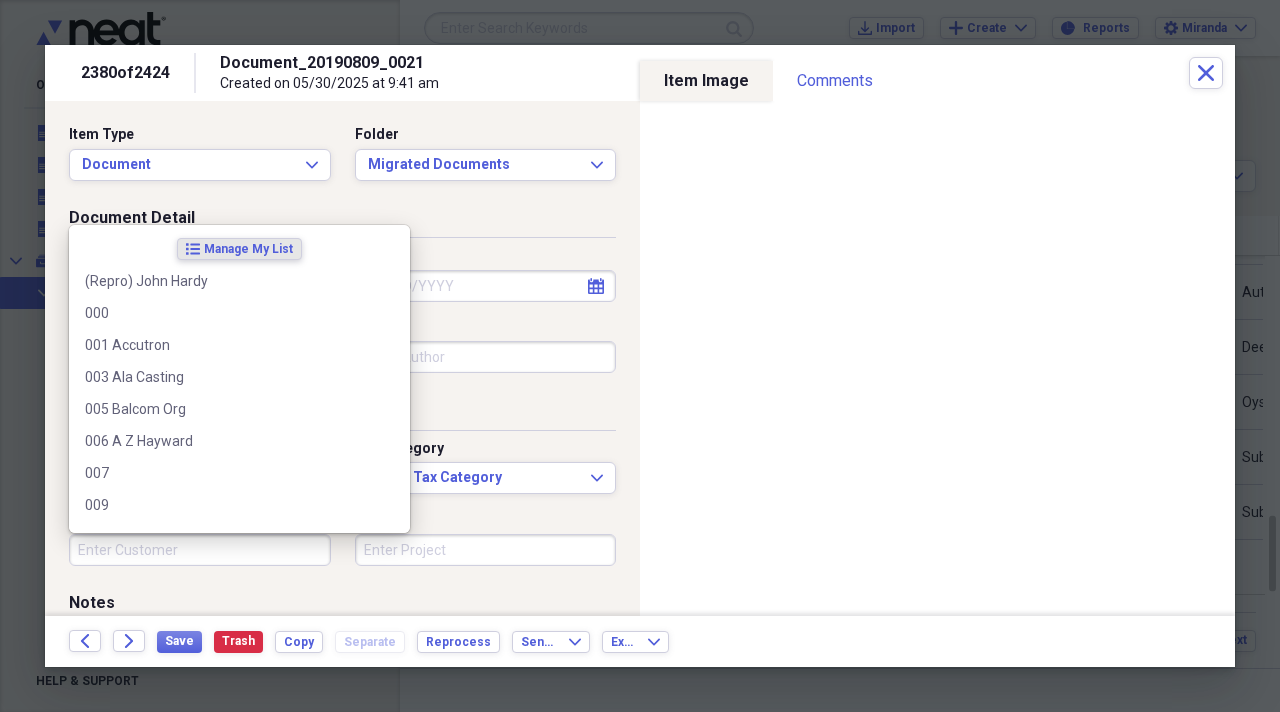 click on "Customer" at bounding box center [200, 550] 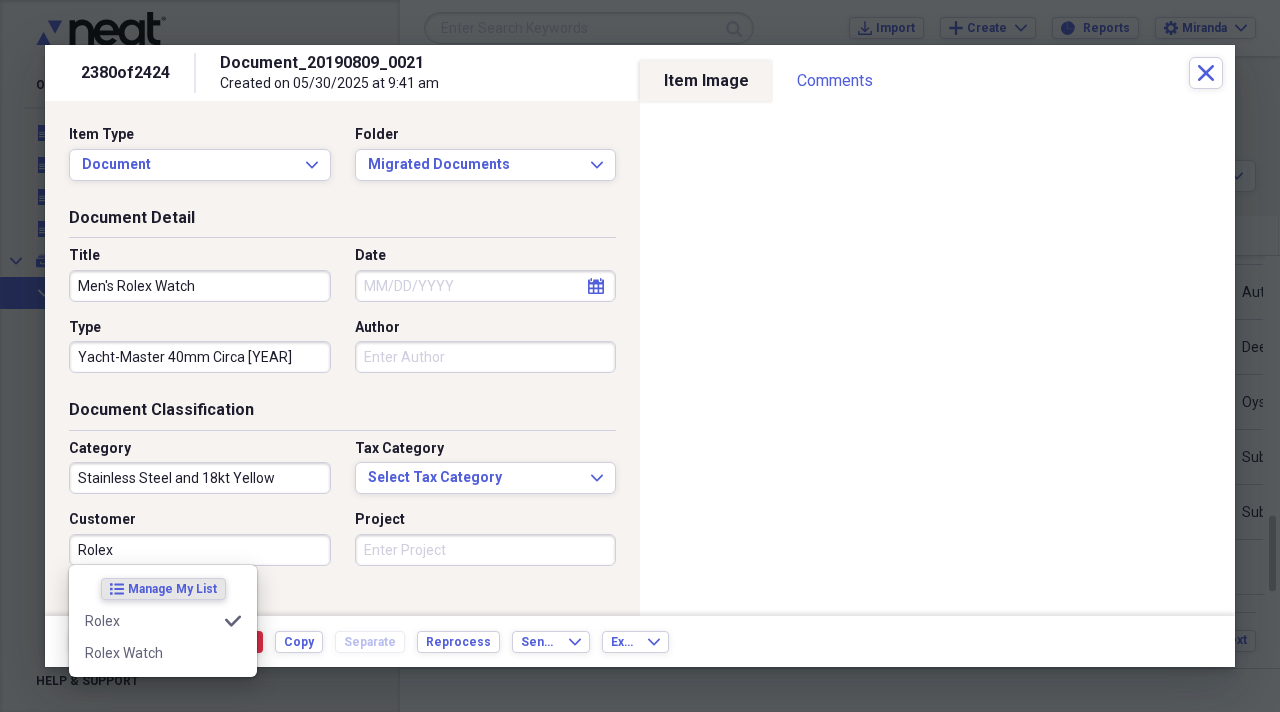 type on "Rolex" 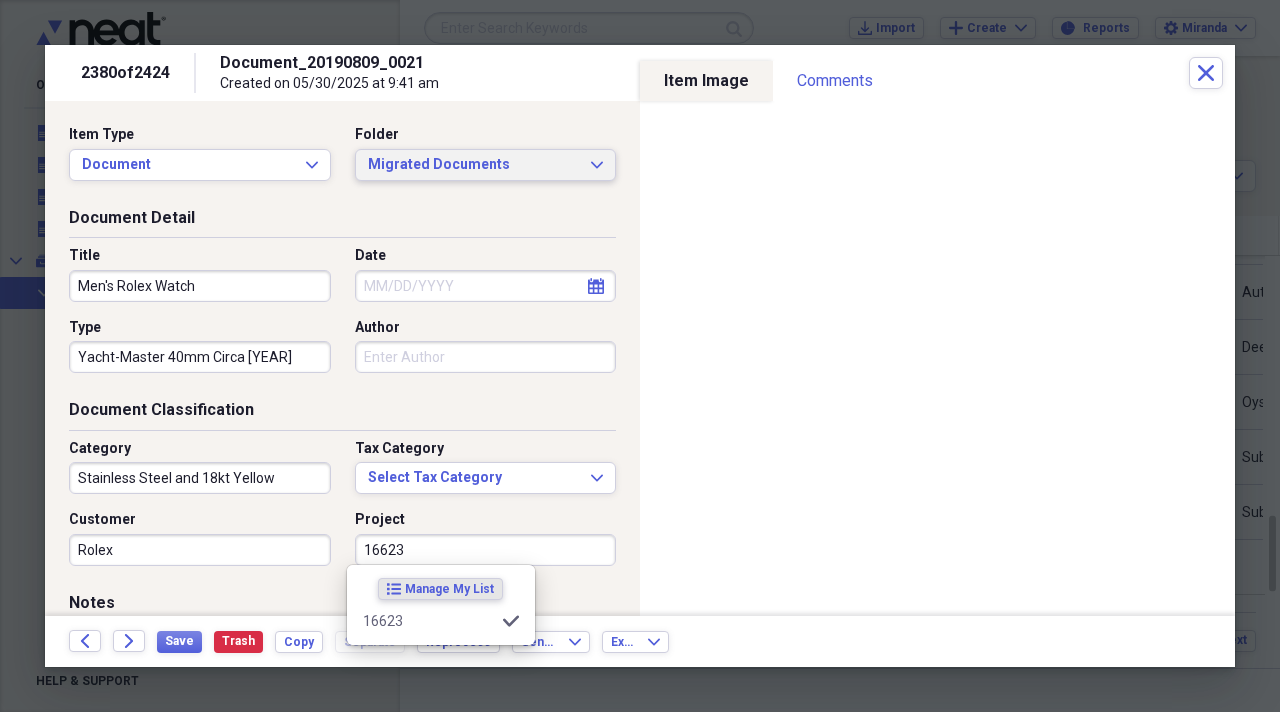 type on "16623" 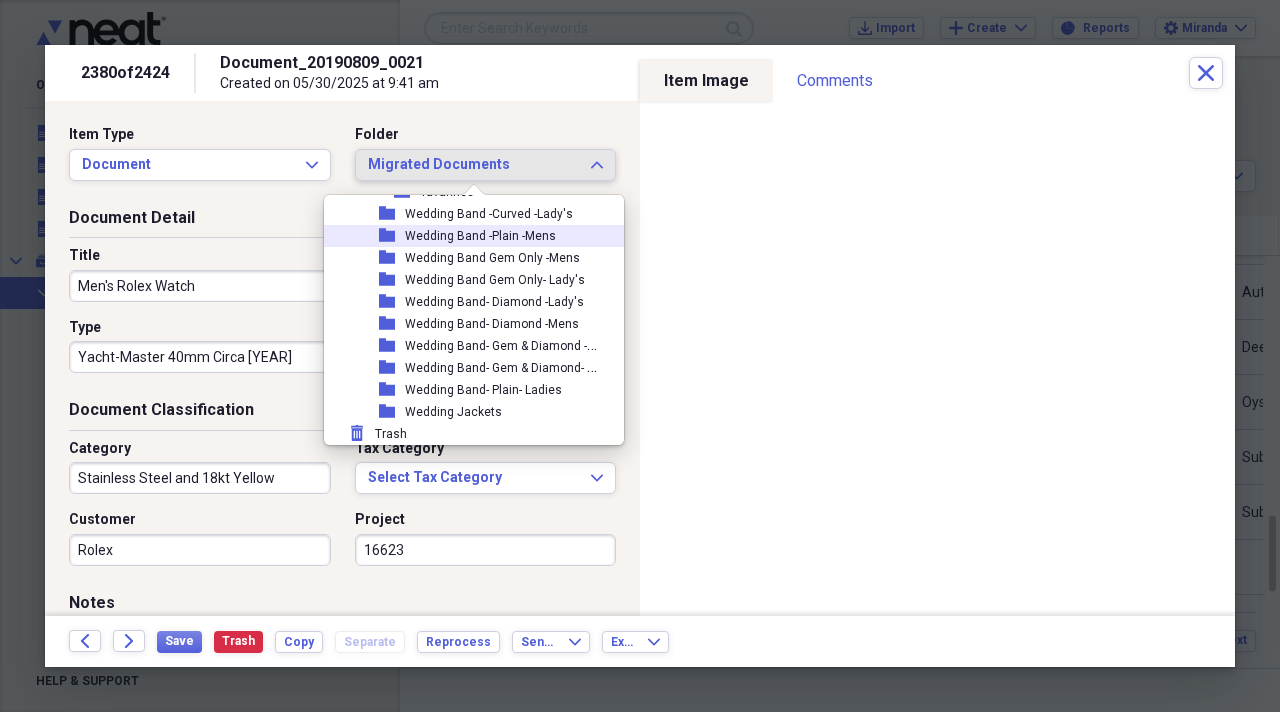 scroll, scrollTop: 2437, scrollLeft: 0, axis: vertical 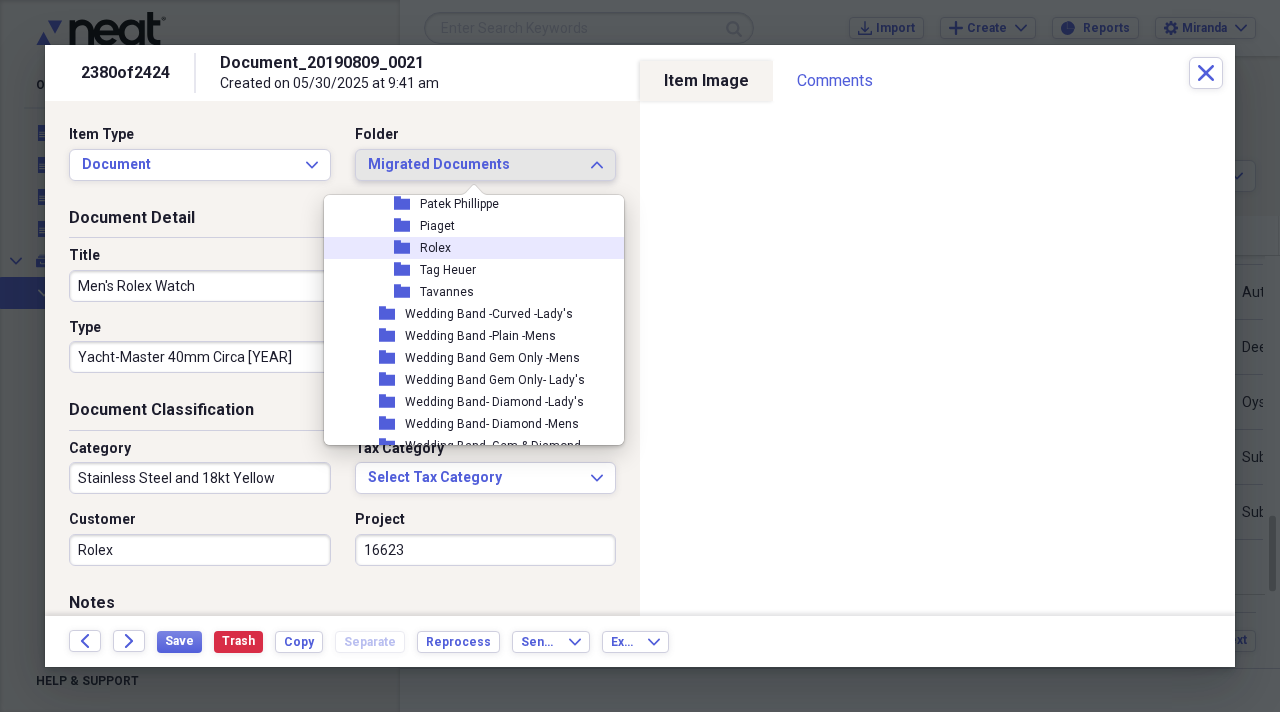 click on "folder Rolex" at bounding box center [466, 248] 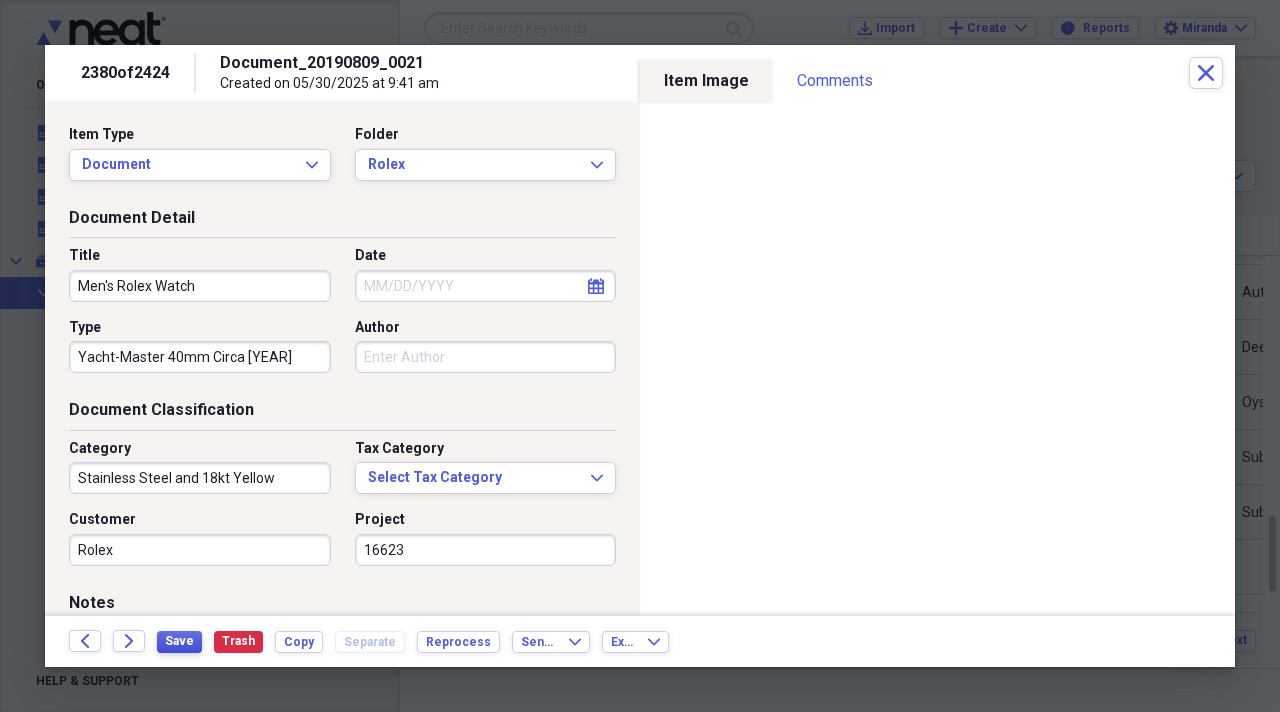 click on "Save" at bounding box center [179, 641] 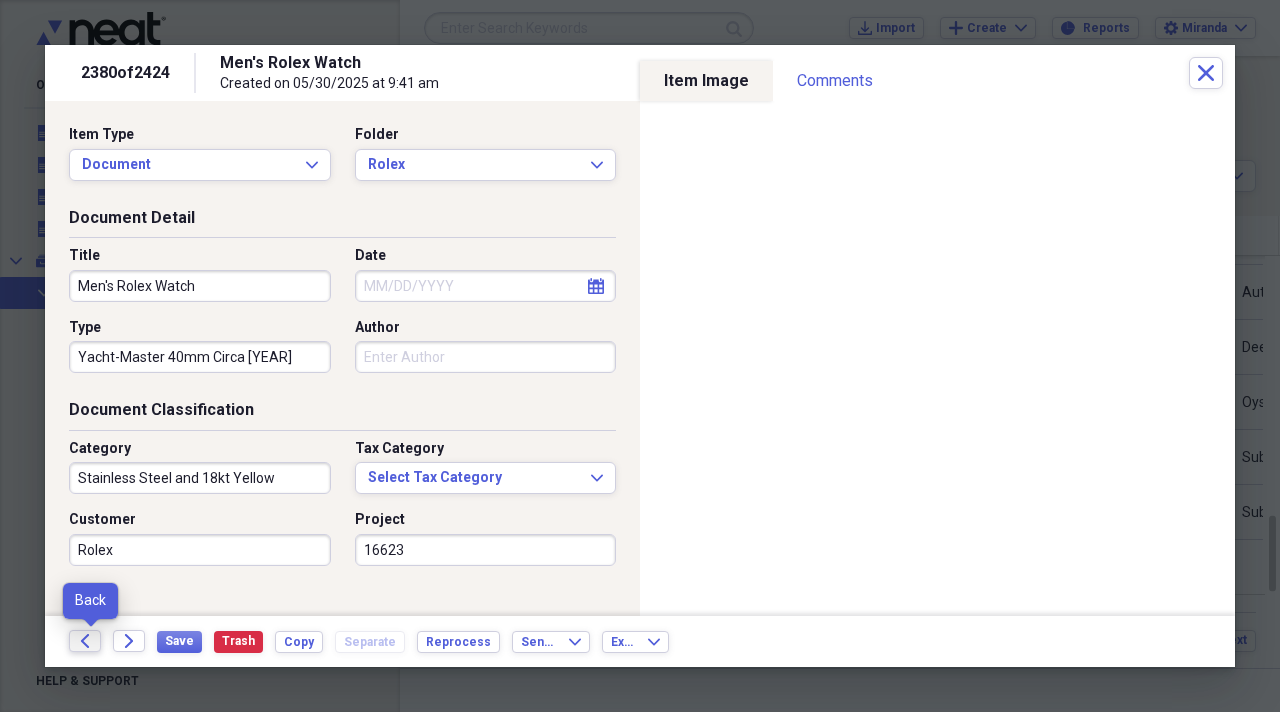 click on "Back" 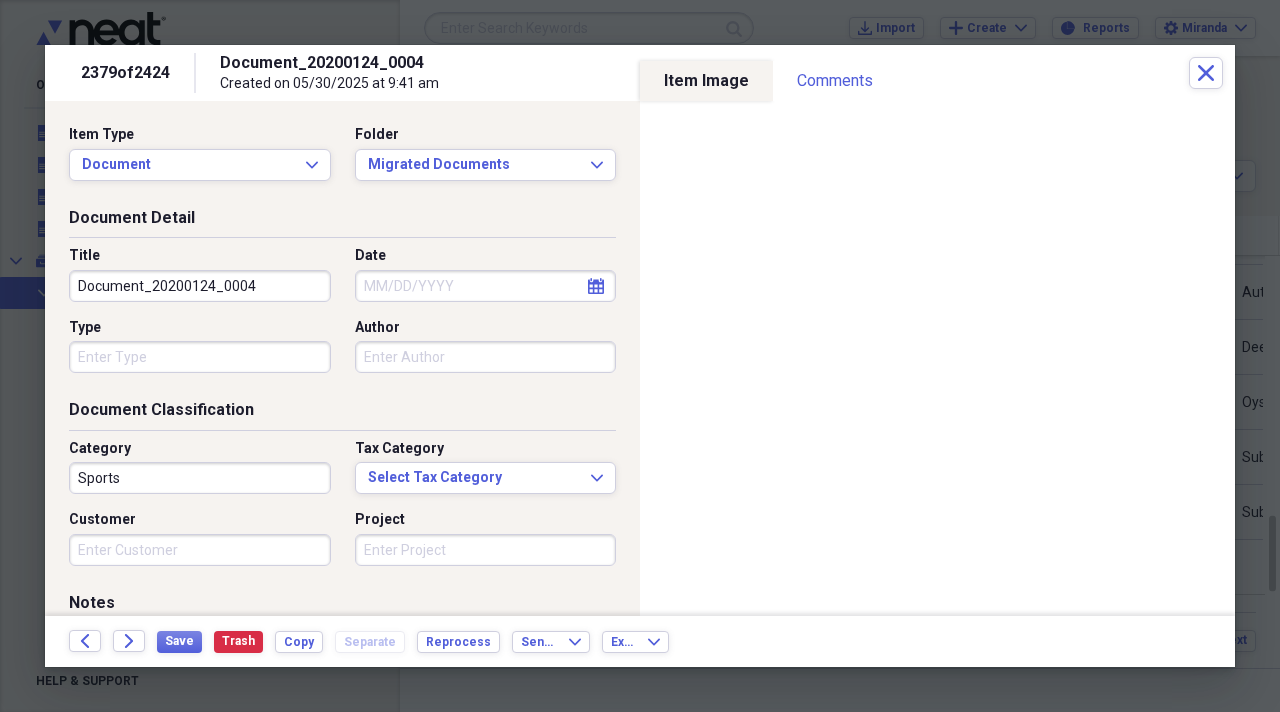 drag, startPoint x: 280, startPoint y: 286, endPoint x: 0, endPoint y: 275, distance: 280.21597 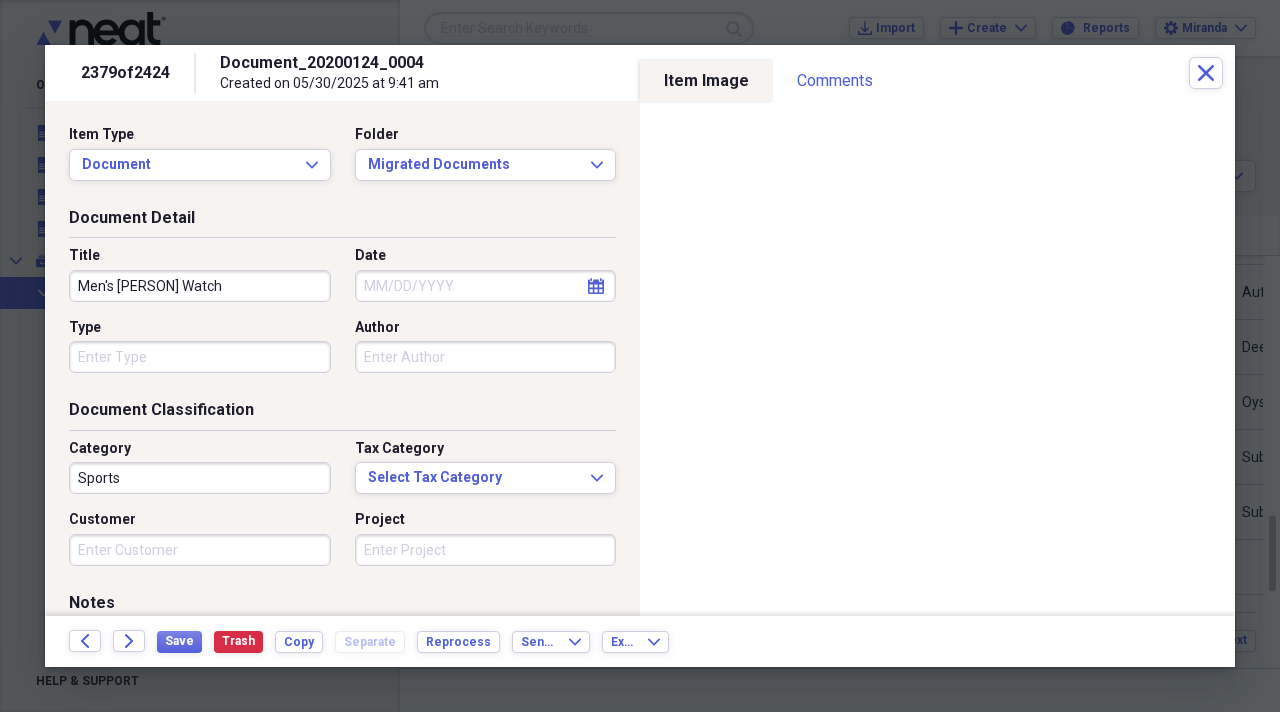 type on "Men's Hublot Watch" 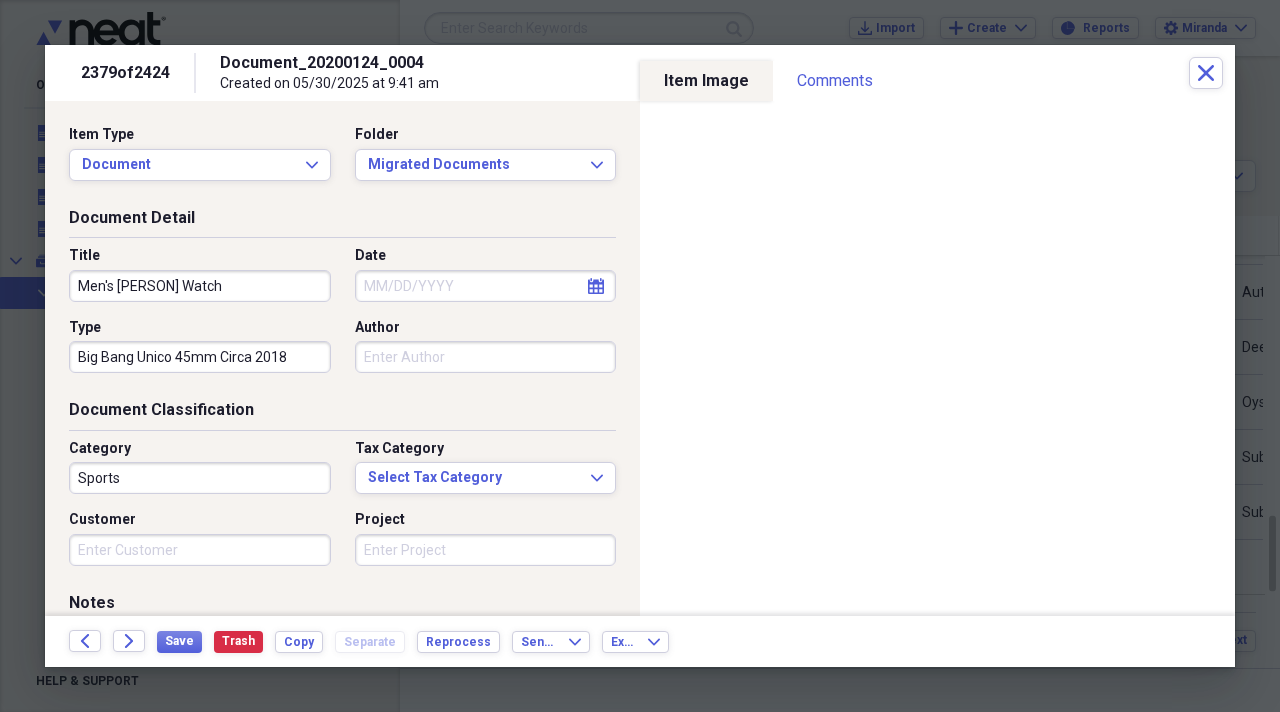 type on "Big Bang Unico 45mm Circa 2018" 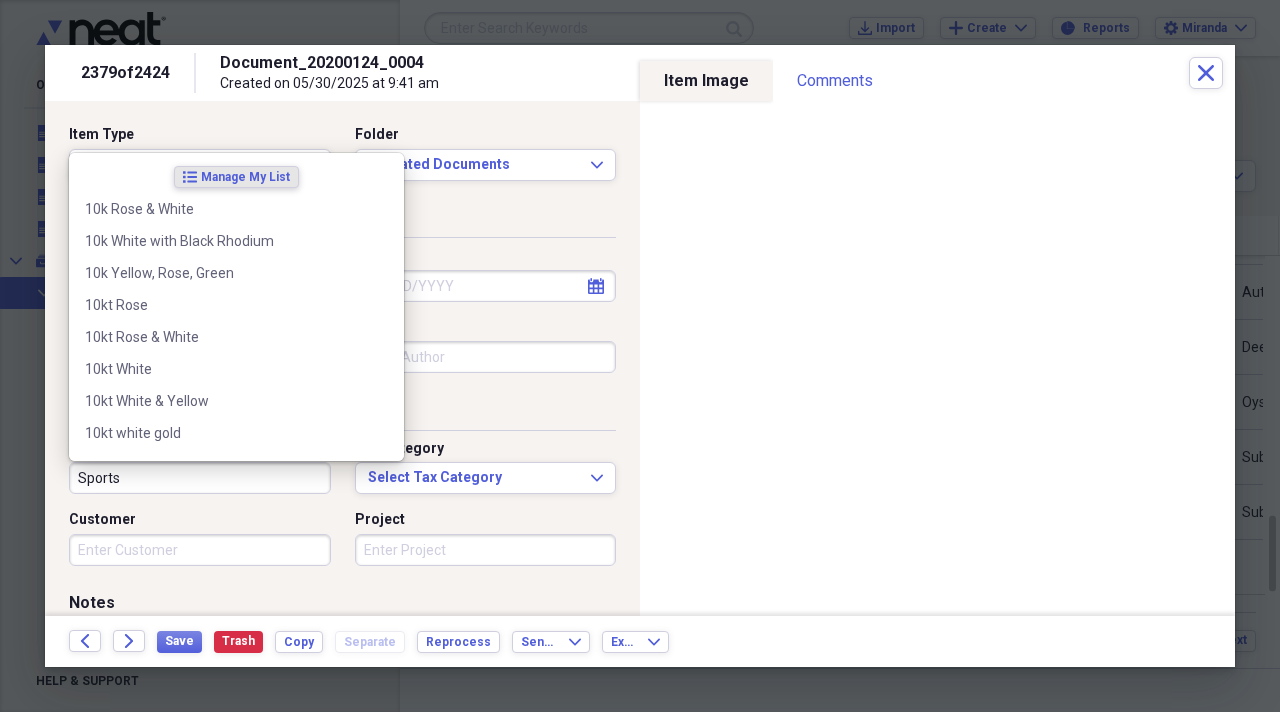 click on "Sports" at bounding box center [200, 478] 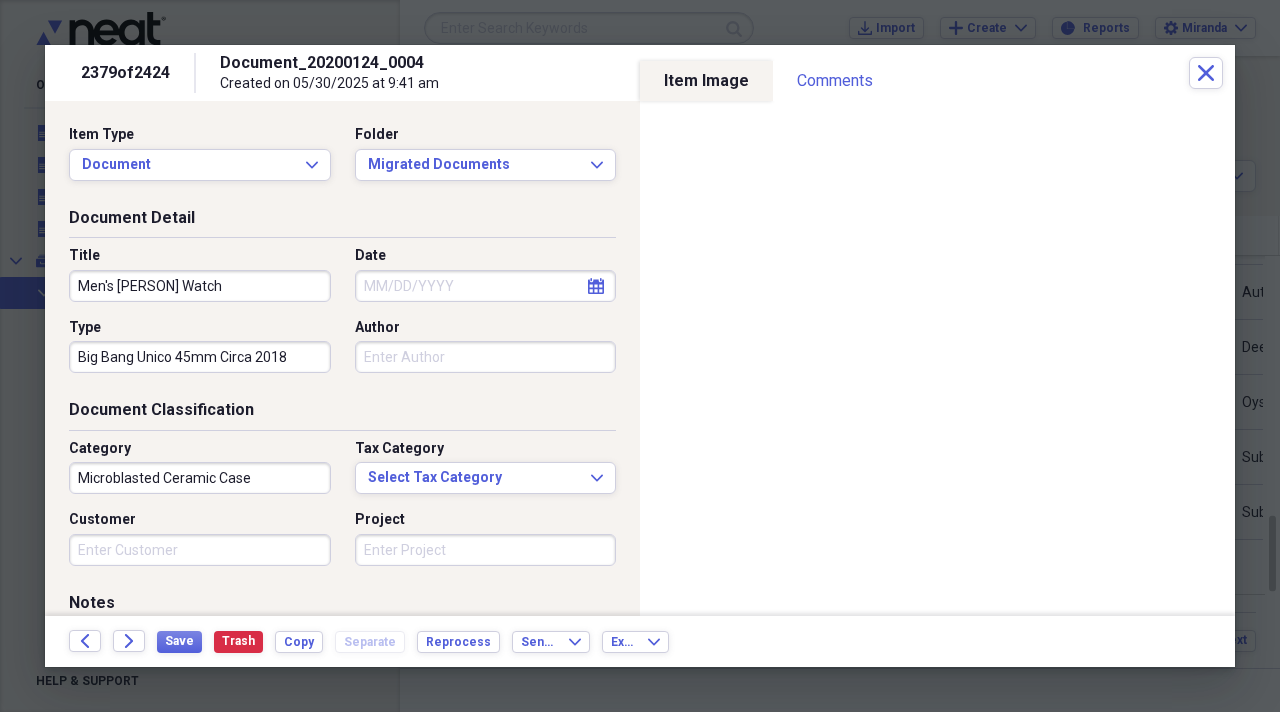 click on "Microblasted Ceramic Case" at bounding box center (200, 478) 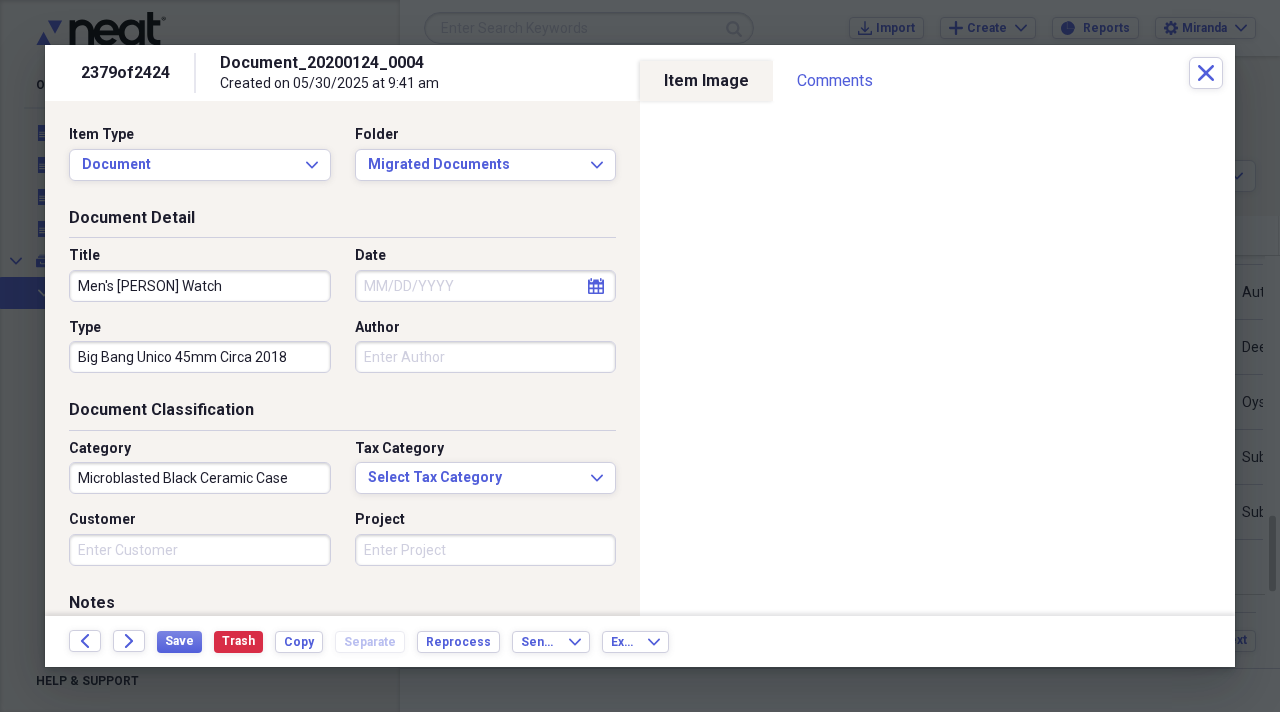 type on "Microblasted Black Ceramic Case" 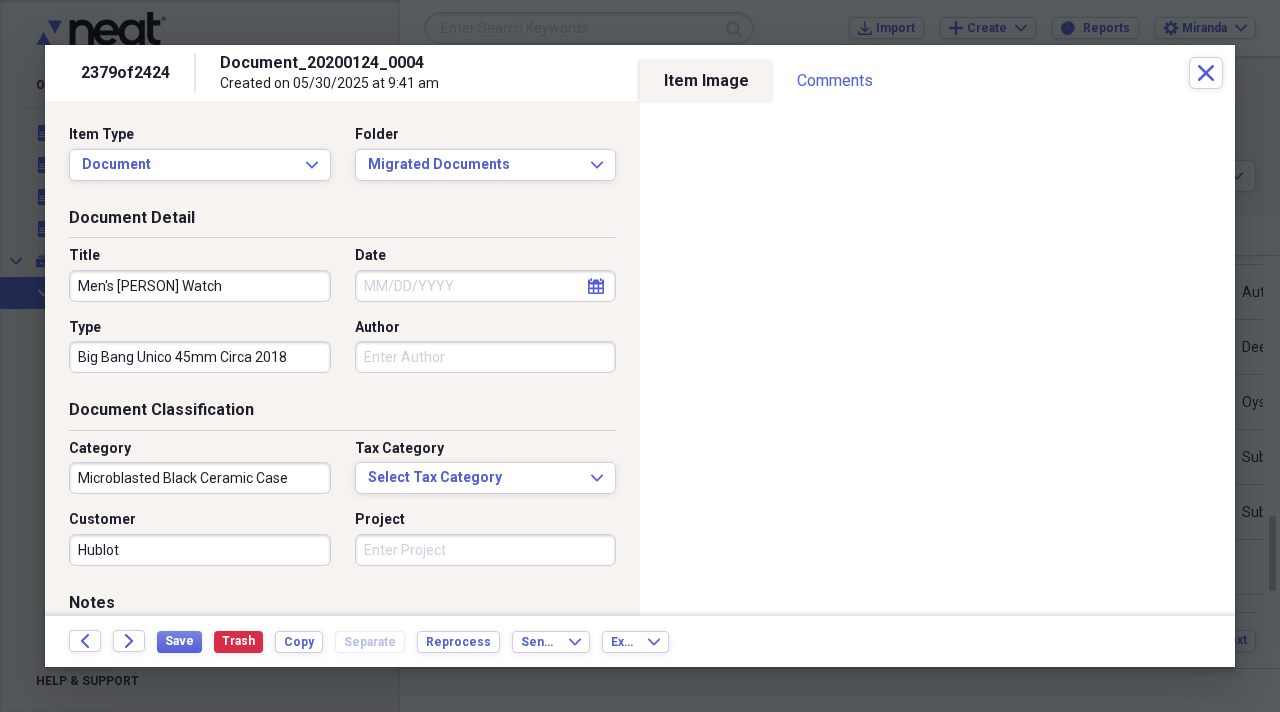 type on "Hublot" 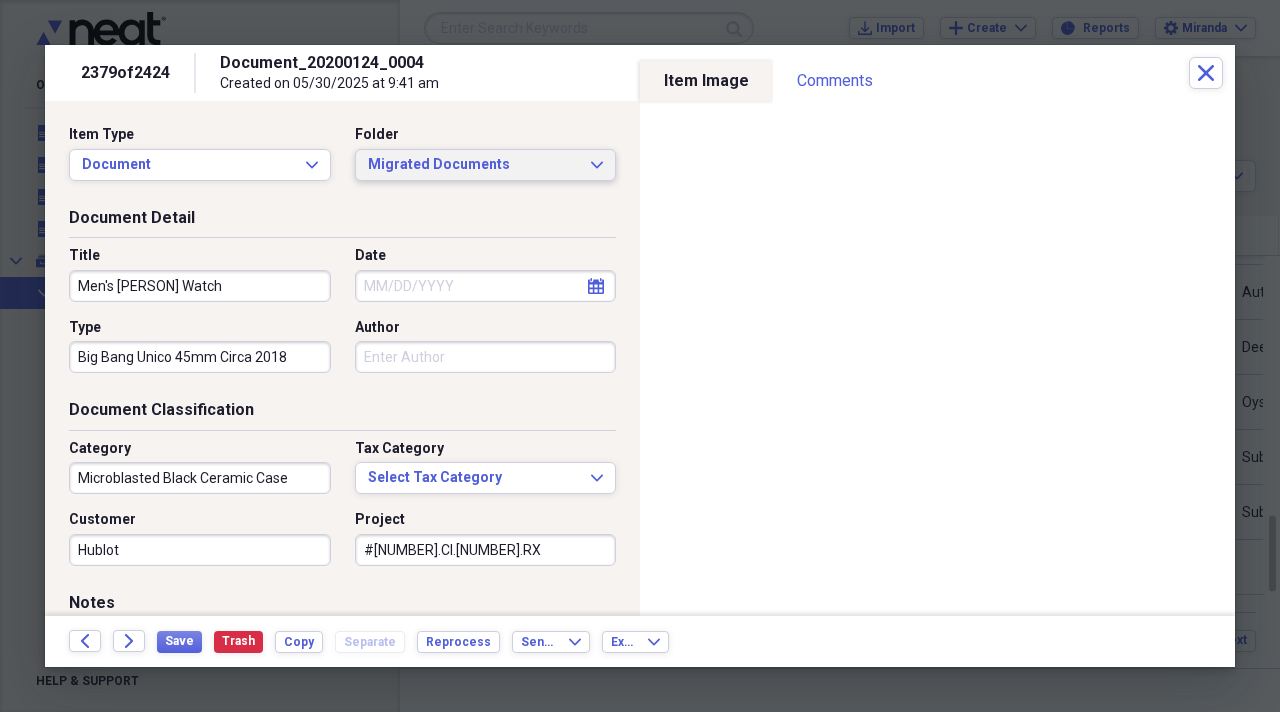type on "#411.CI.1170.RX" 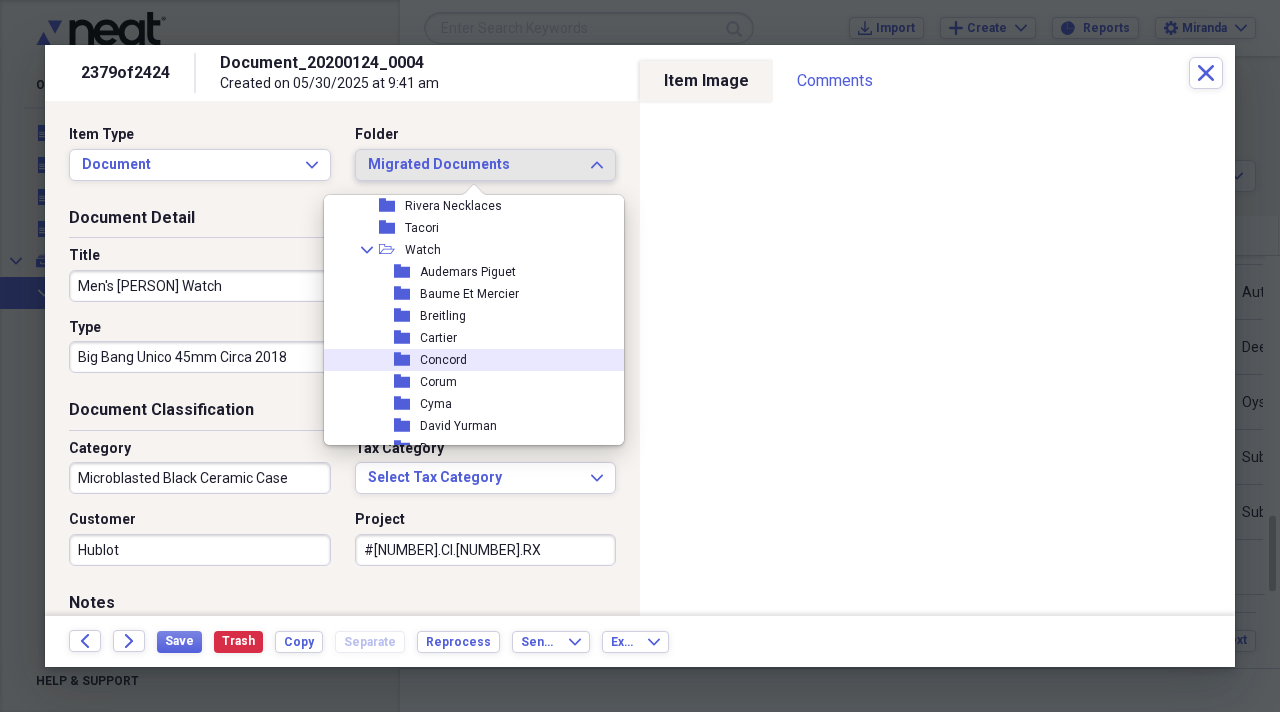 scroll, scrollTop: 2100, scrollLeft: 0, axis: vertical 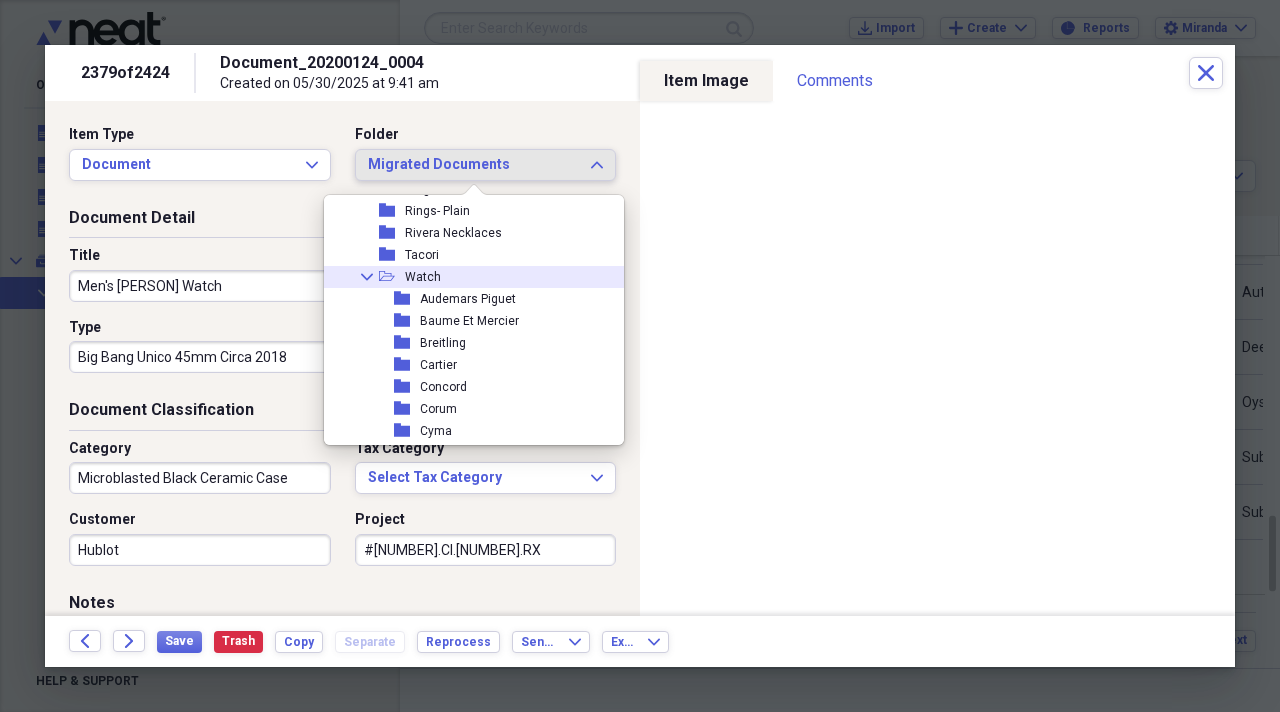 click on "Watch" at bounding box center (423, 277) 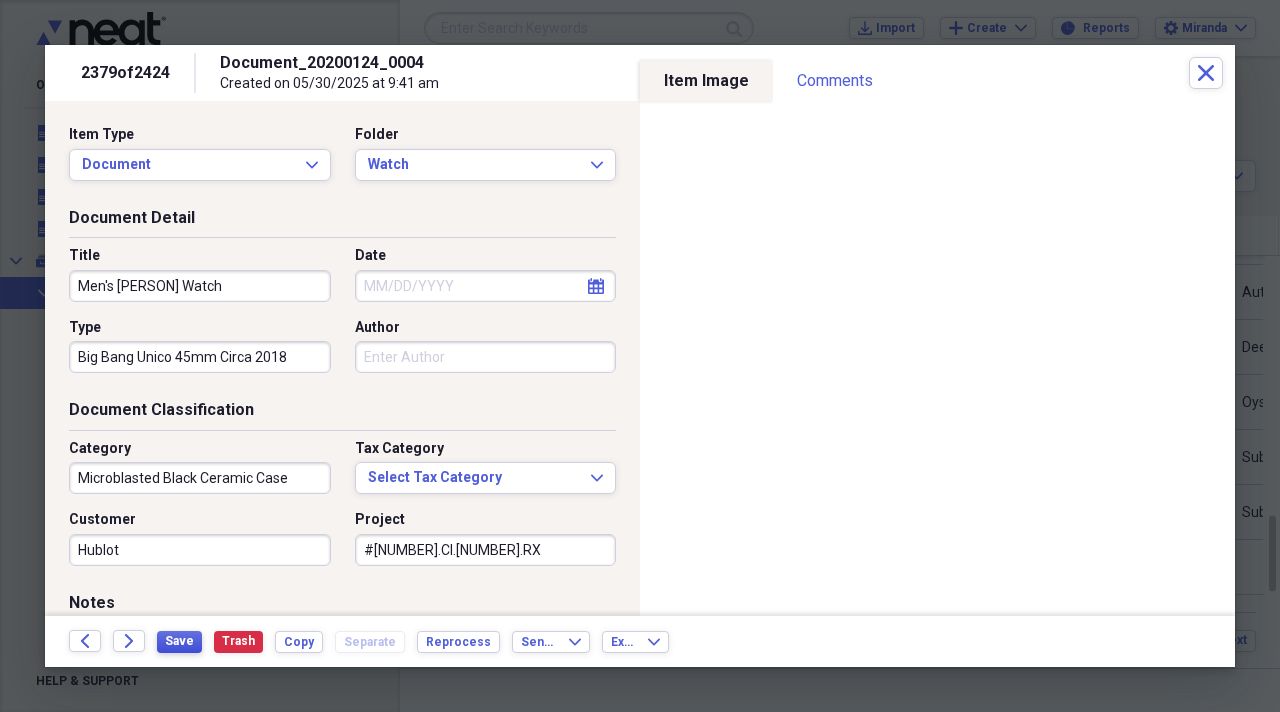 click on "Save" at bounding box center (179, 641) 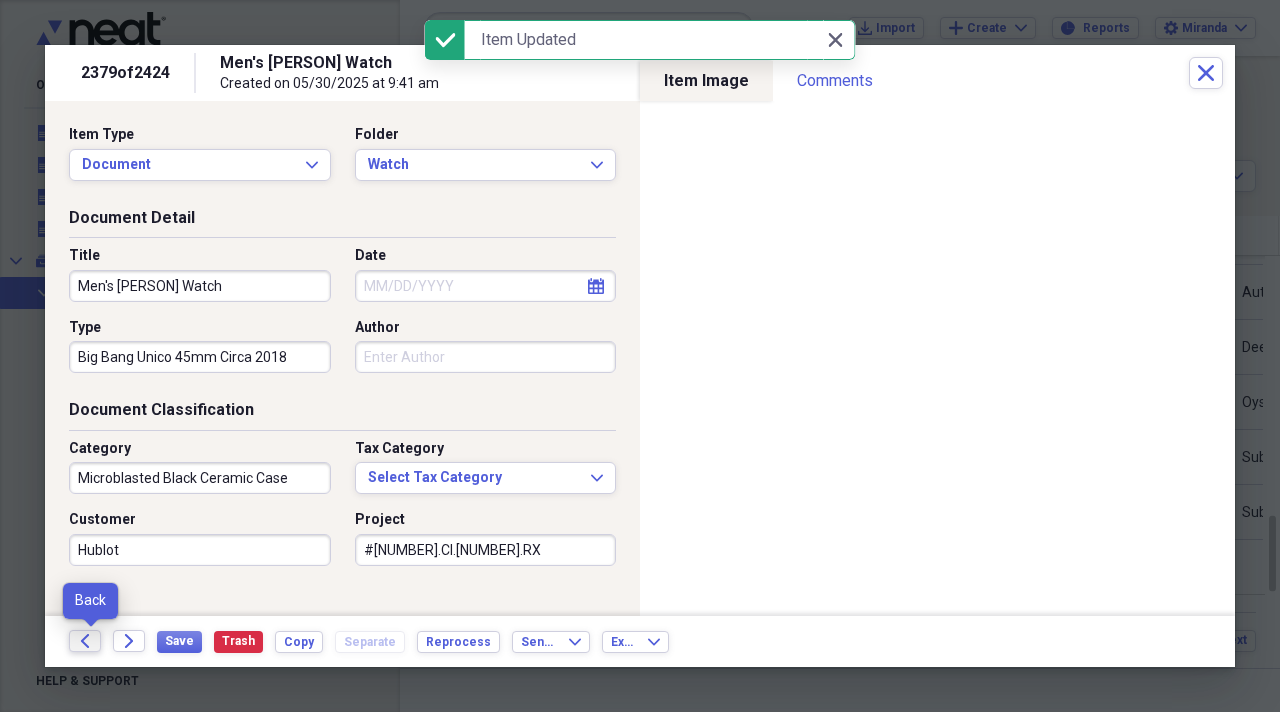 click on "Back" 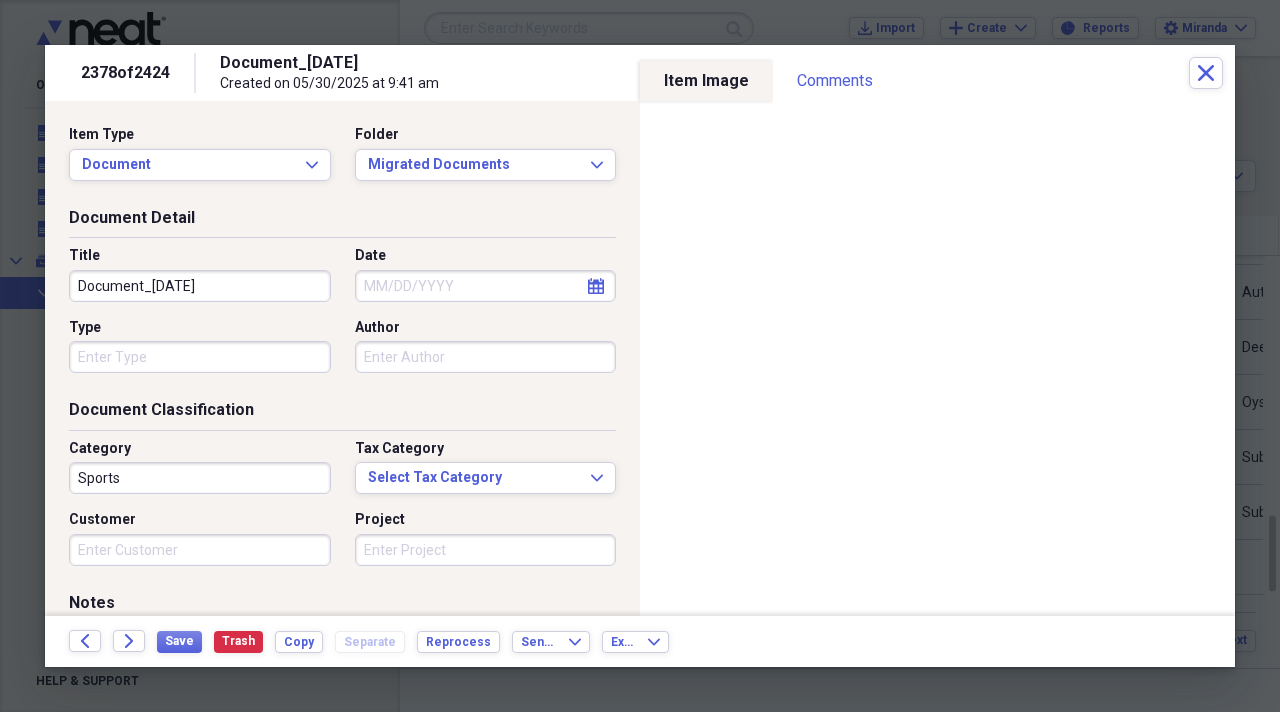 drag, startPoint x: 274, startPoint y: 287, endPoint x: 34, endPoint y: 277, distance: 240.20824 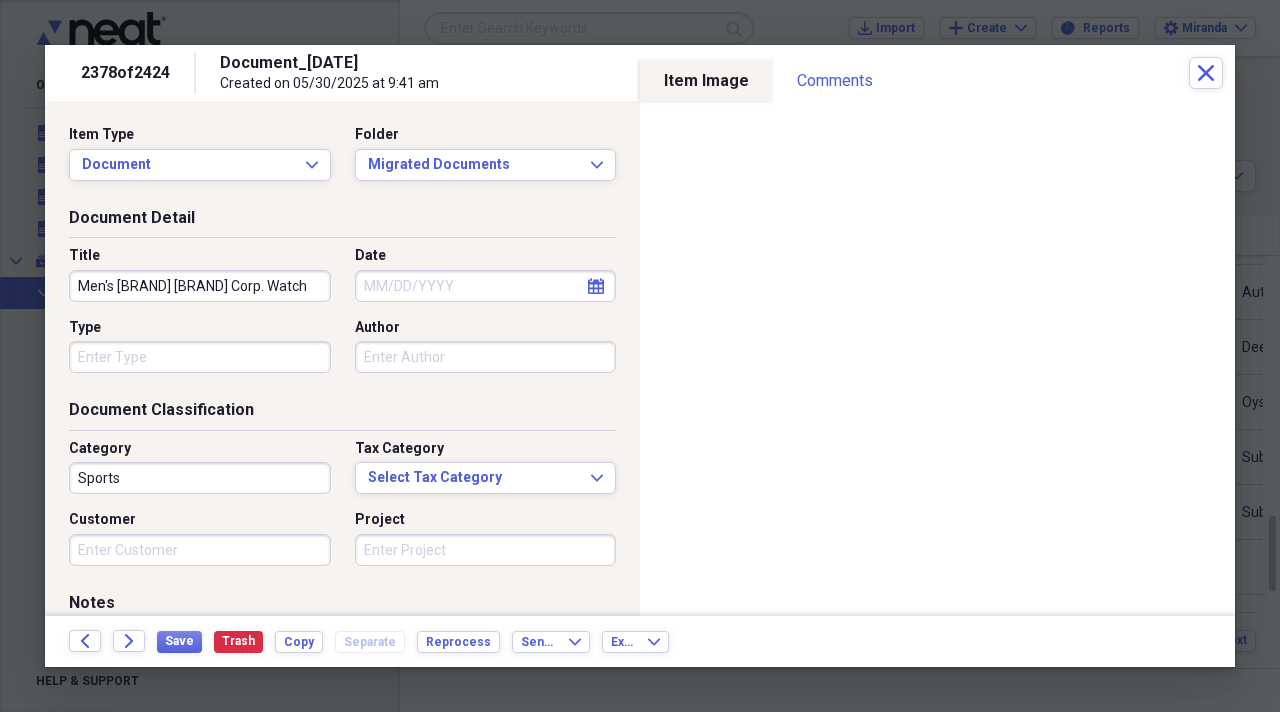scroll, scrollTop: 0, scrollLeft: 39, axis: horizontal 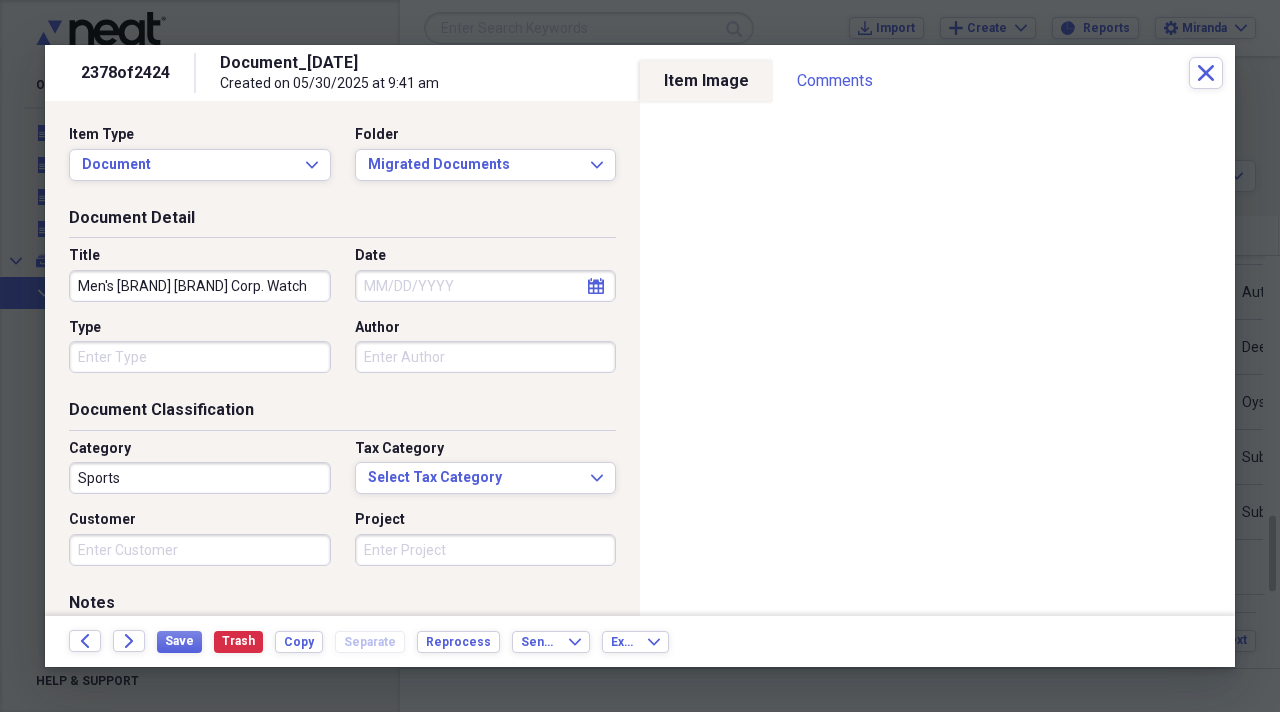 type on "Men's [FIRST_NAME] [LAST_NAME]/Swiss Watch Corp. Watch" 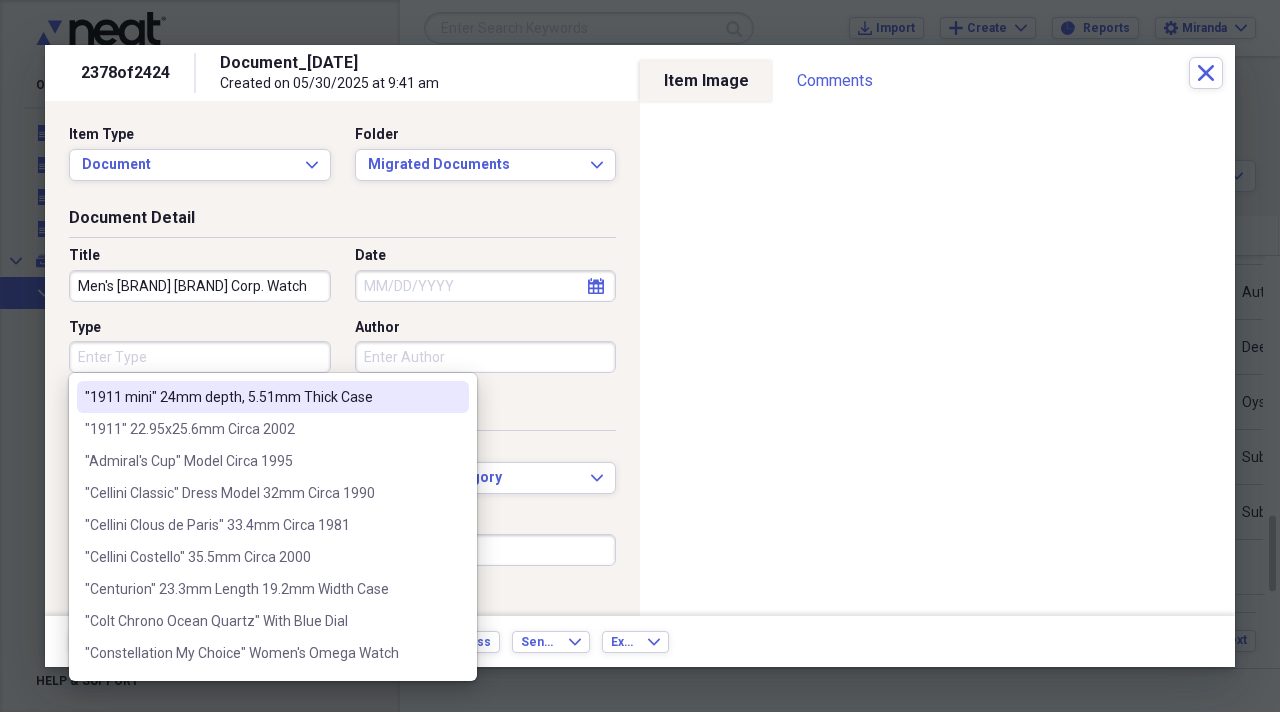 scroll, scrollTop: 0, scrollLeft: 0, axis: both 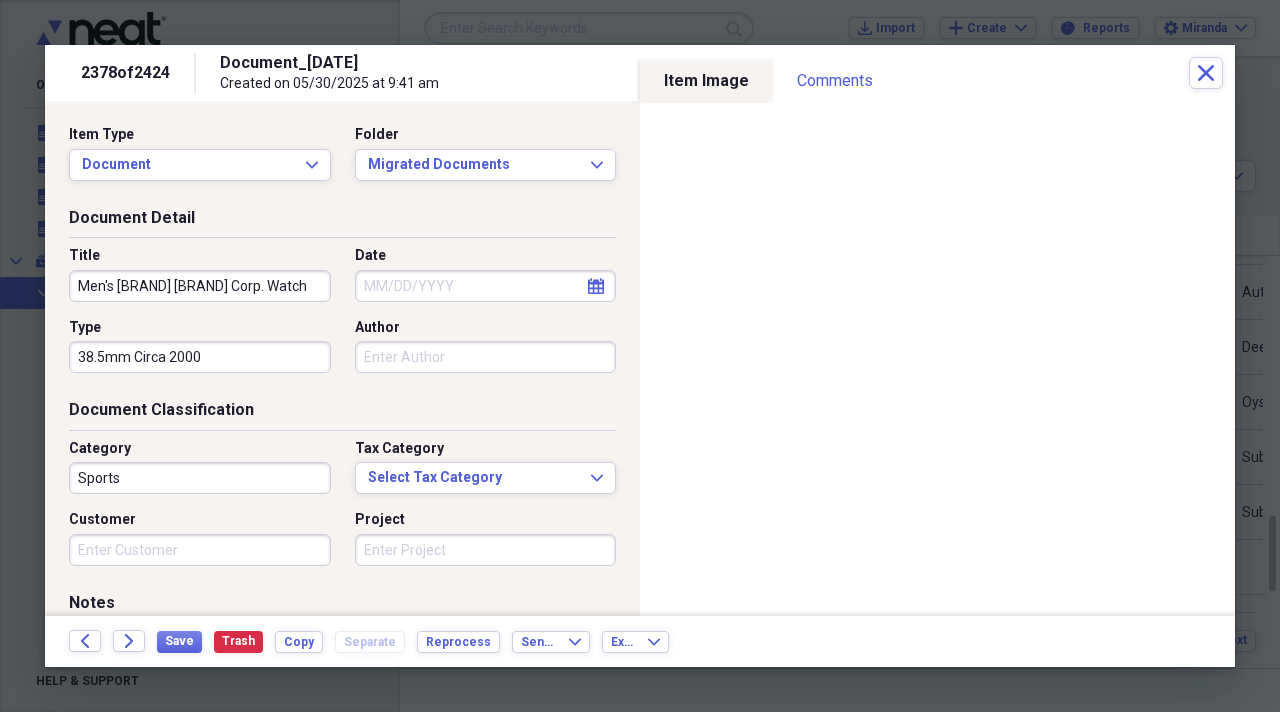 type on "38.5mm Circa 2000" 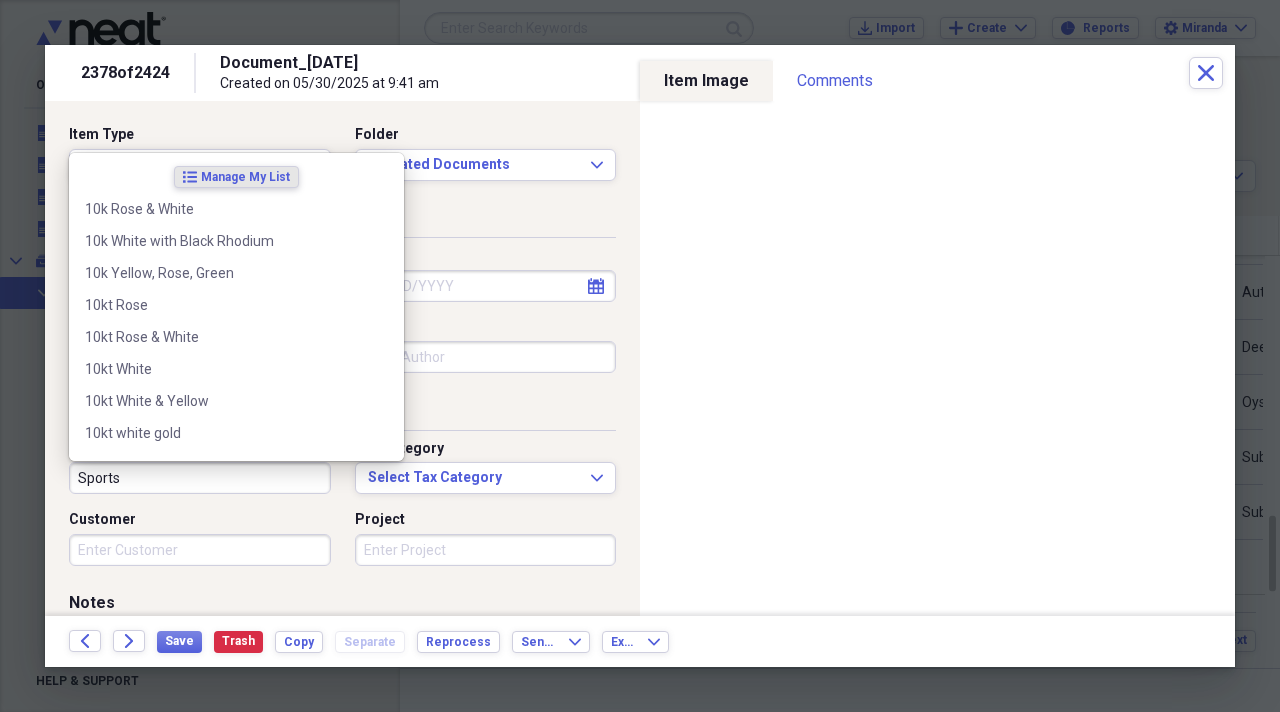 click on "Sports" at bounding box center (200, 478) 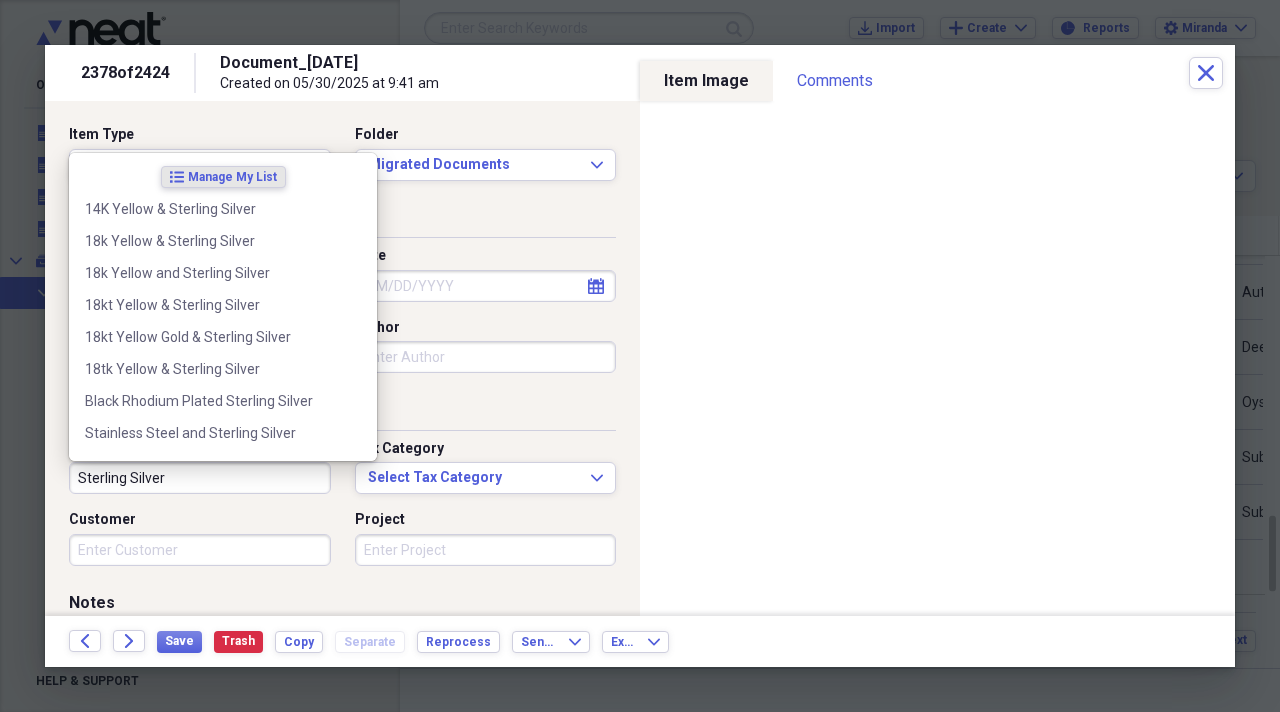 type on "Sterling Silver" 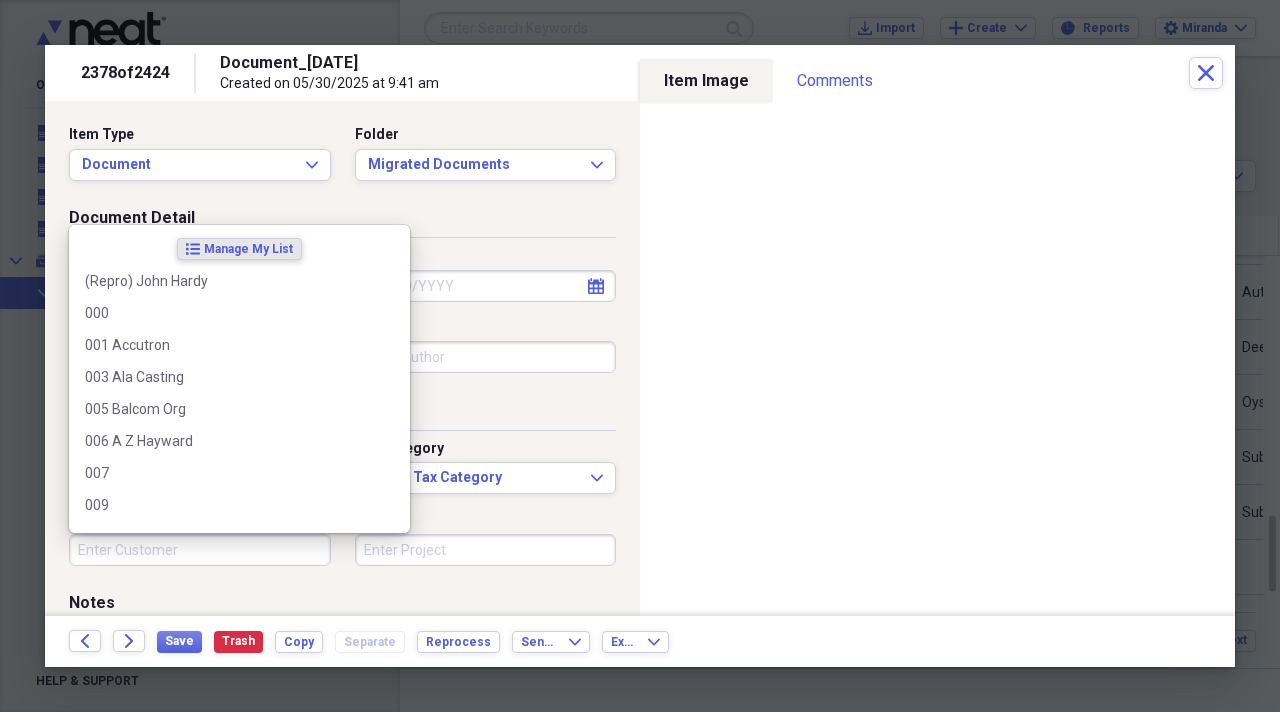 click on "Customer" at bounding box center (200, 550) 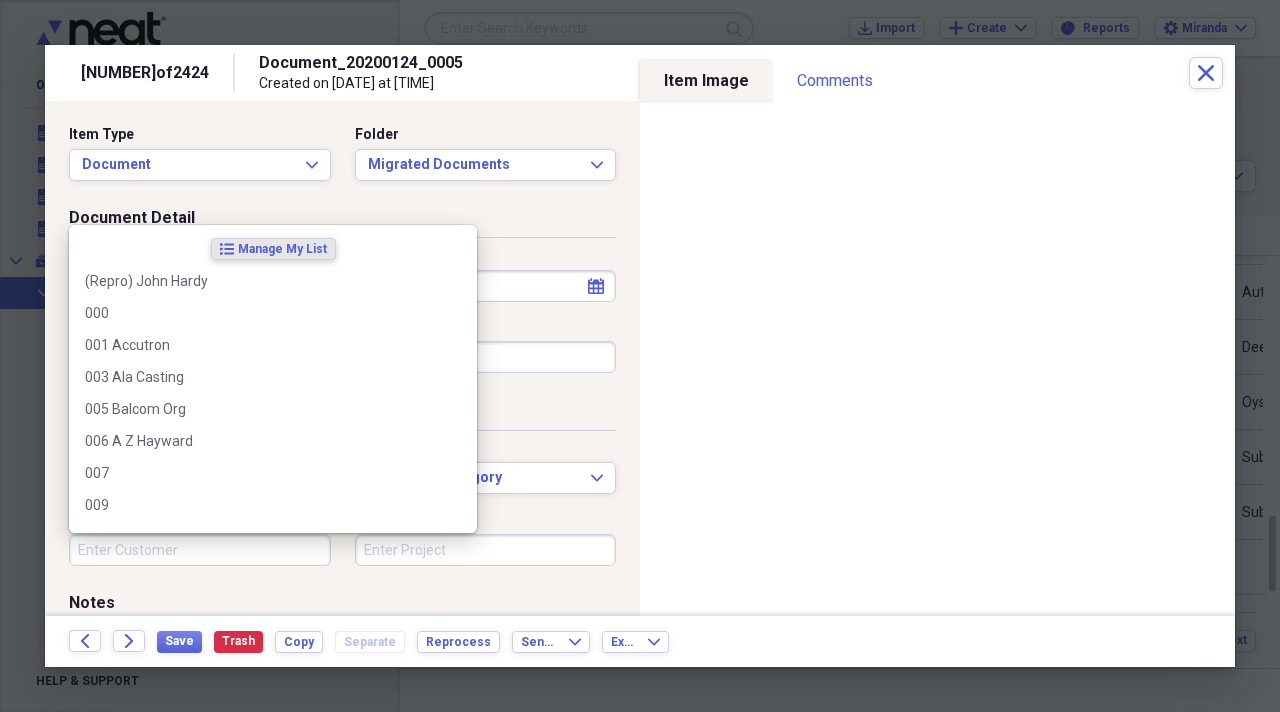 scroll, scrollTop: 0, scrollLeft: 0, axis: both 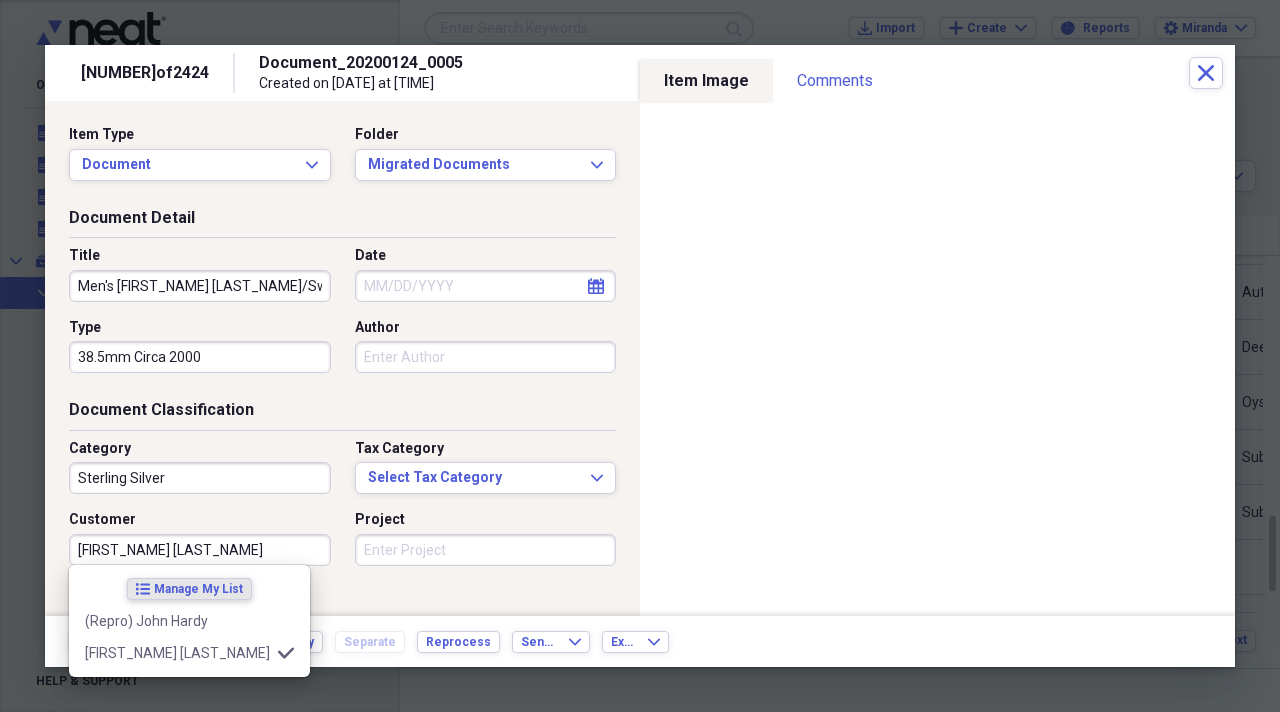type on "[FIRST_NAME] [LAST_NAME]" 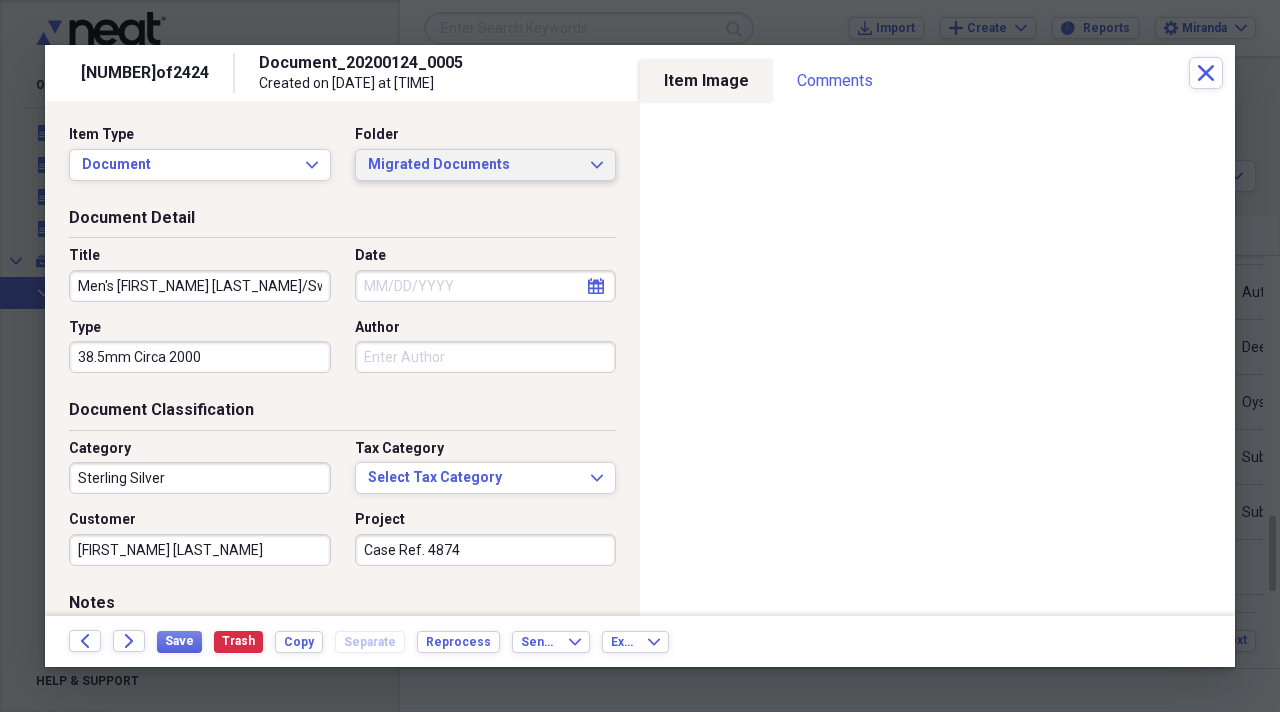 click on "Migrated Documents" at bounding box center (474, 165) 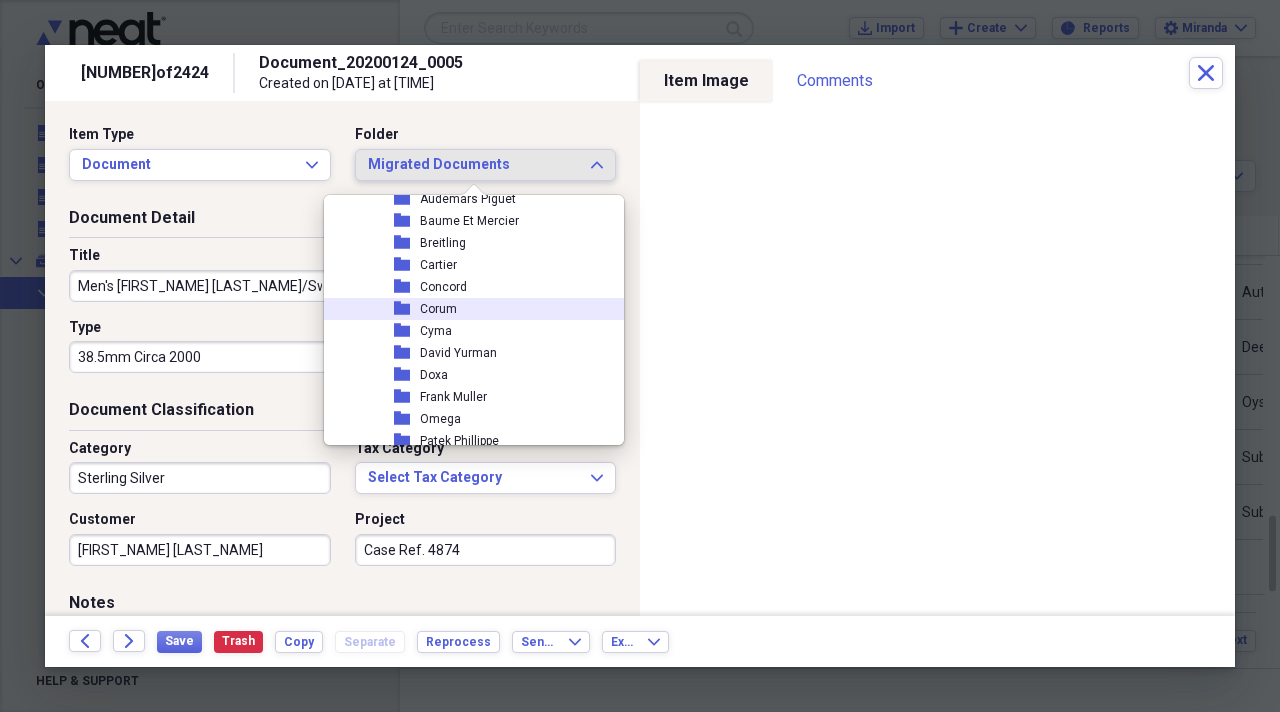 scroll, scrollTop: 2100, scrollLeft: 0, axis: vertical 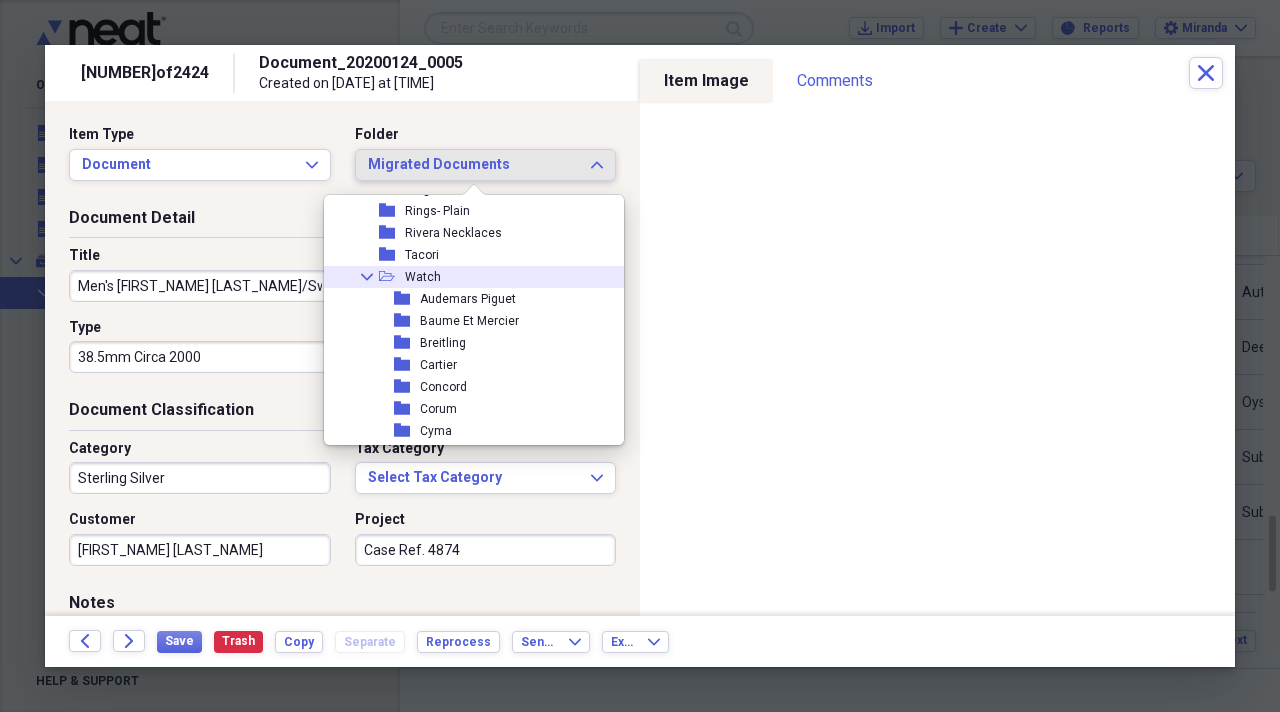 click on "Watch" at bounding box center [423, 277] 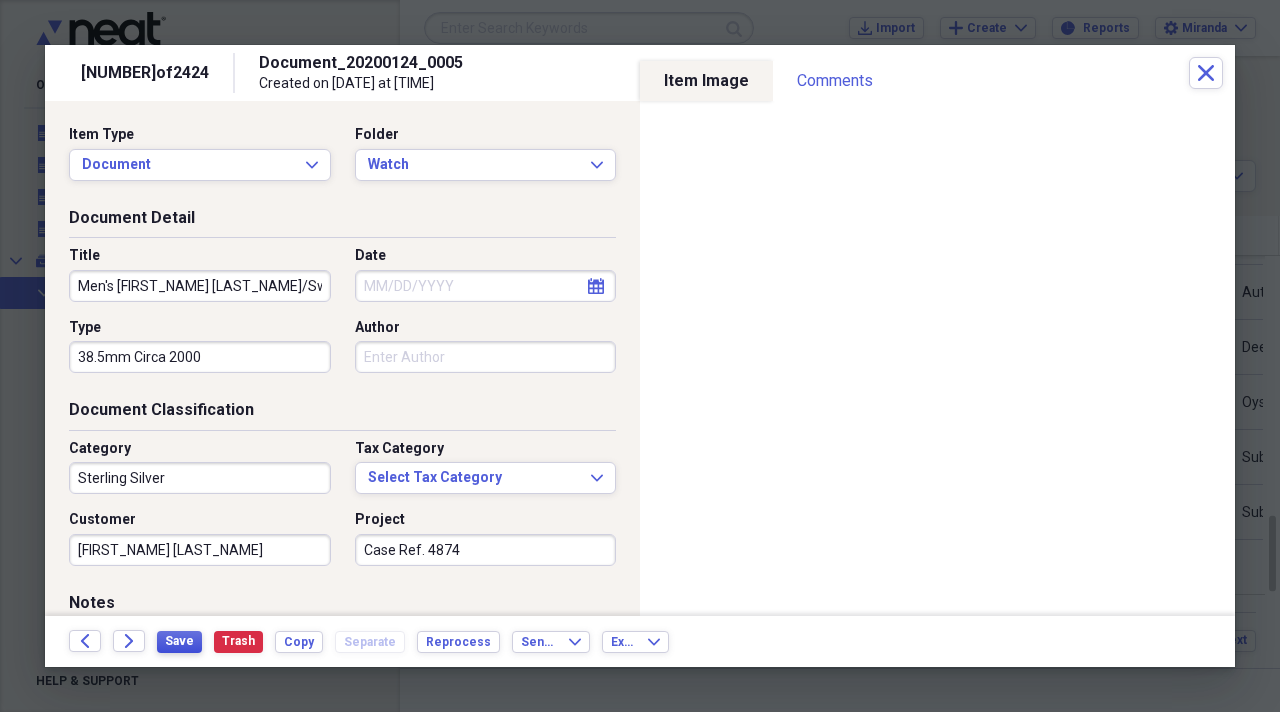 click on "Save" at bounding box center [179, 641] 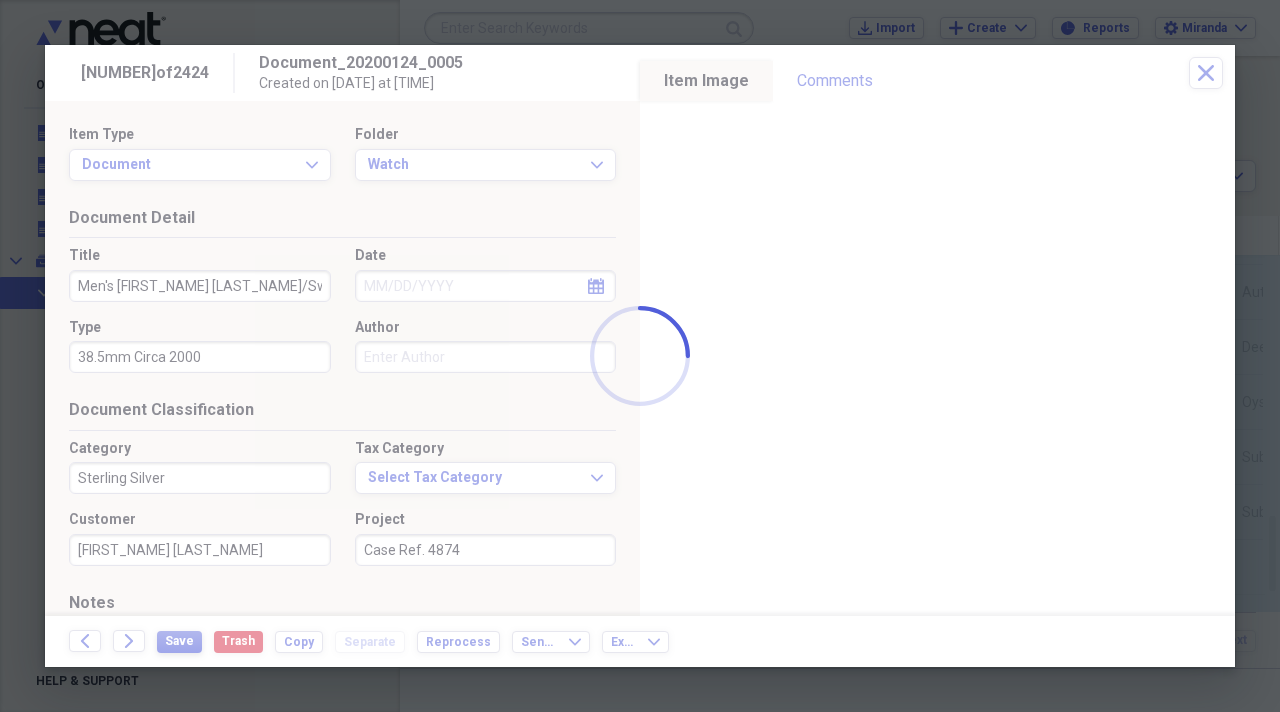 type on "Case Ref. 4874" 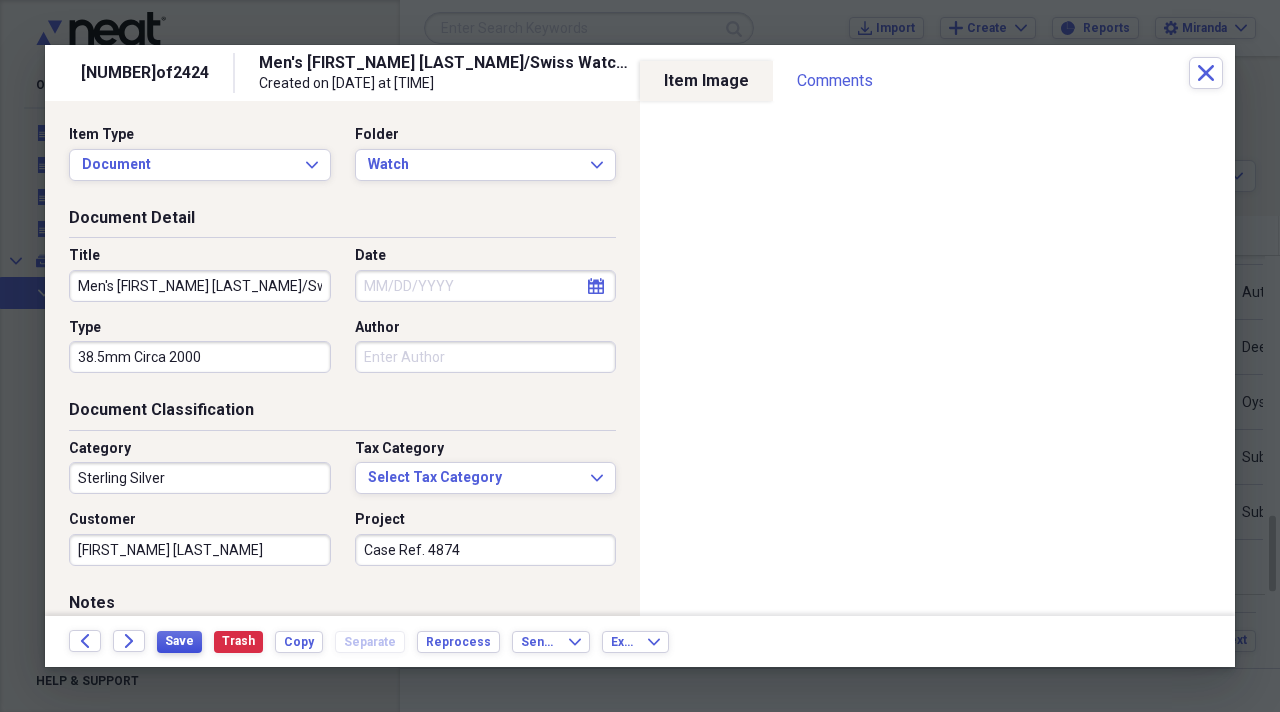 click on "Save" at bounding box center [179, 641] 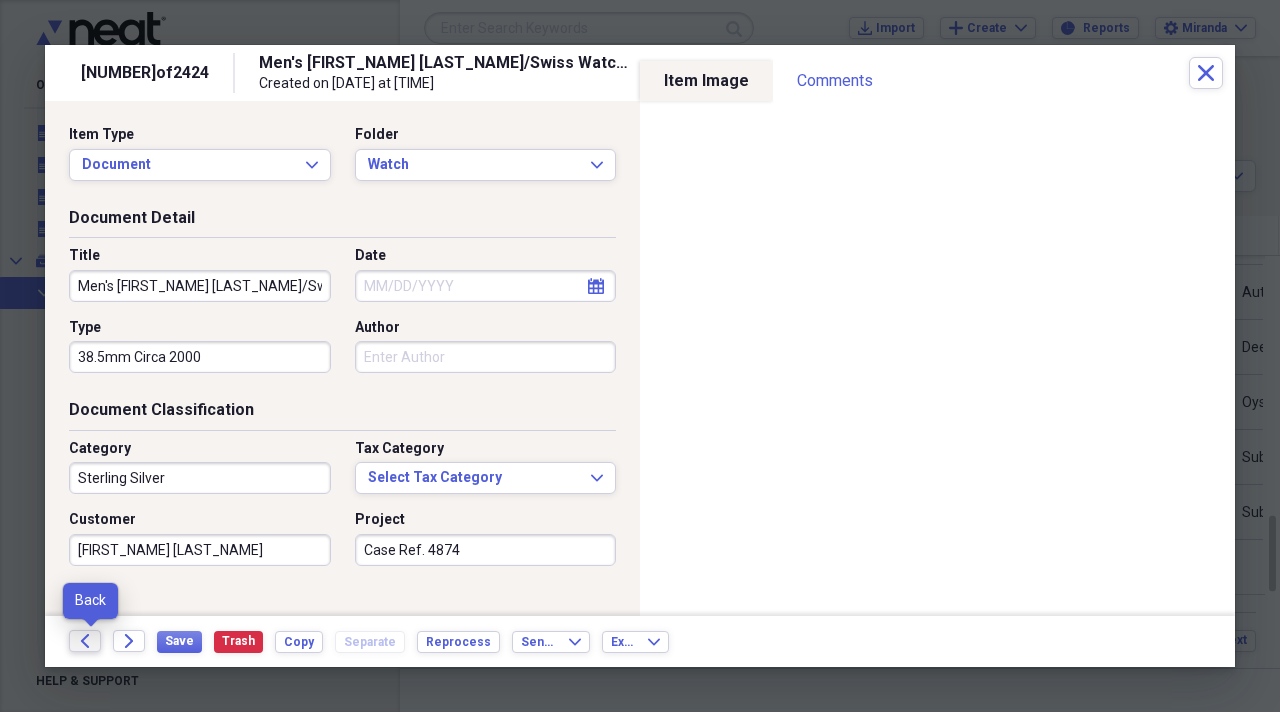 click on "Back" at bounding box center [85, 641] 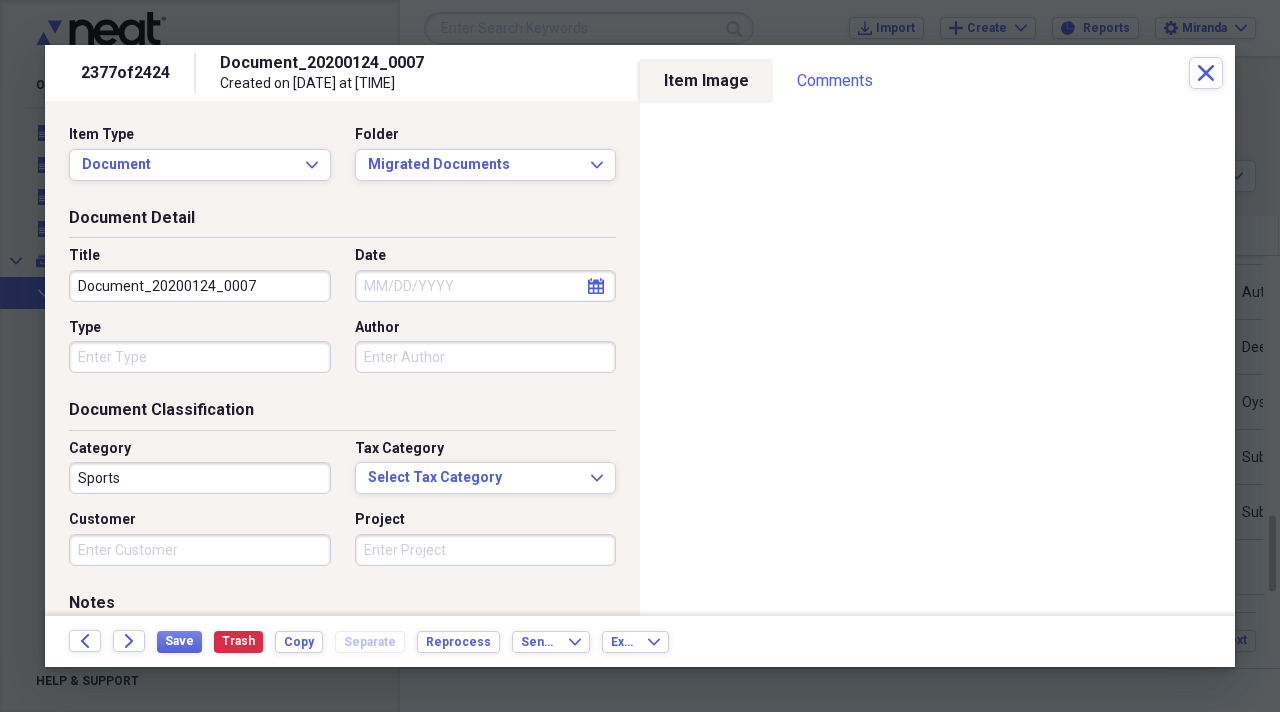 drag, startPoint x: 263, startPoint y: 283, endPoint x: 18, endPoint y: 221, distance: 252.72318 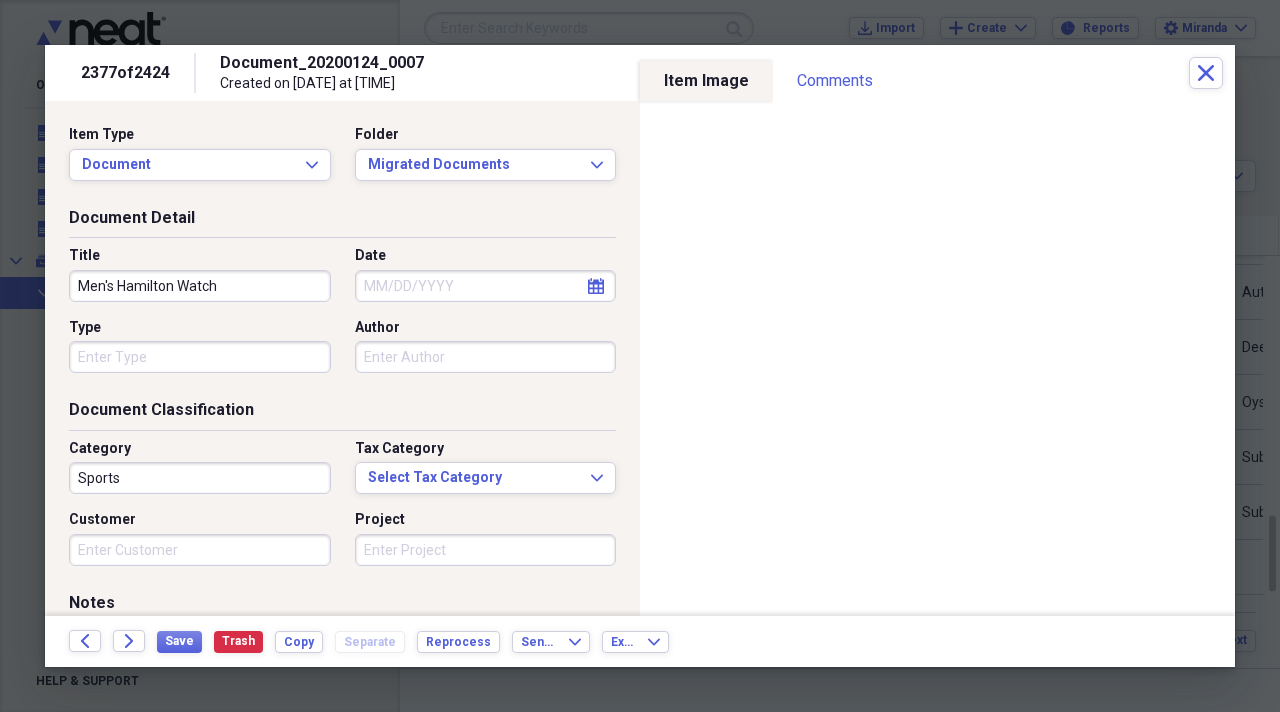 type on "Men's Hamilton Watch" 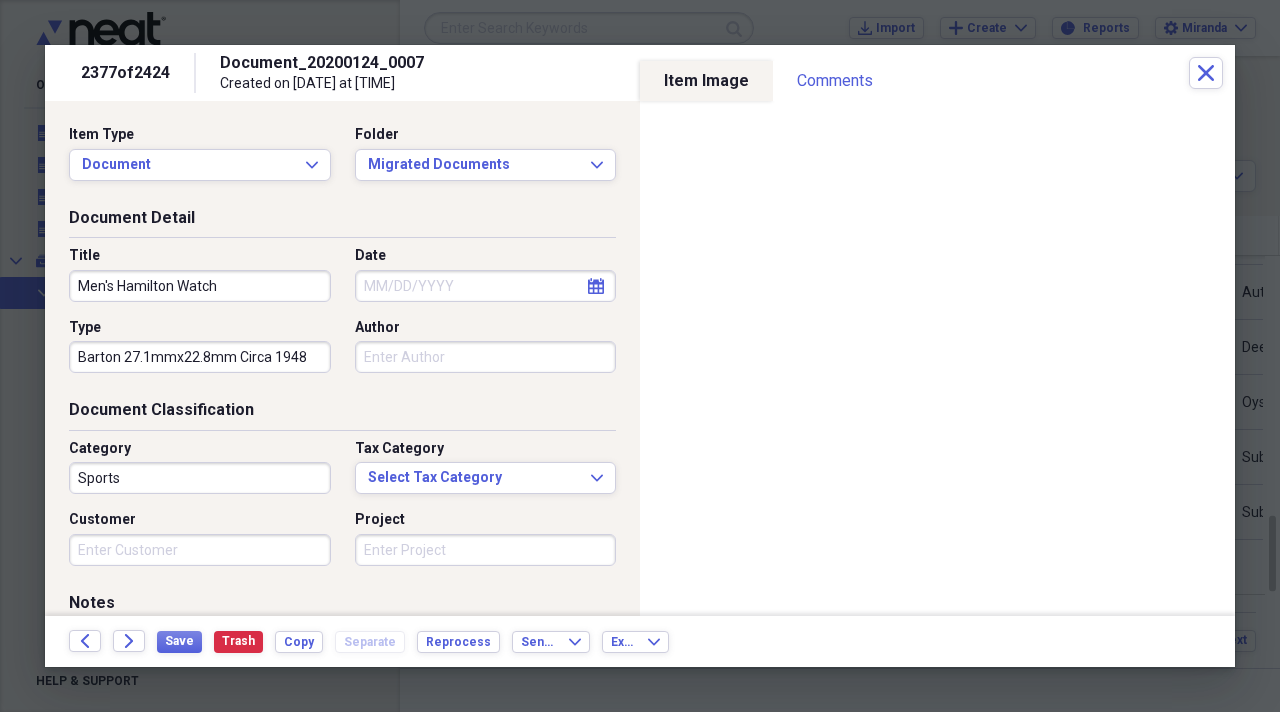 type on "Barton 27.1mmx22.8mm Circa 1948" 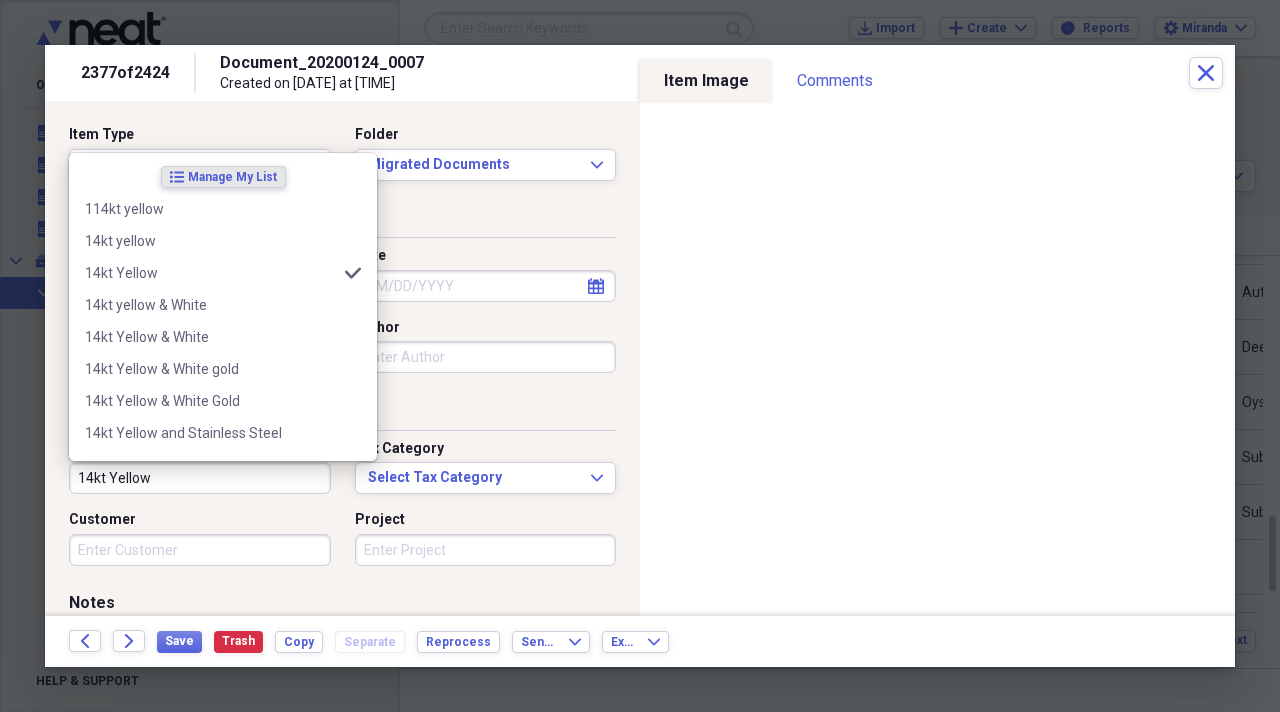 type on "14kt Yellow" 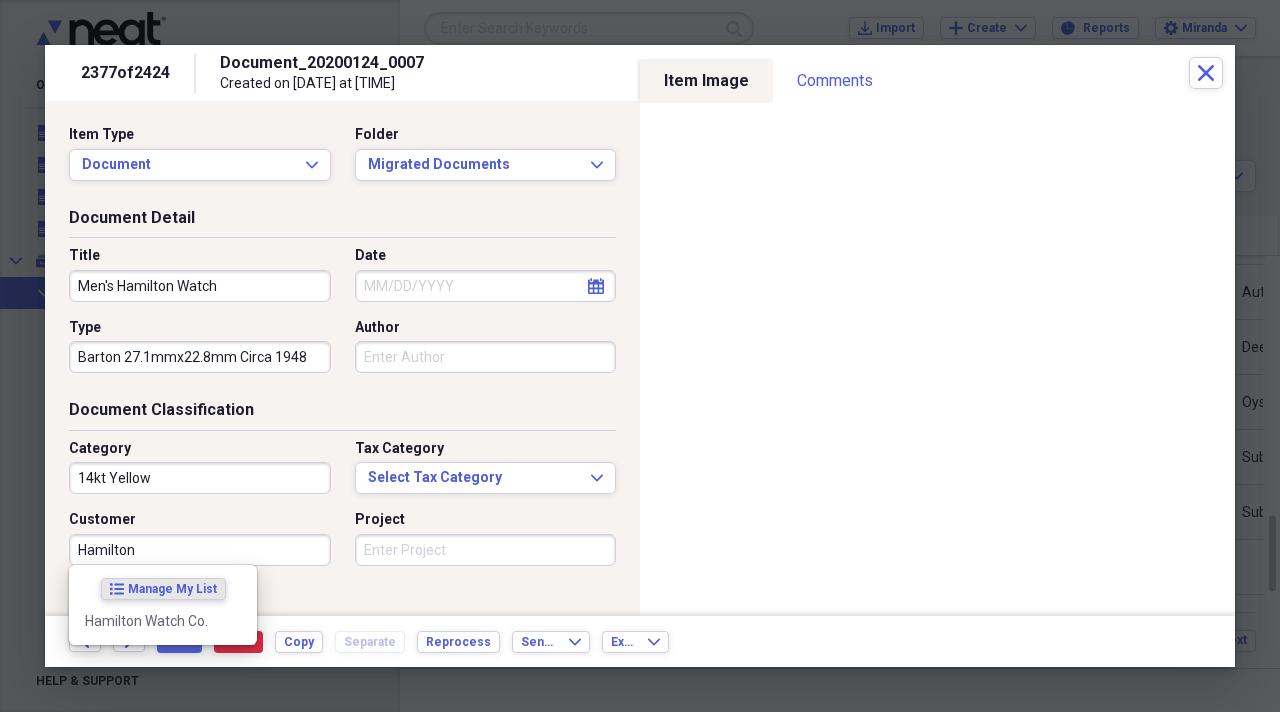 type on "Hamilton" 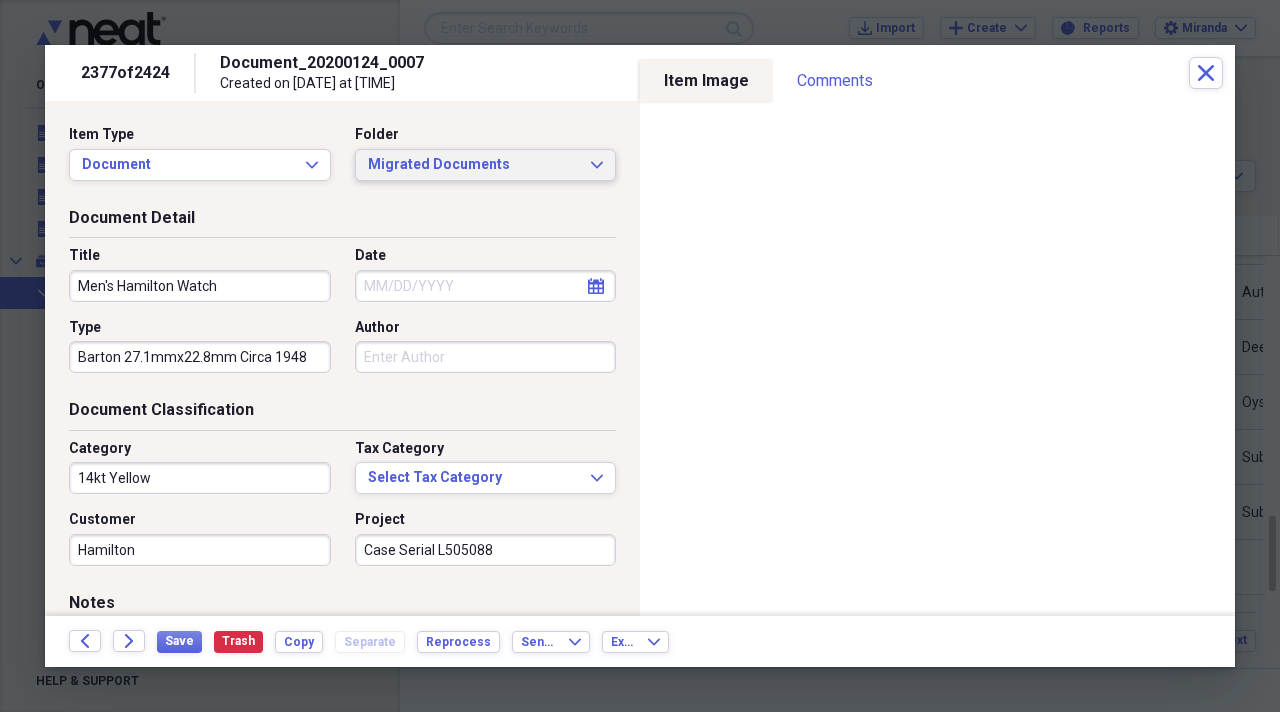 type on "Case Serial L505088" 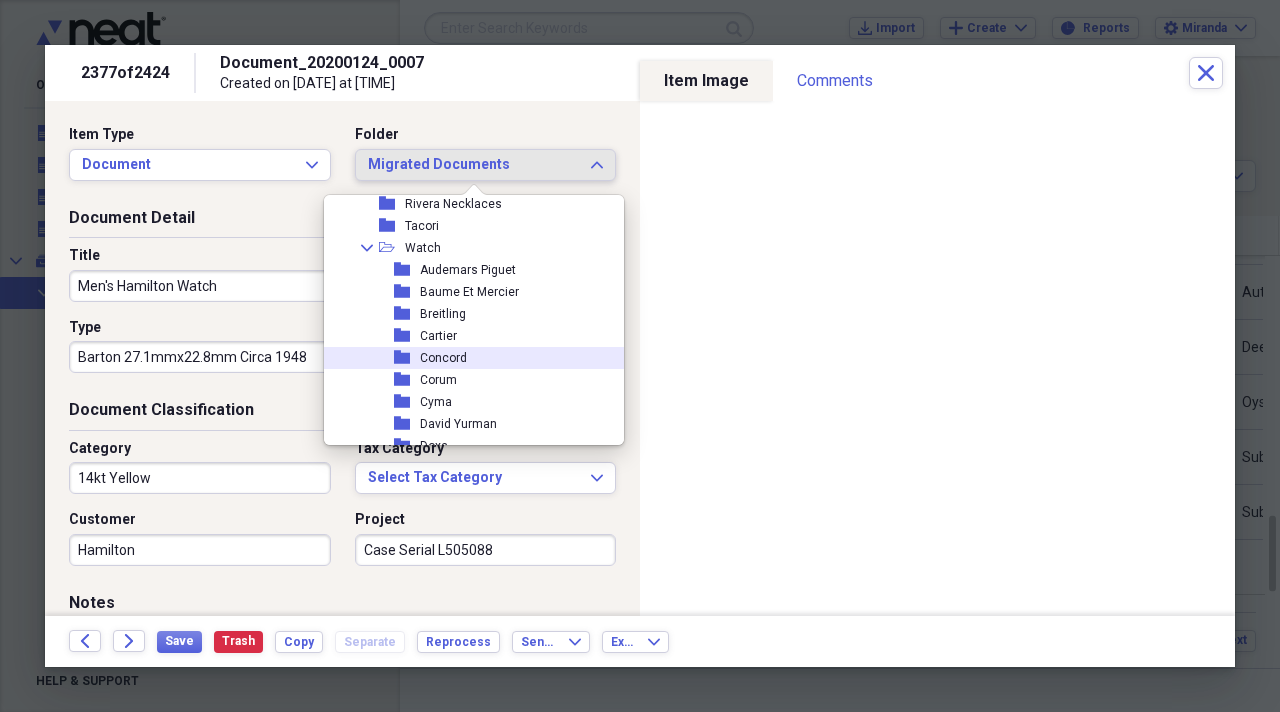 scroll, scrollTop: 2100, scrollLeft: 0, axis: vertical 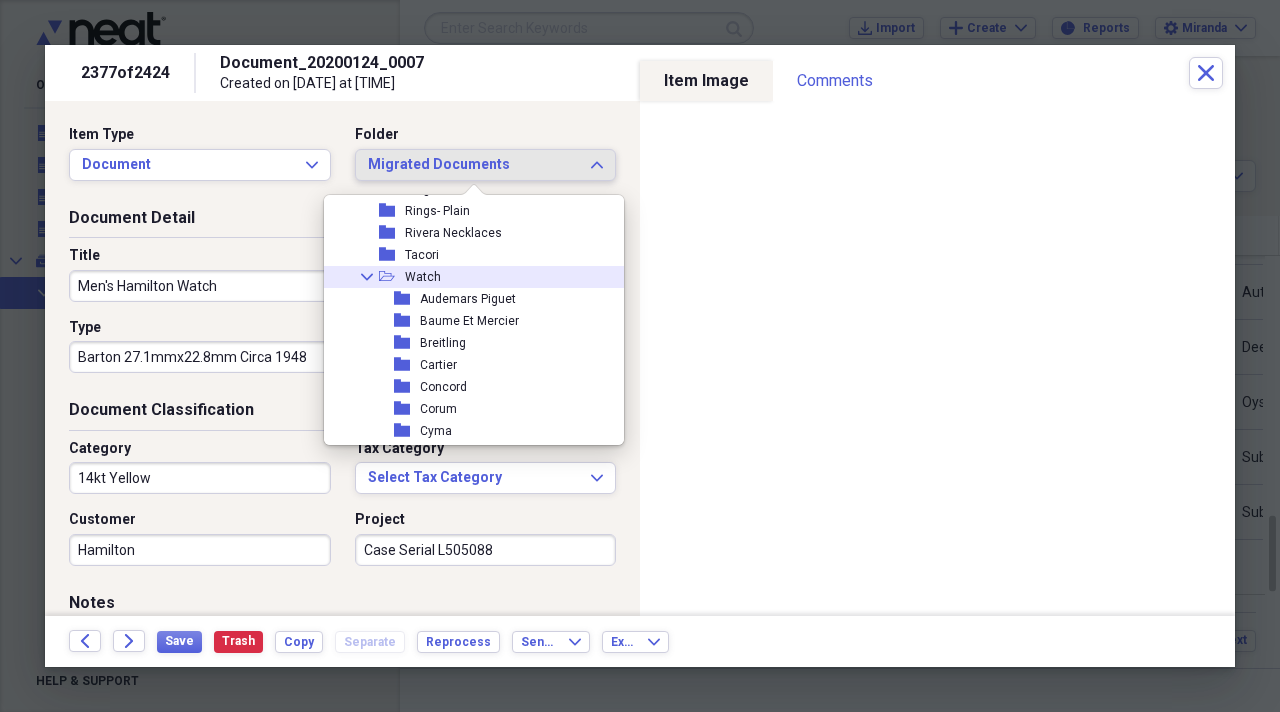 click on "Collapse open-folder Watch" at bounding box center [466, 277] 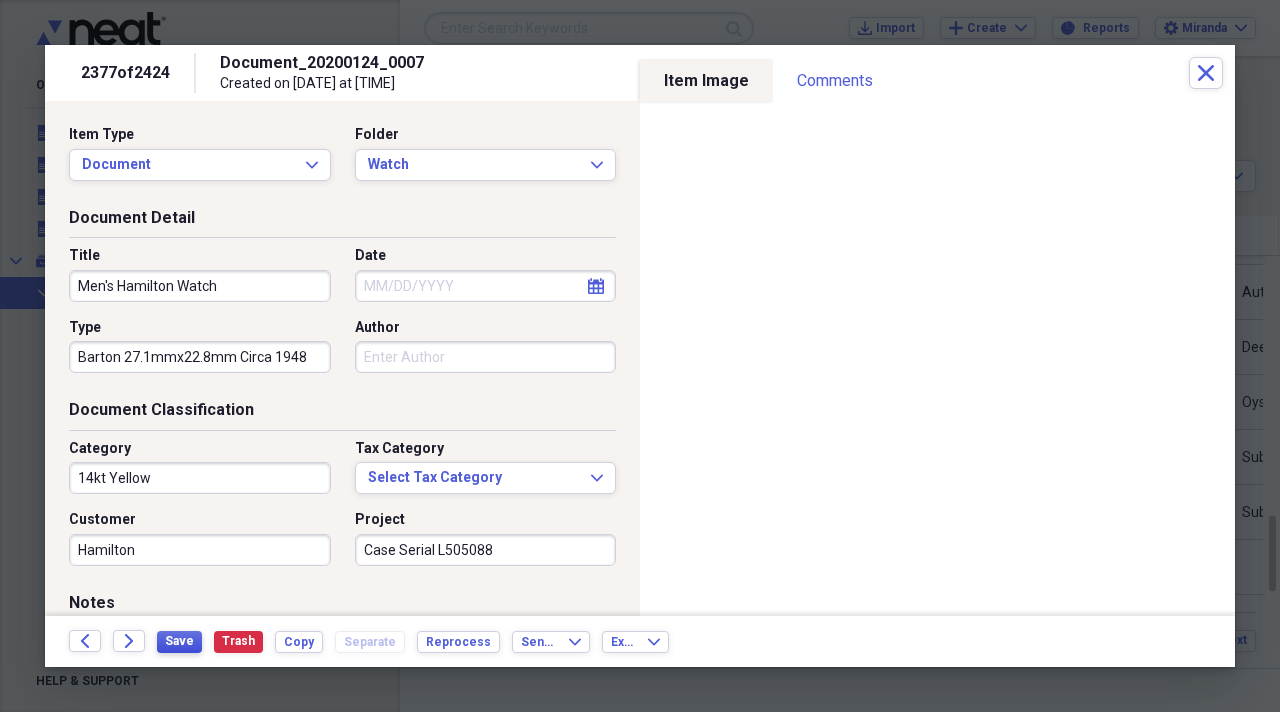 click on "Save" at bounding box center [179, 641] 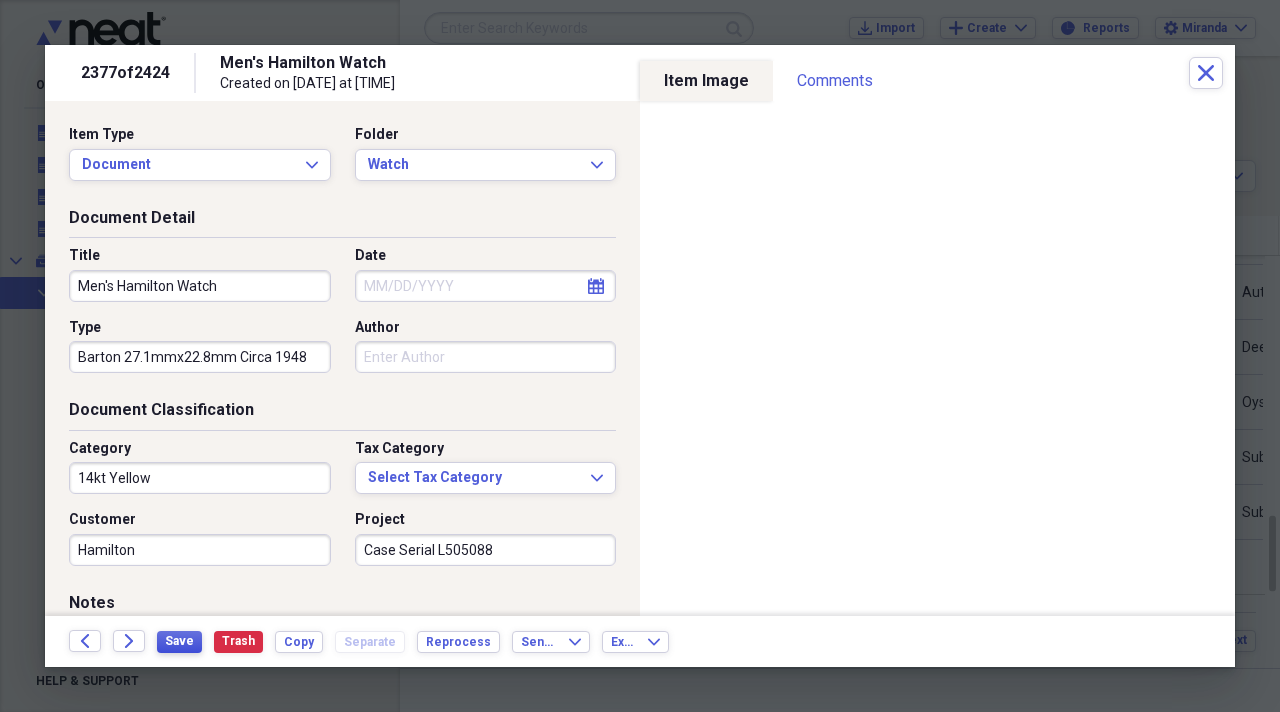 click on "Save" at bounding box center [179, 641] 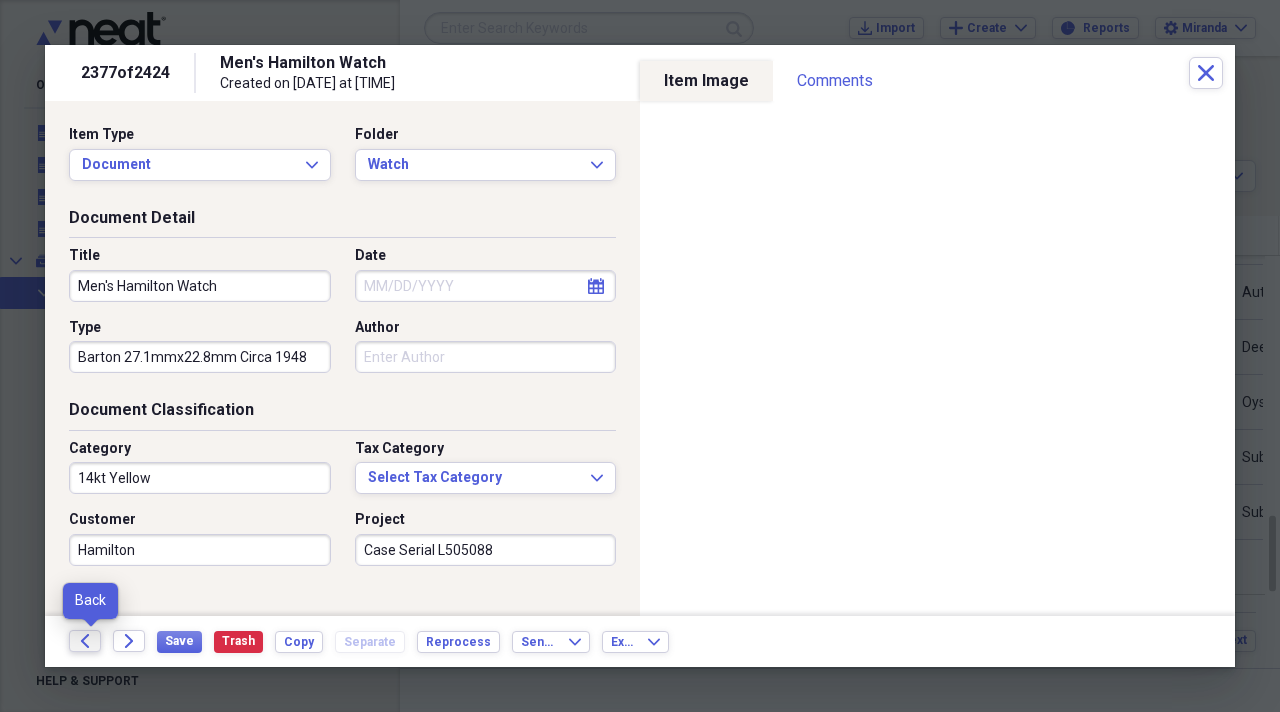 click on "Back" 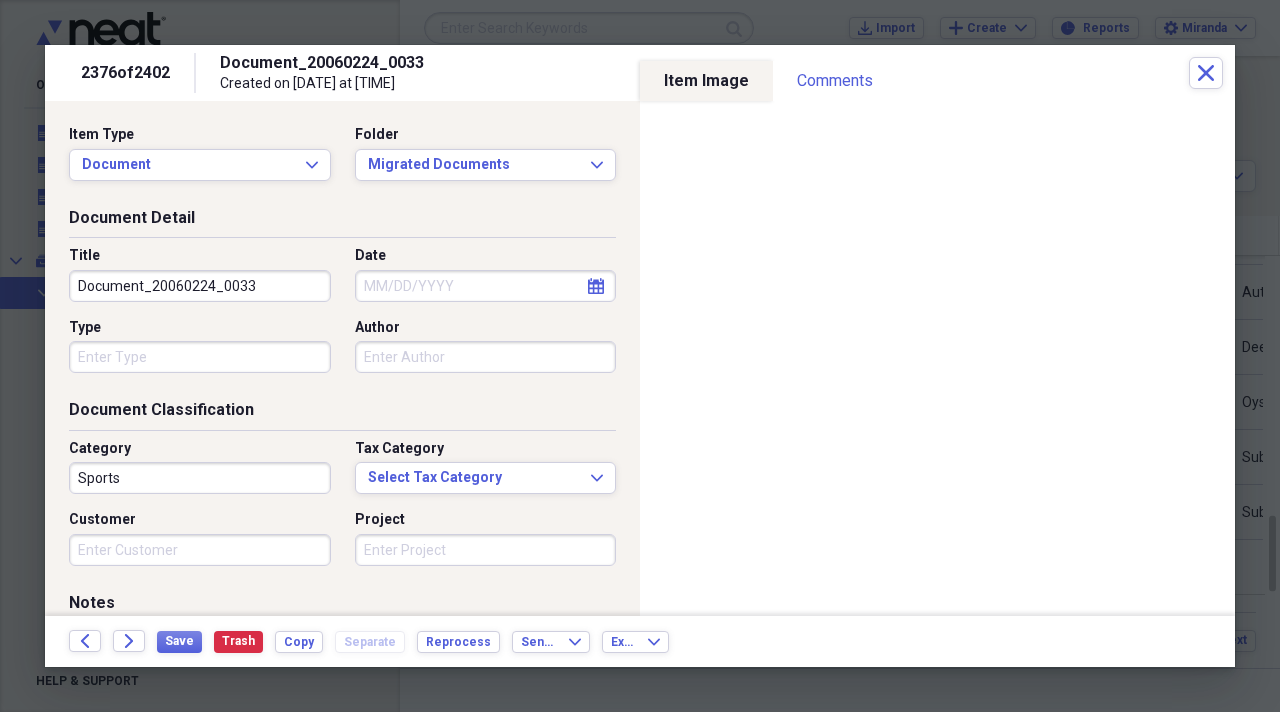 drag, startPoint x: 305, startPoint y: 290, endPoint x: 0, endPoint y: 175, distance: 325.9601 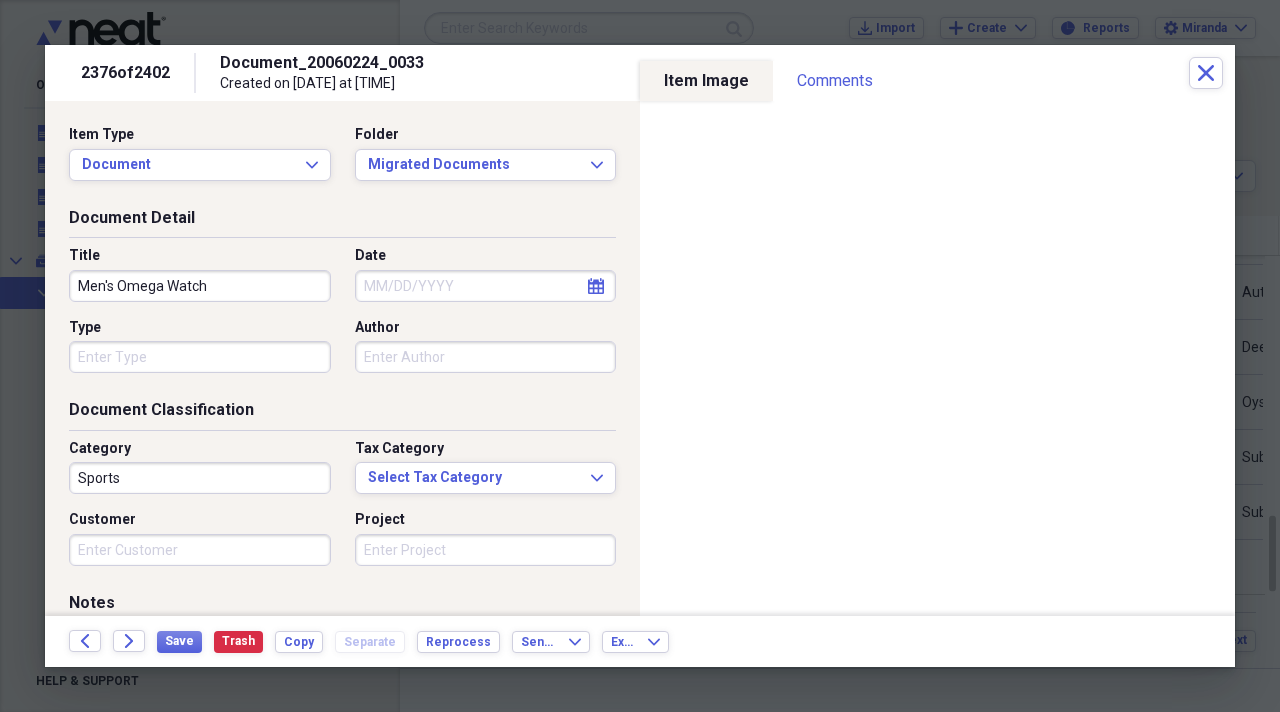 type on "Men's Omega Watch" 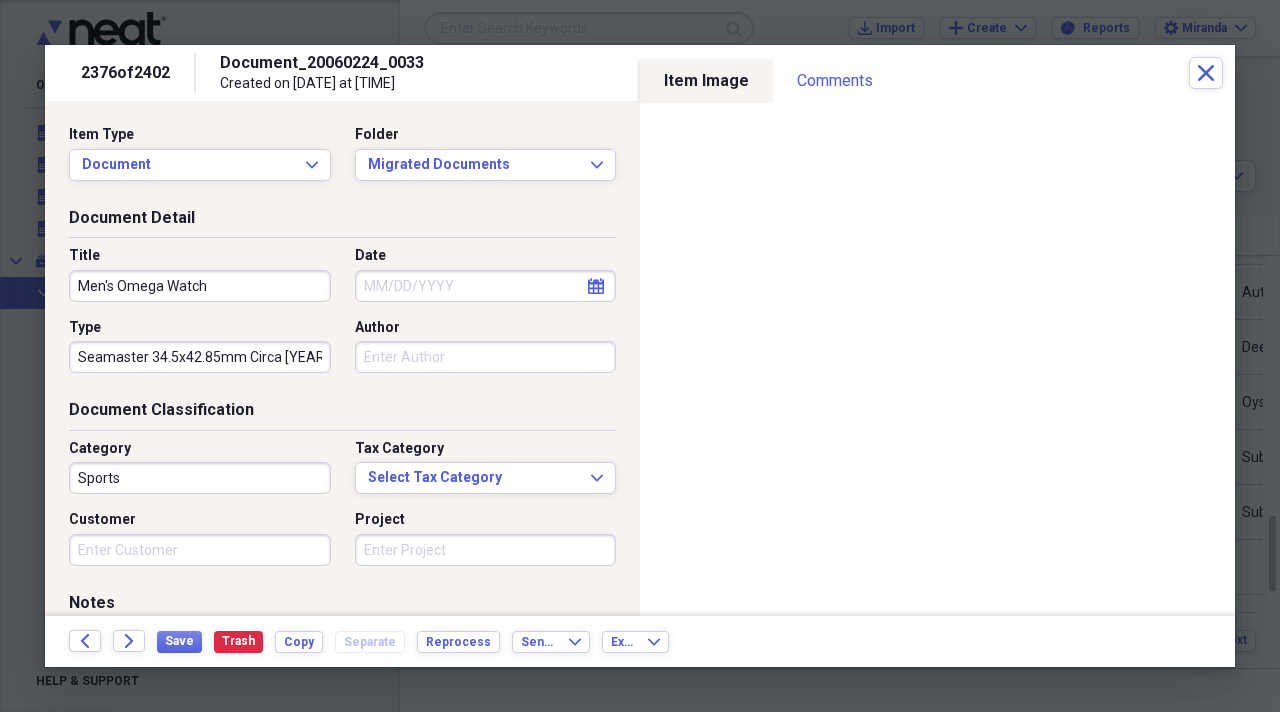 type on "Seamaster 34.5x42.85mm Circa [YEAR]" 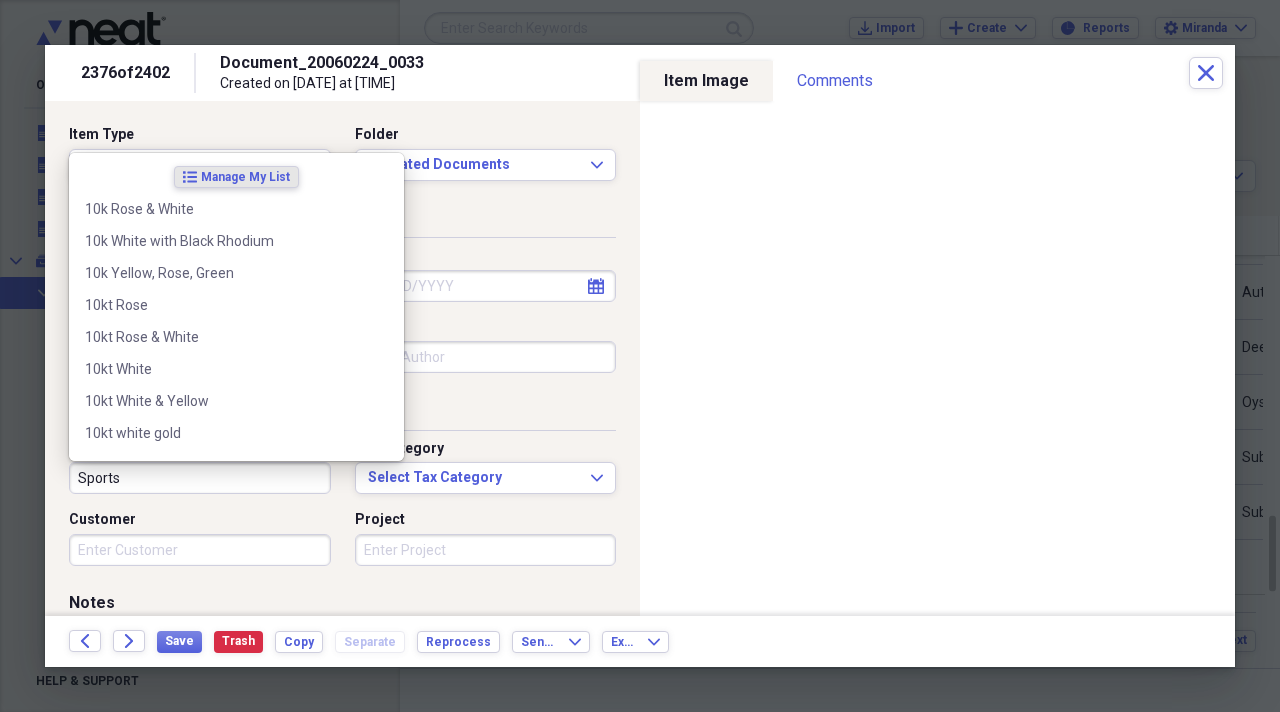 click on "Sports" at bounding box center (200, 478) 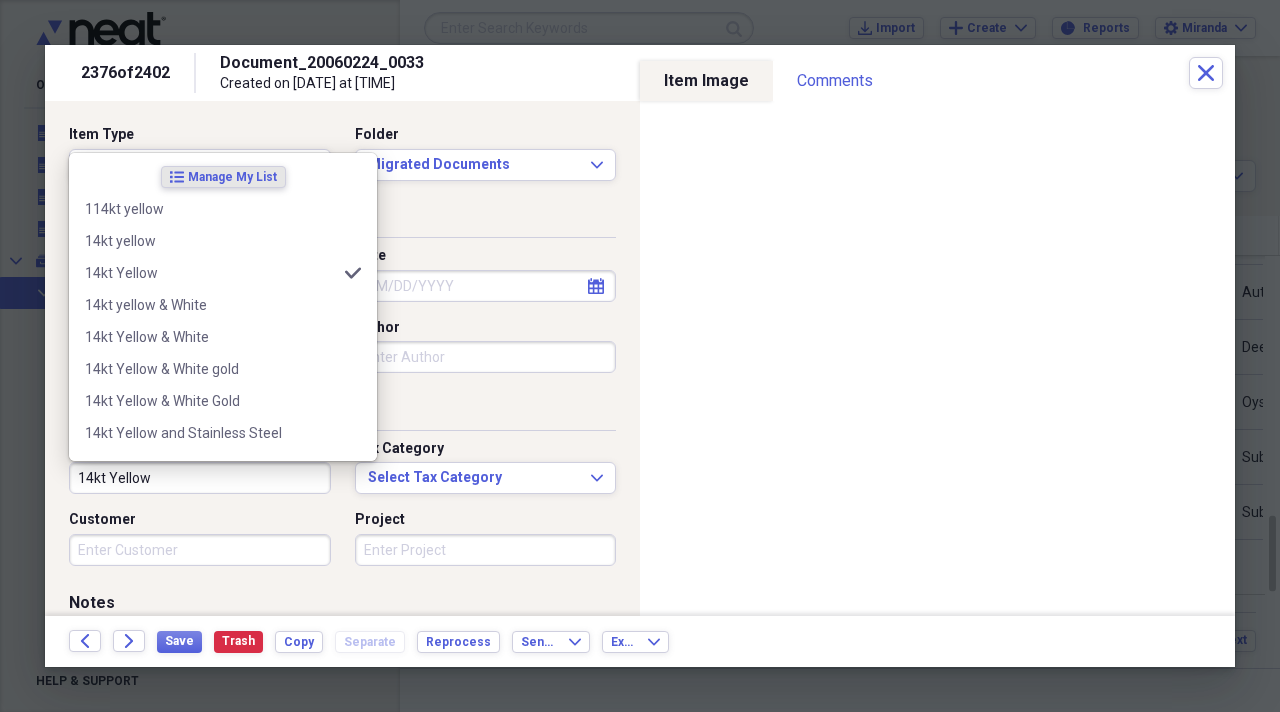 type on "14kt Yellow" 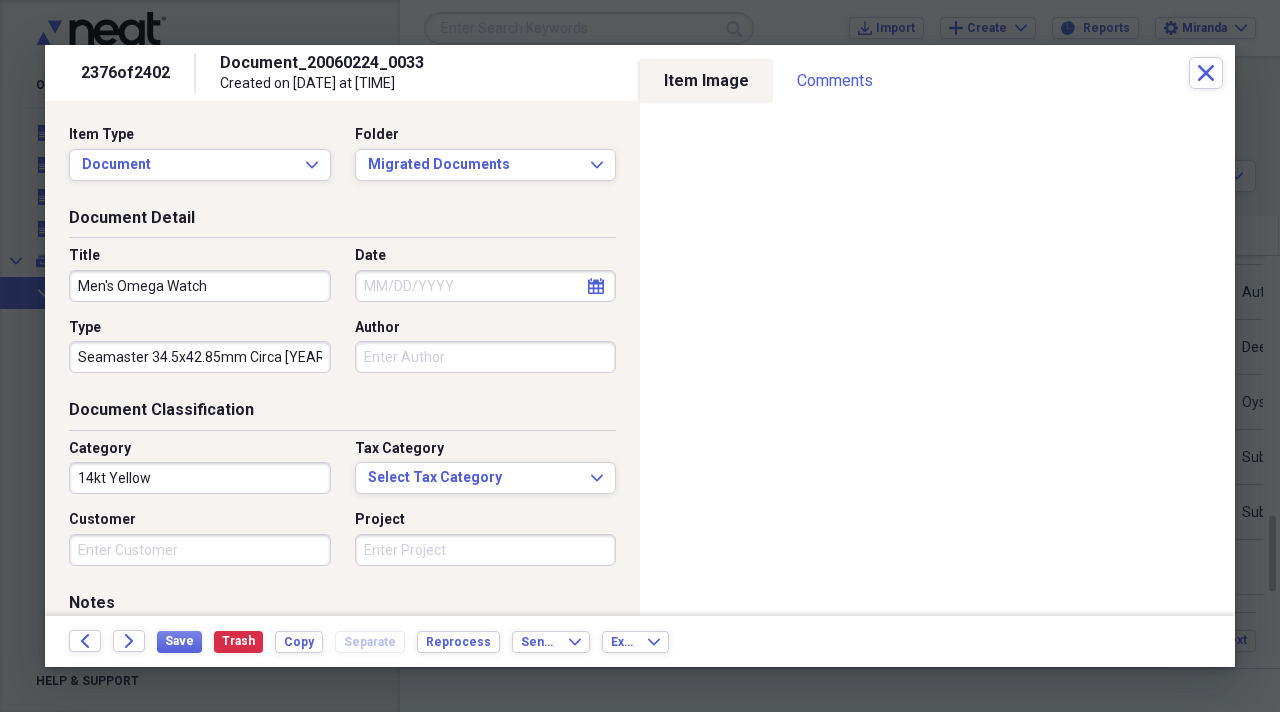 click on "Customer" at bounding box center [206, 538] 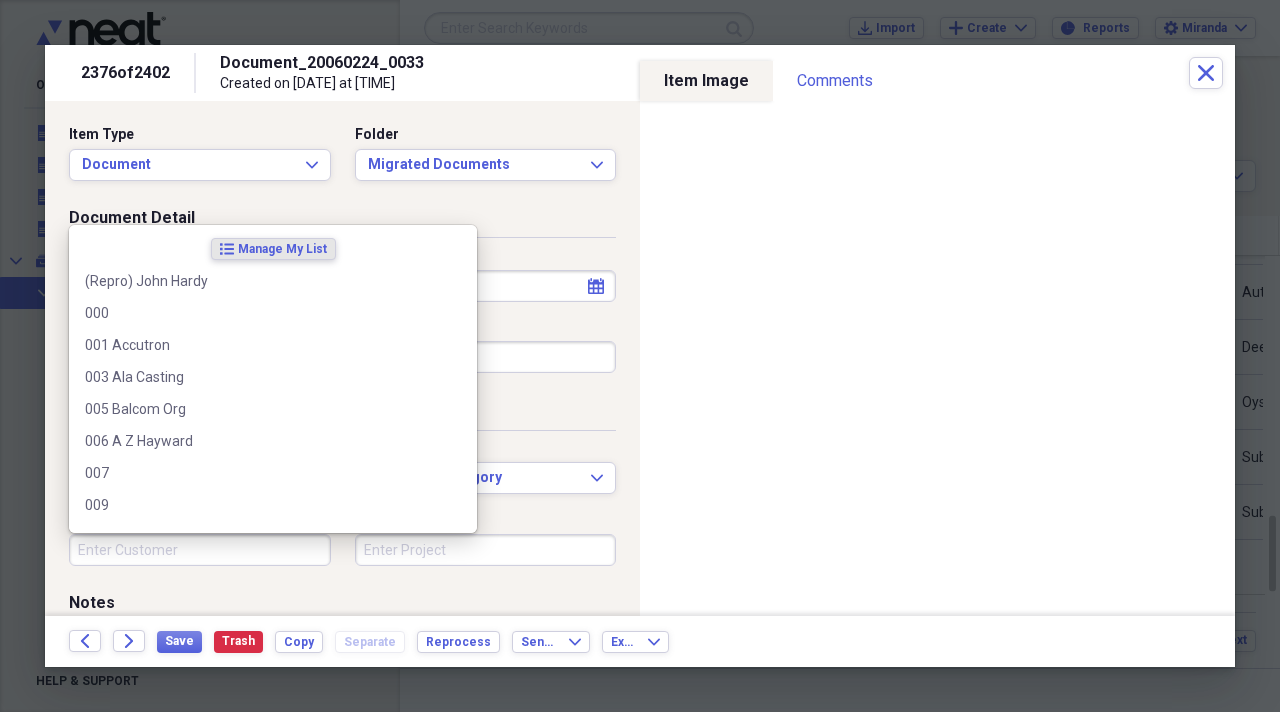 click on "Customer" at bounding box center [200, 550] 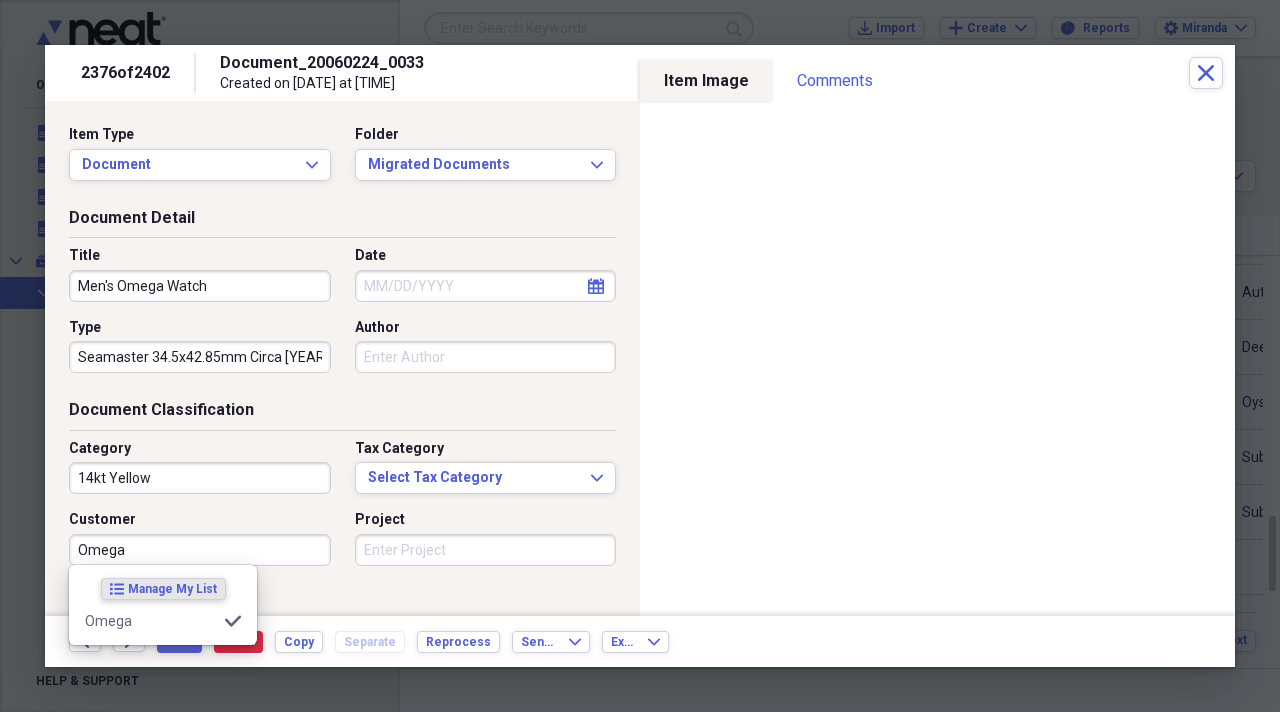type on "Omega" 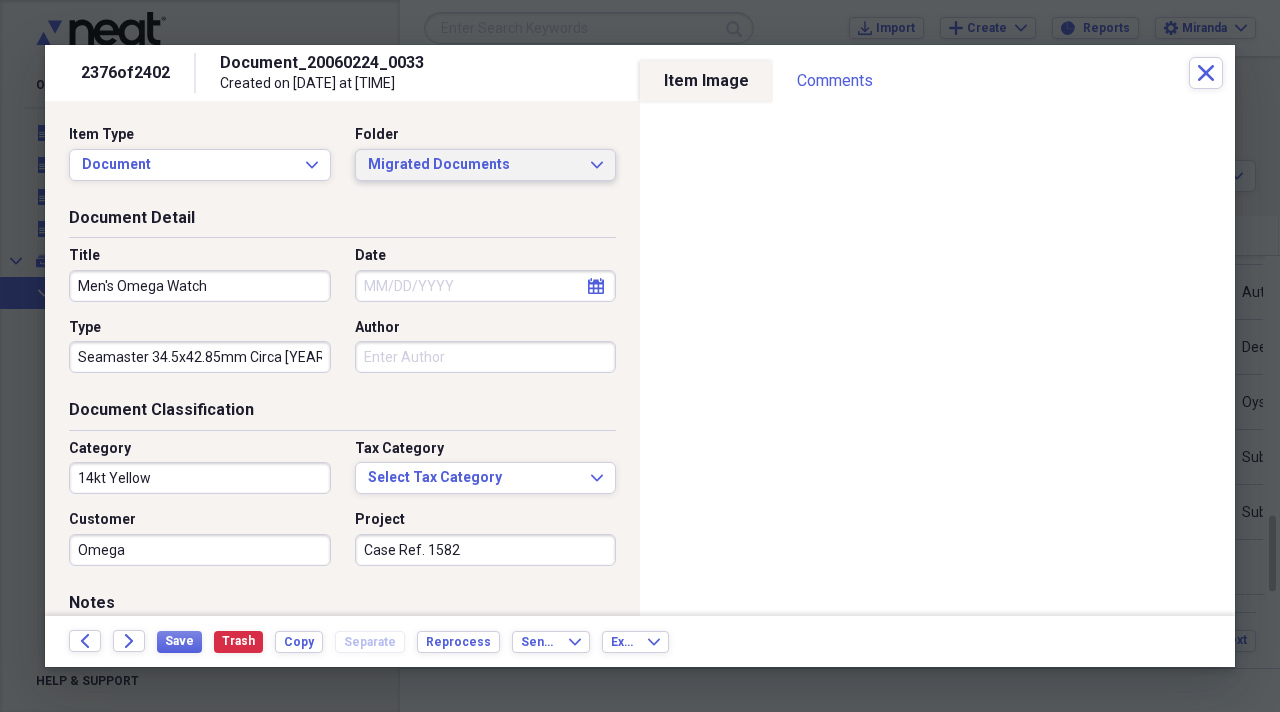 type on "Case Ref. 1582" 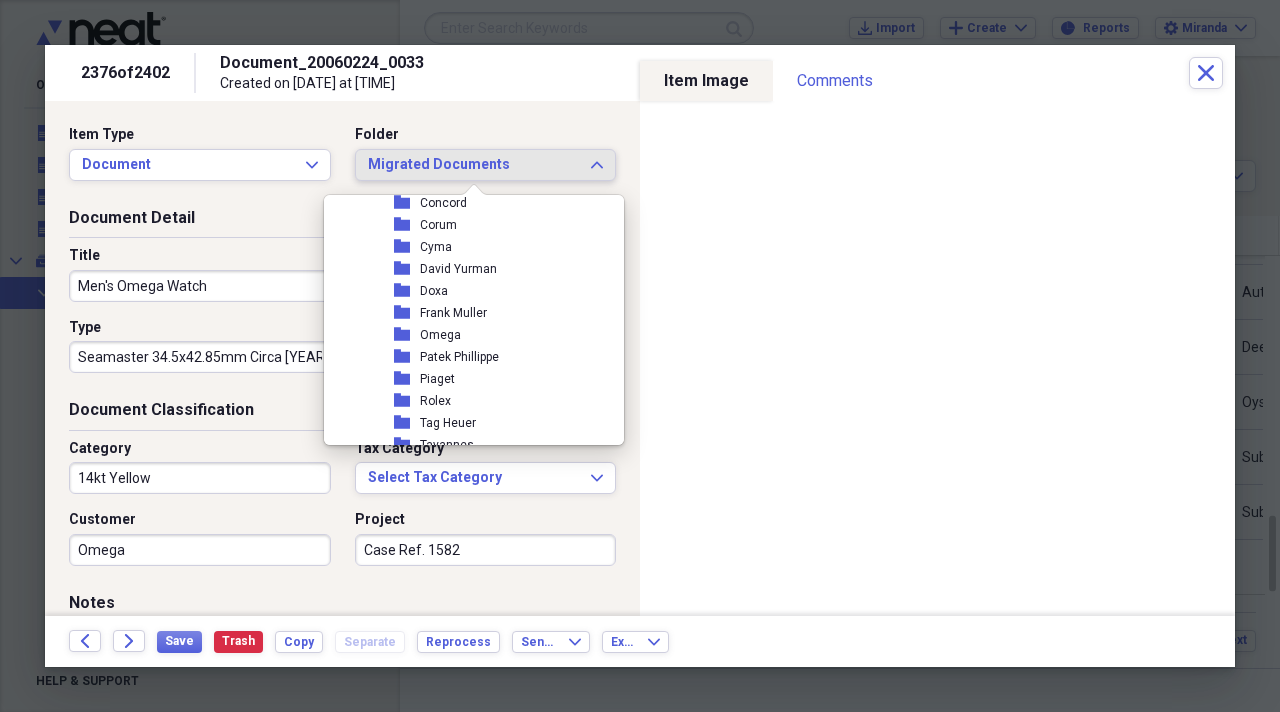 scroll, scrollTop: 2400, scrollLeft: 0, axis: vertical 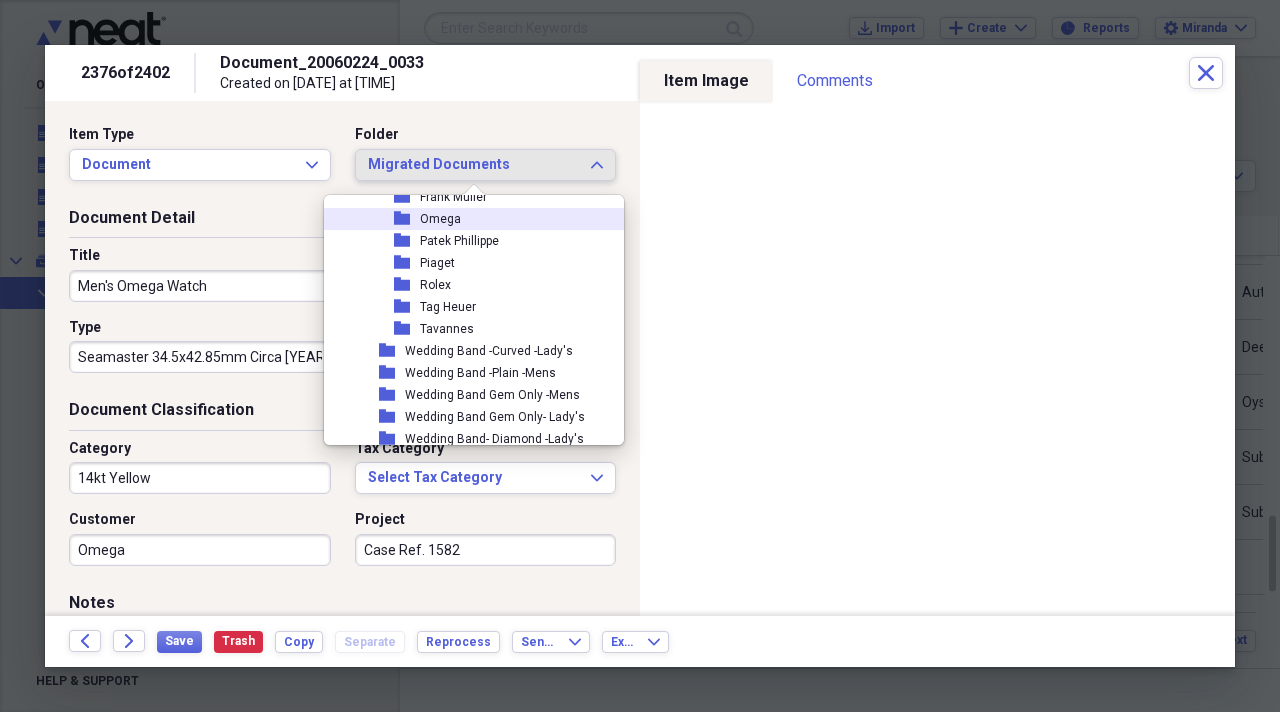 click 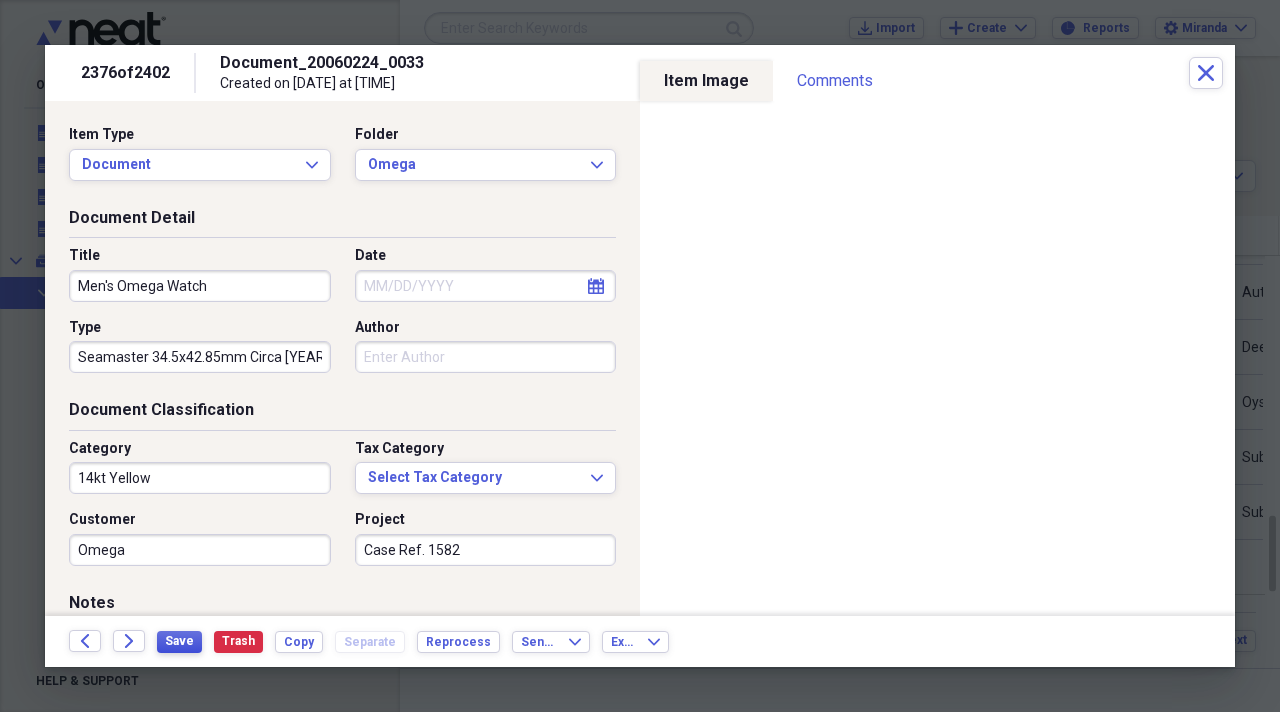 click on "Save" at bounding box center (179, 641) 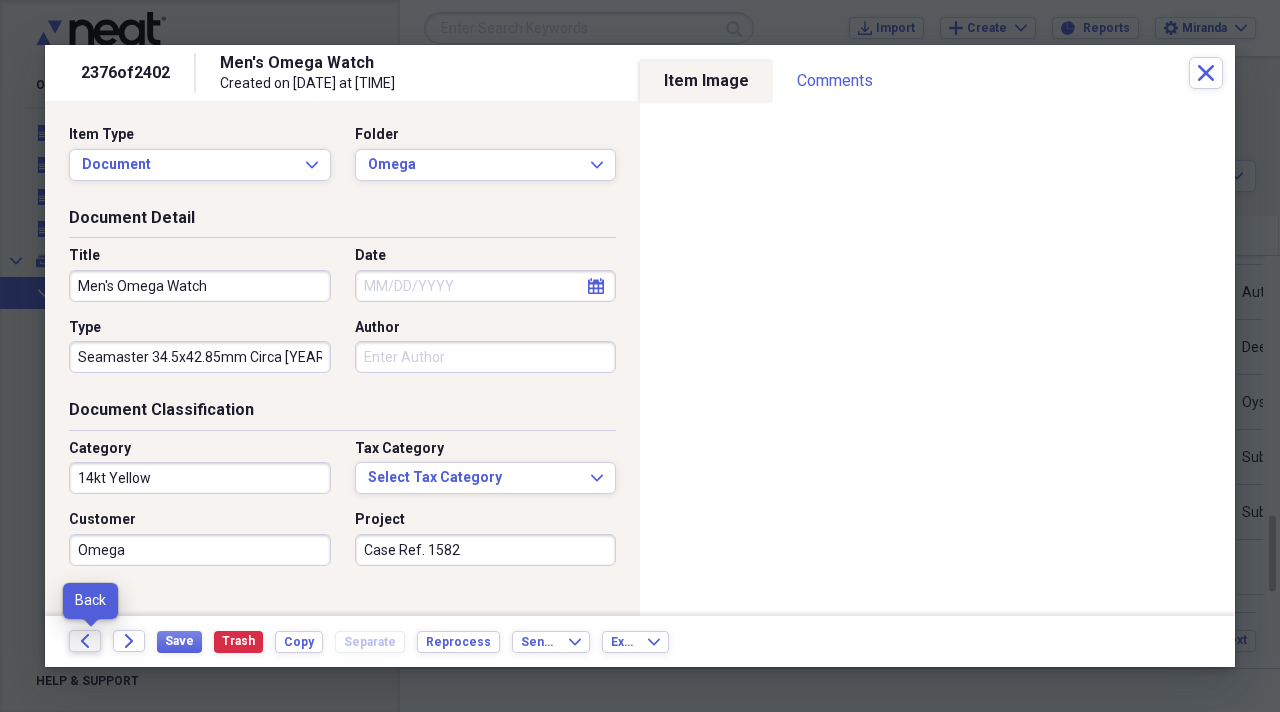 click on "Back" 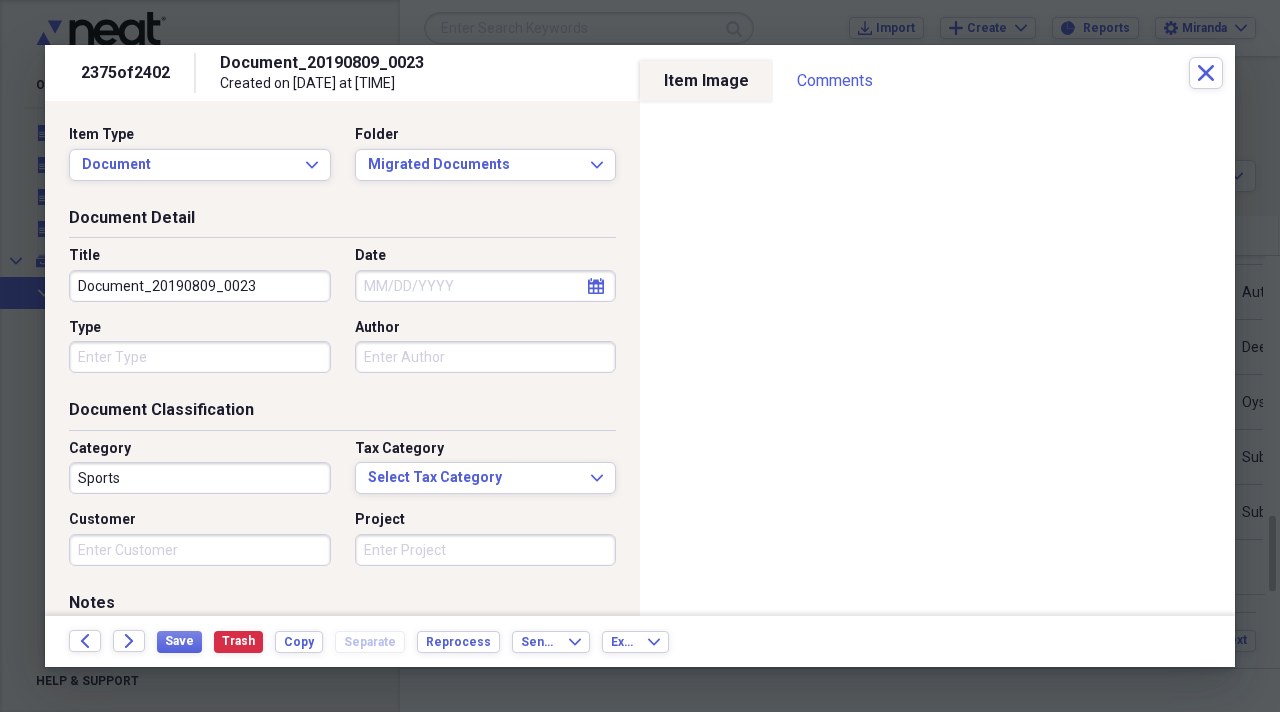 drag, startPoint x: 244, startPoint y: 290, endPoint x: 0, endPoint y: 279, distance: 244.24782 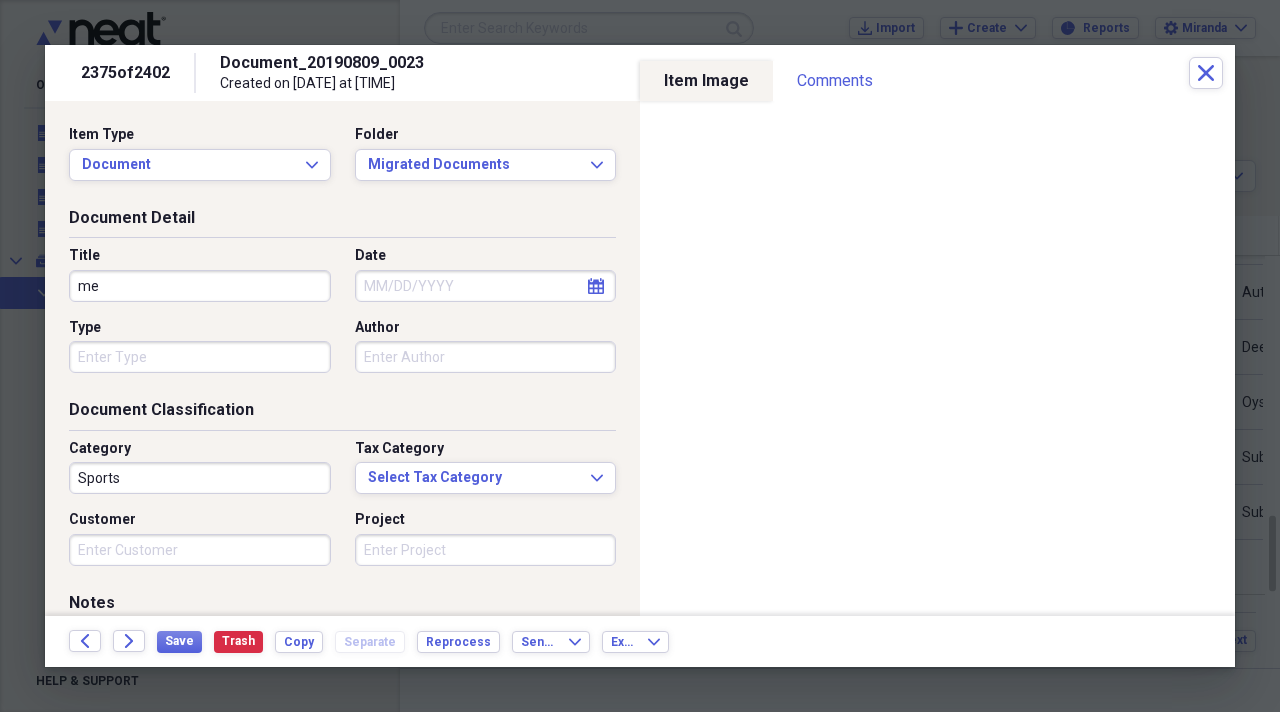 type on "m" 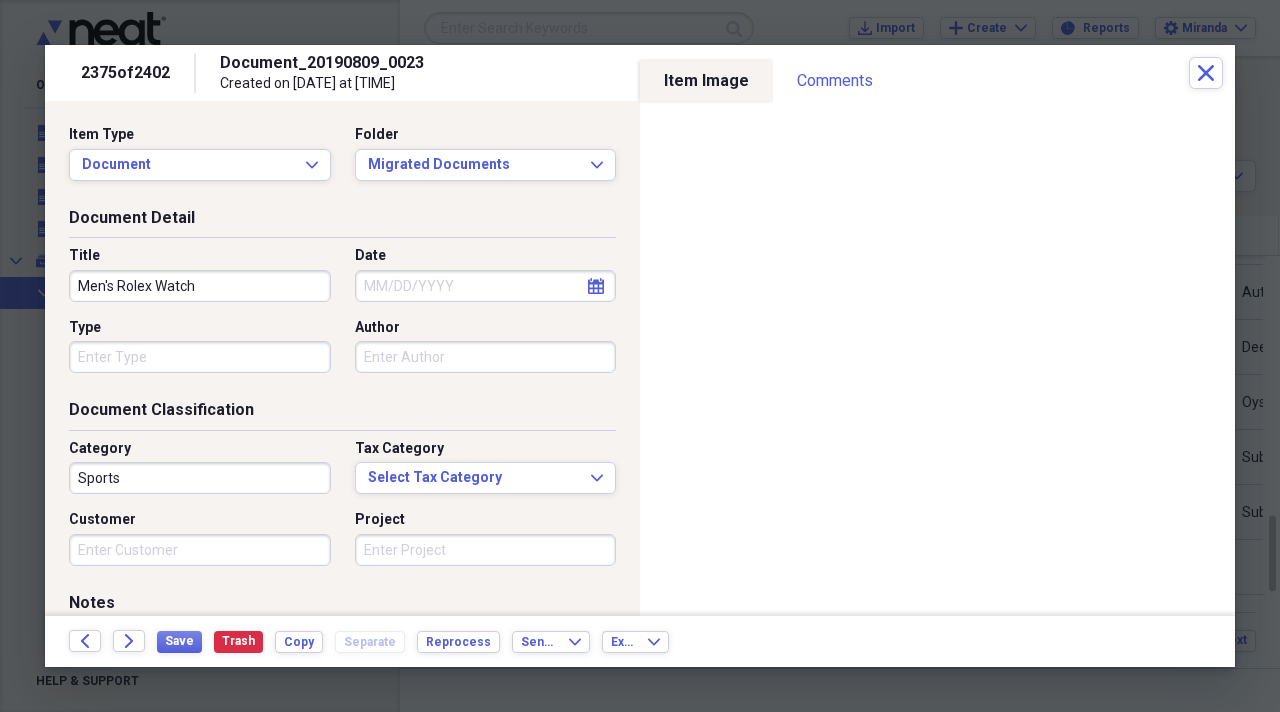 type on "Men's Rolex Watch" 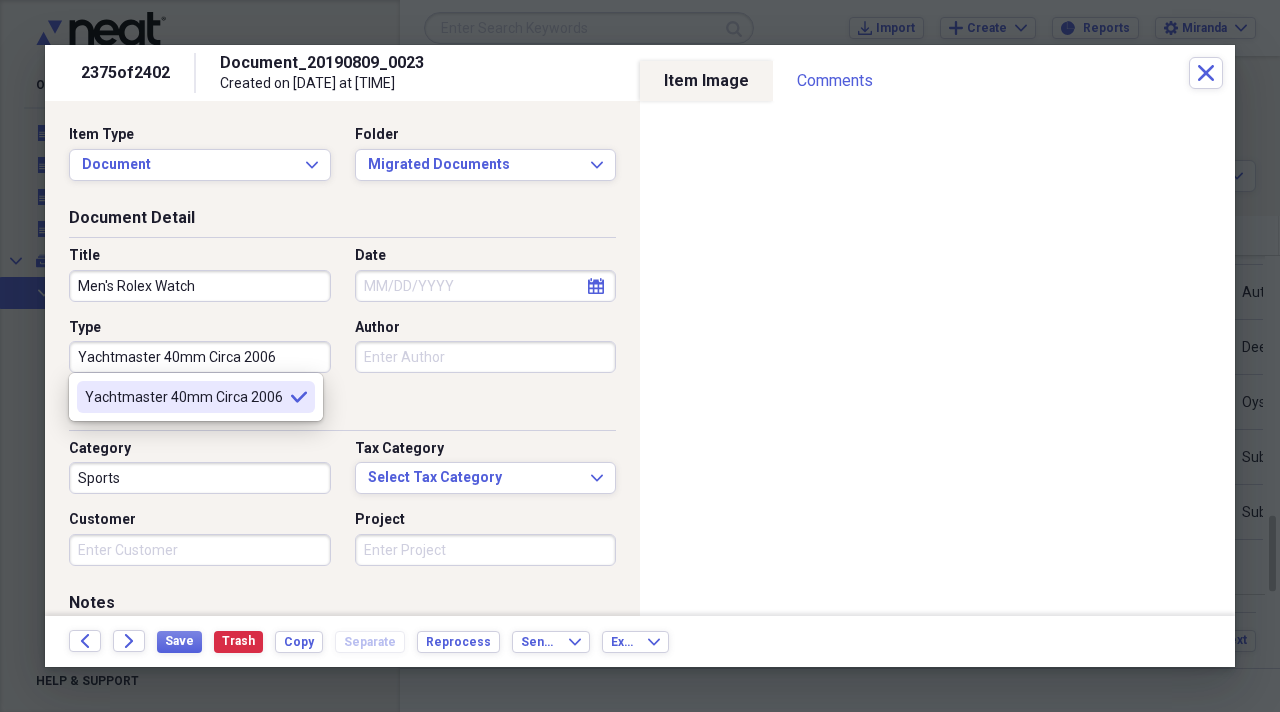 type on "Yachtmaster 40mm Circa 2006" 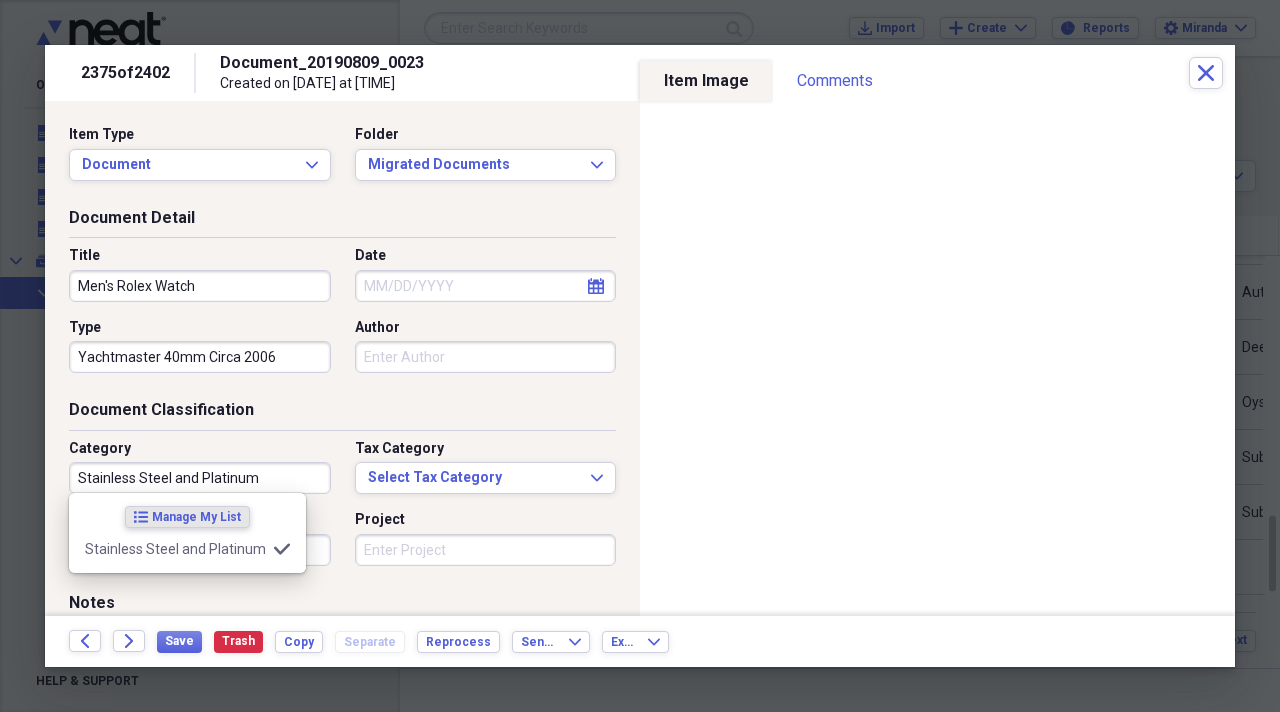 type on "Stainless Steel and Platinum" 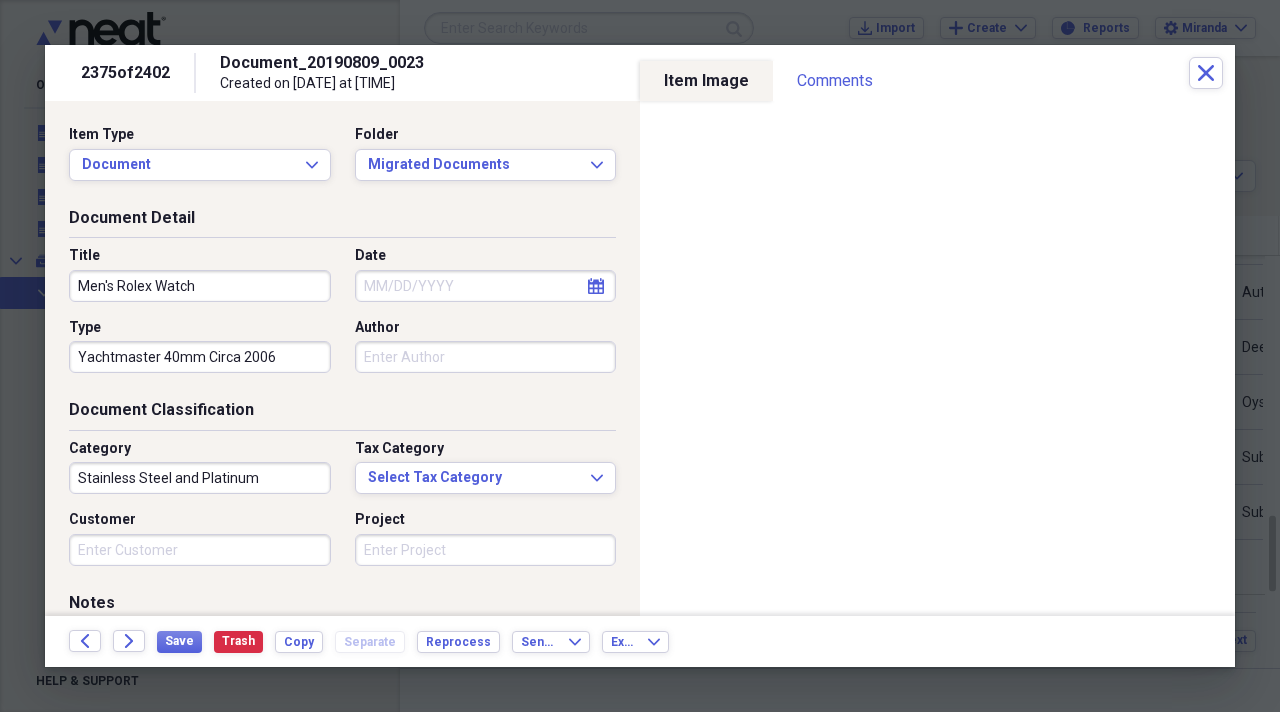 drag, startPoint x: 338, startPoint y: 527, endPoint x: 282, endPoint y: 558, distance: 64.00781 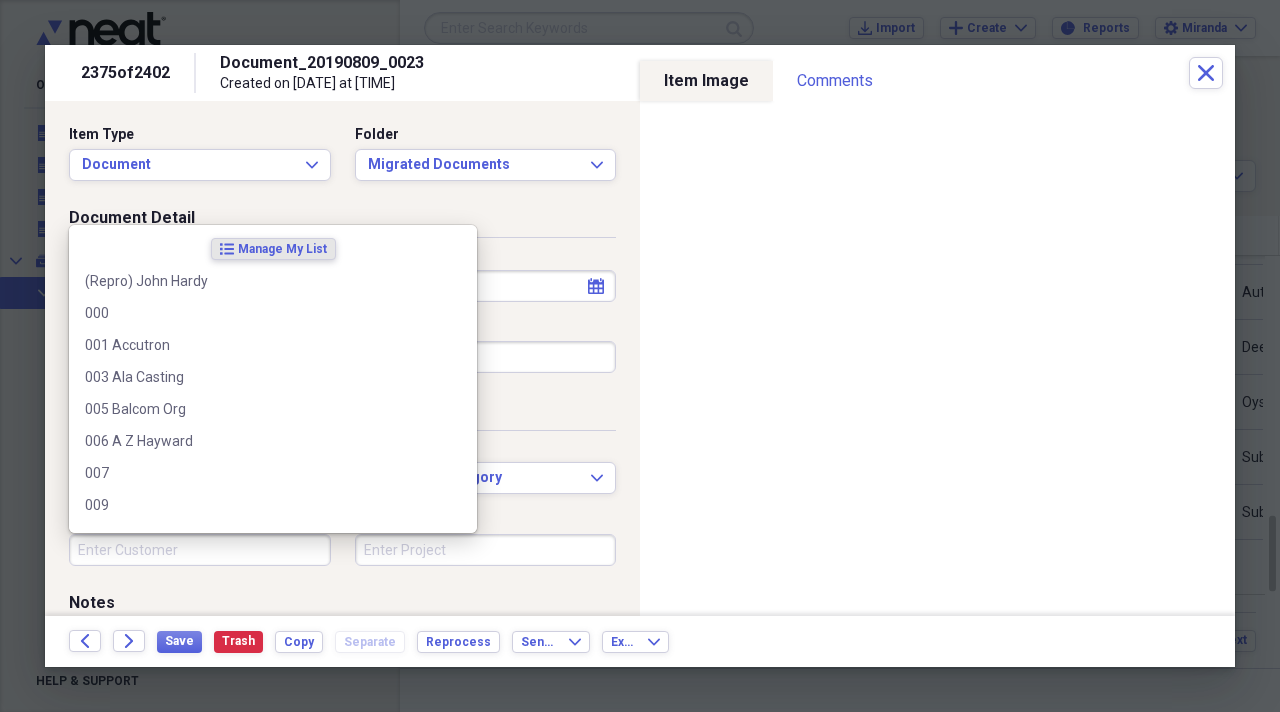 click on "Customer" at bounding box center (200, 550) 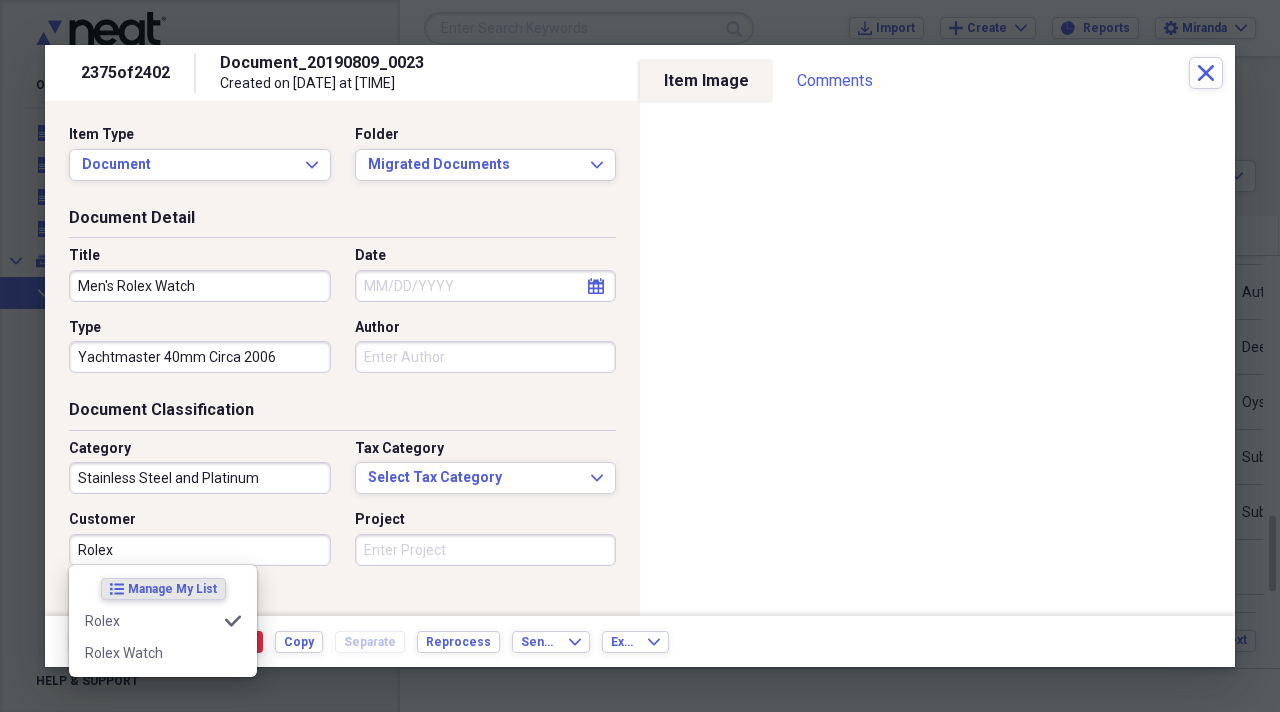 type on "Rolex" 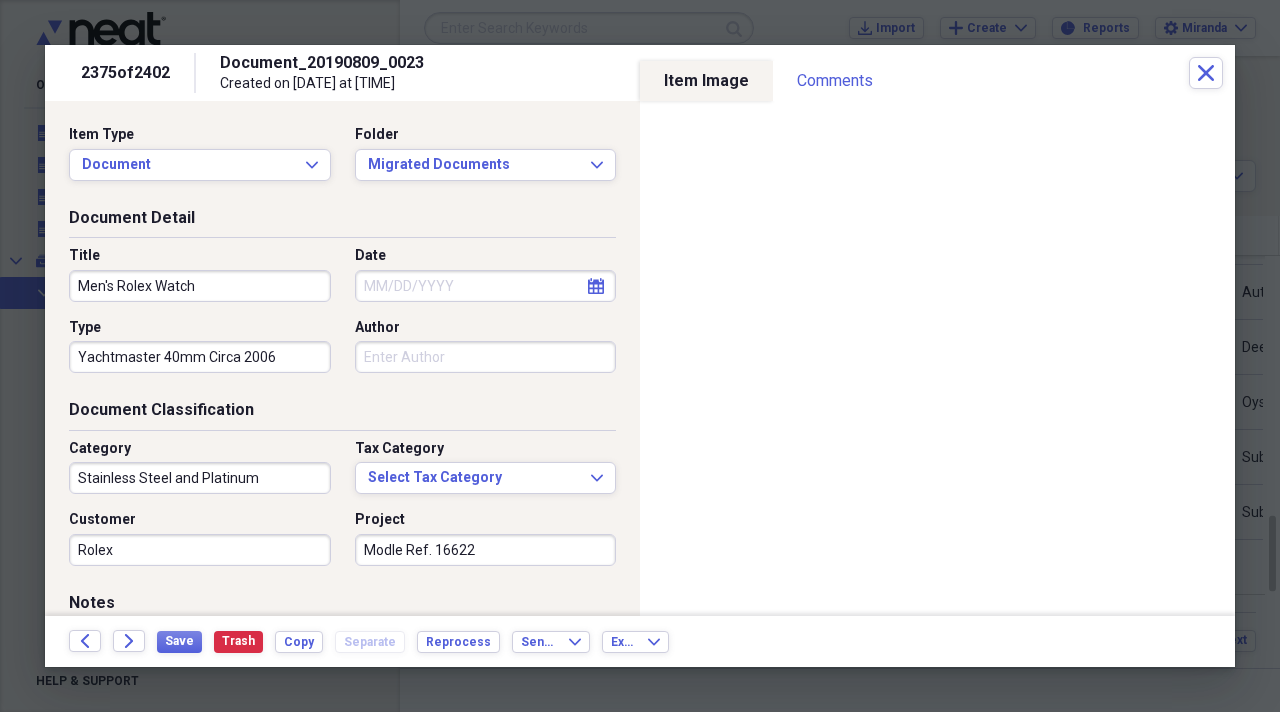 click on "Modle Ref. 16622" at bounding box center (486, 550) 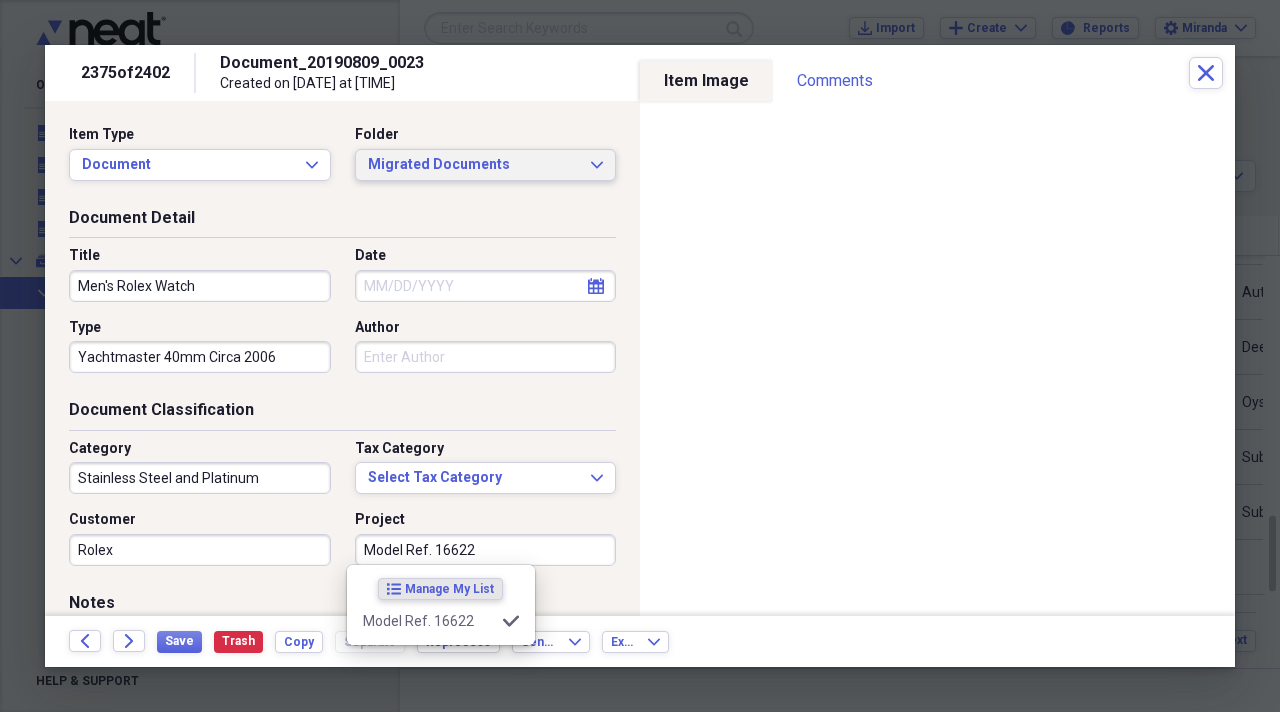 type on "Model Ref. 16622" 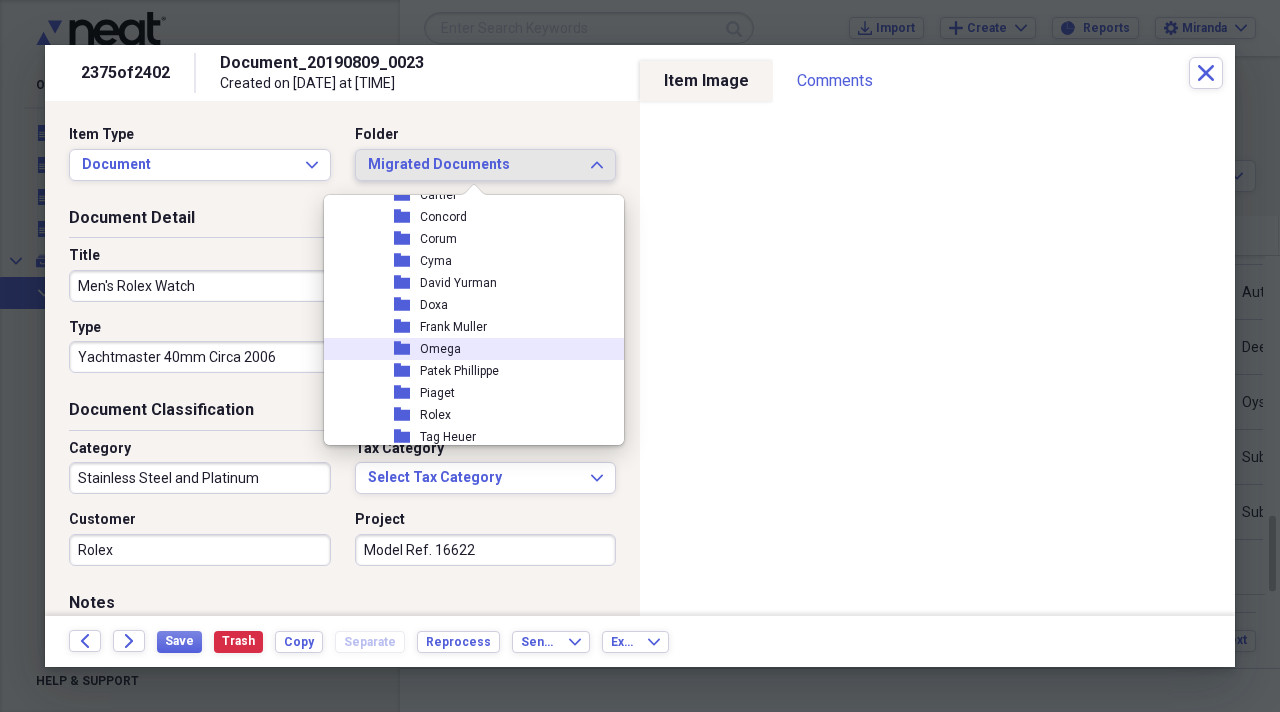 scroll, scrollTop: 2300, scrollLeft: 0, axis: vertical 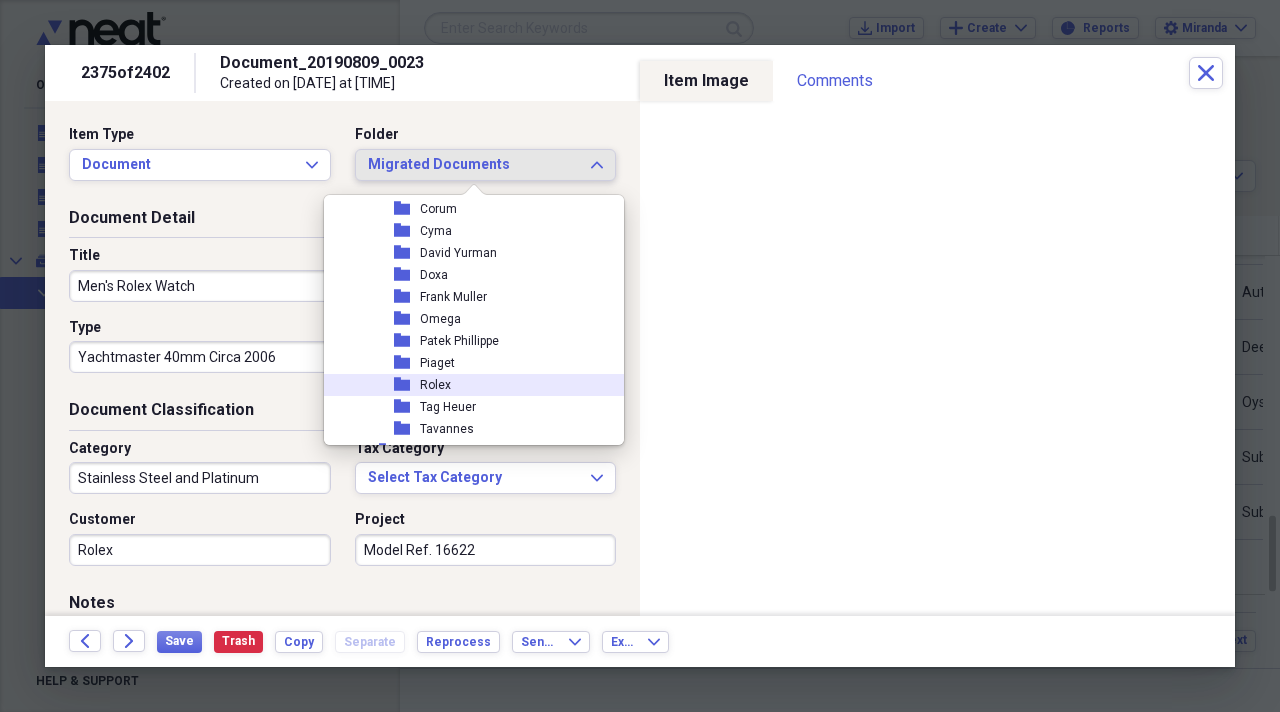 click on "folder Rolex" at bounding box center (466, 385) 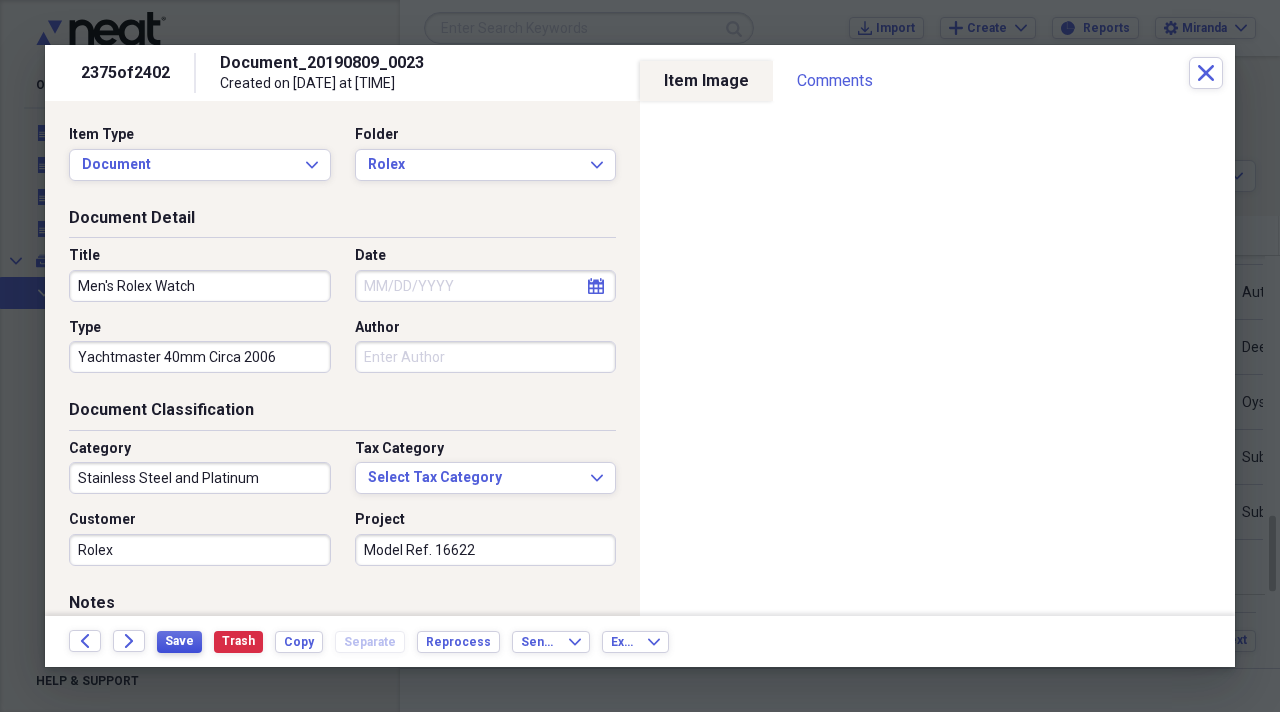 click on "Save" at bounding box center (179, 641) 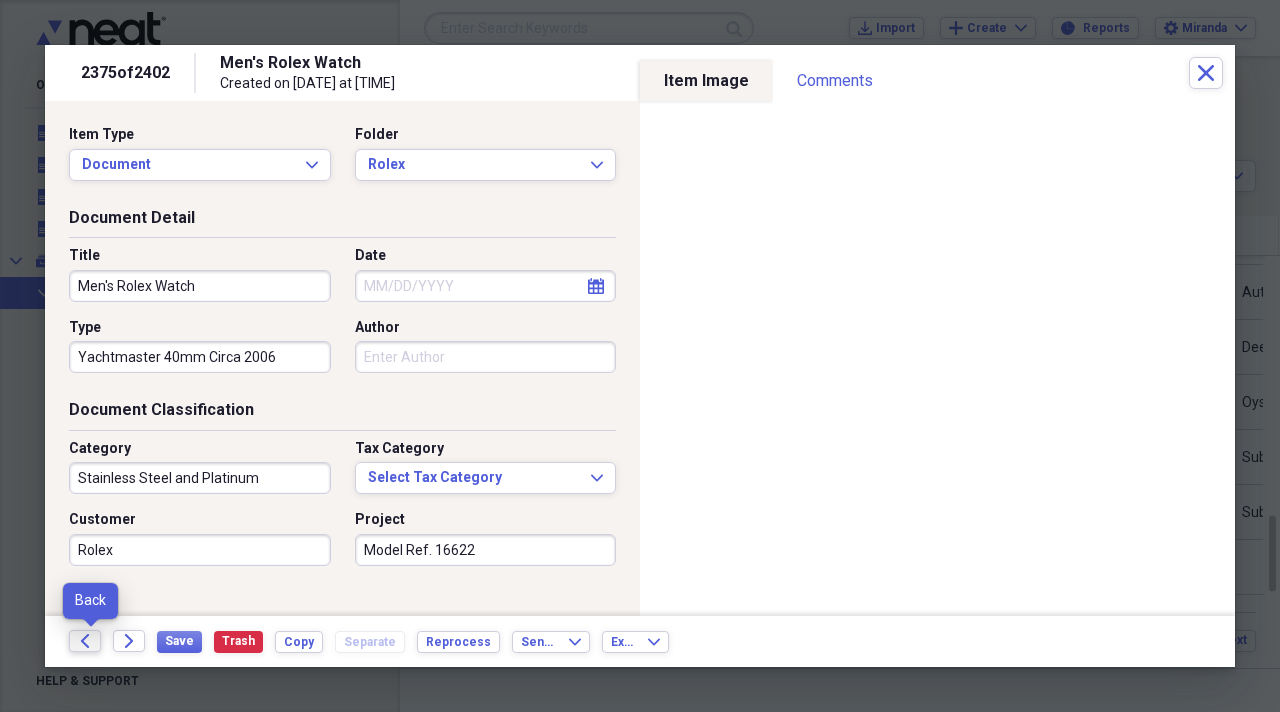 click on "Back" 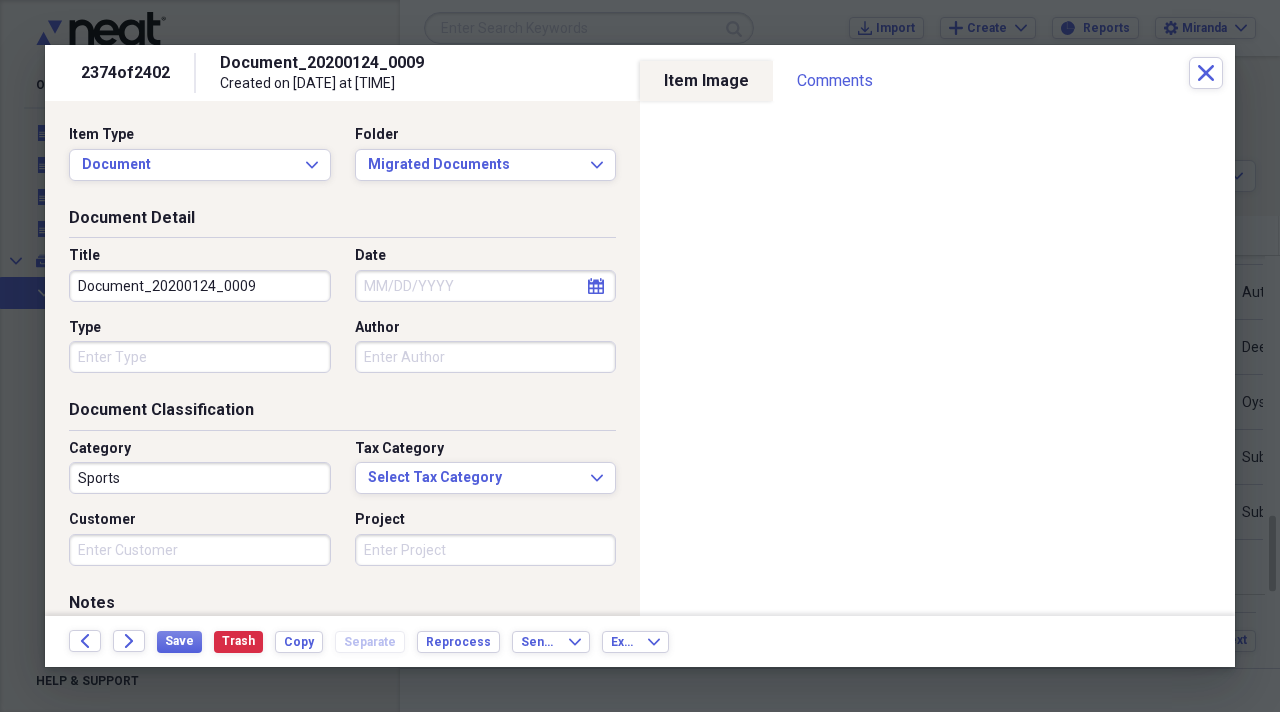 drag, startPoint x: 252, startPoint y: 289, endPoint x: 0, endPoint y: 283, distance: 252.07141 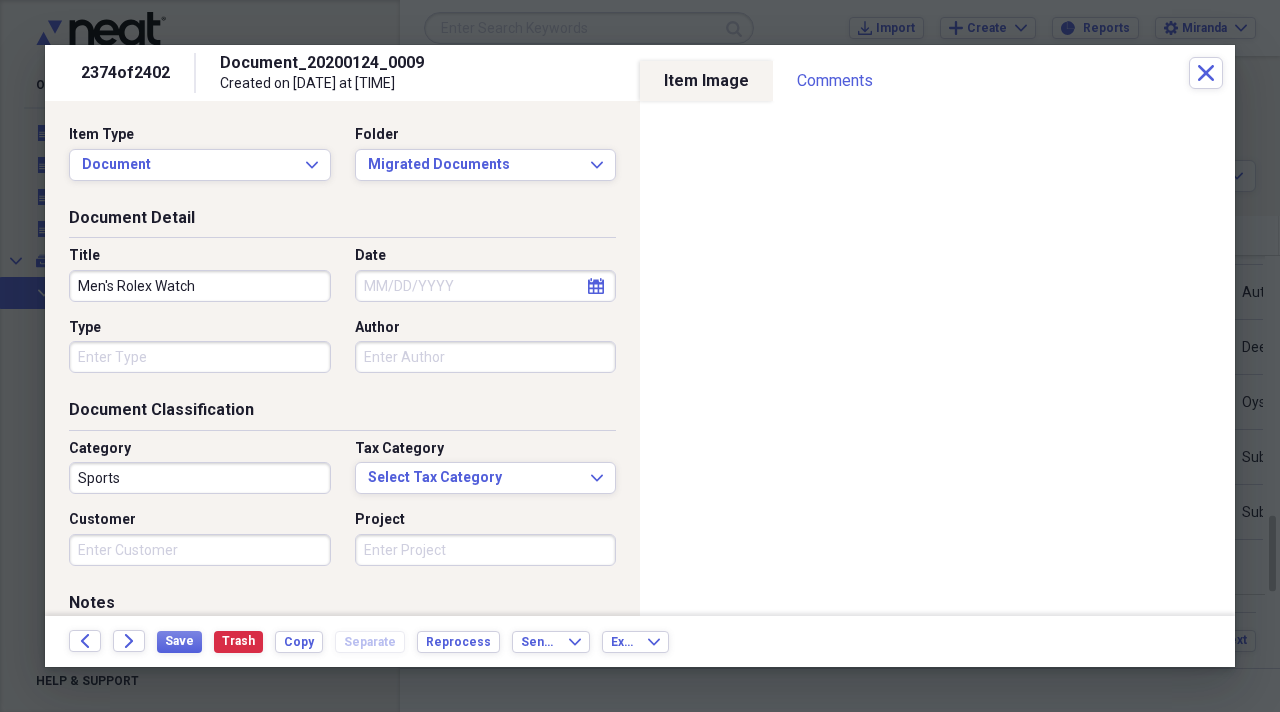 drag, startPoint x: 158, startPoint y: 338, endPoint x: 154, endPoint y: 355, distance: 17.464249 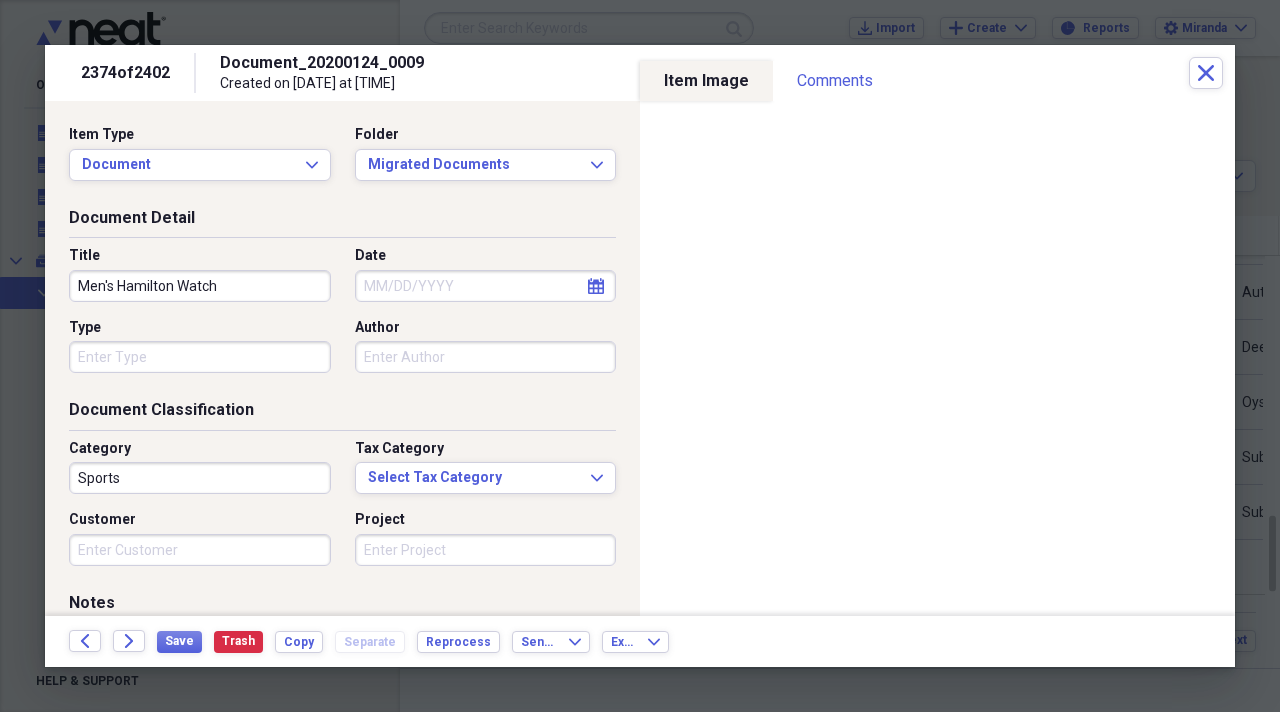 type on "Men's Hamilton Watch" 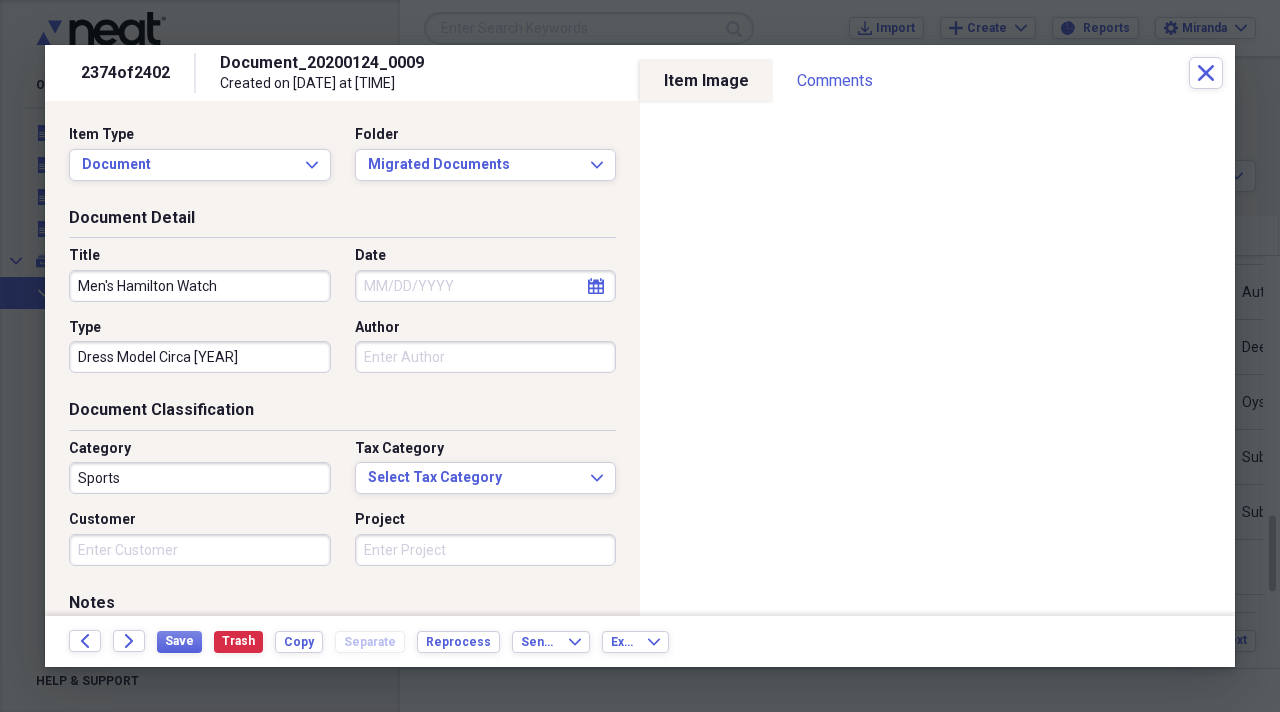 click on "Dress Model Circa [YEAR]" at bounding box center [200, 357] 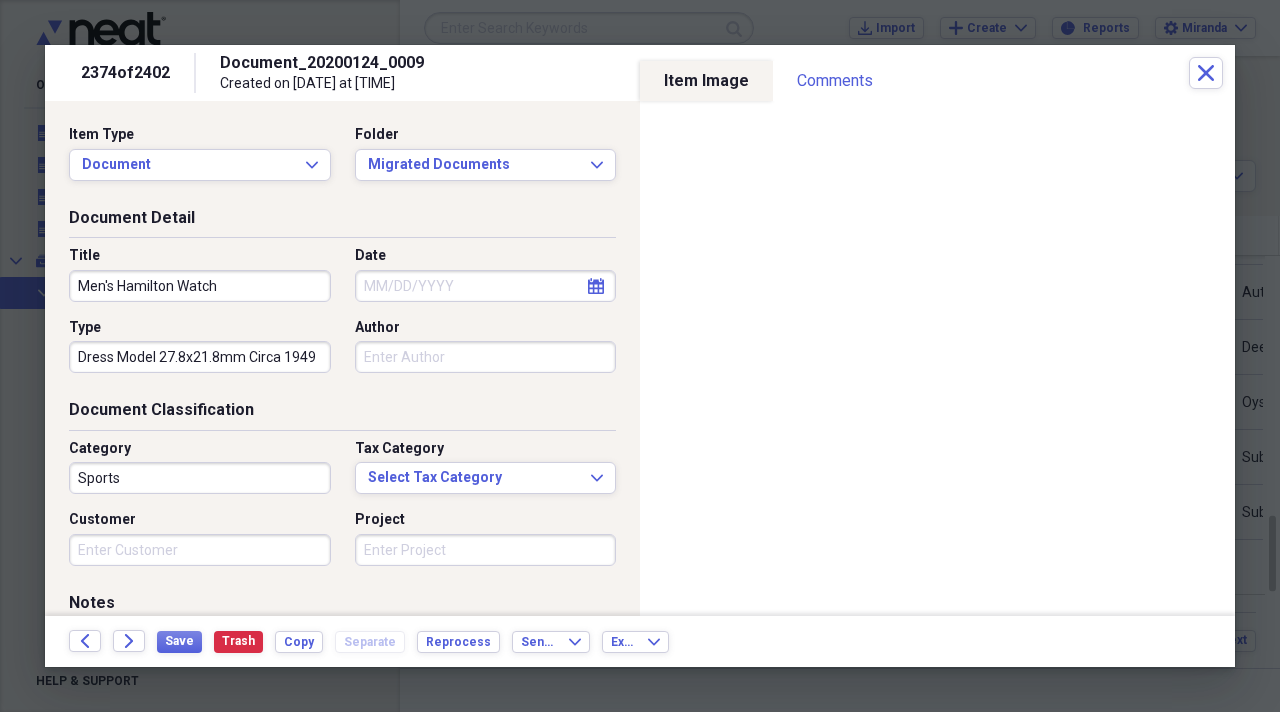 type on "Dress Model 27.8x21.8mm Circa 1949" 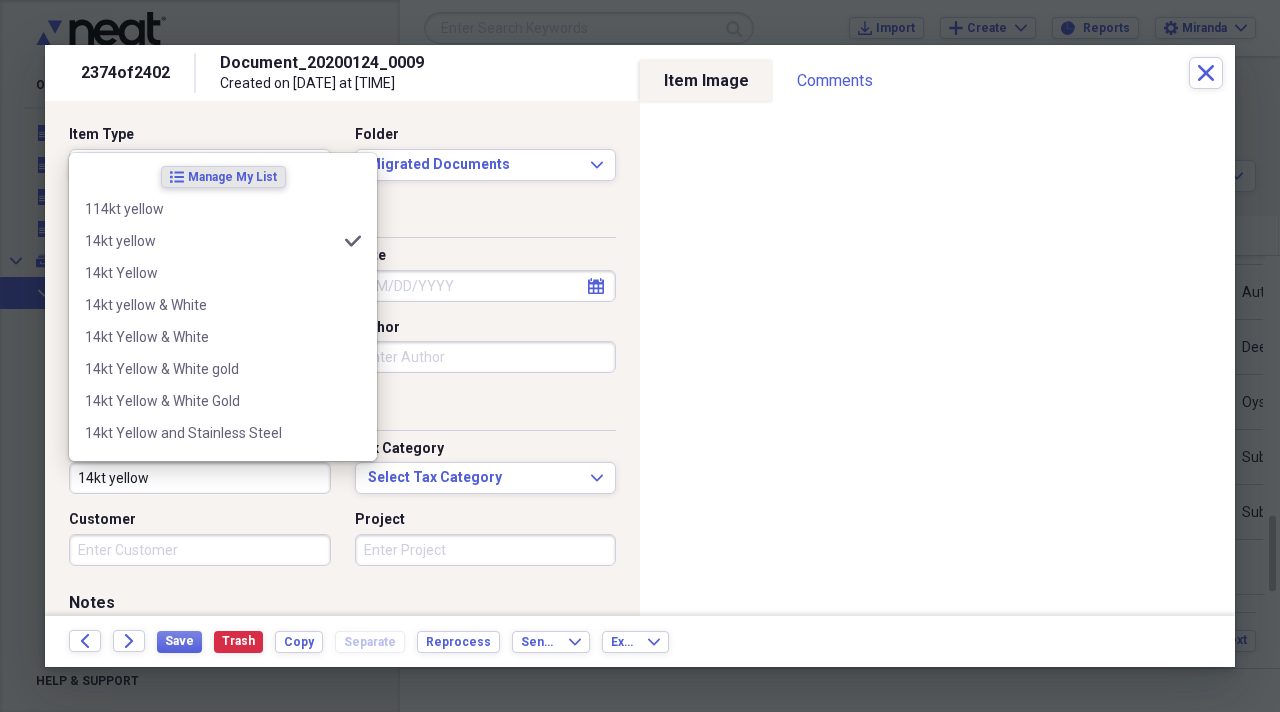 click on "14kt yellow" at bounding box center [200, 478] 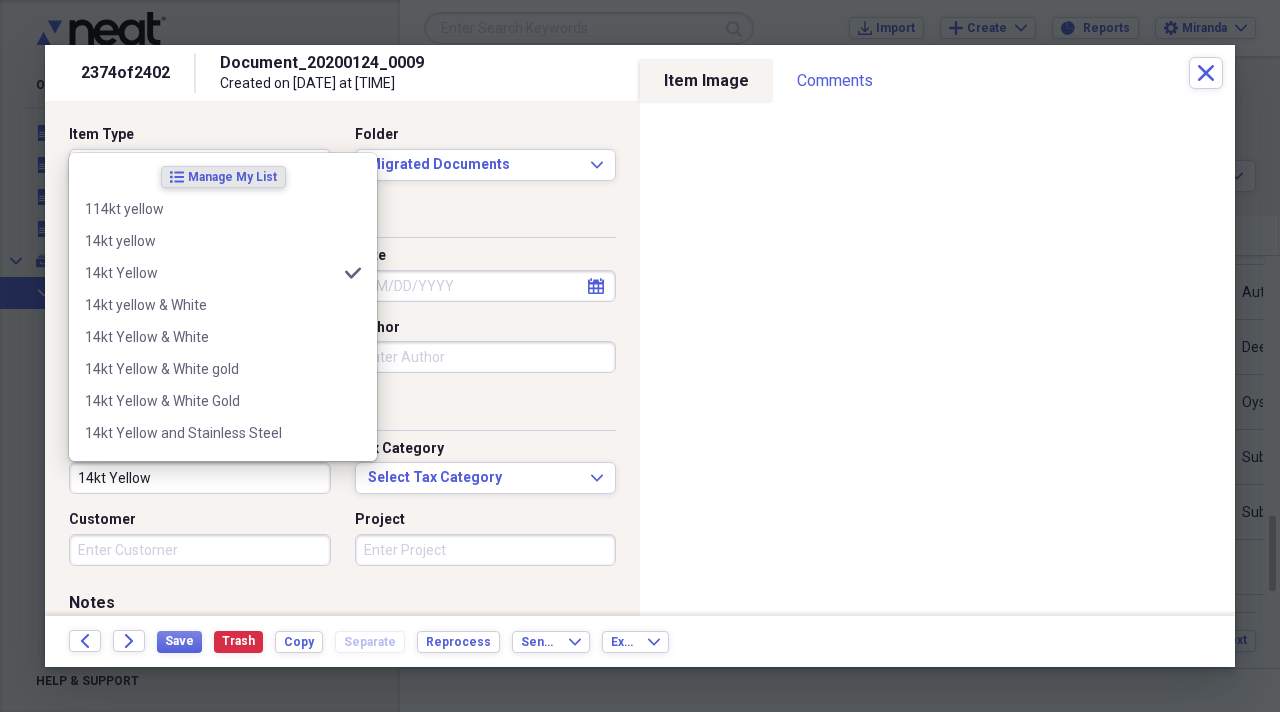 type on "14kt Yellow" 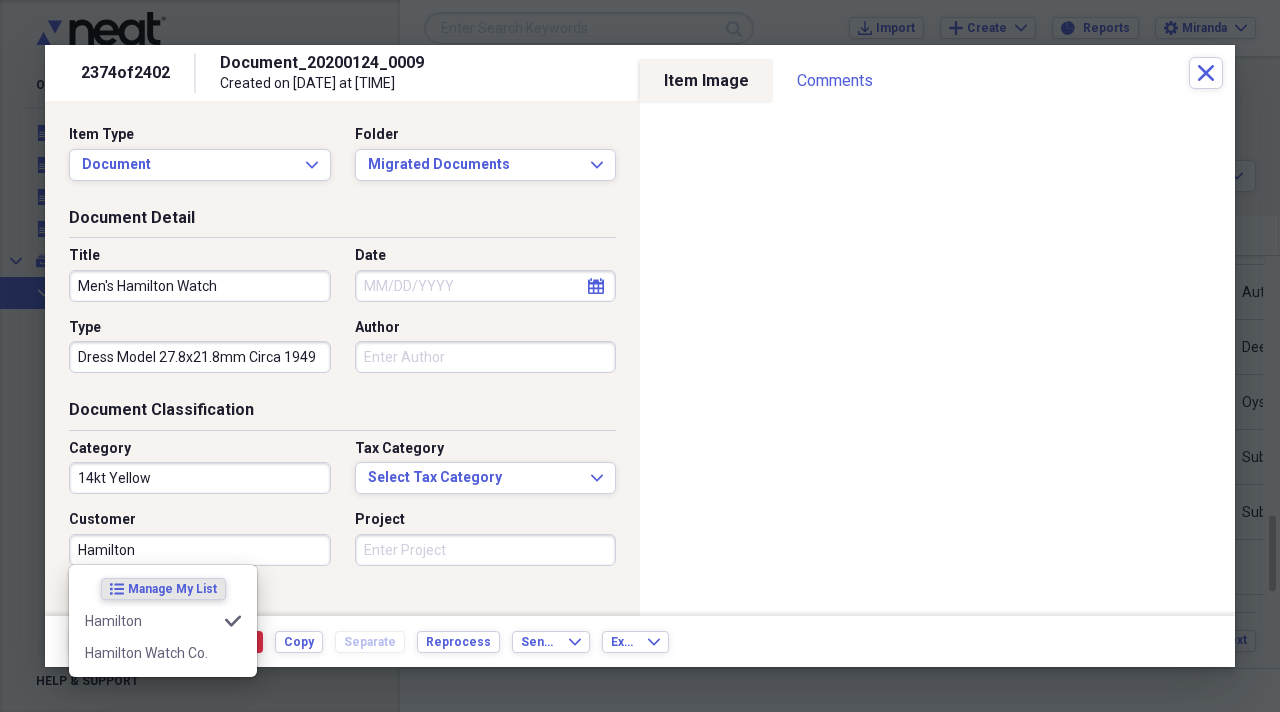 type on "Hamilton" 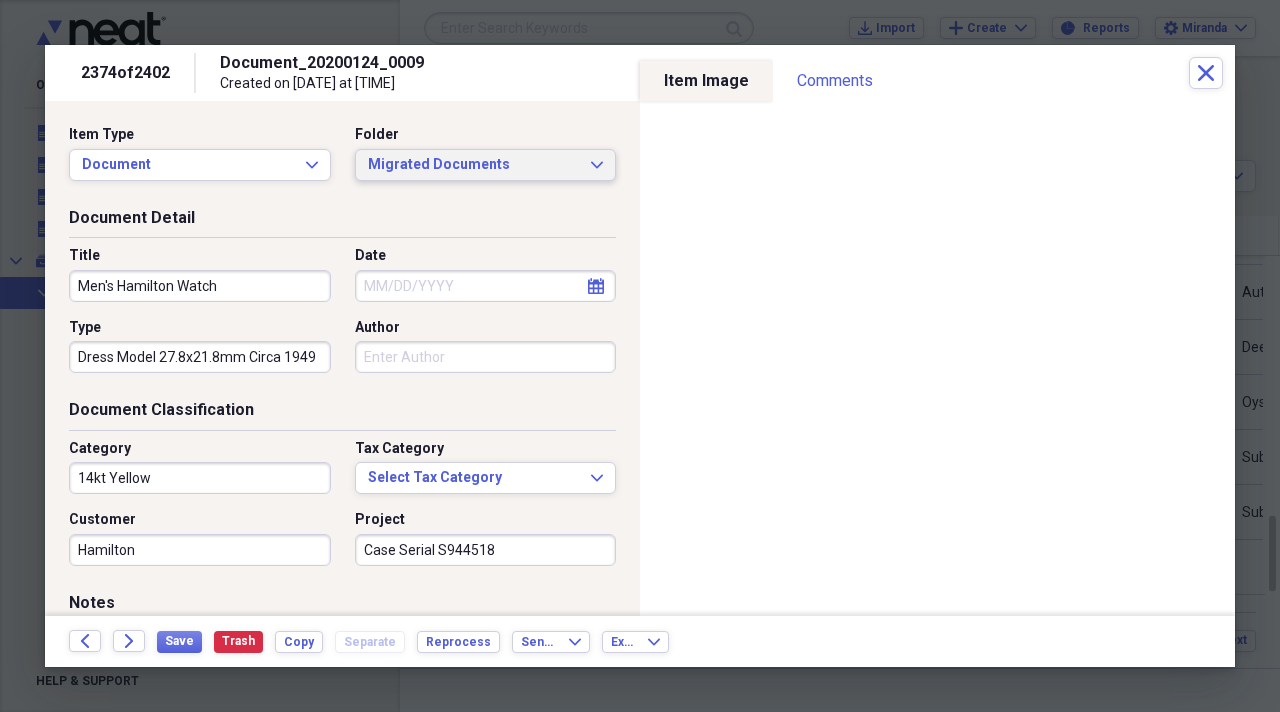type on "Case Serial S944518" 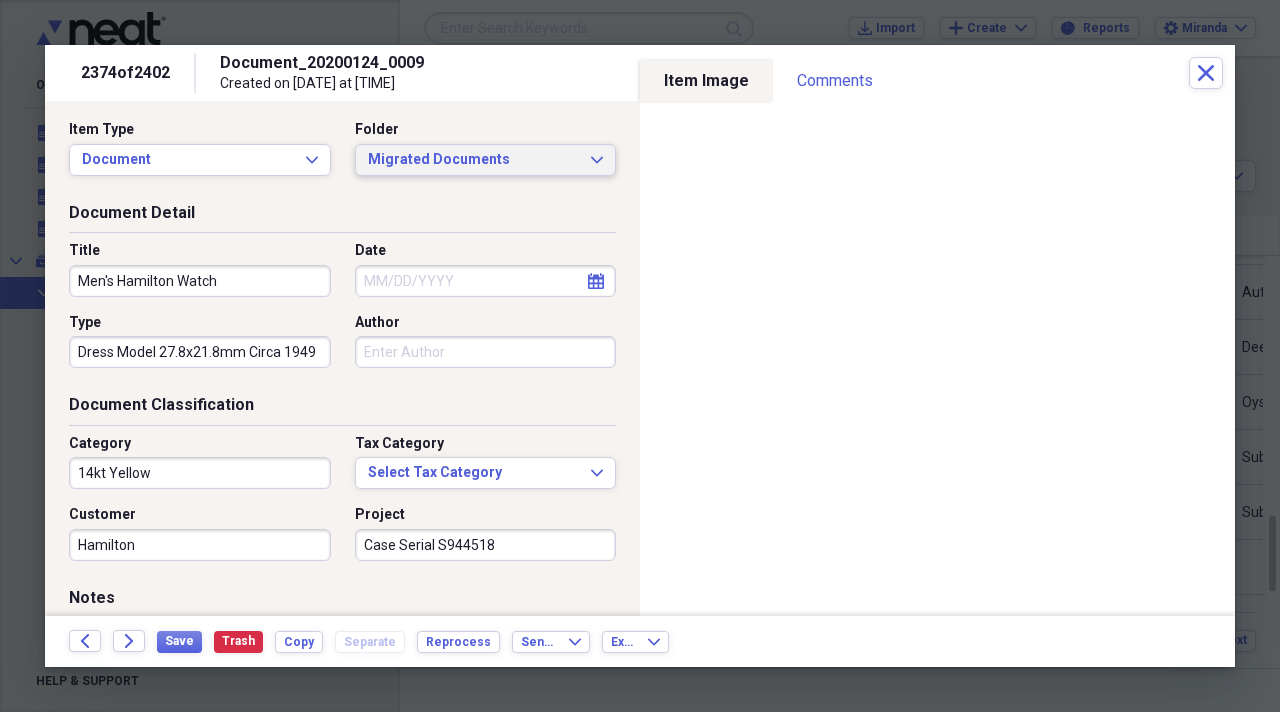 scroll, scrollTop: 0, scrollLeft: 0, axis: both 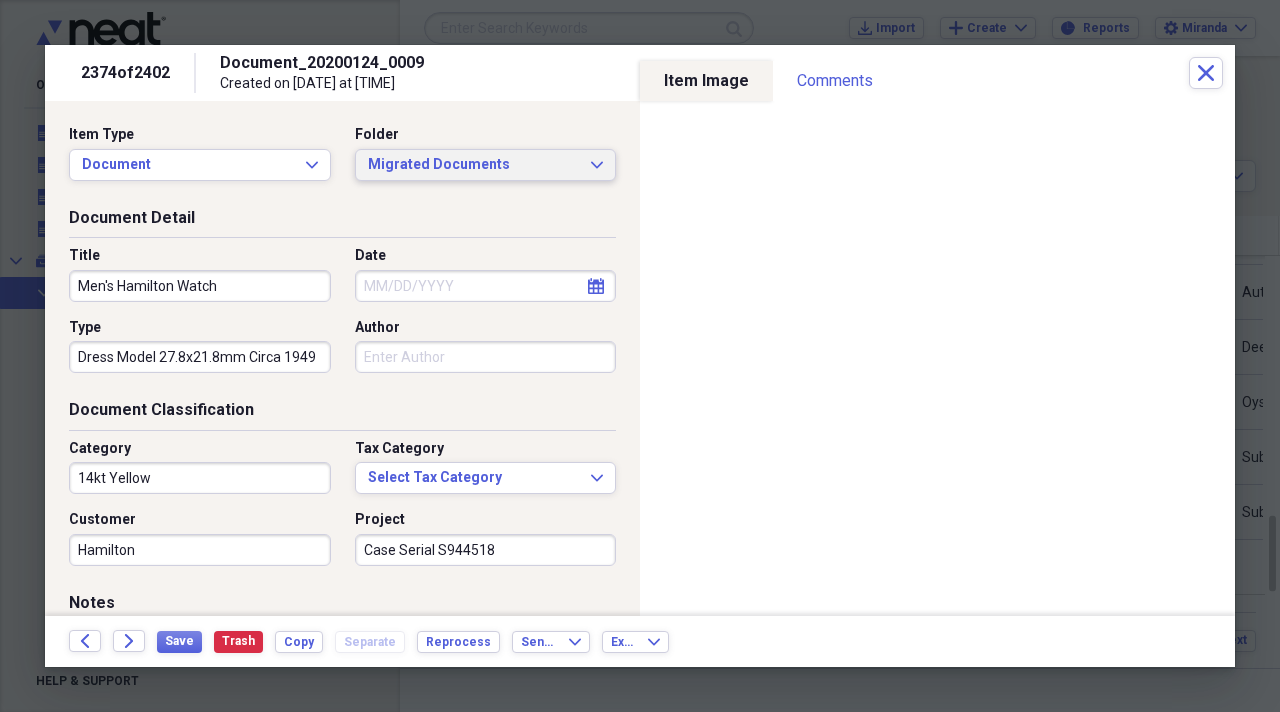 click on "Migrated Documents Expand" at bounding box center [486, 165] 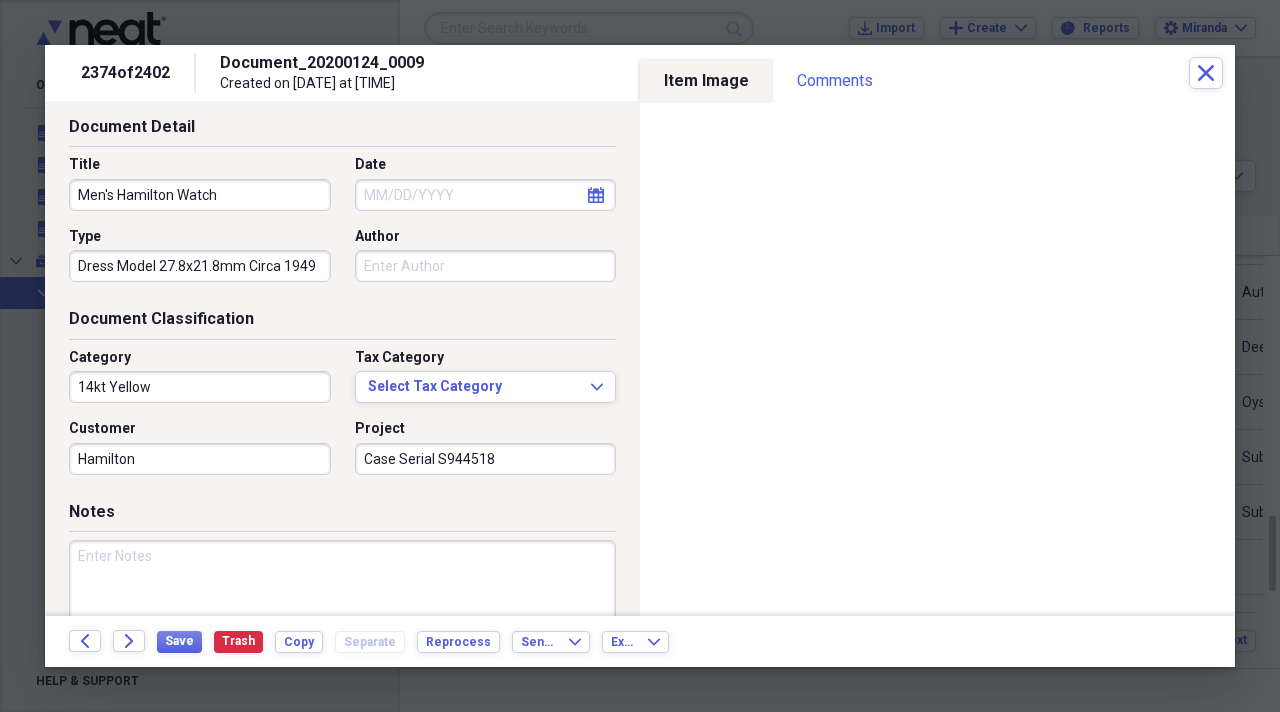 scroll, scrollTop: 0, scrollLeft: 0, axis: both 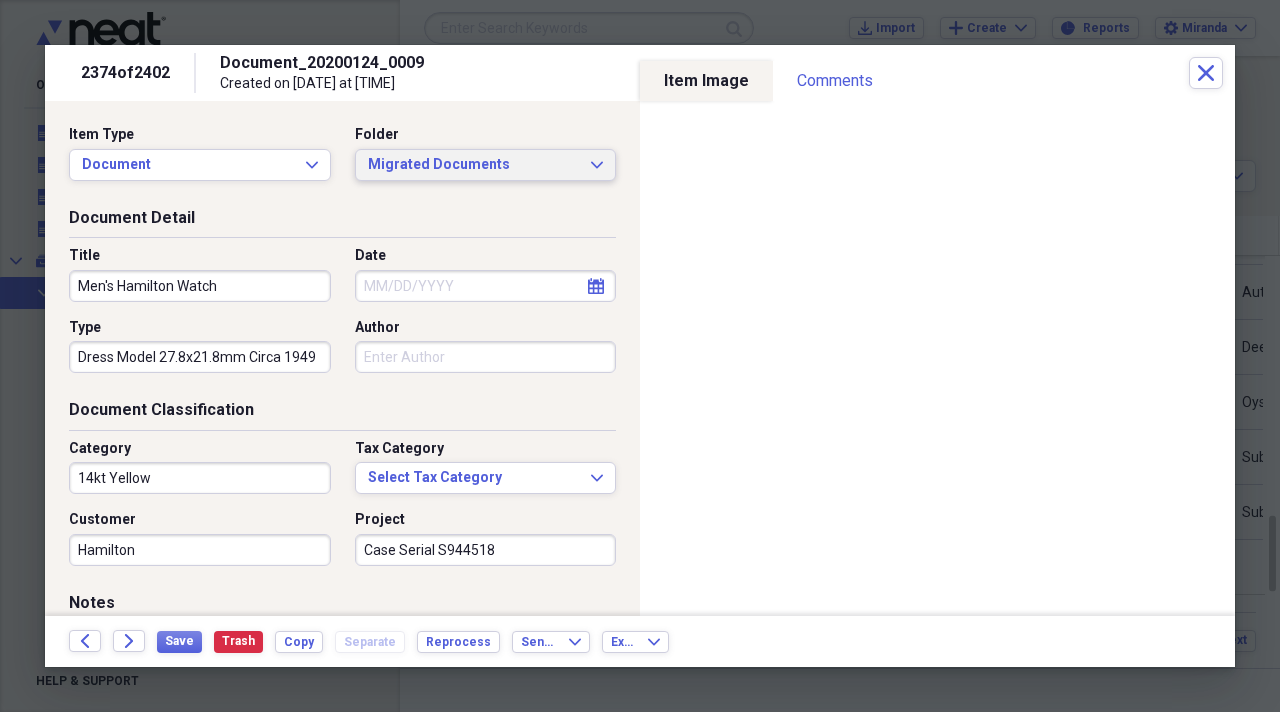 click on "Migrated Documents Expand" at bounding box center (486, 165) 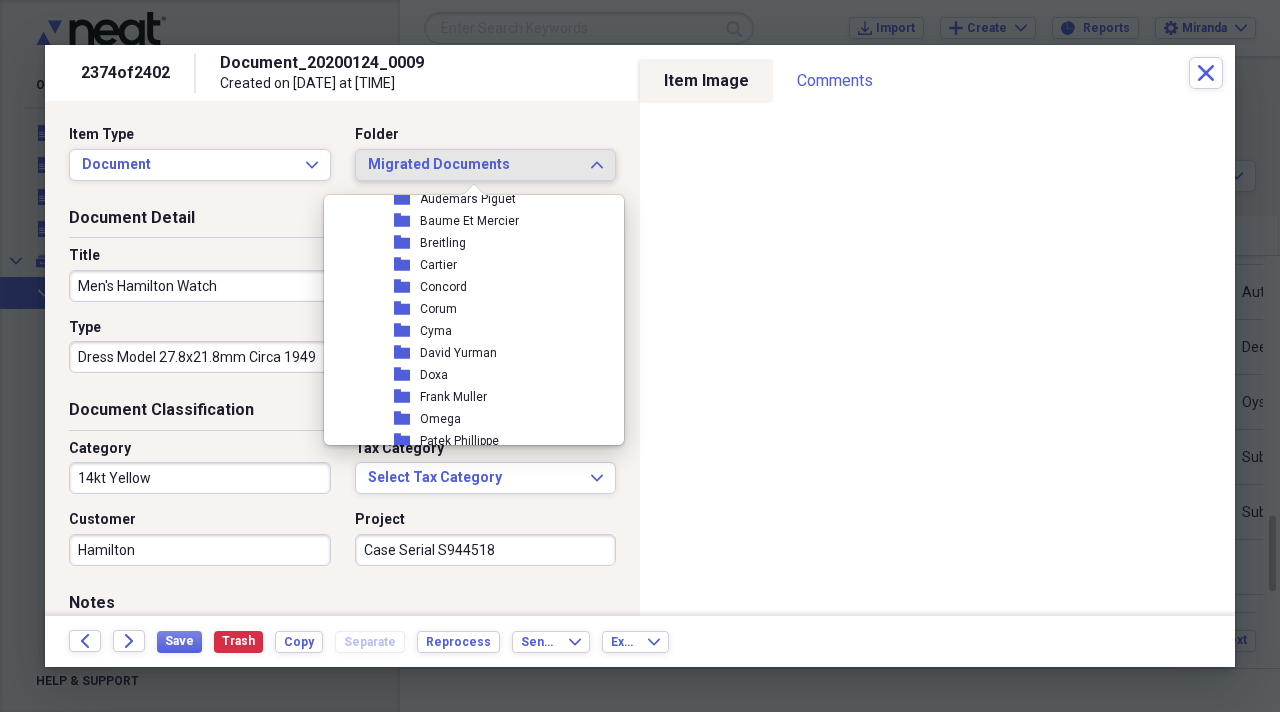 scroll, scrollTop: 2100, scrollLeft: 0, axis: vertical 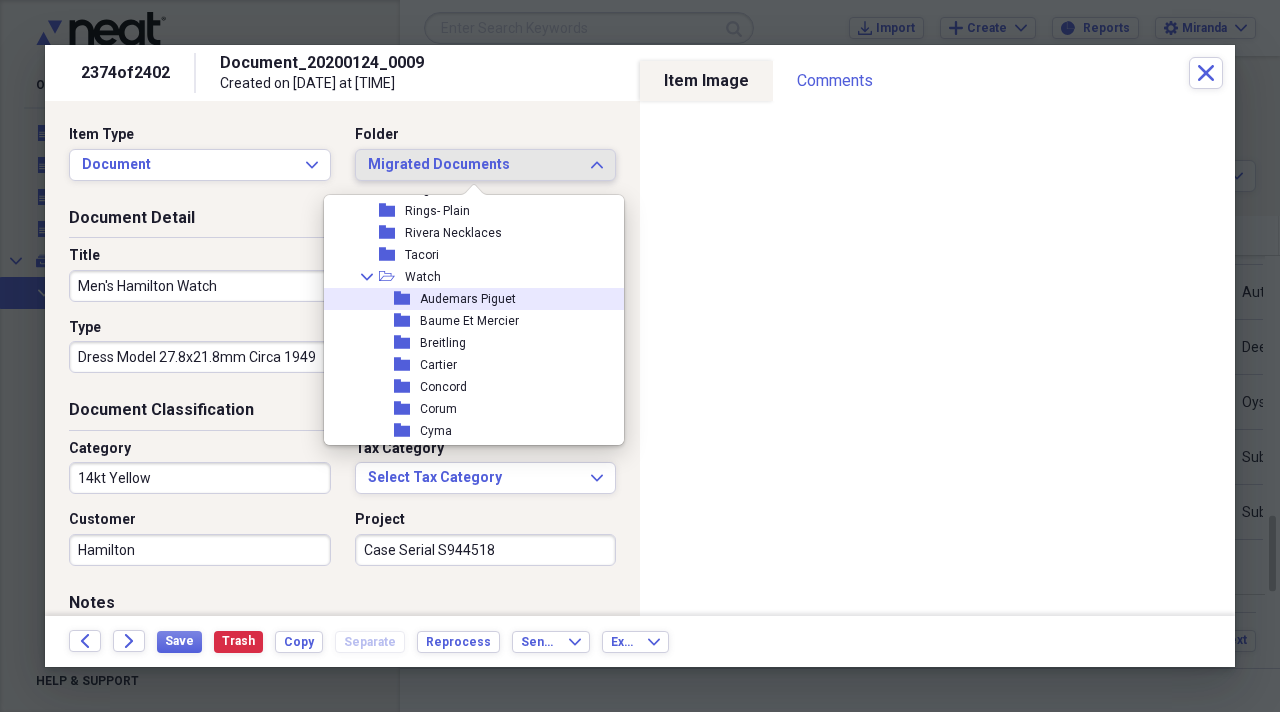 click on "folder Audemars Piguet" at bounding box center (466, 299) 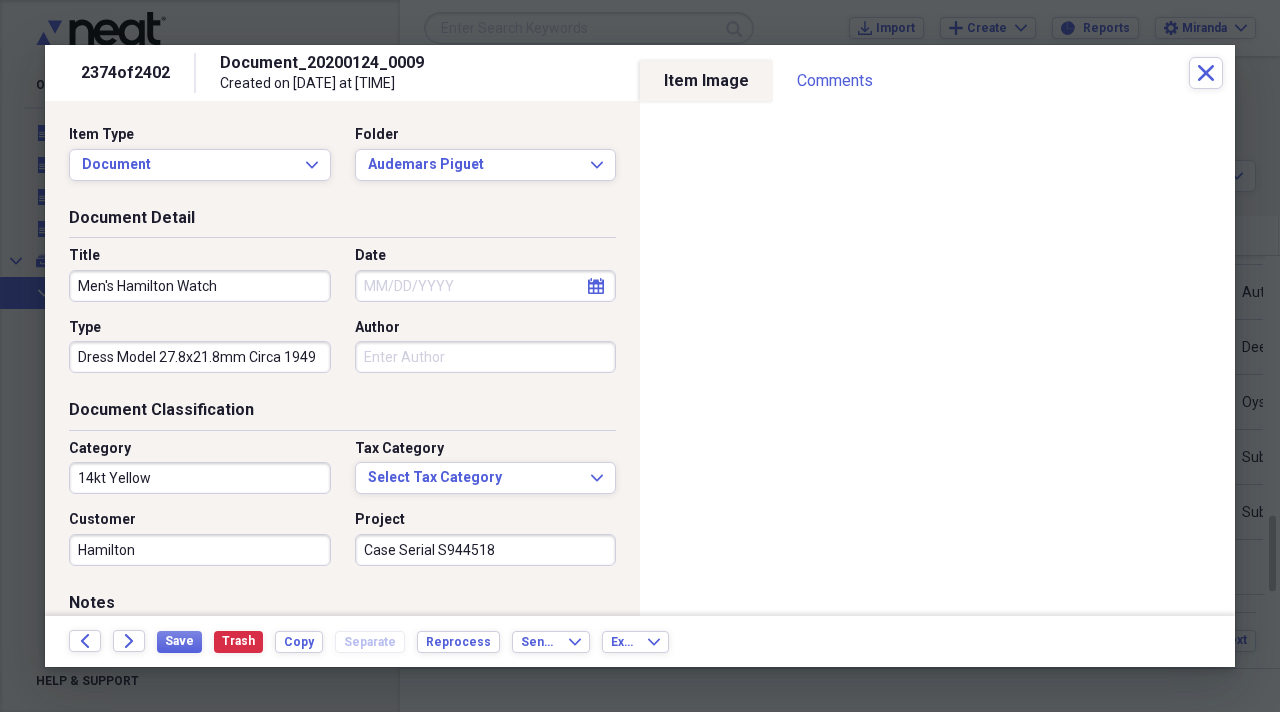 click on "Folder Audemars Piguet Expand" at bounding box center [480, 153] 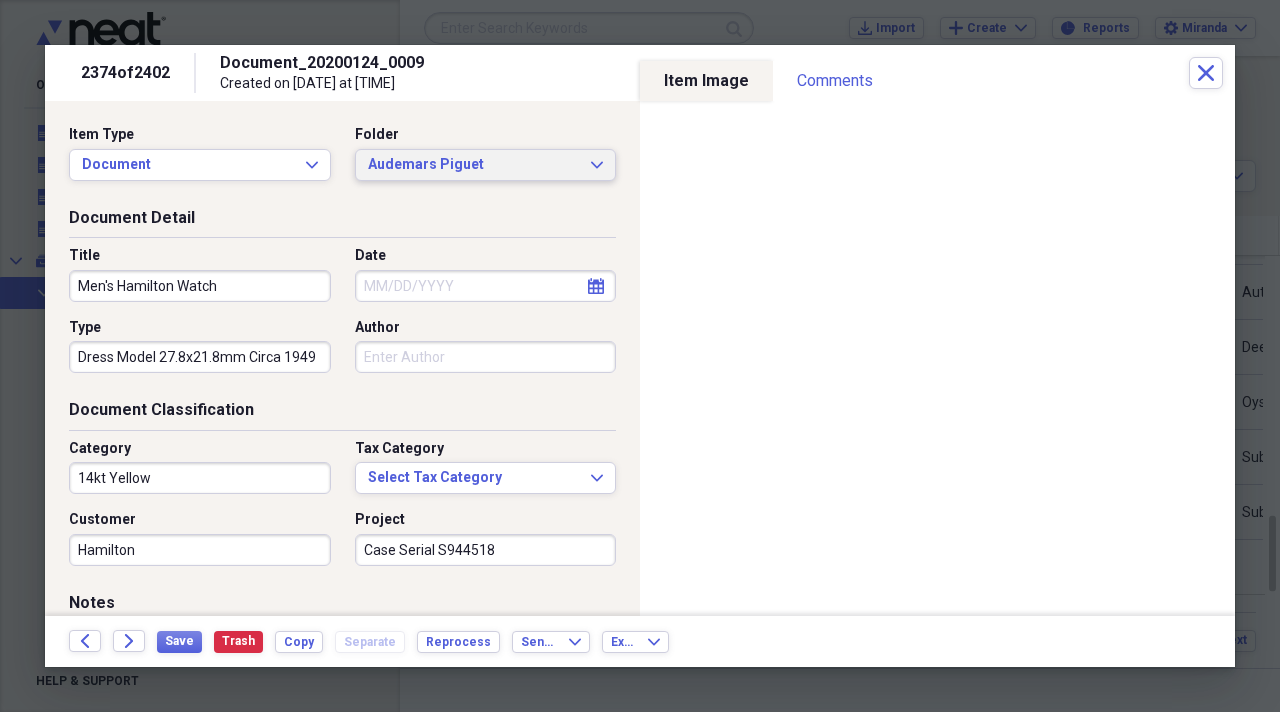 click on "Audemars Piguet Expand" at bounding box center (486, 165) 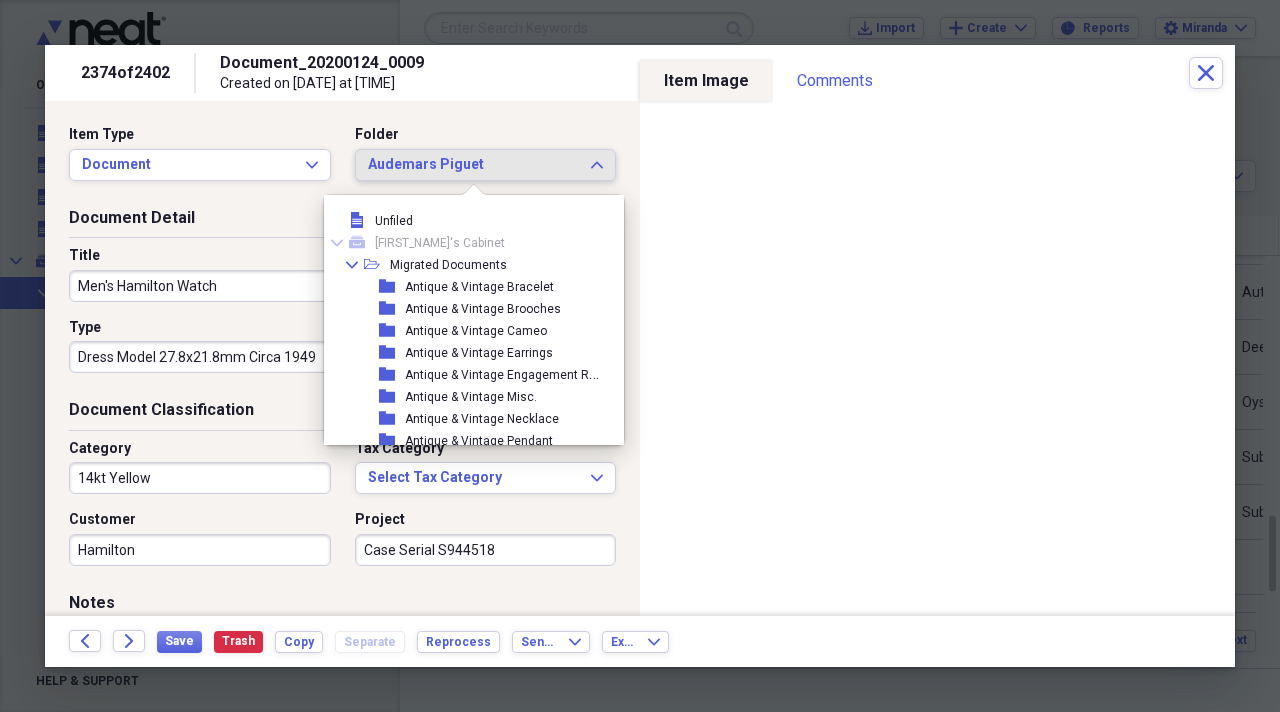 scroll, scrollTop: 2079, scrollLeft: 0, axis: vertical 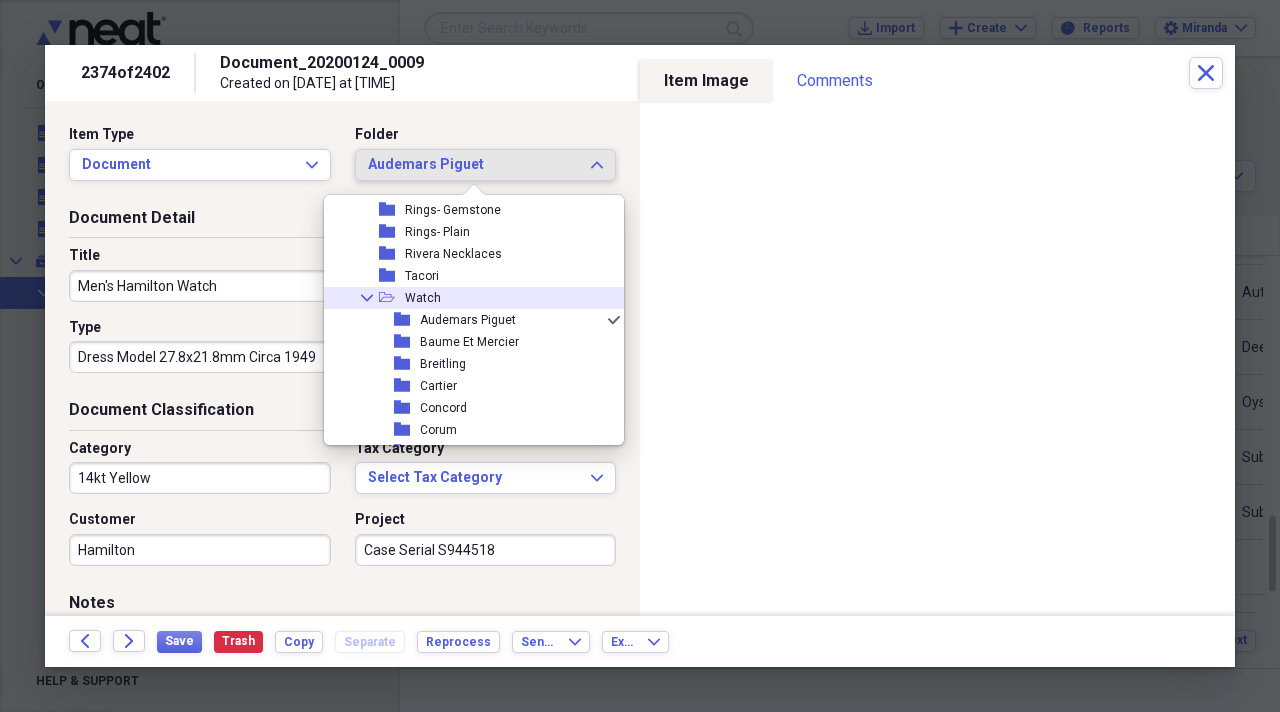click on "Collapse open-folder Watch" at bounding box center [466, 298] 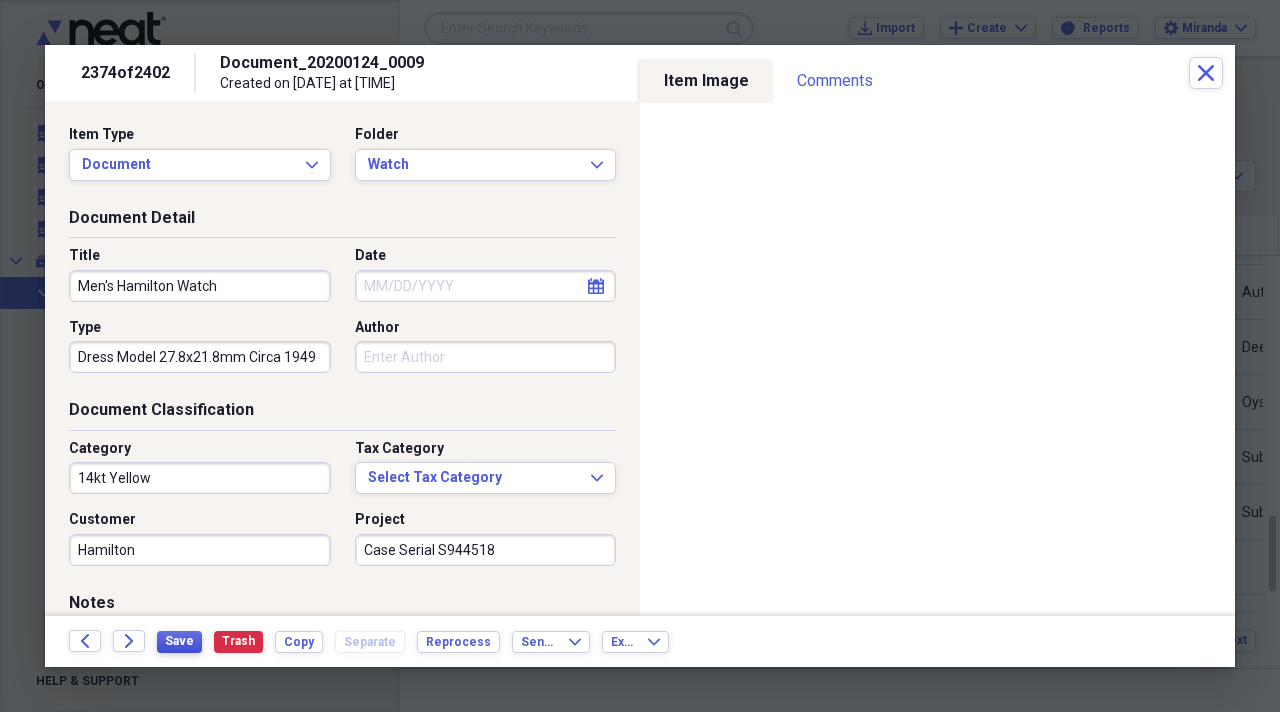 click on "Save" at bounding box center (179, 641) 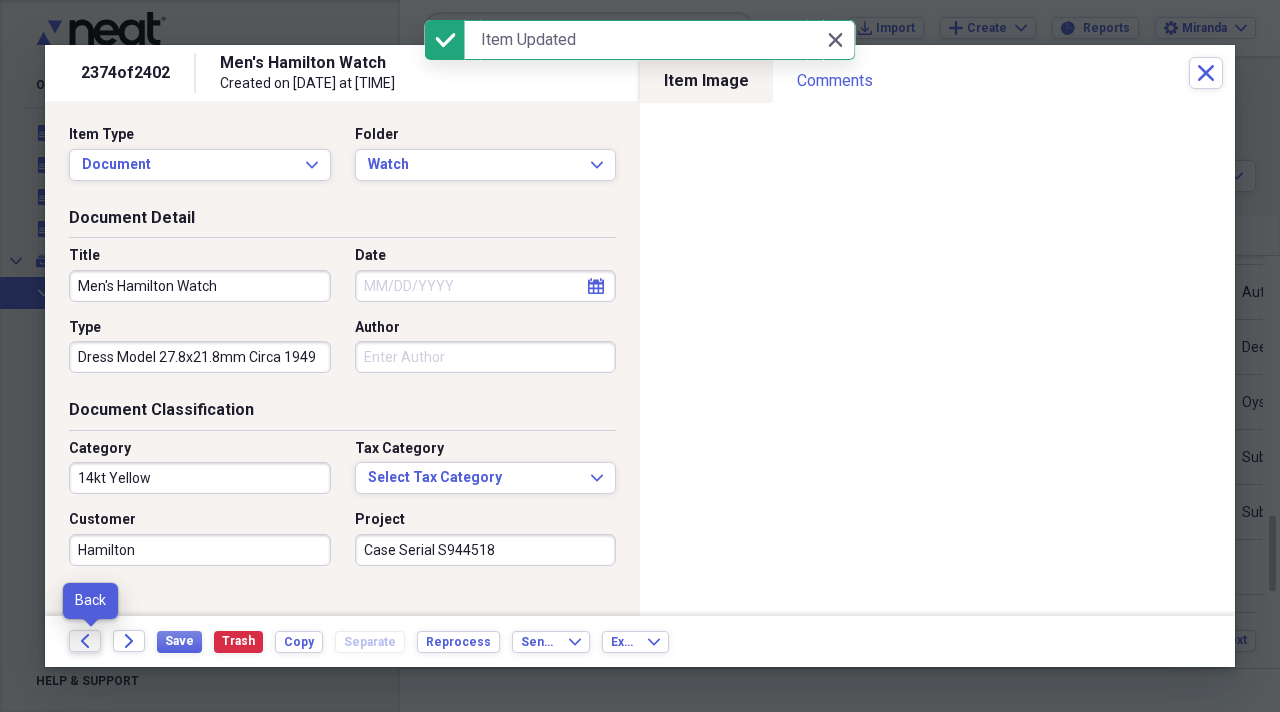click on "Back" 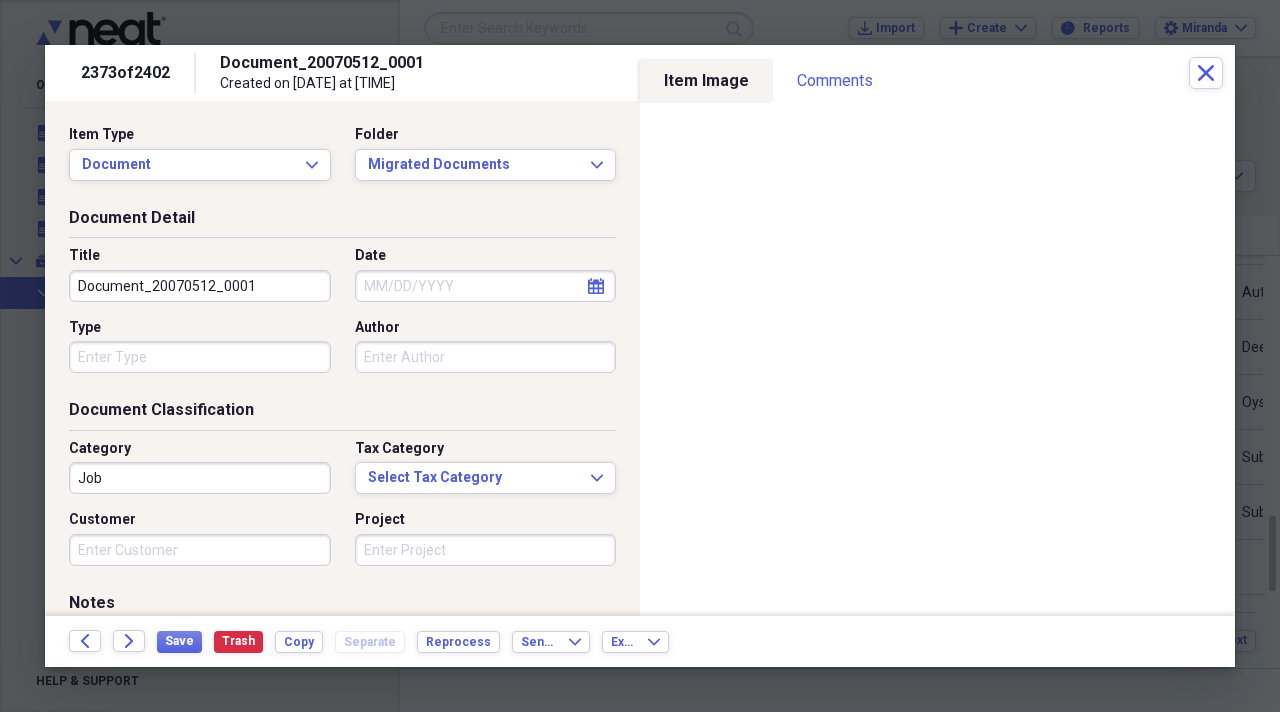 drag, startPoint x: 267, startPoint y: 296, endPoint x: 0, endPoint y: 153, distance: 302.8828 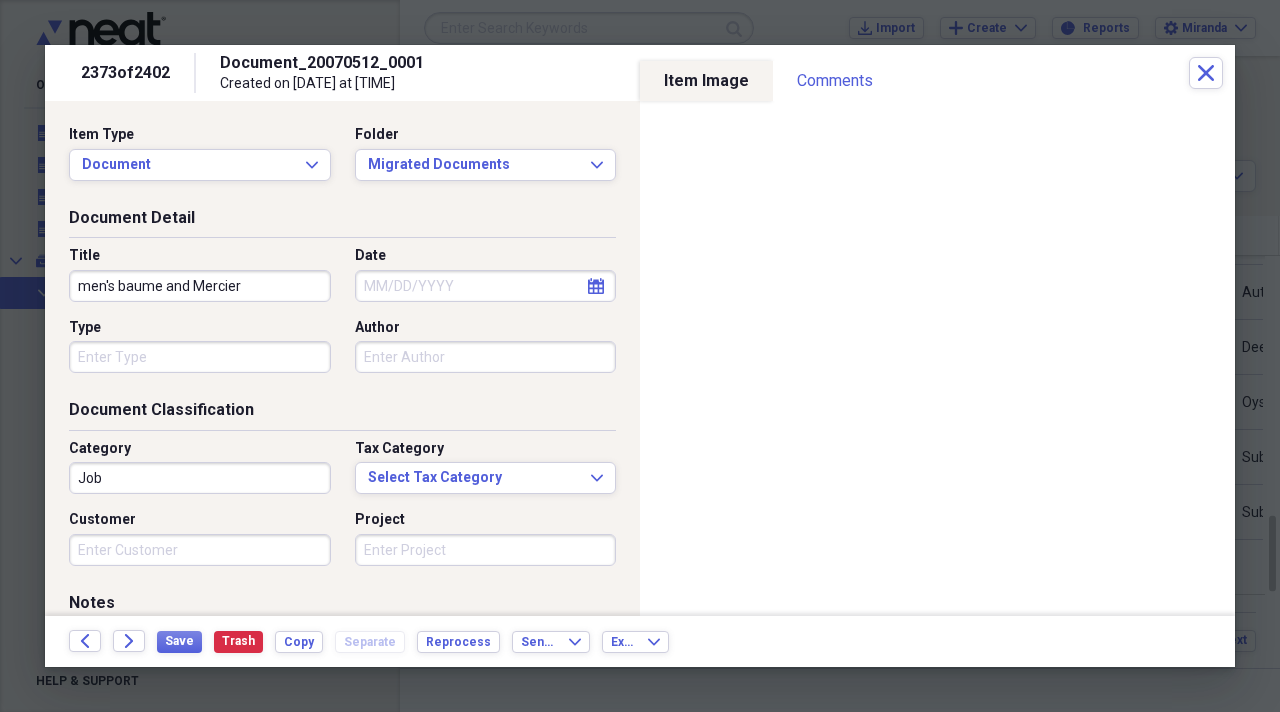 click on "men's baume and Mercier" at bounding box center [200, 286] 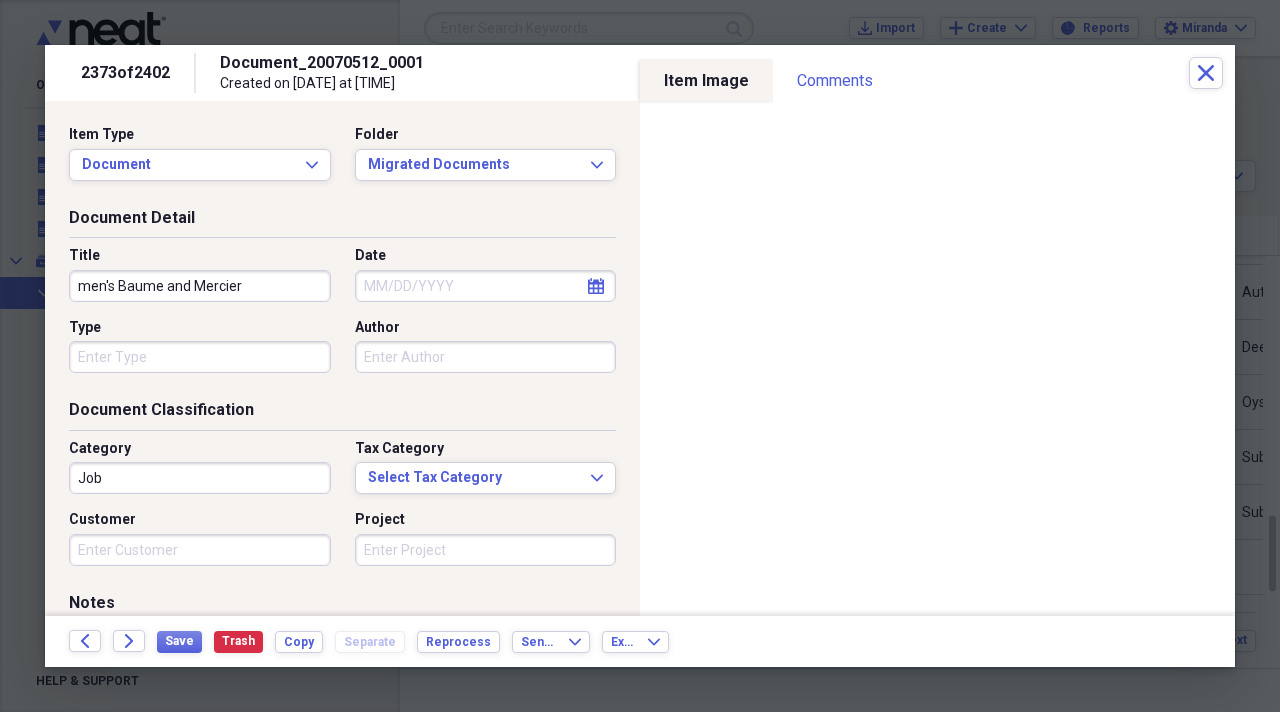 click on "men's Baume and Mercier" at bounding box center (200, 286) 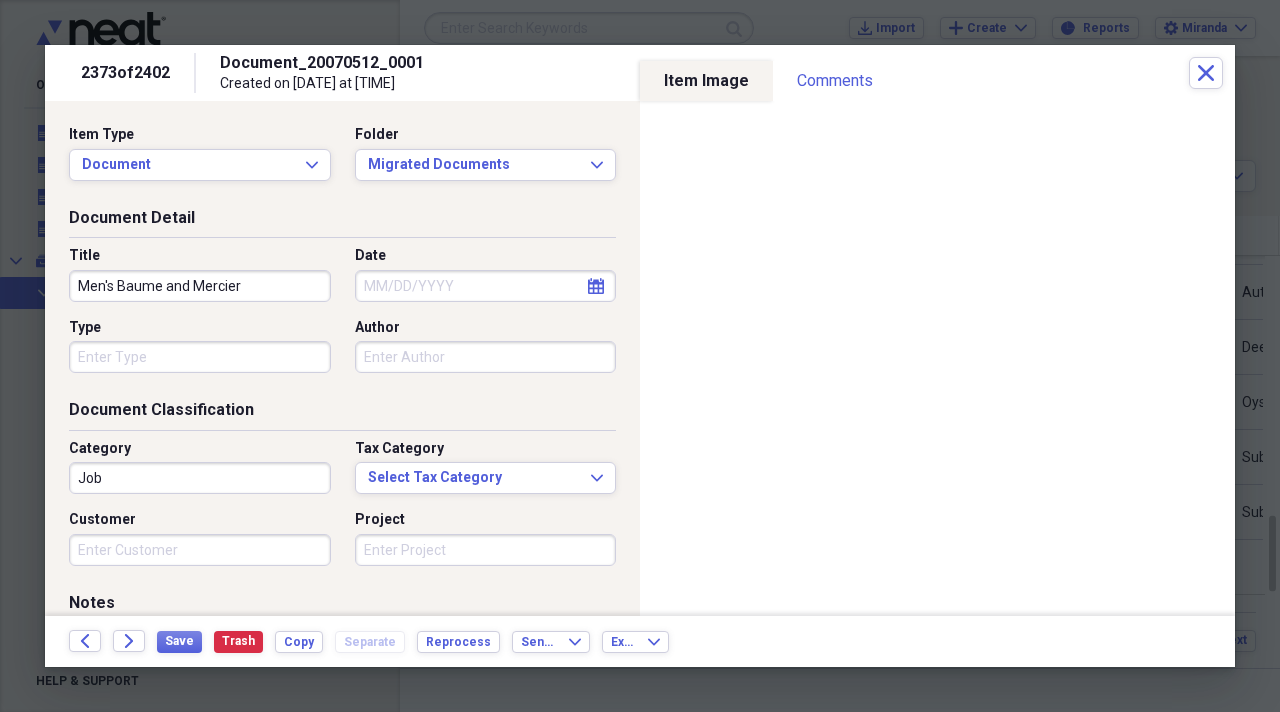 type on "Men's Baume and Mercier" 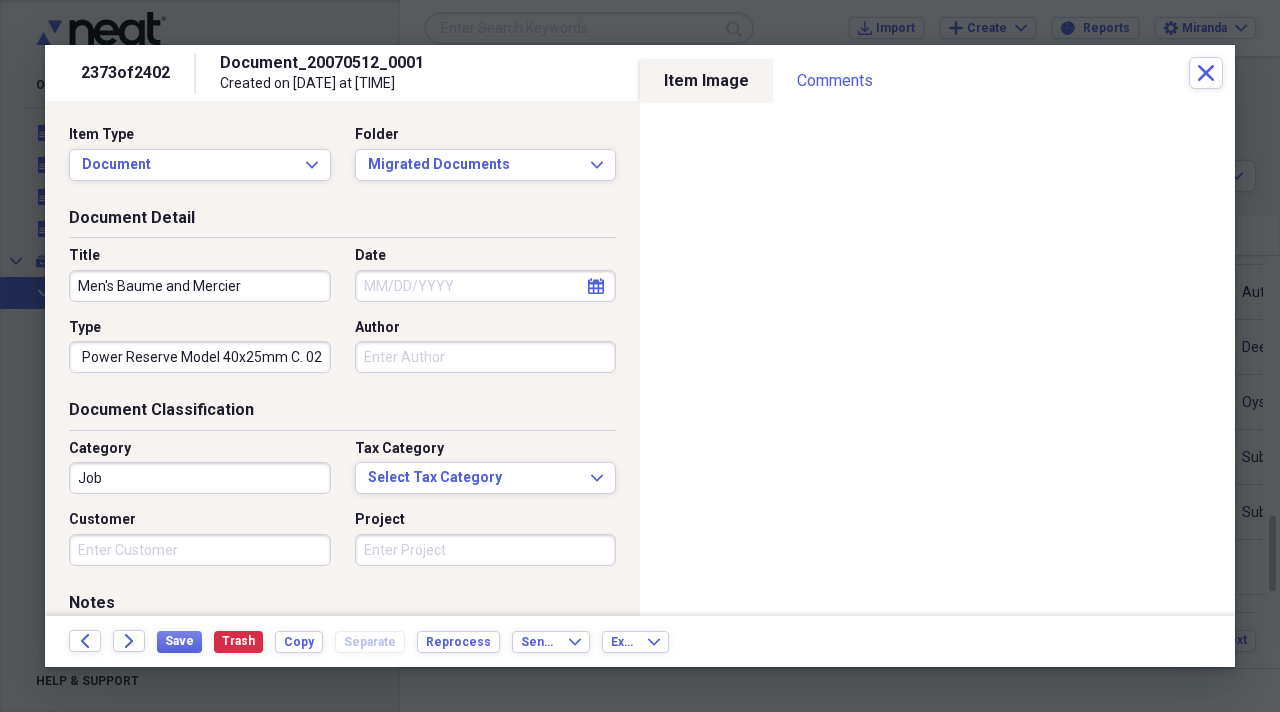 scroll, scrollTop: 0, scrollLeft: 105, axis: horizontal 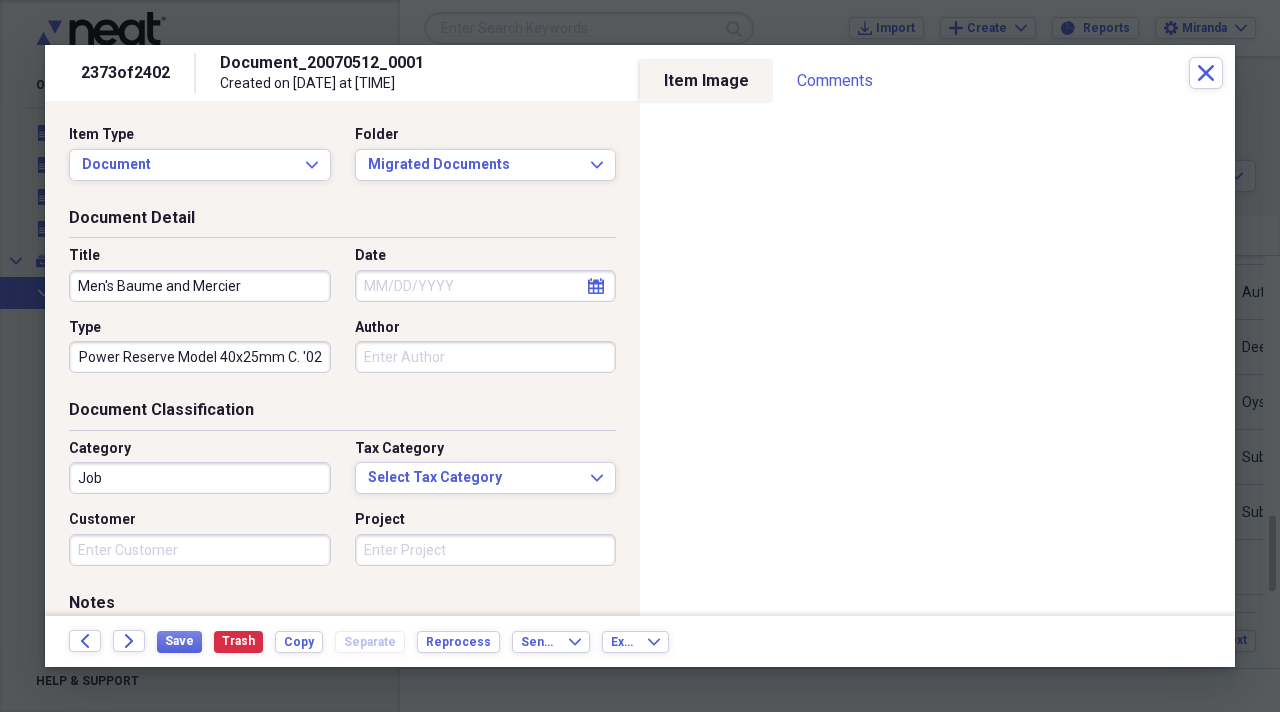 type on "Hampton Milleis Power Reserve Model 40x25mm C. '02" 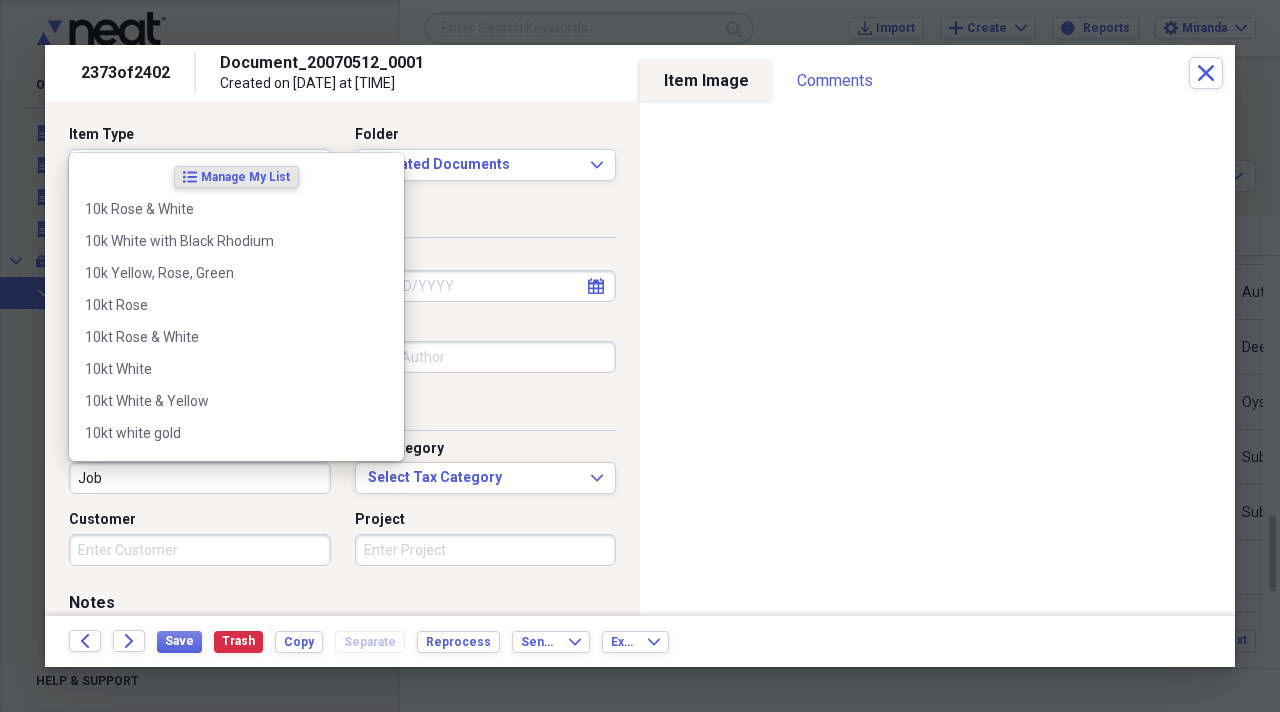 scroll, scrollTop: 0, scrollLeft: 0, axis: both 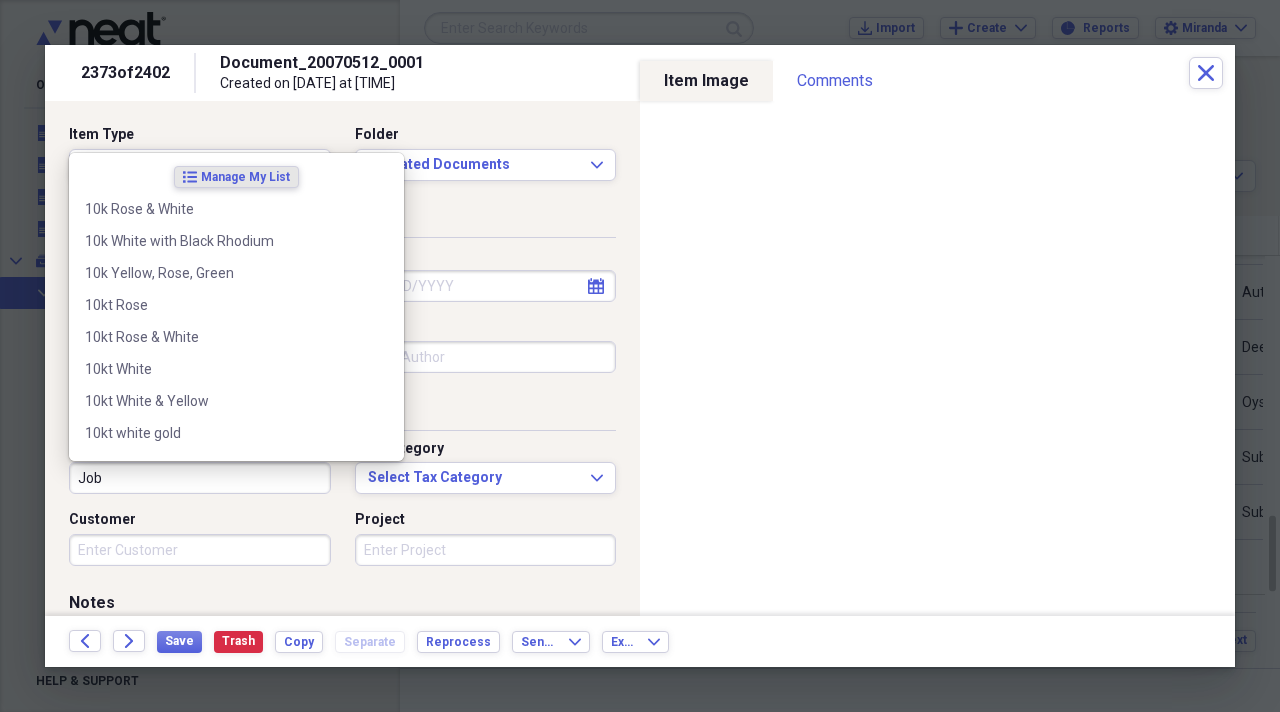 click on "Job" at bounding box center [200, 478] 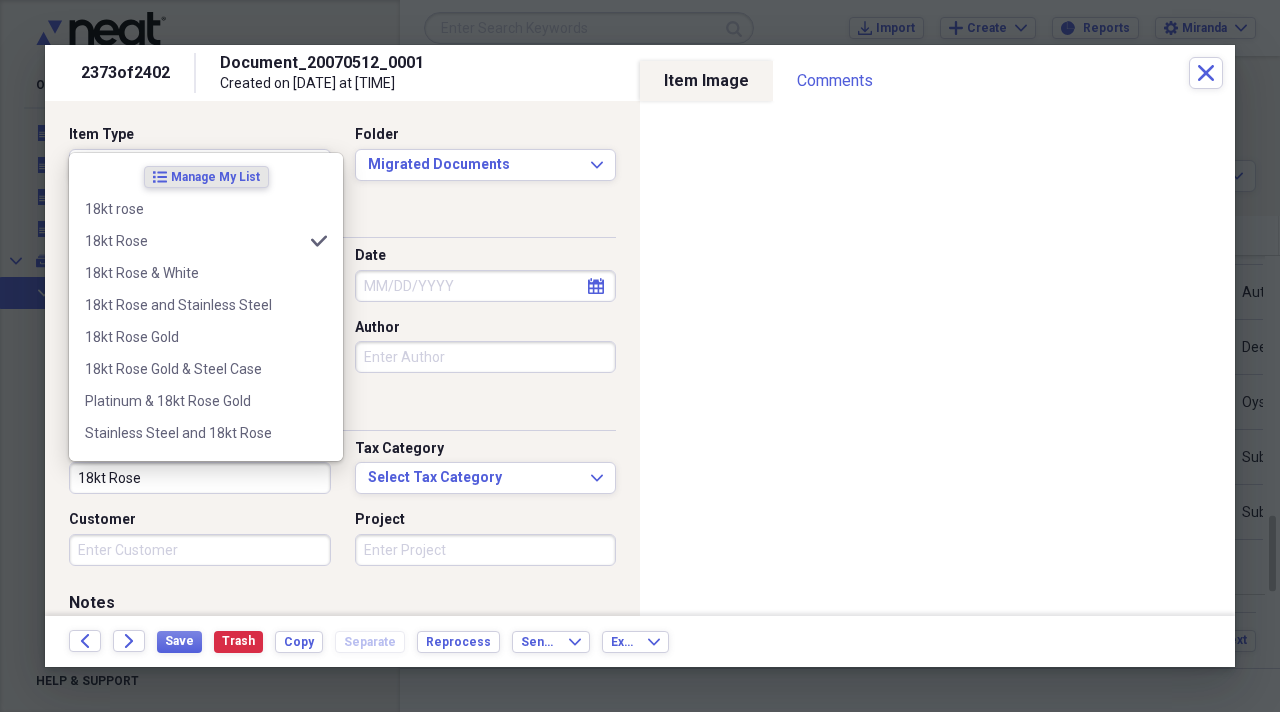 type on "18kt Rose" 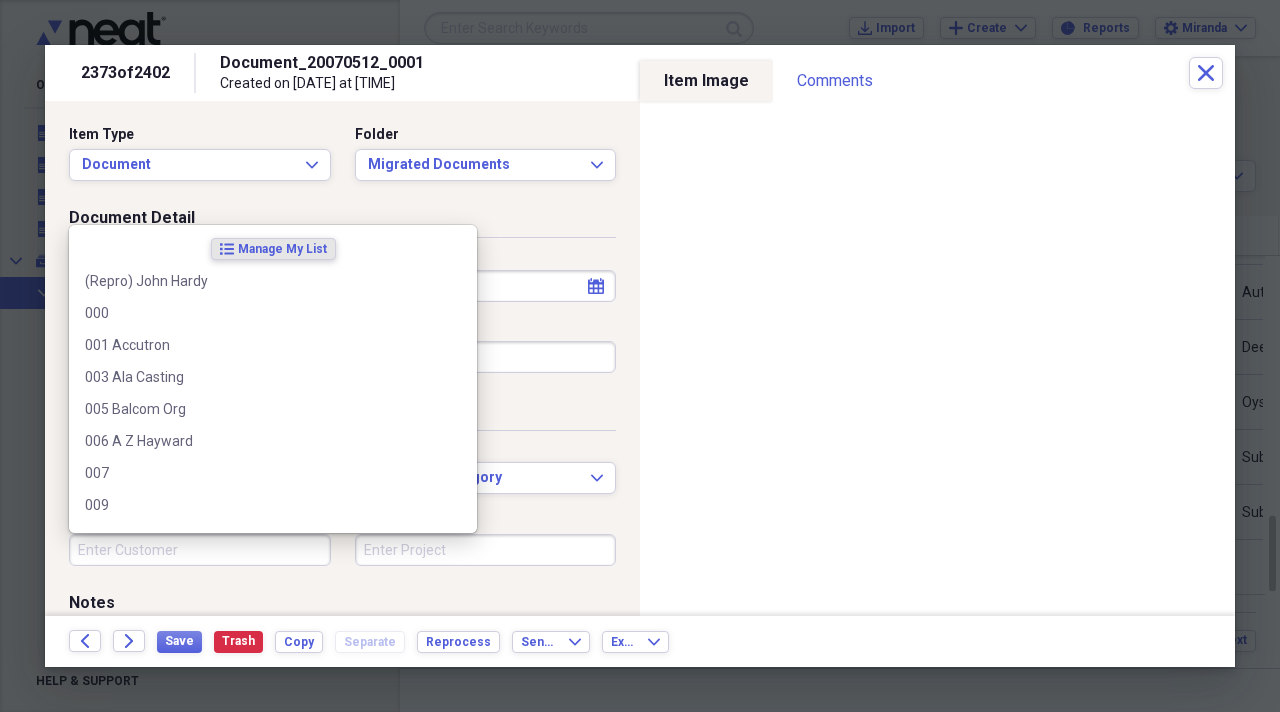 click on "Customer" at bounding box center (200, 550) 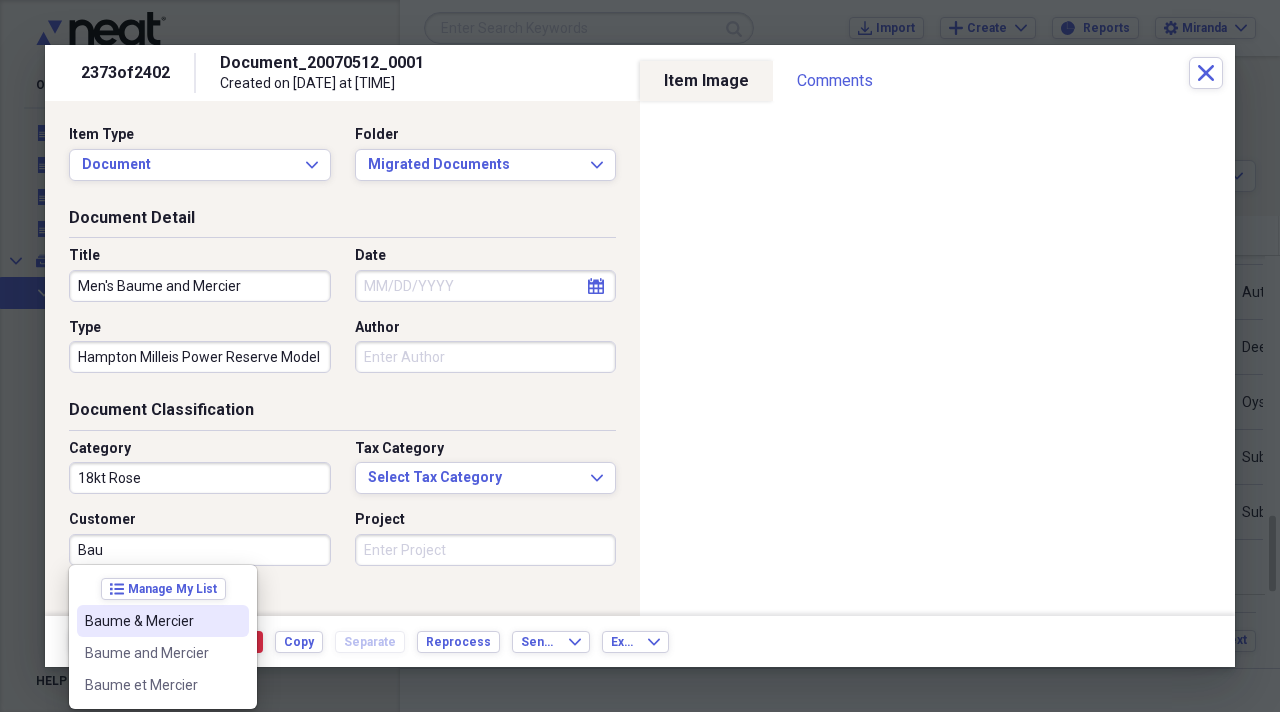 click on "Baume & Mercier" at bounding box center (151, 621) 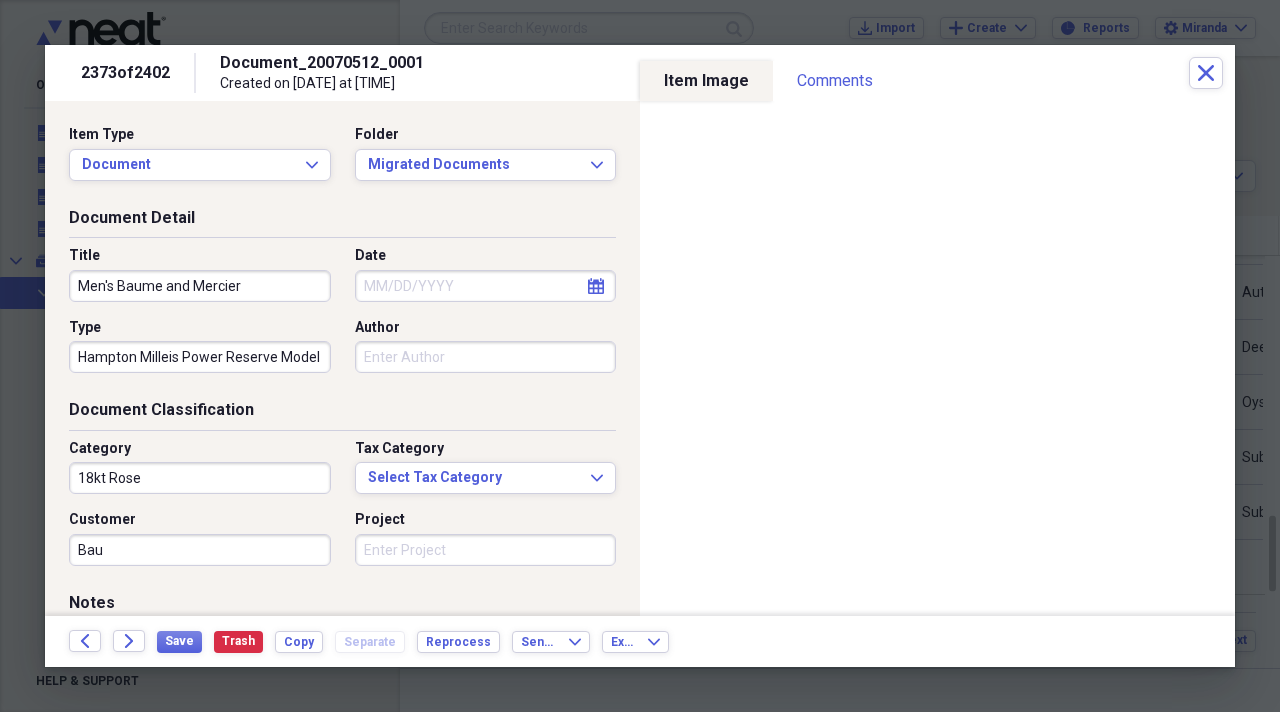 type on "Baume & Mercier" 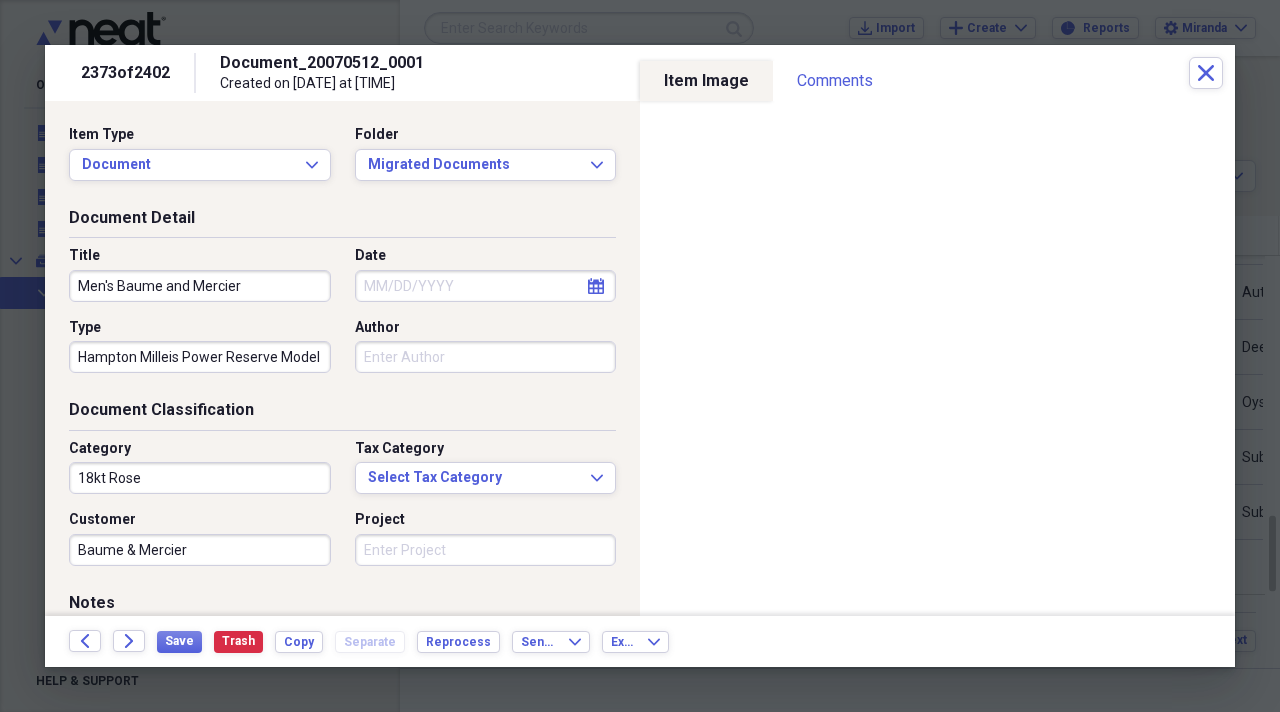 click on "Project" at bounding box center [486, 550] 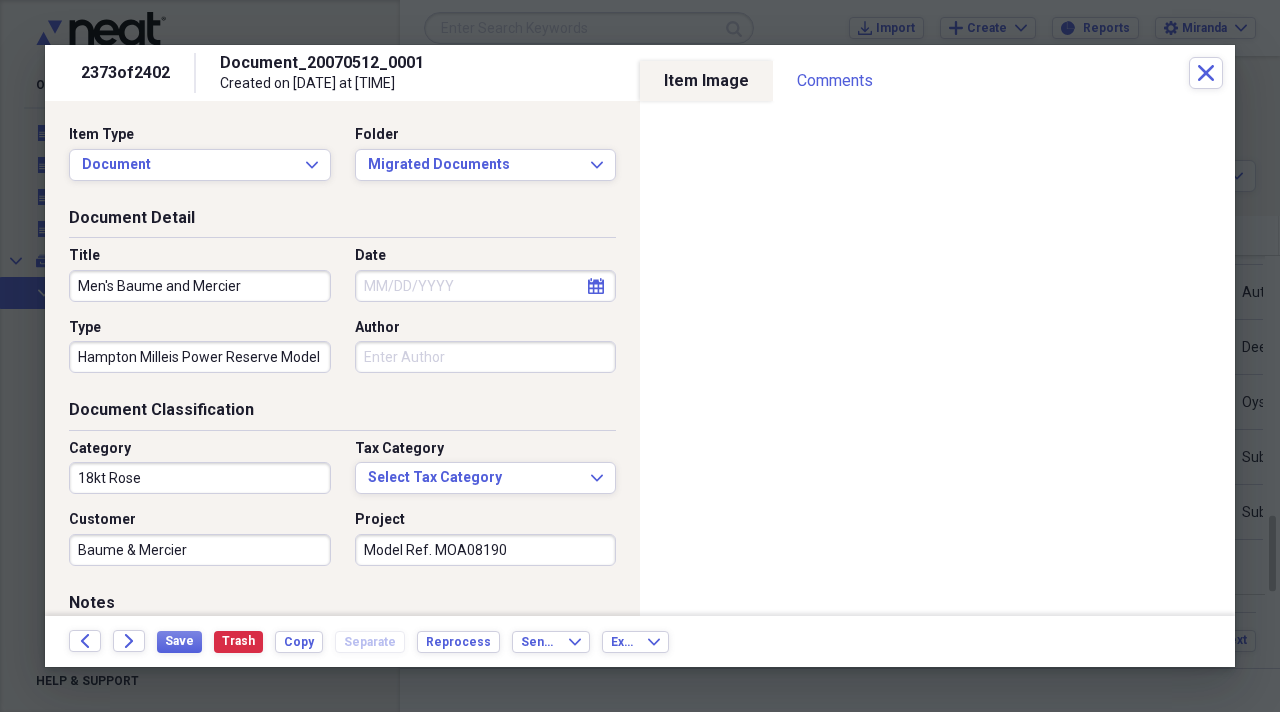 type on "Model Ref. MOA08190" 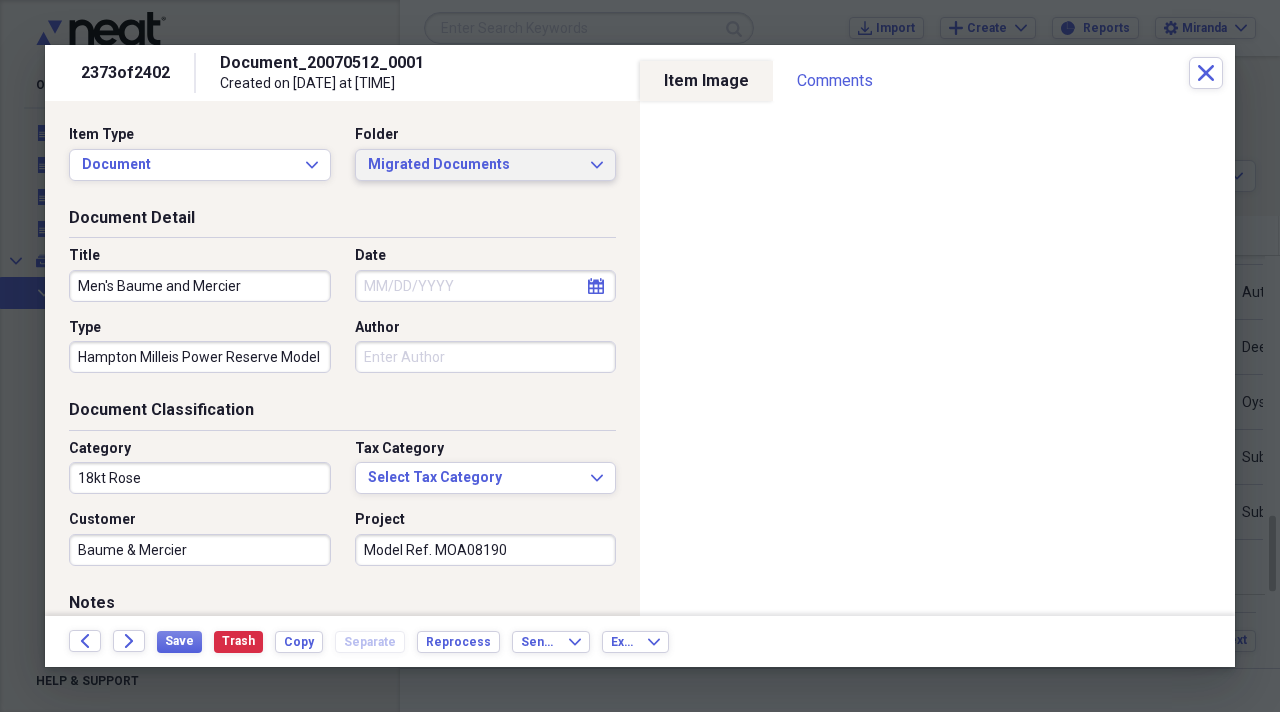 click on "Migrated Documents" at bounding box center (474, 165) 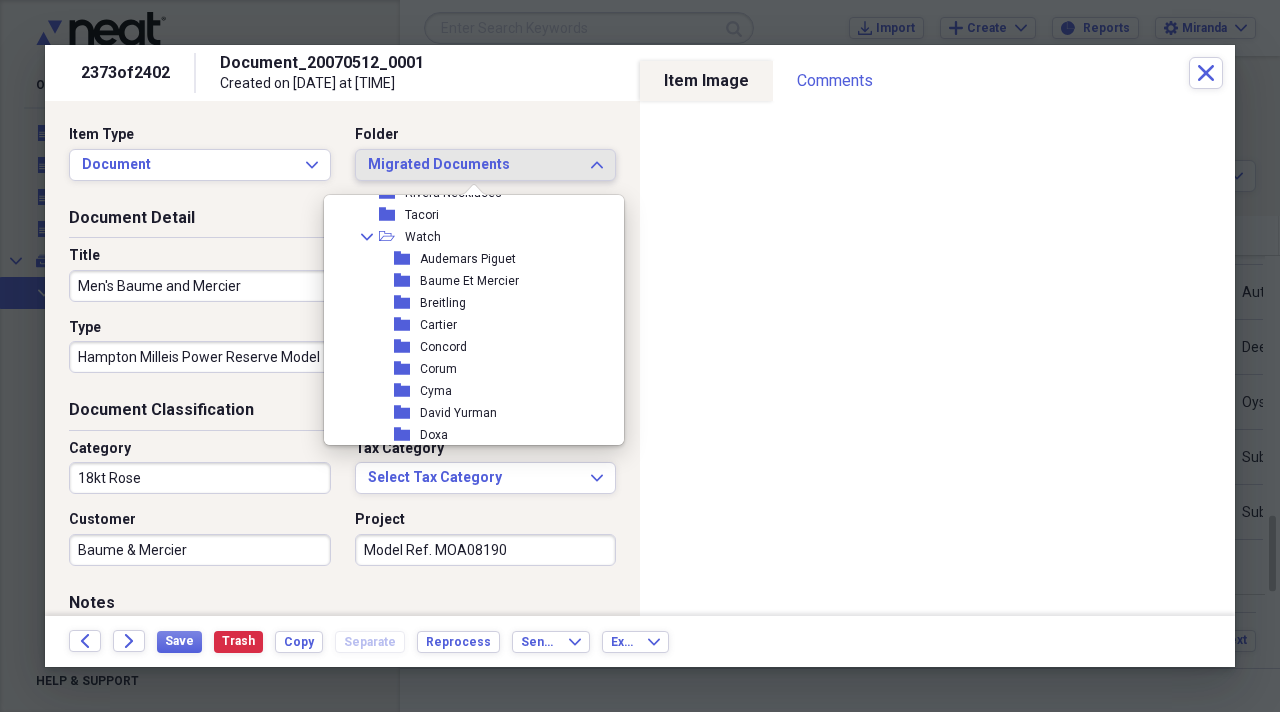 scroll, scrollTop: 2137, scrollLeft: 0, axis: vertical 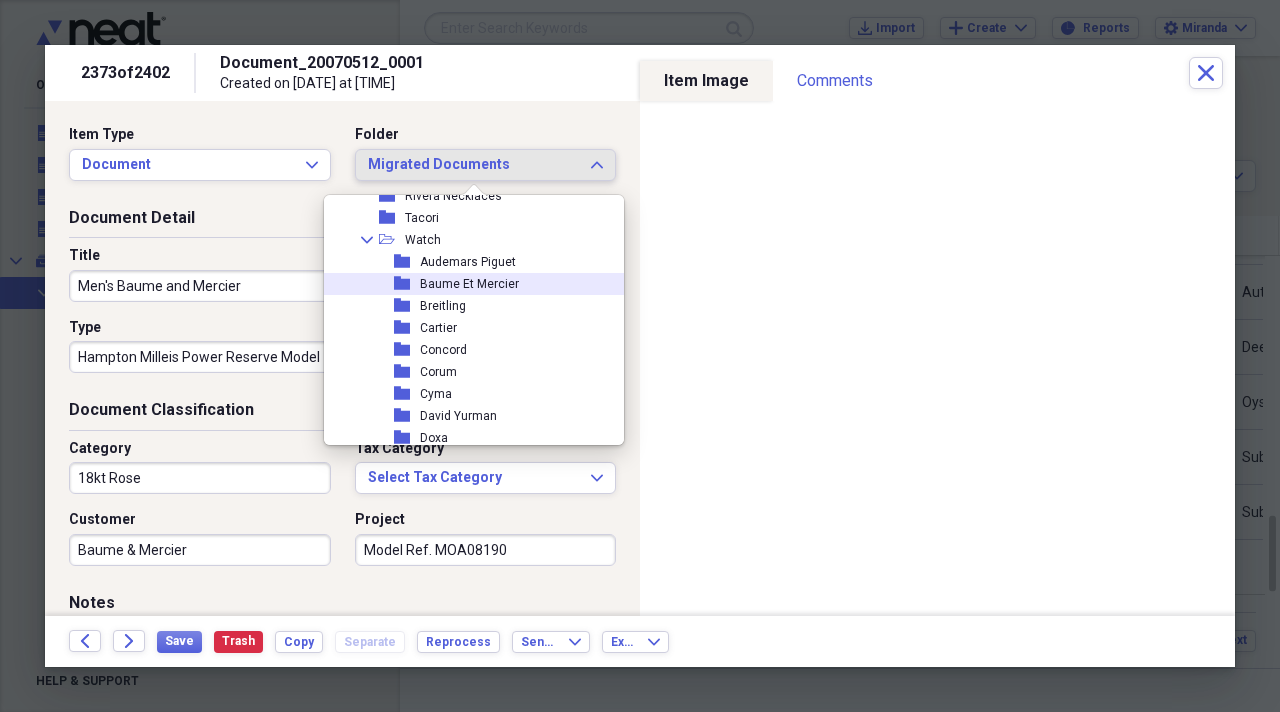 click on "Baume Et Mercier" at bounding box center [469, 284] 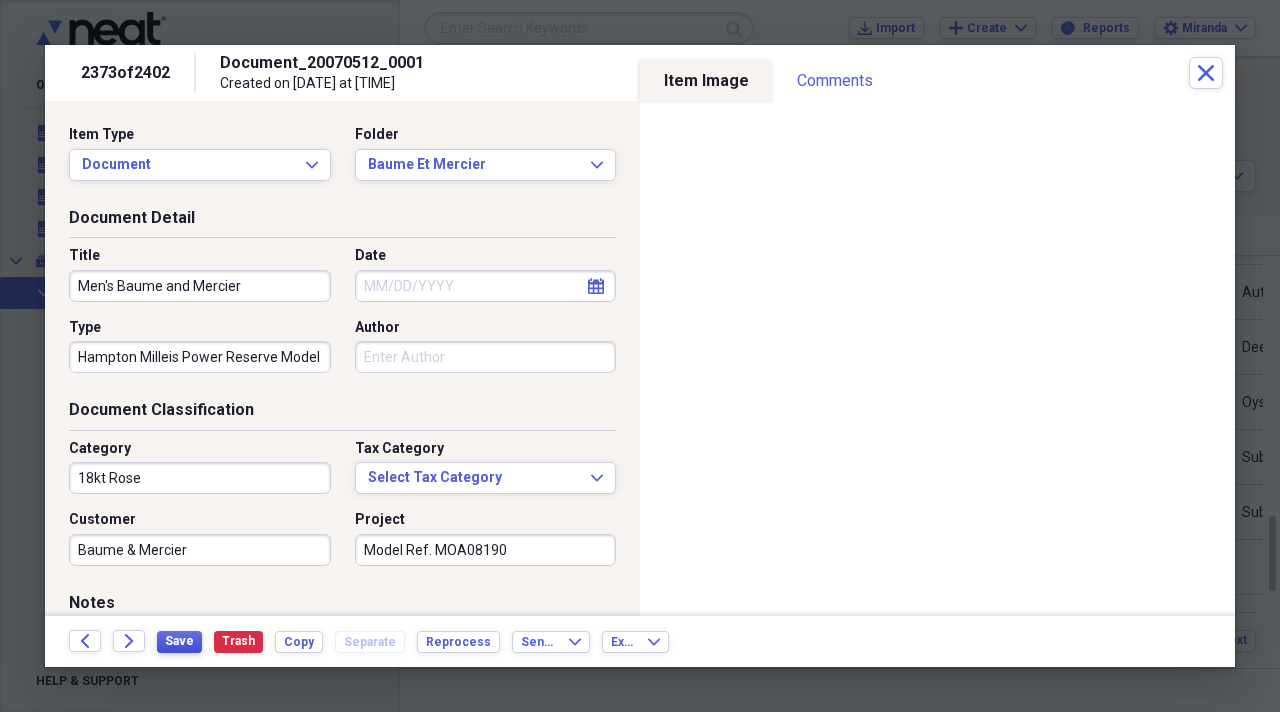 click on "Save" at bounding box center [179, 641] 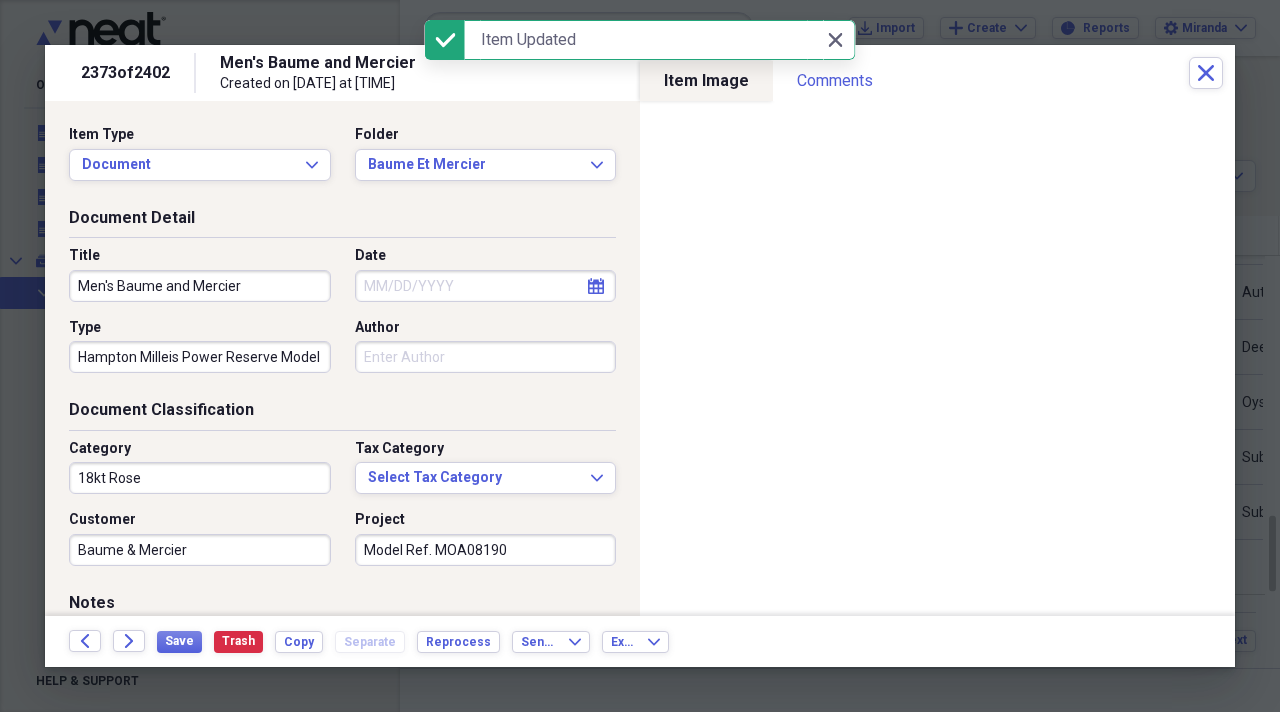 click on "Men's Baume and Mercier" at bounding box center [200, 286] 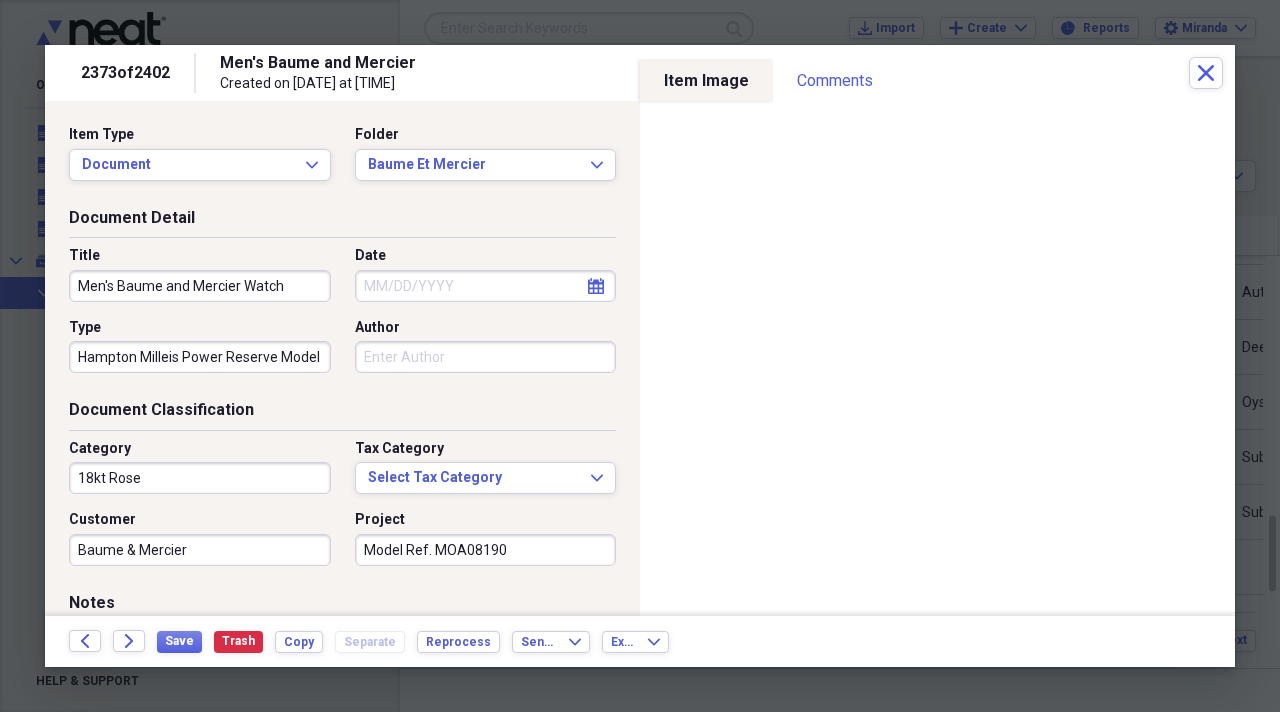 click on "Men's Baume and Mercier Watch" at bounding box center (200, 286) 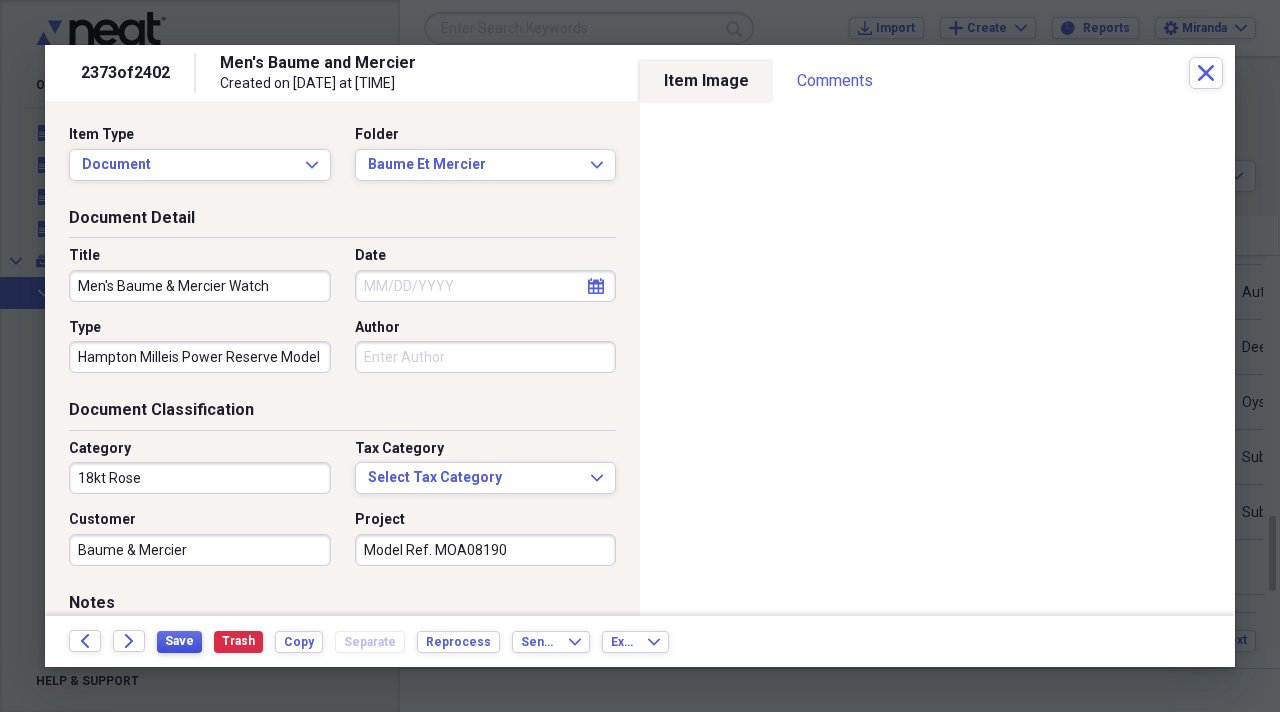 type on "Men's Baume & Mercier Watch" 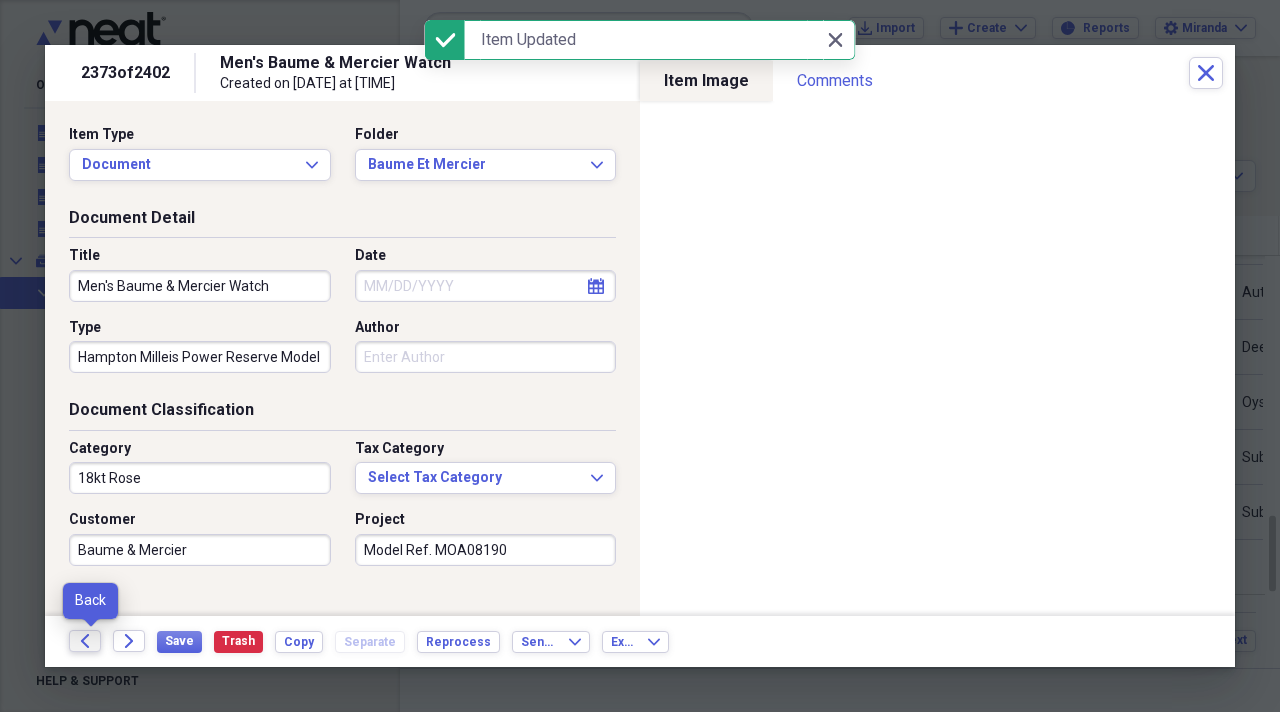 click on "Back" at bounding box center (85, 641) 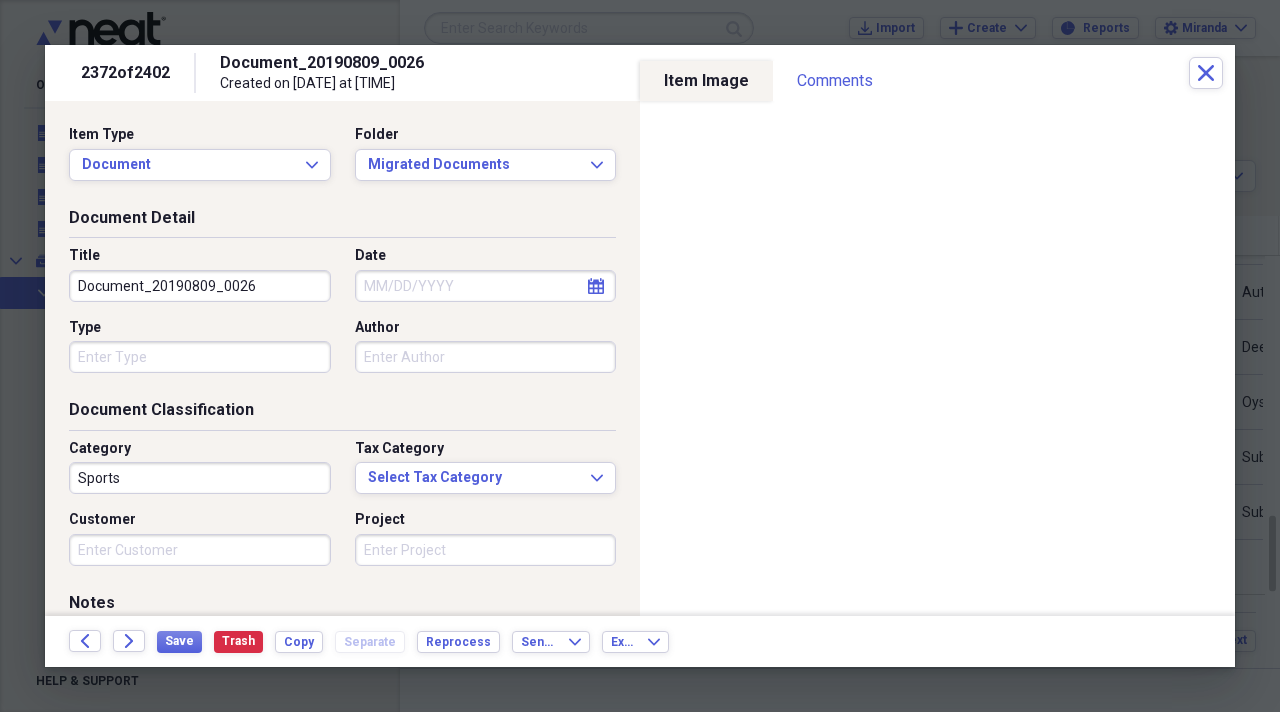 drag, startPoint x: 292, startPoint y: 279, endPoint x: 0, endPoint y: 197, distance: 303.29523 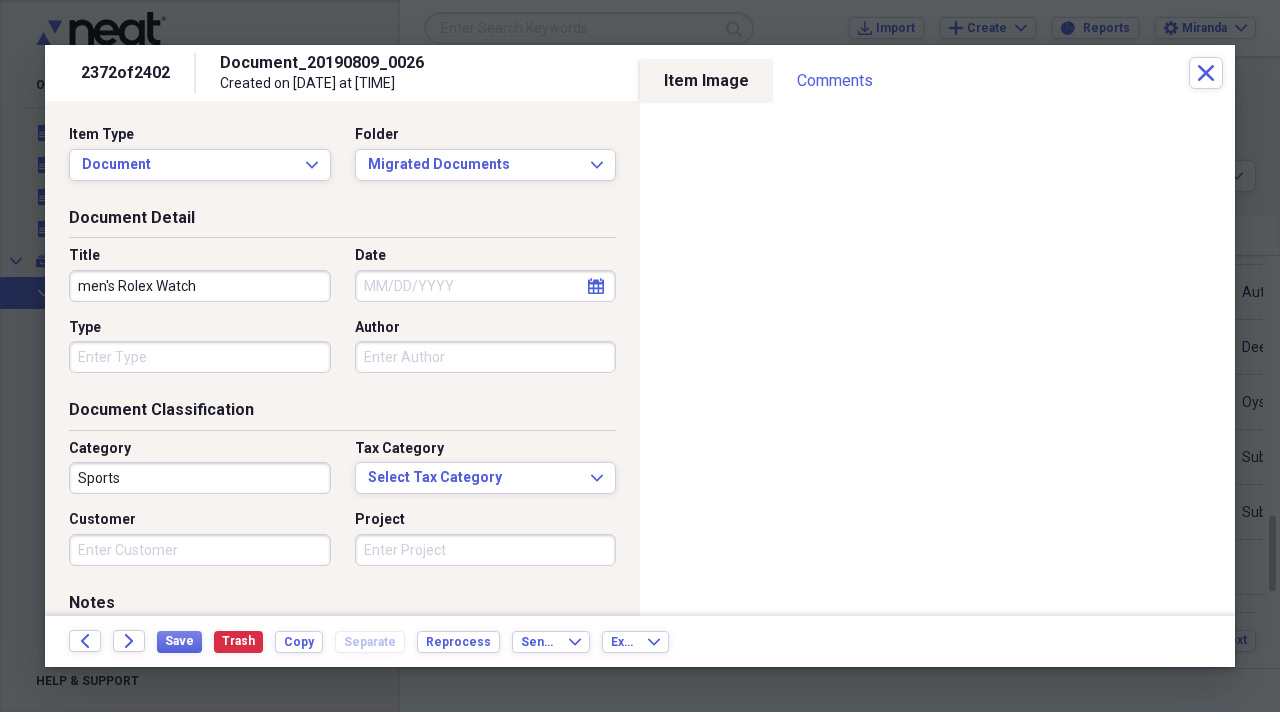 click on "men's Rolex Watch" at bounding box center [200, 286] 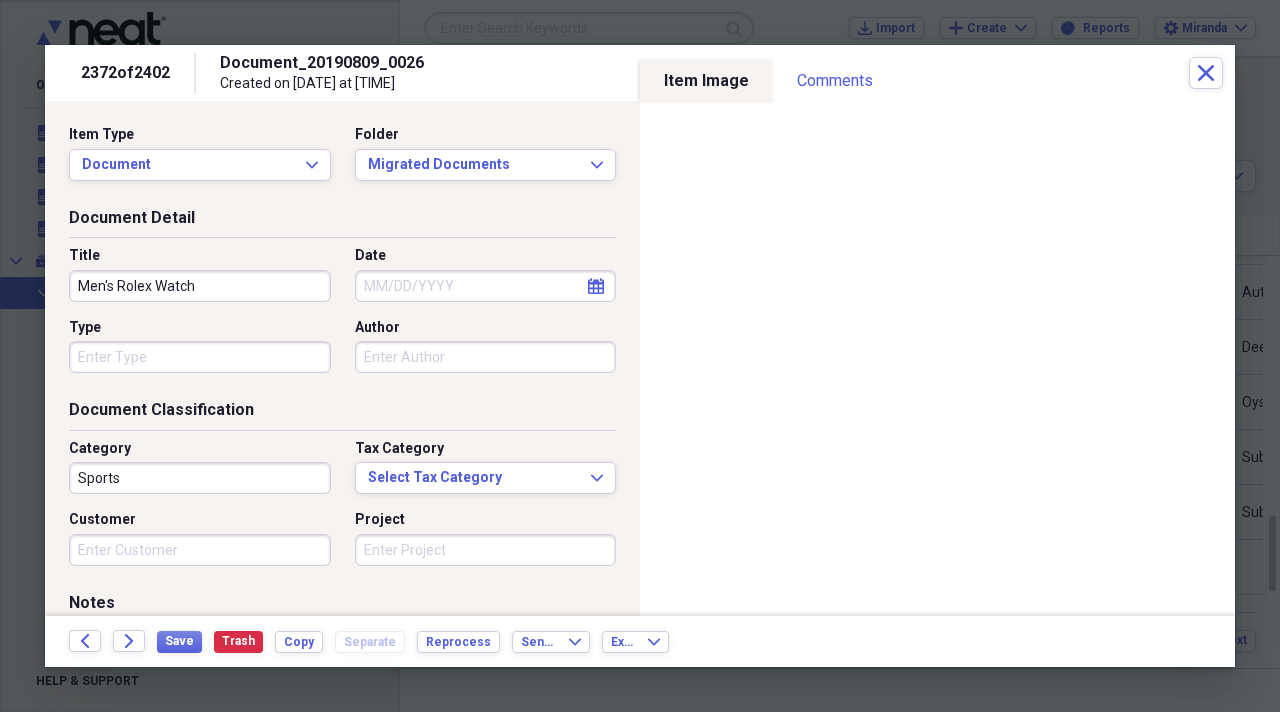 type on "Men's Rolex Watch" 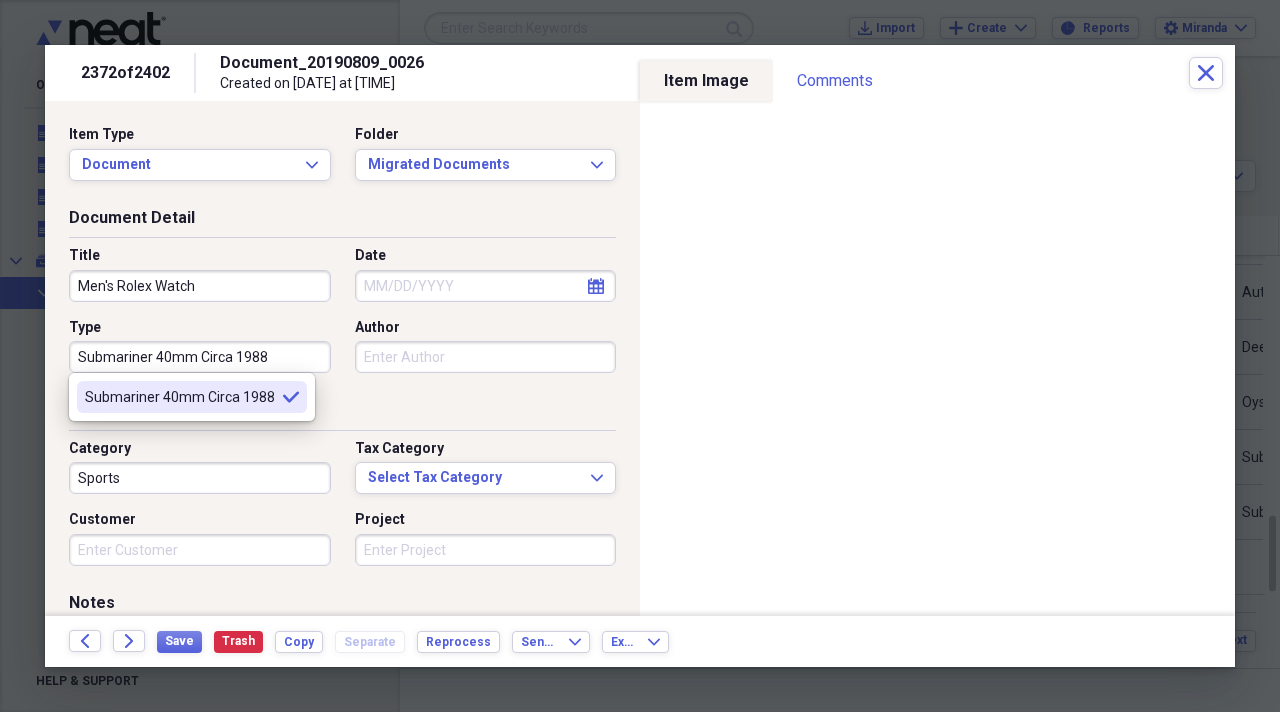 type on "Submariner 40mm Circa 1988" 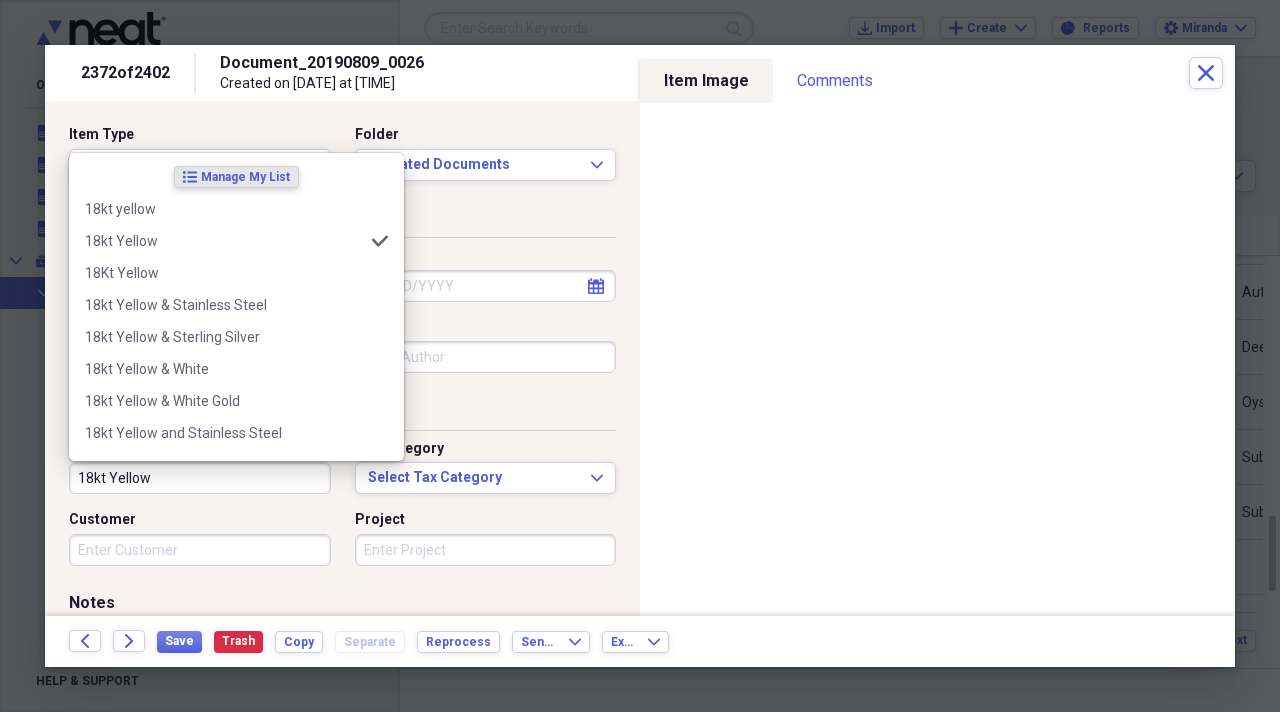 type on "18kt Yellow" 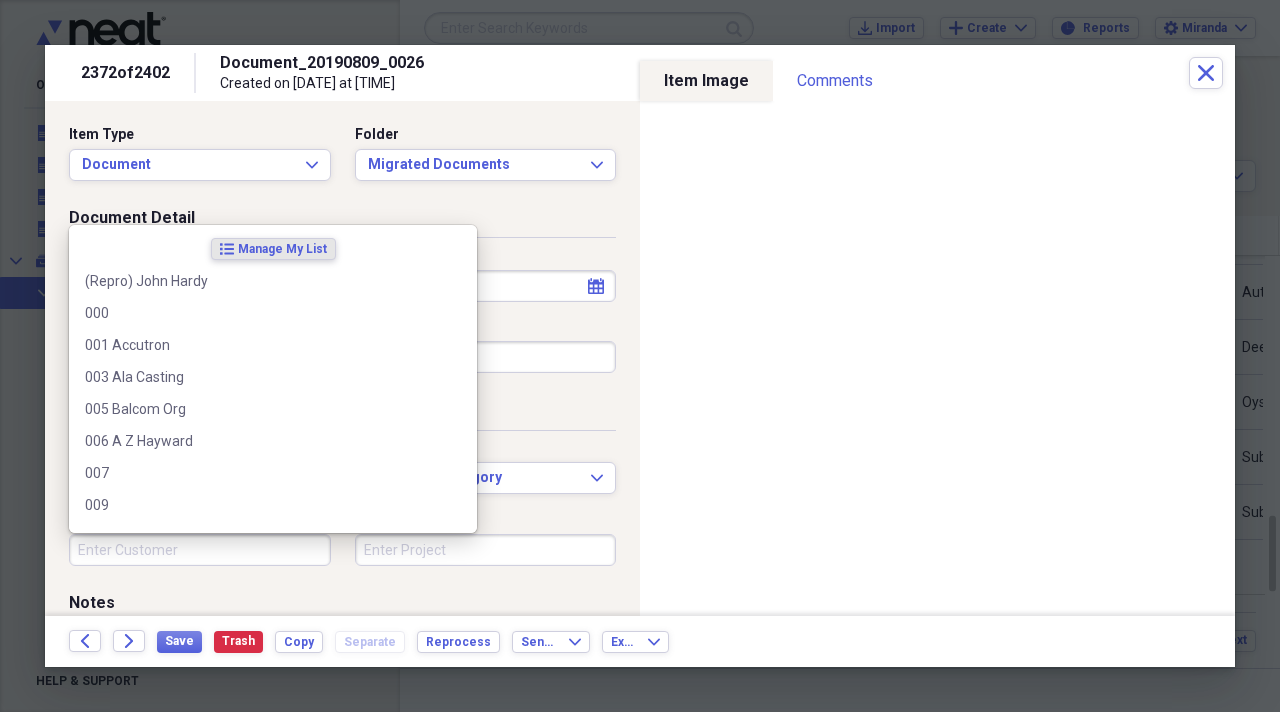 click on "Customer" at bounding box center (200, 550) 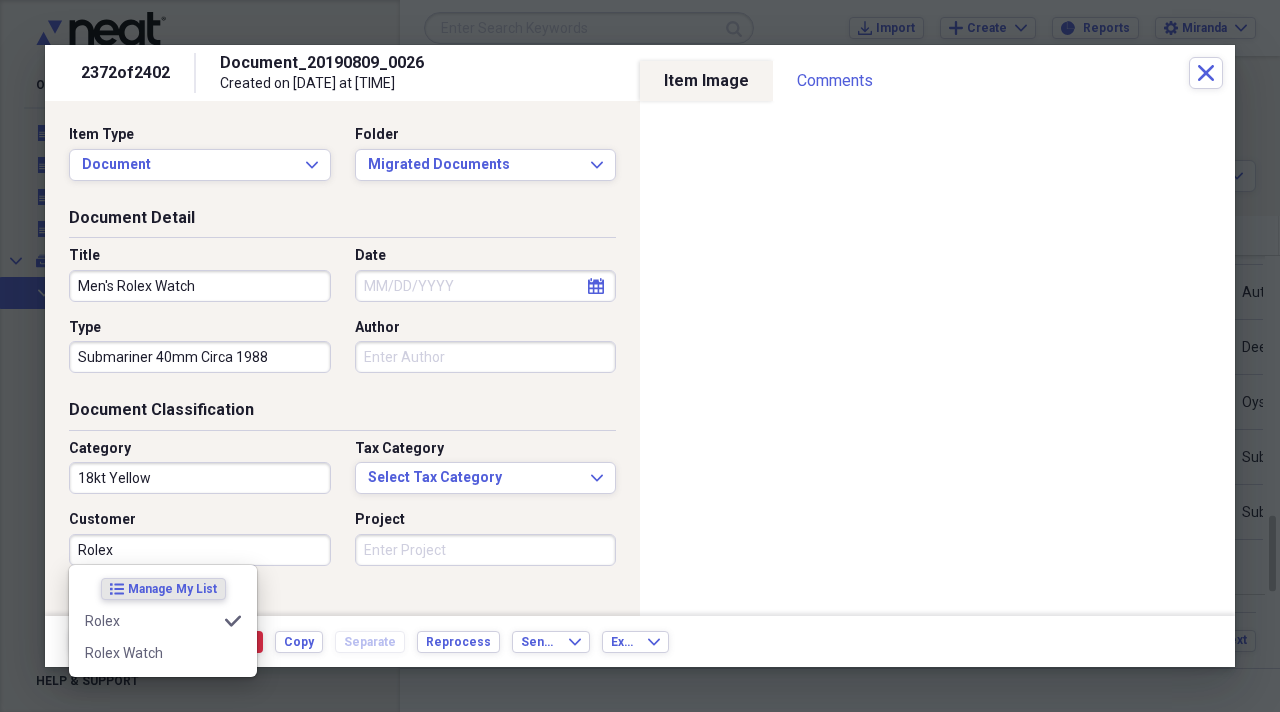 type on "Rolex" 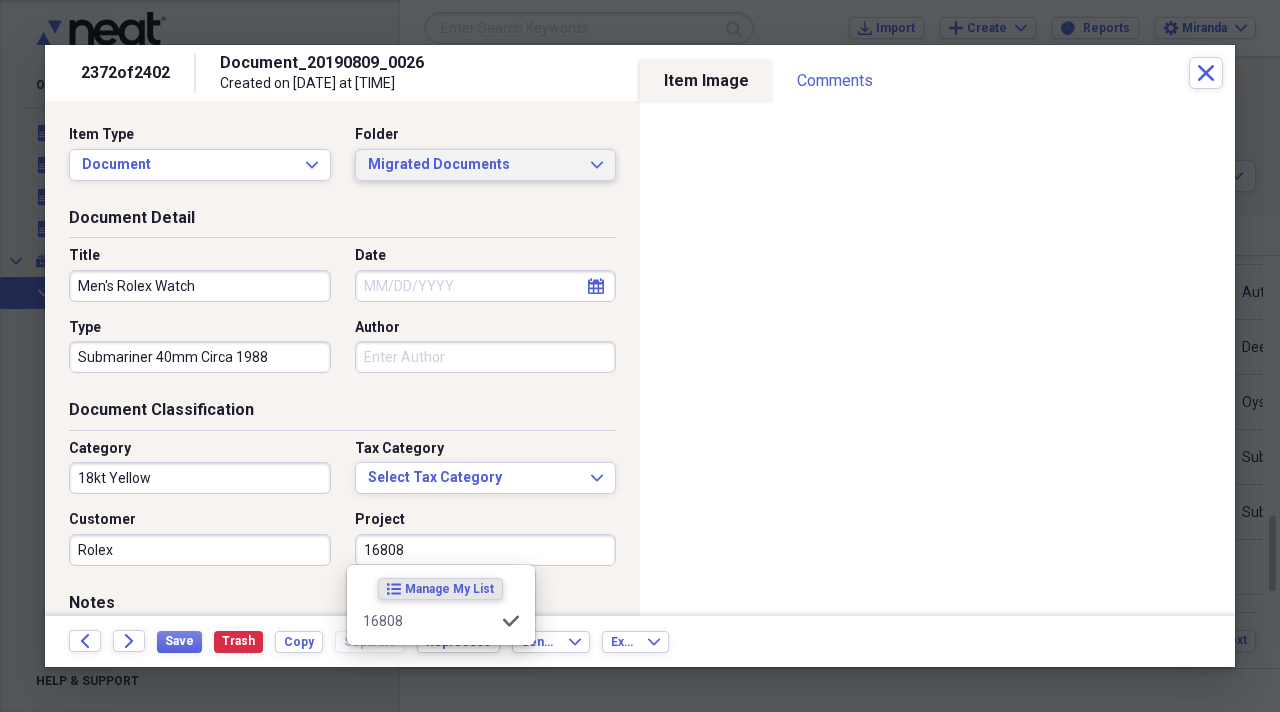 type on "16808" 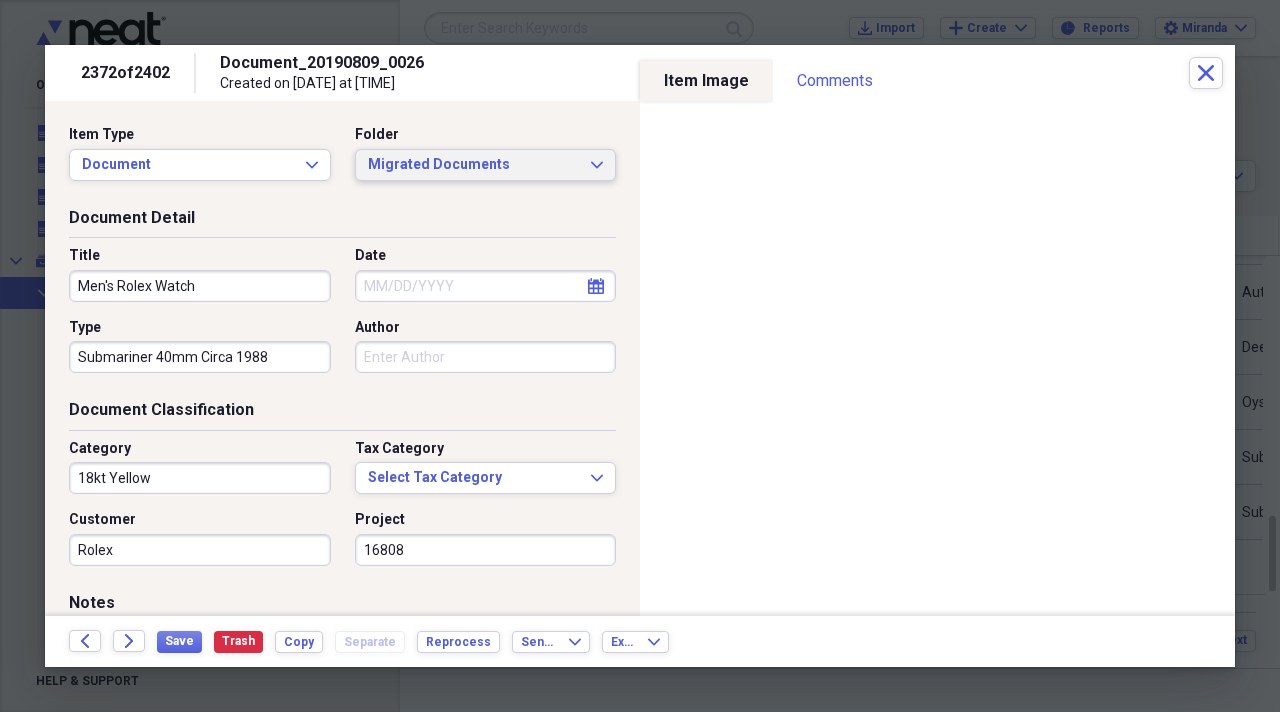click on "Migrated Documents" at bounding box center [474, 165] 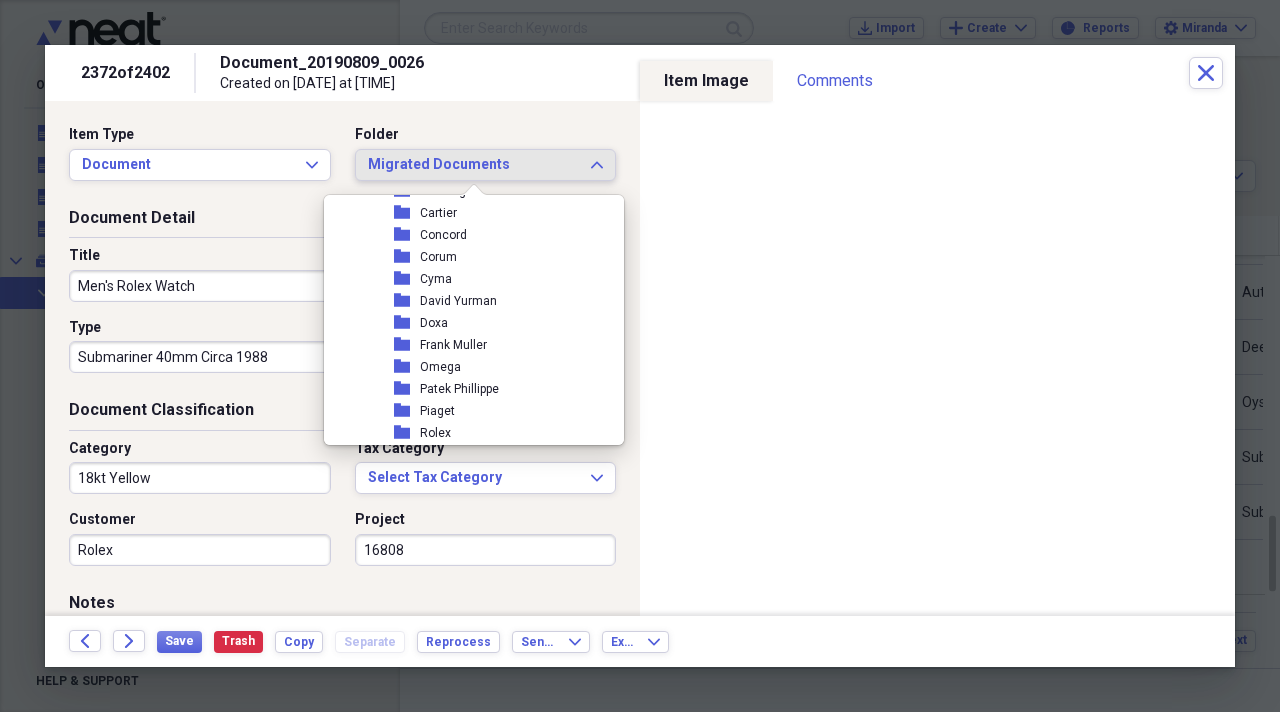 scroll, scrollTop: 2400, scrollLeft: 0, axis: vertical 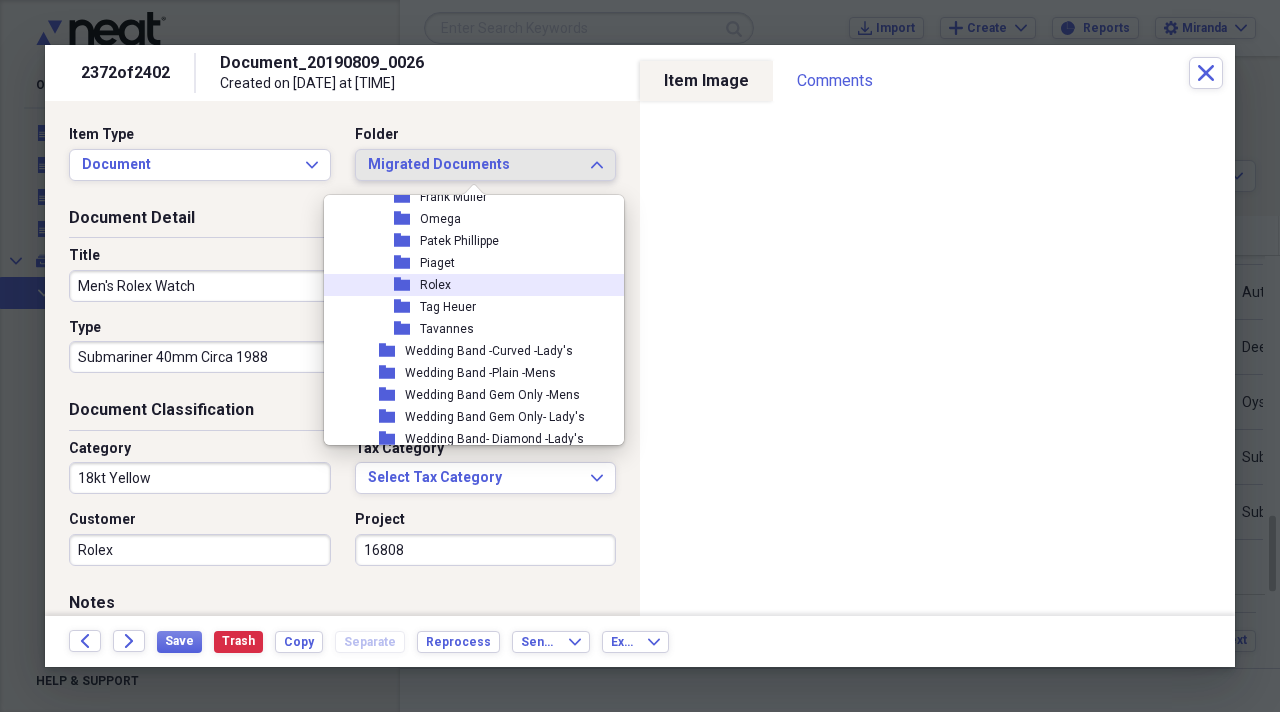 click on "folder Rolex" at bounding box center [466, 285] 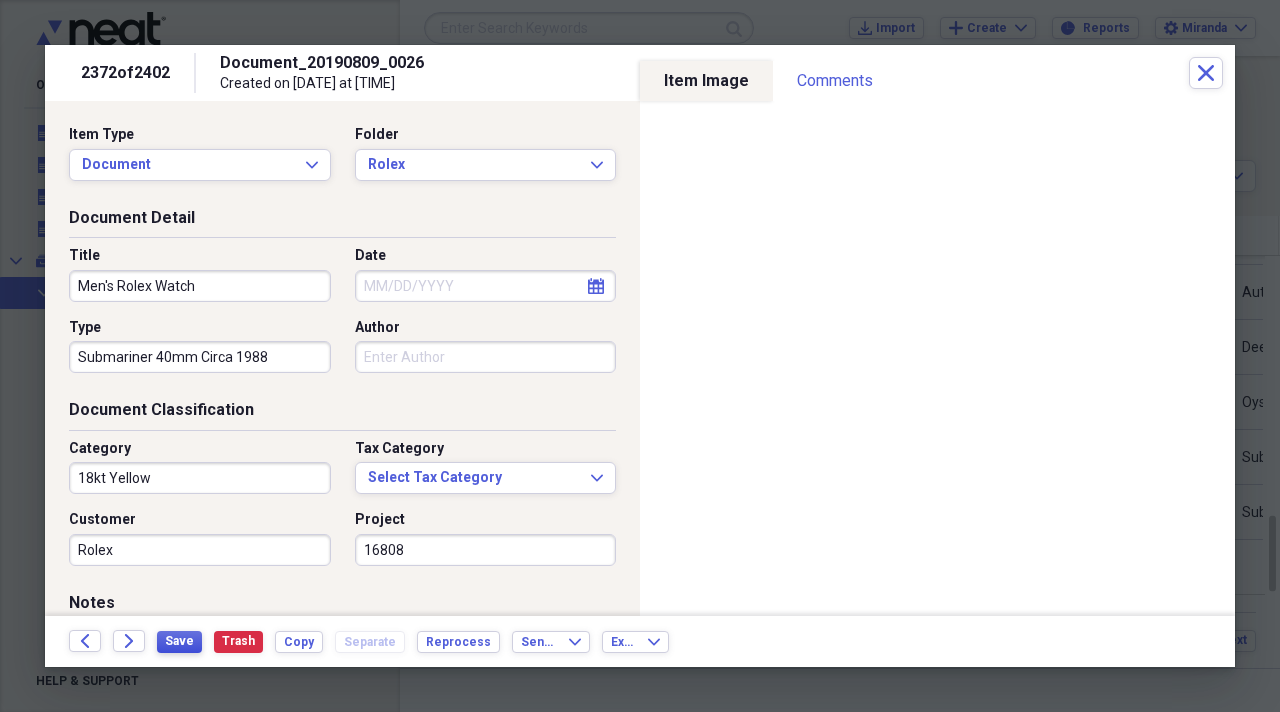 click on "Save" at bounding box center [179, 641] 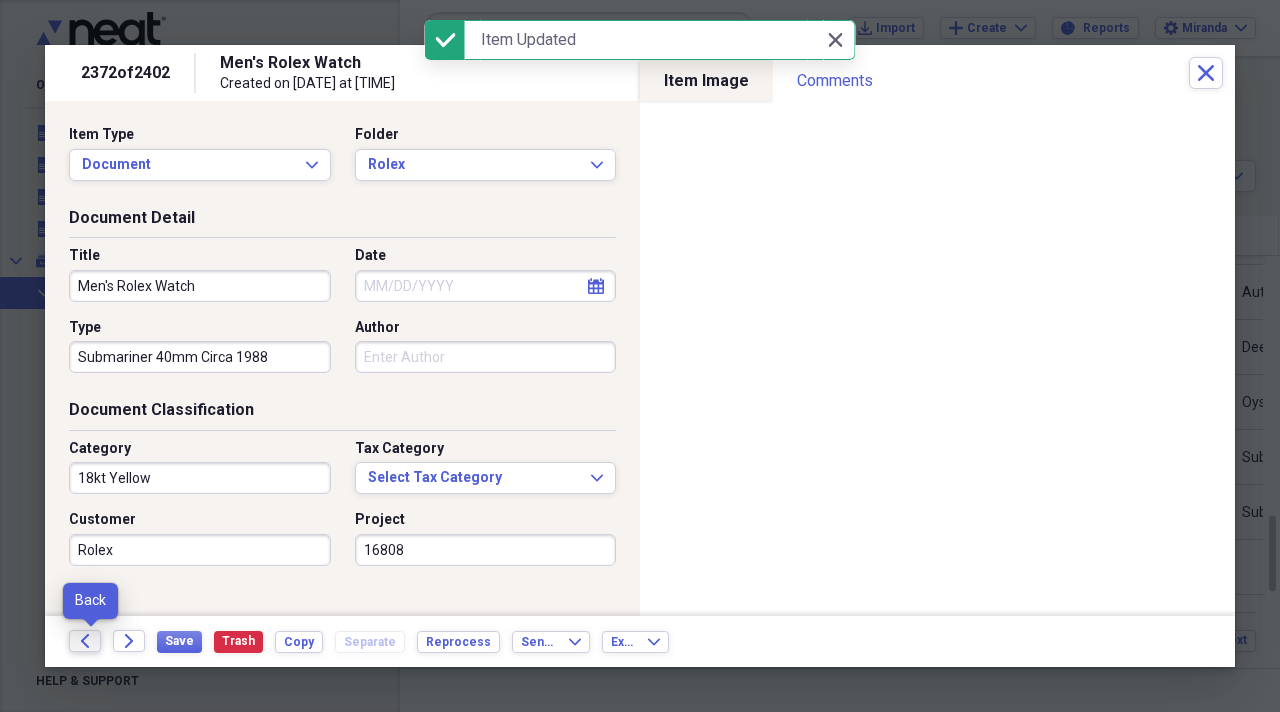 click on "Back" at bounding box center [85, 641] 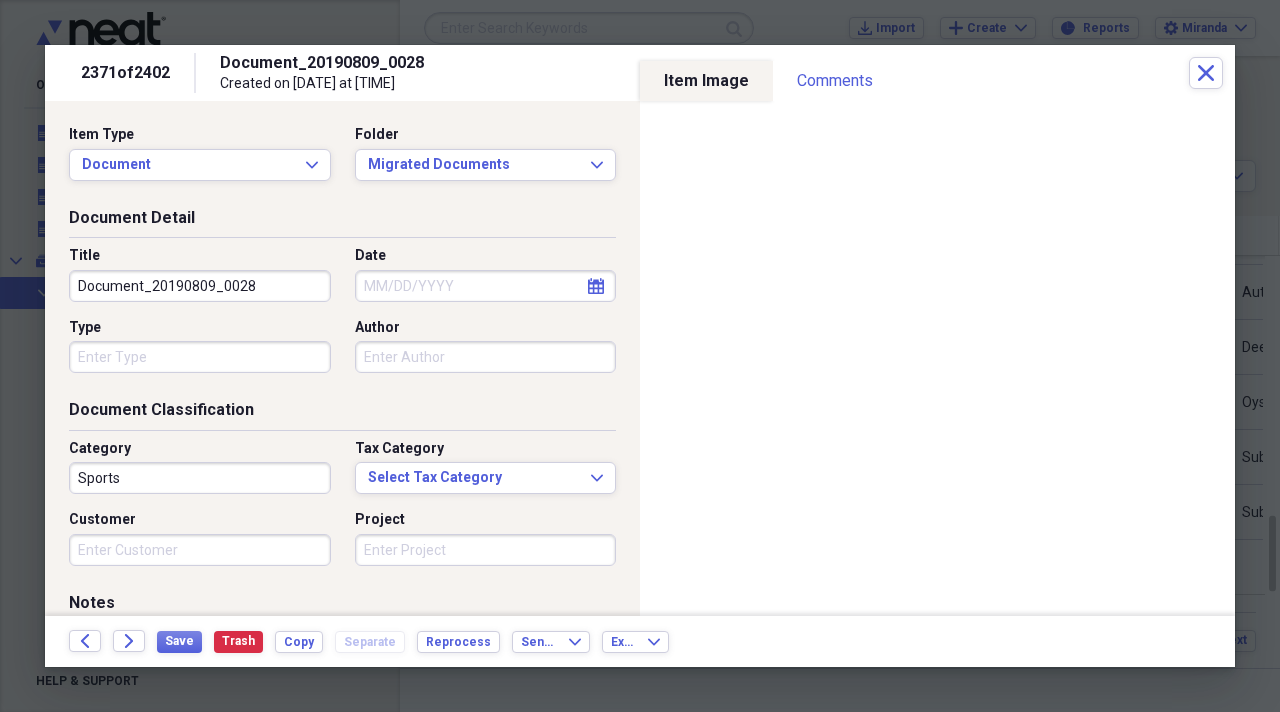 drag, startPoint x: 248, startPoint y: 285, endPoint x: 0, endPoint y: 193, distance: 264.51465 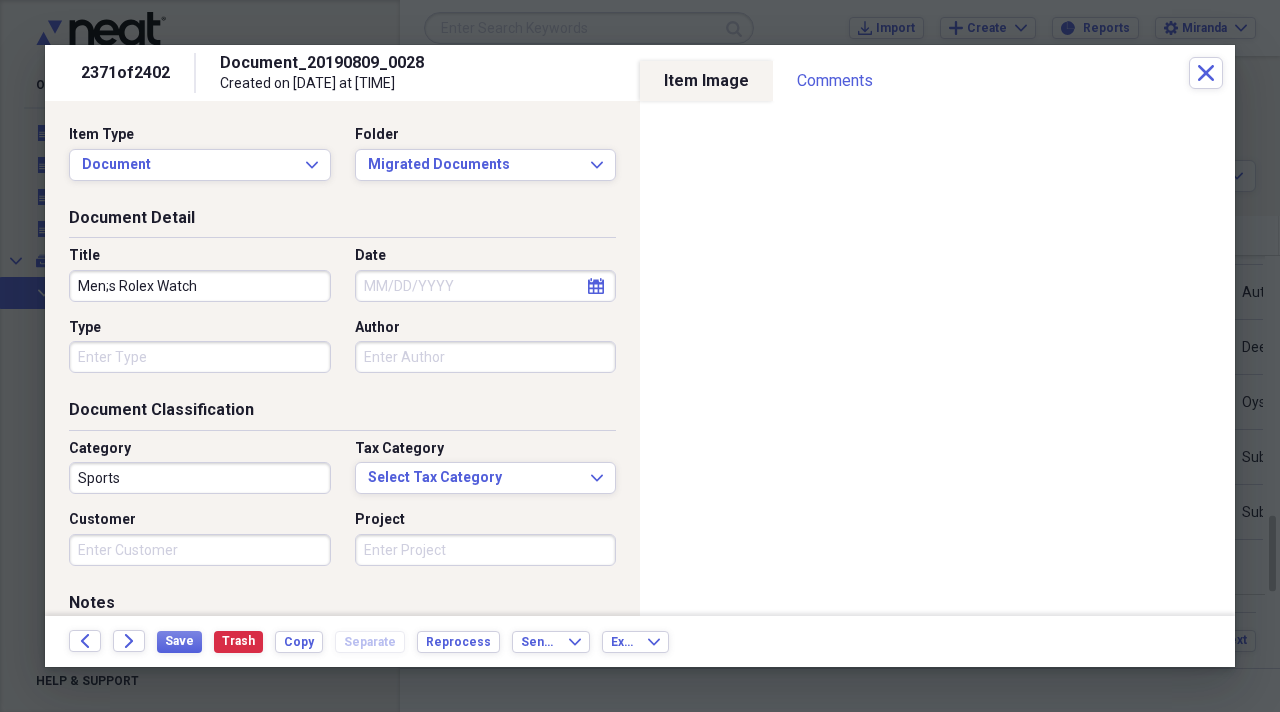 click on "Men;s Rolex Watch" at bounding box center [200, 286] 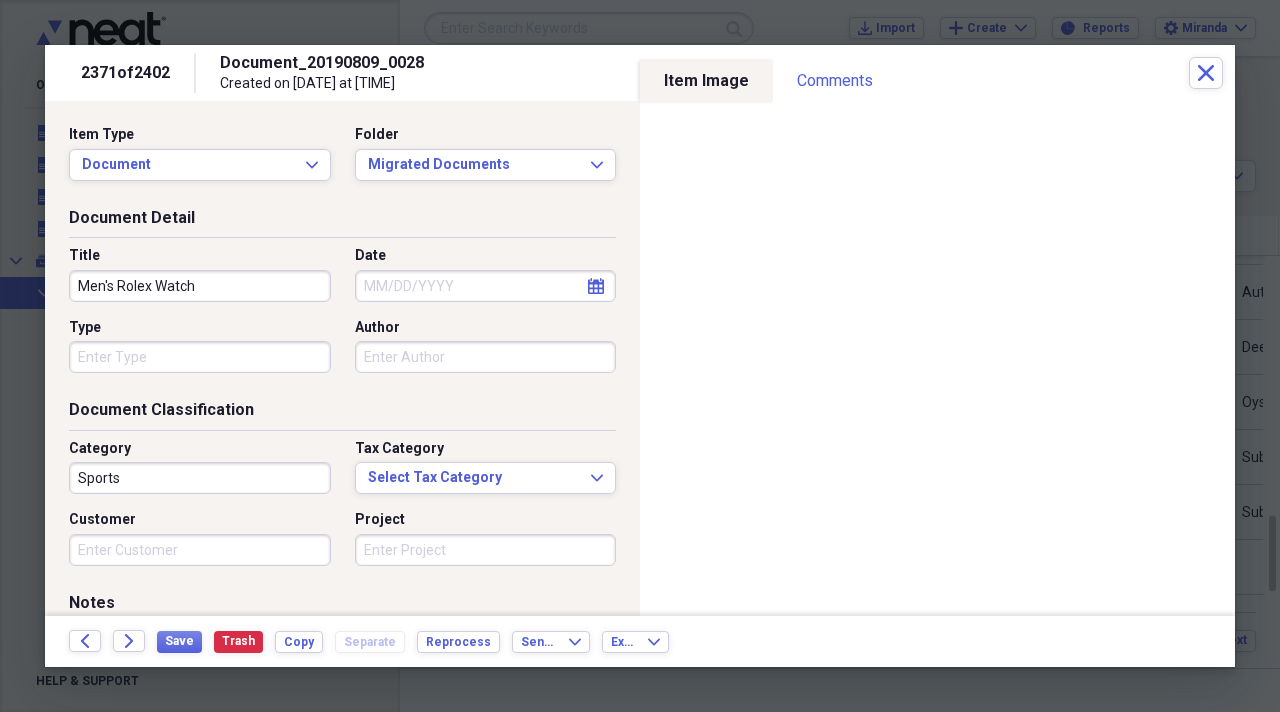 type on "Men's Rolex Watch" 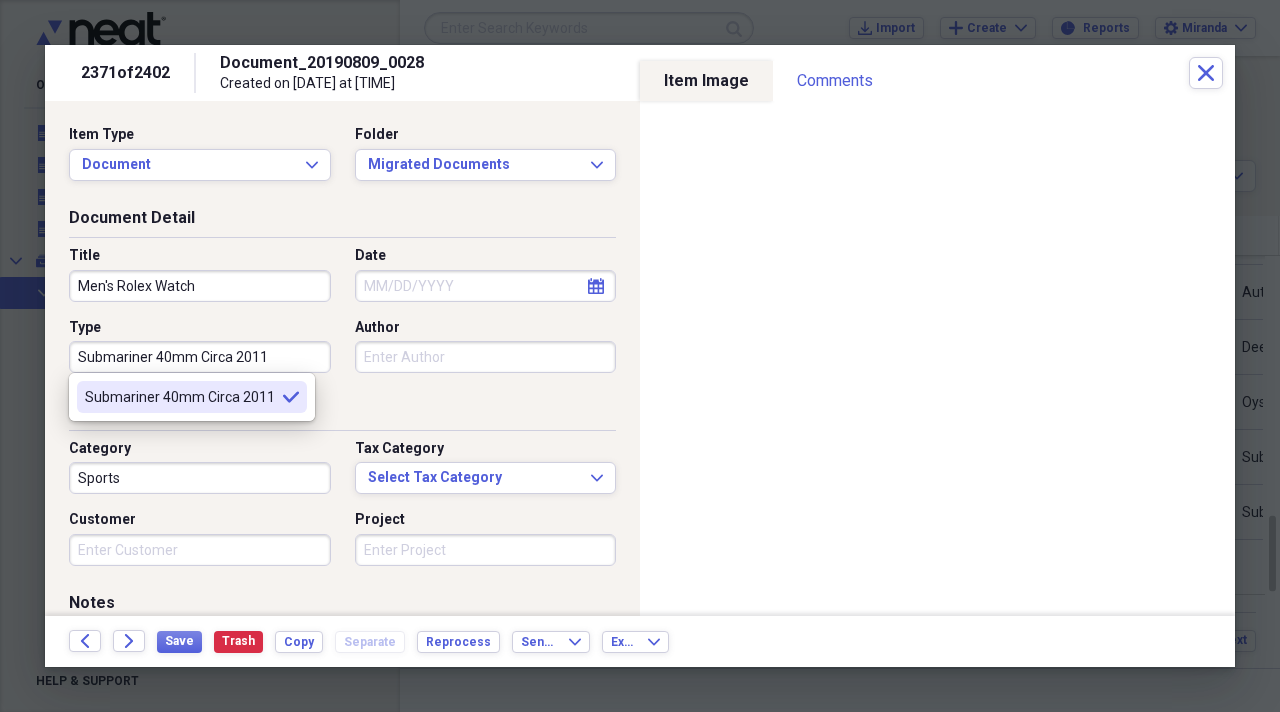 type on "Submariner 40mm Circa 2011" 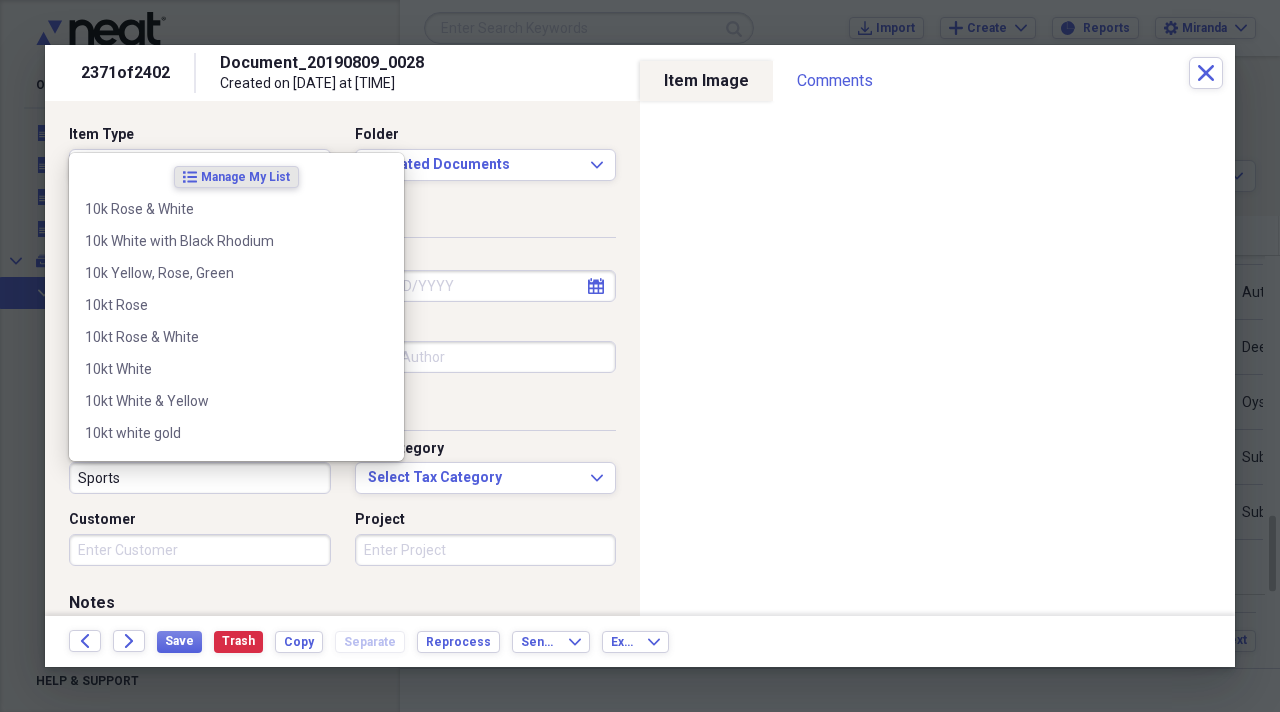 click on "Sports" at bounding box center (200, 478) 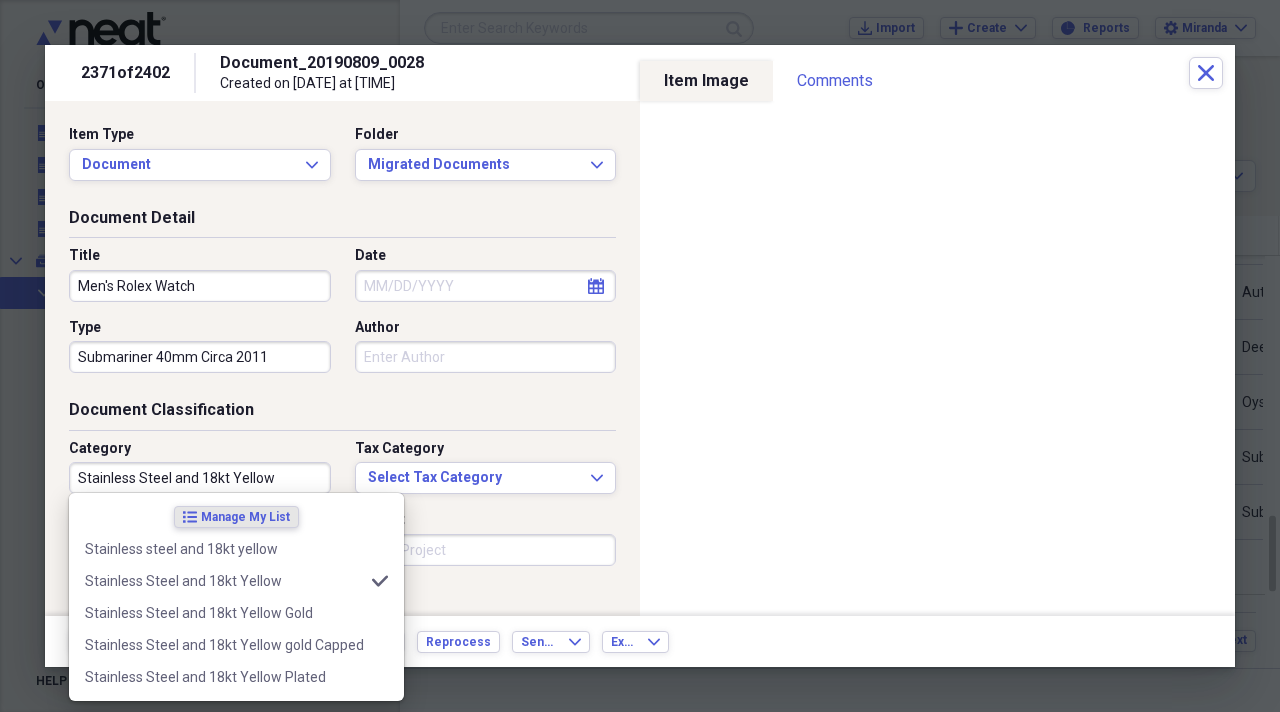 type on "Stainless Steel and 18kt Yellow" 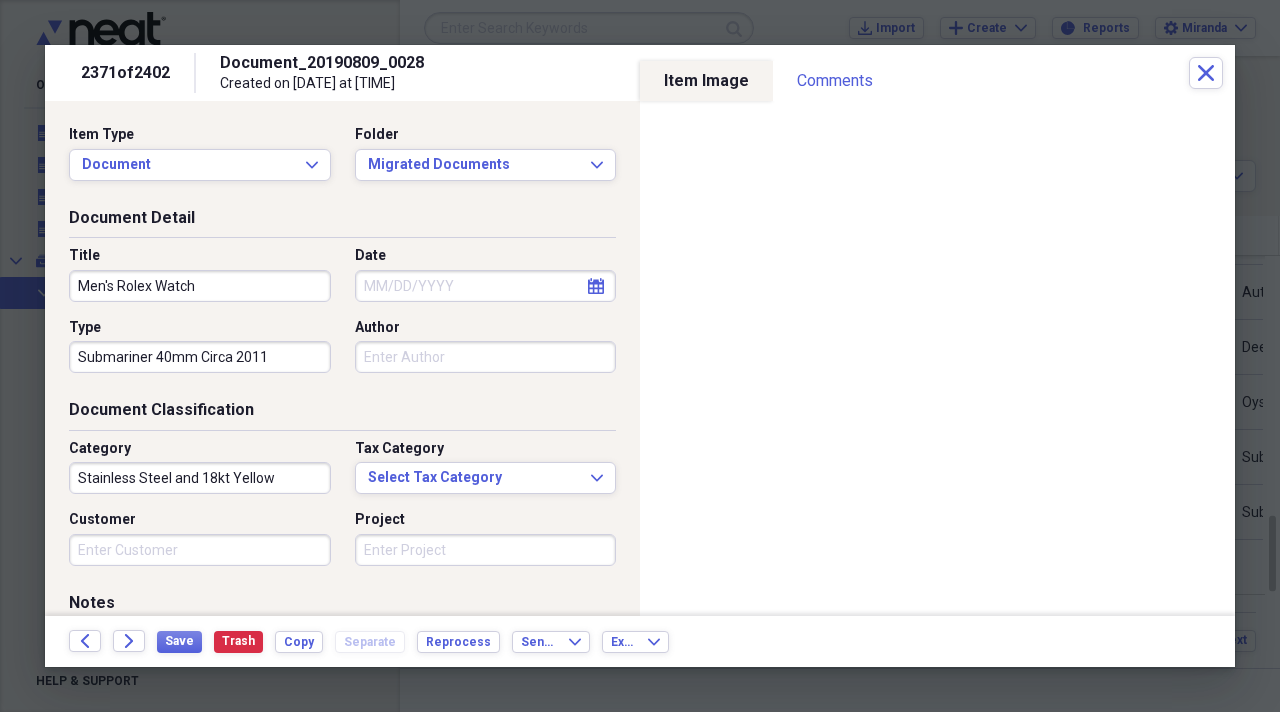 click on "Category" at bounding box center (200, 449) 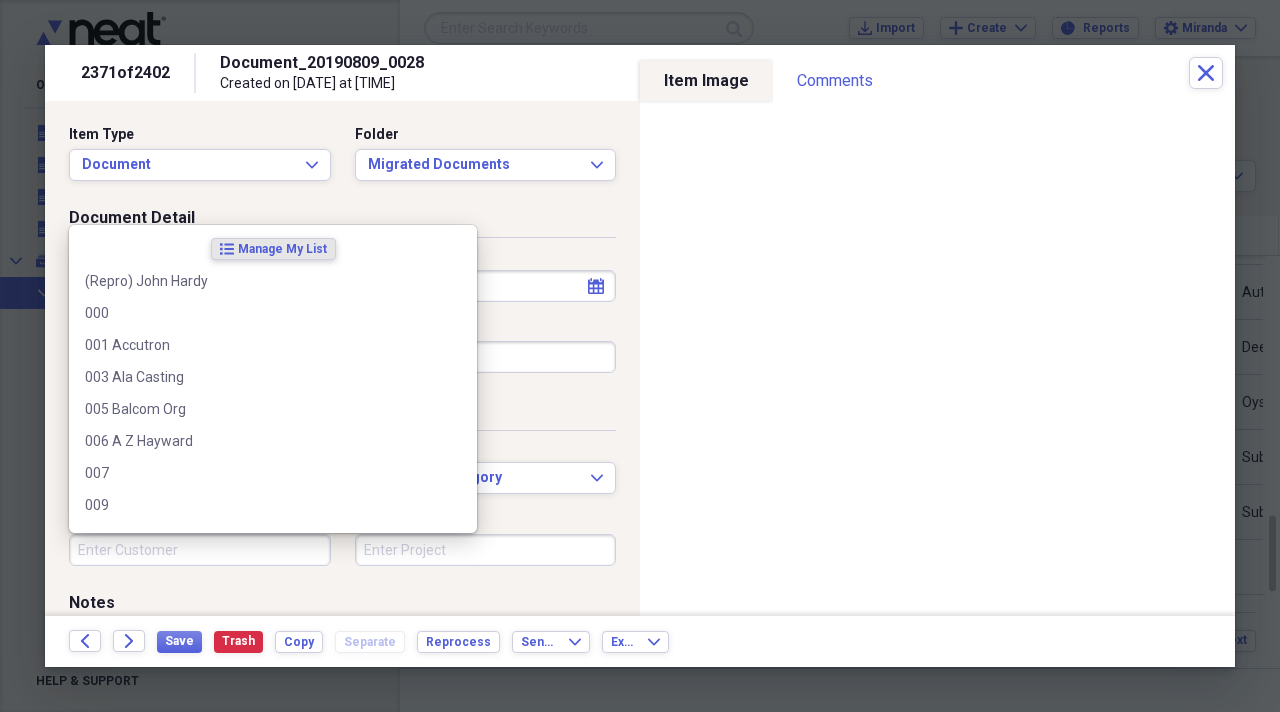 click on "Customer" at bounding box center (200, 550) 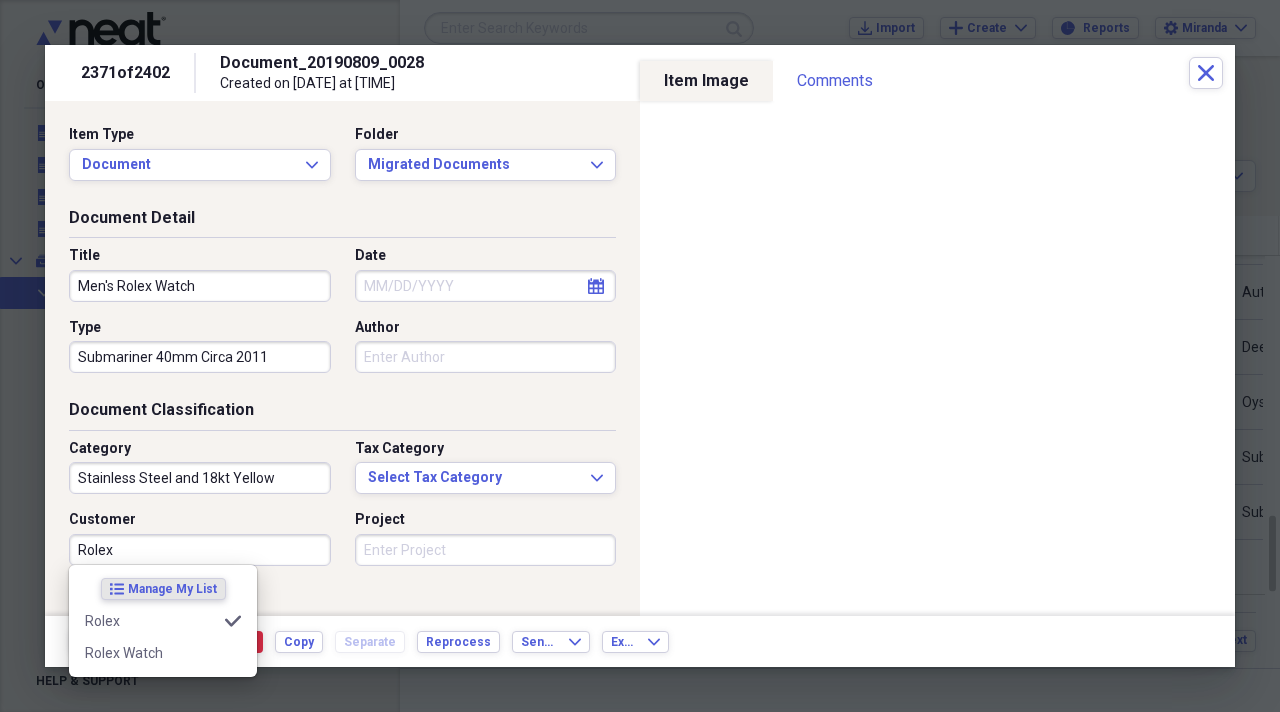 type on "Rolex" 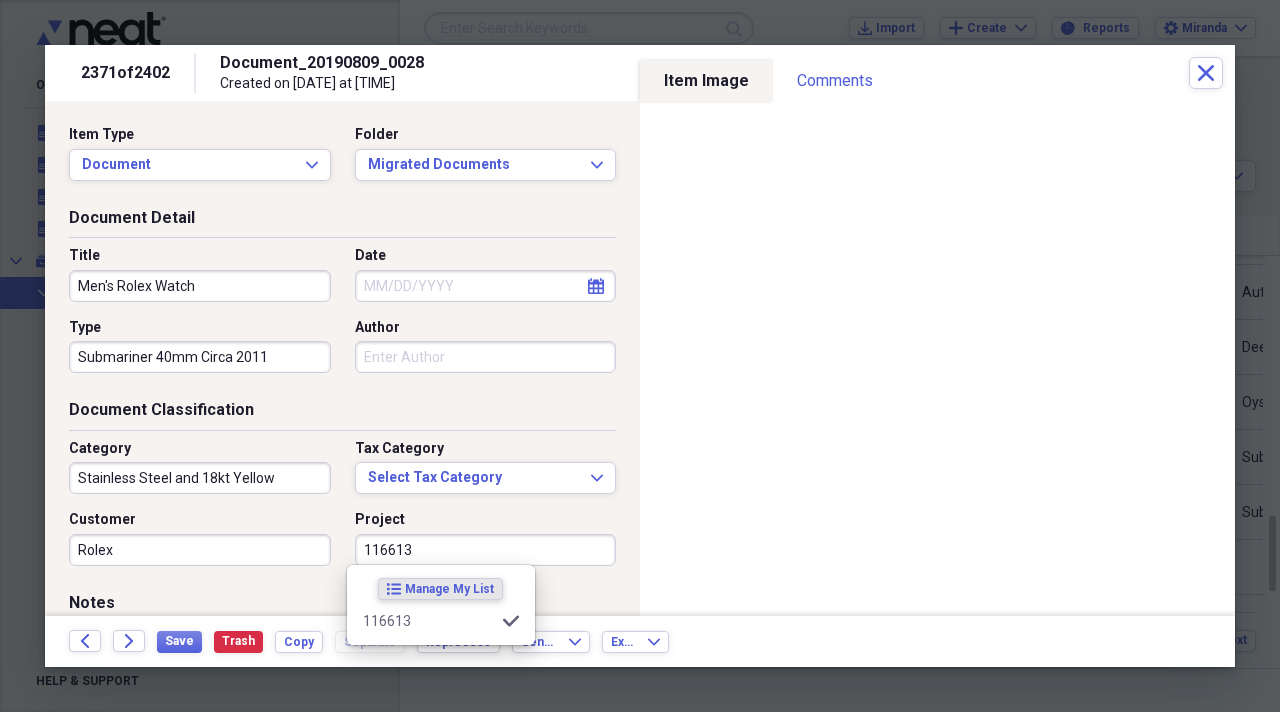 type on "116613" 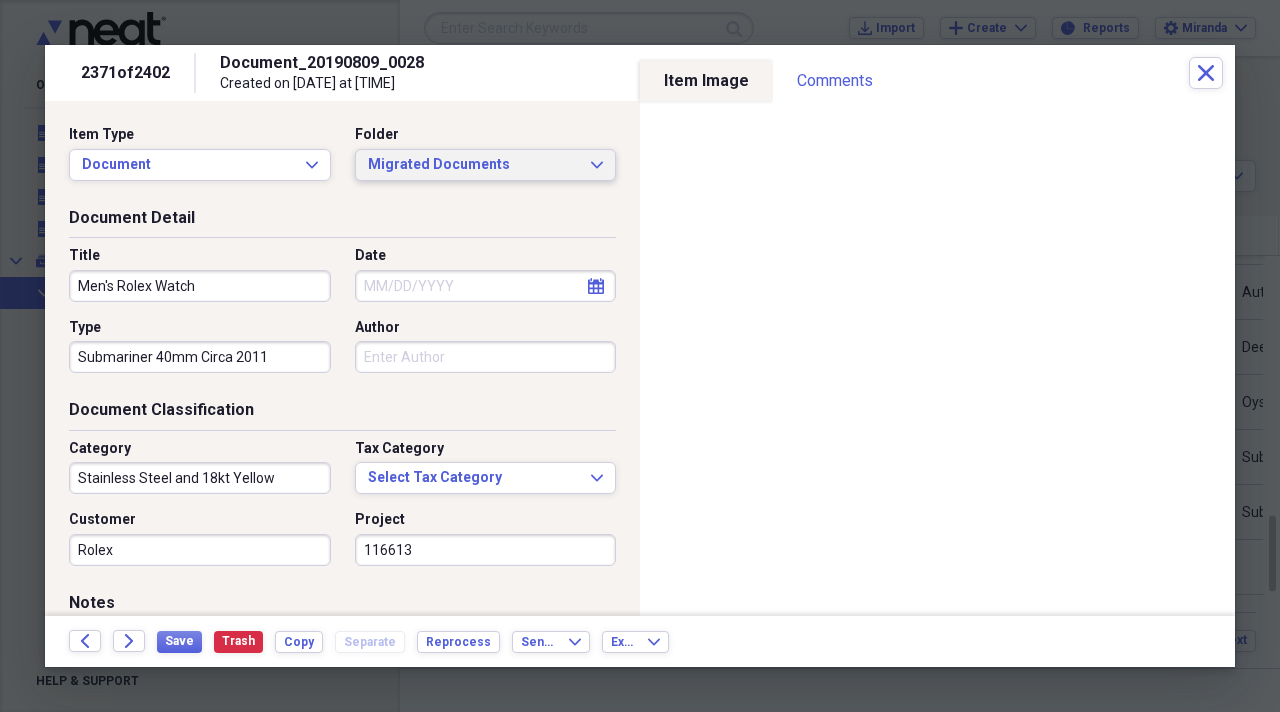 click on "Folder Migrated Documents Expand" at bounding box center [480, 153] 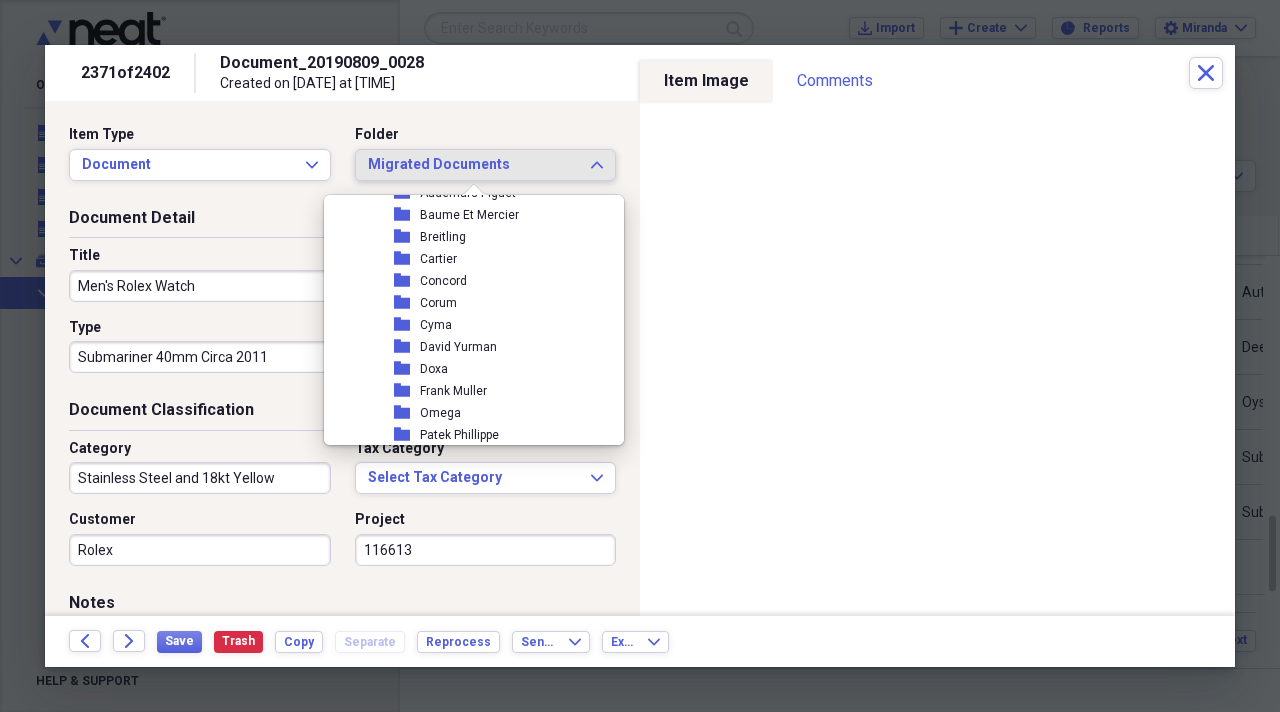 scroll, scrollTop: 2400, scrollLeft: 0, axis: vertical 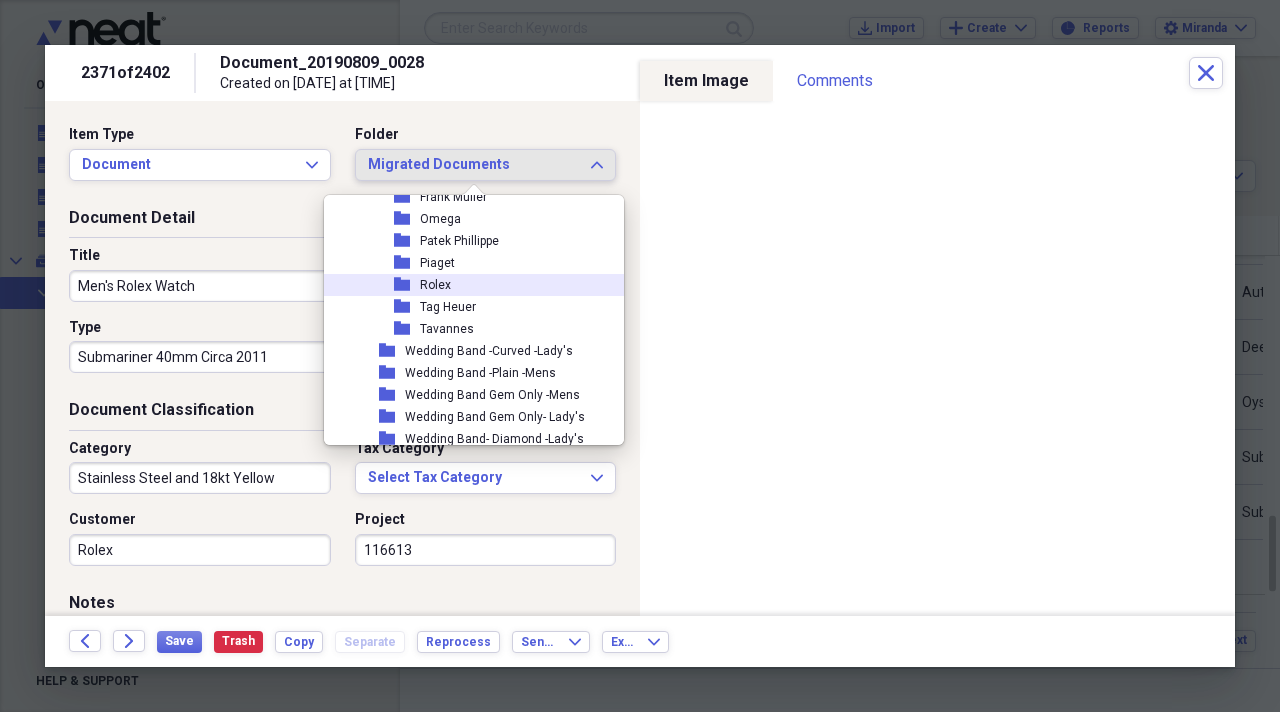 click on "folder Rolex" at bounding box center (466, 285) 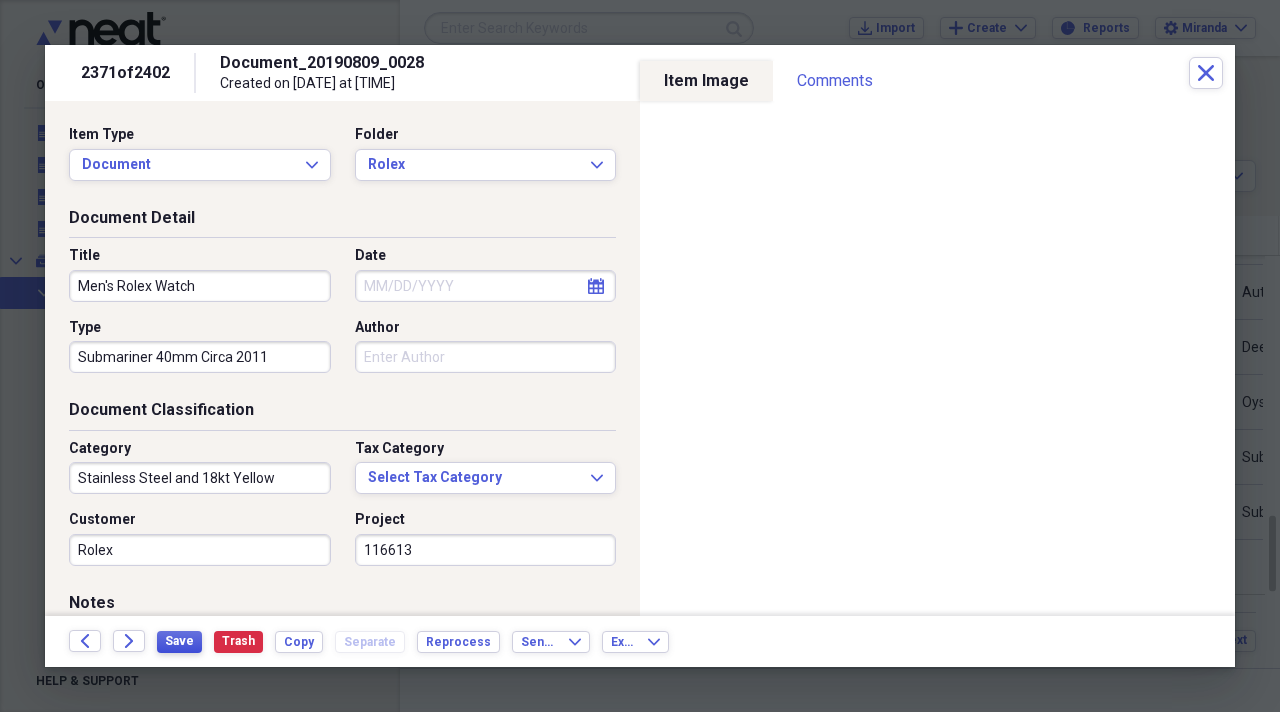 click on "Save" at bounding box center [179, 641] 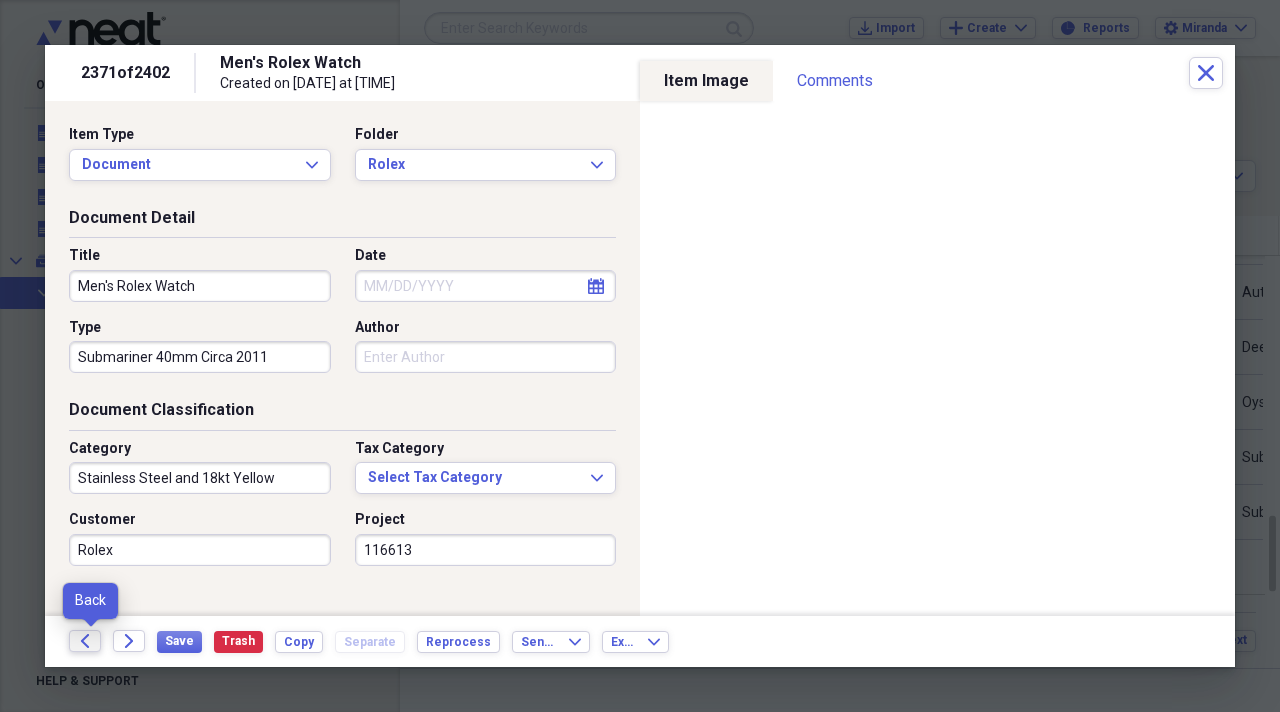 click 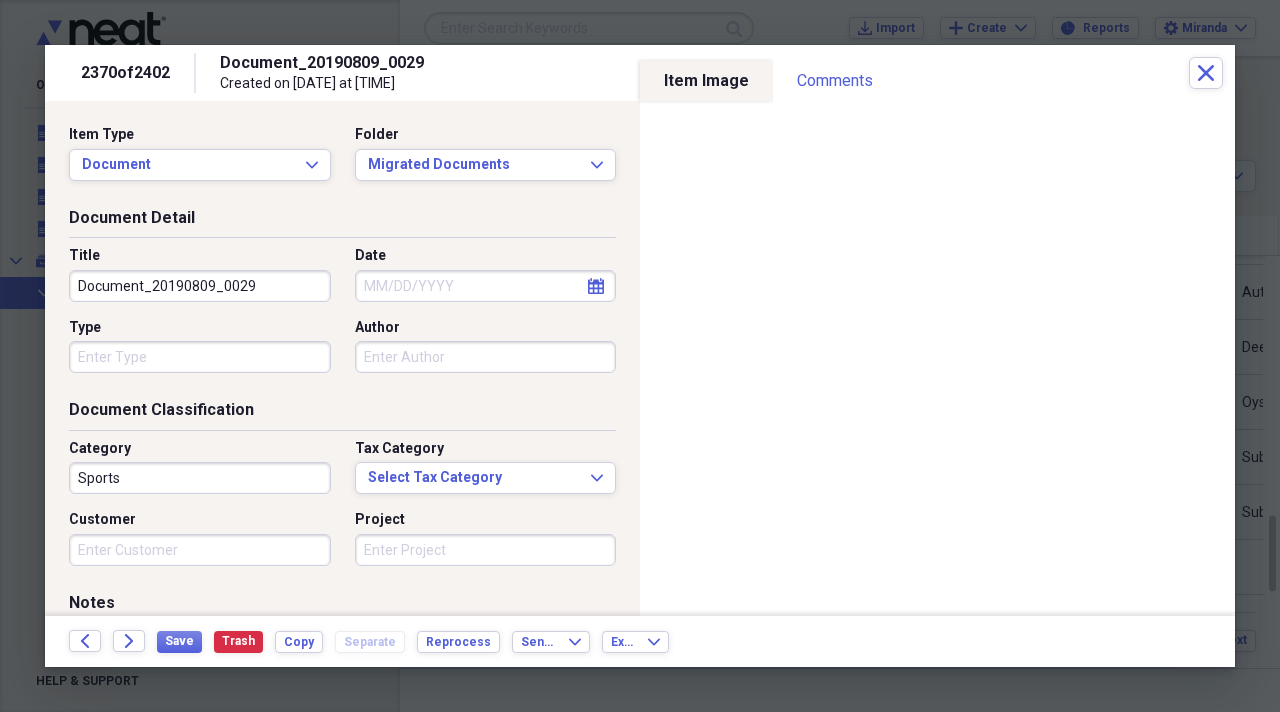 drag, startPoint x: 279, startPoint y: 283, endPoint x: 0, endPoint y: 250, distance: 280.94482 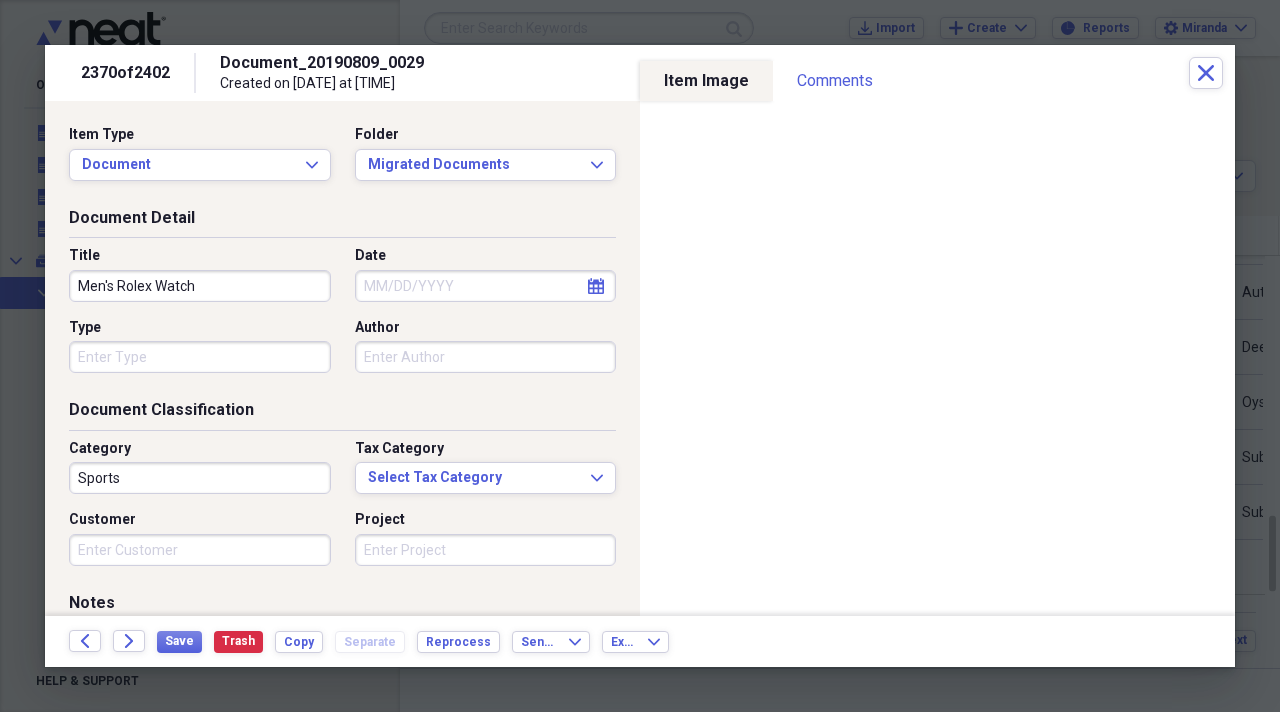 type on "Men's Rolex Watch" 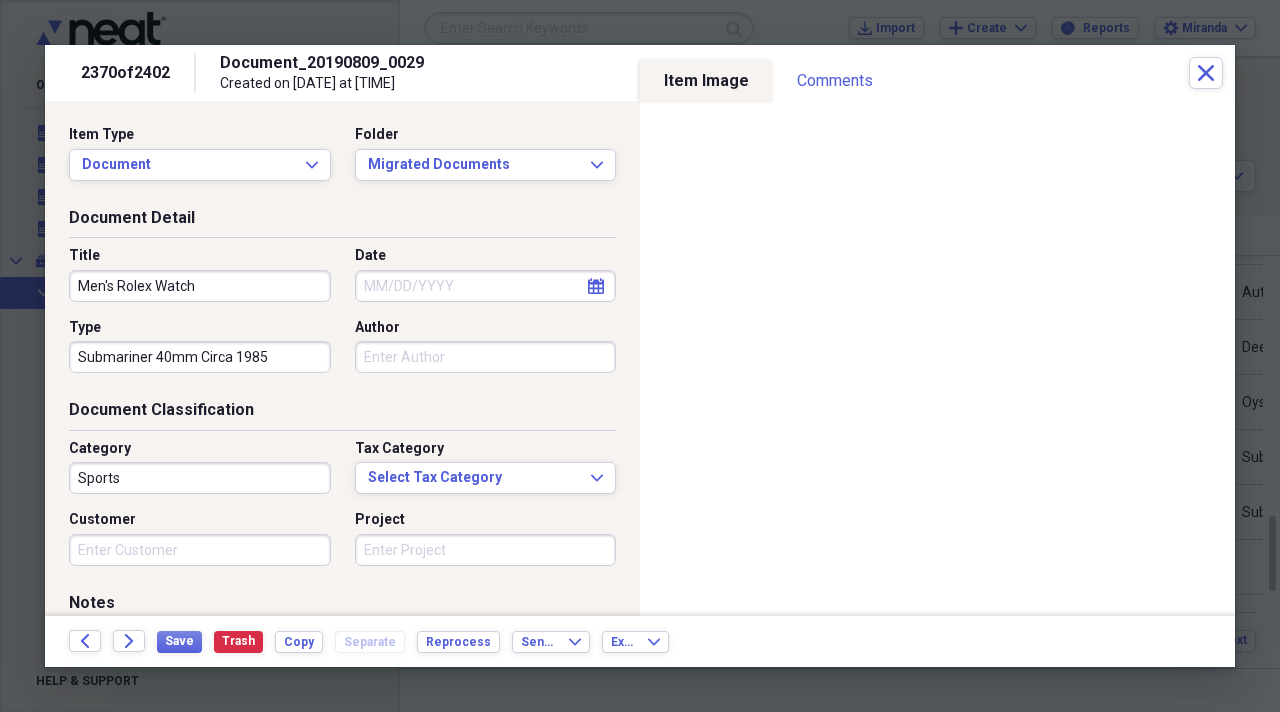 type on "Submariner 40mm Circa 1985" 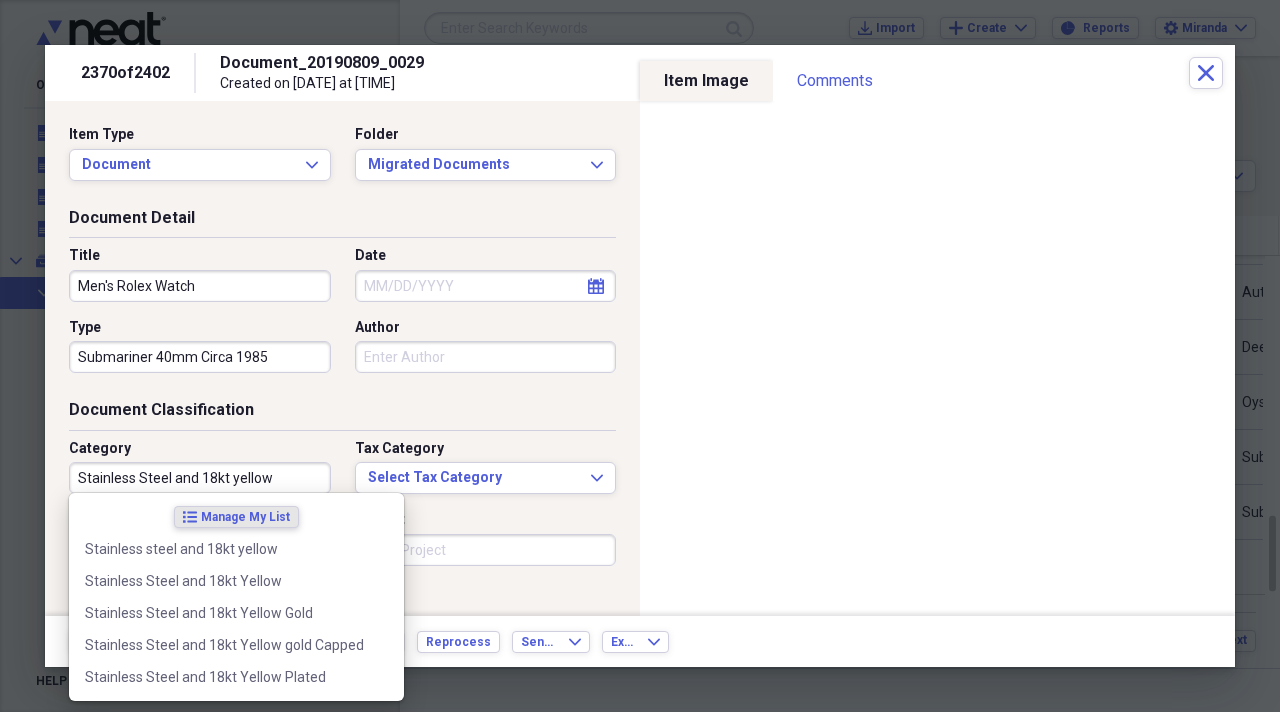 click on "Stainless Steel and 18kt yellow" at bounding box center (200, 478) 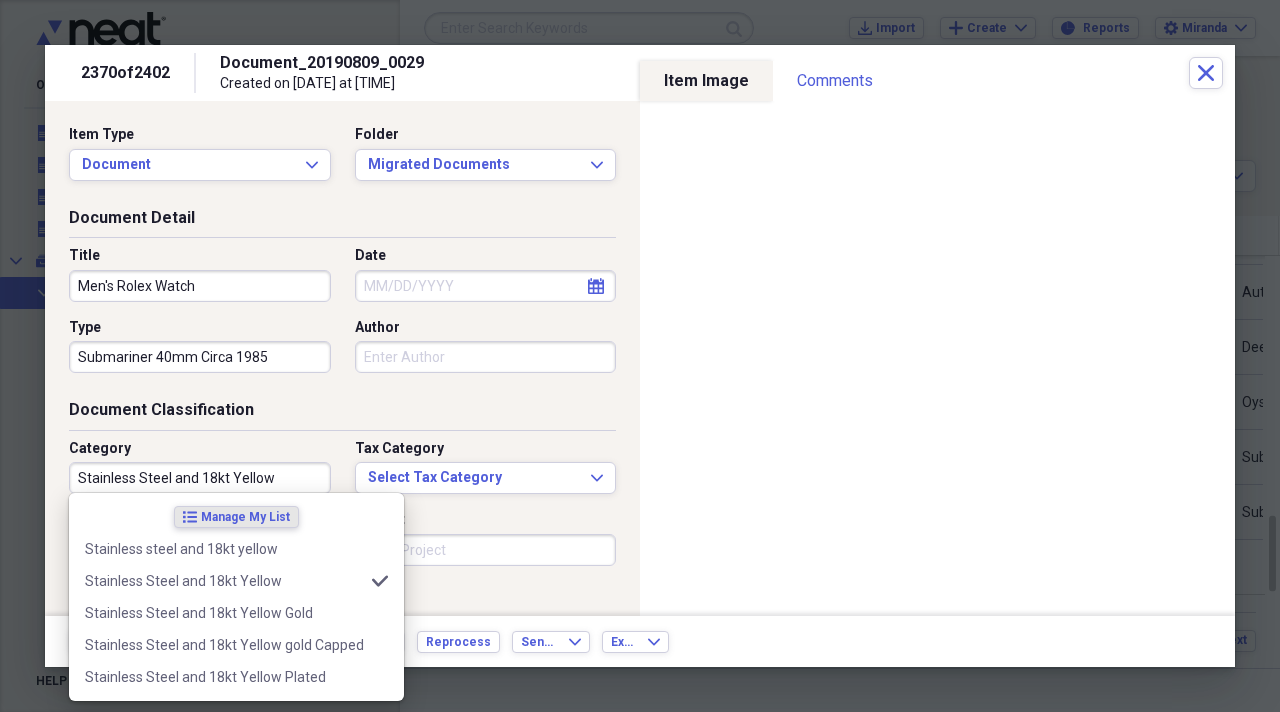 type on "Stainless Steel and 18kt Yellow" 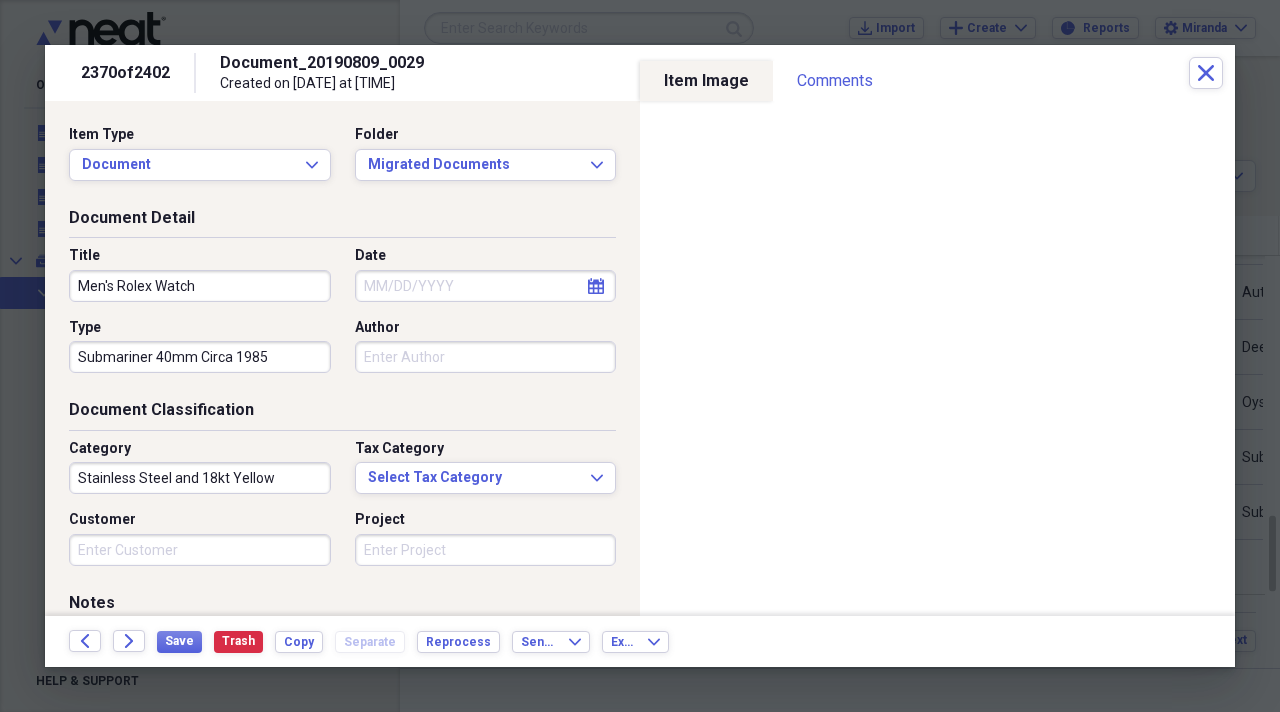 click on "Category" at bounding box center [200, 449] 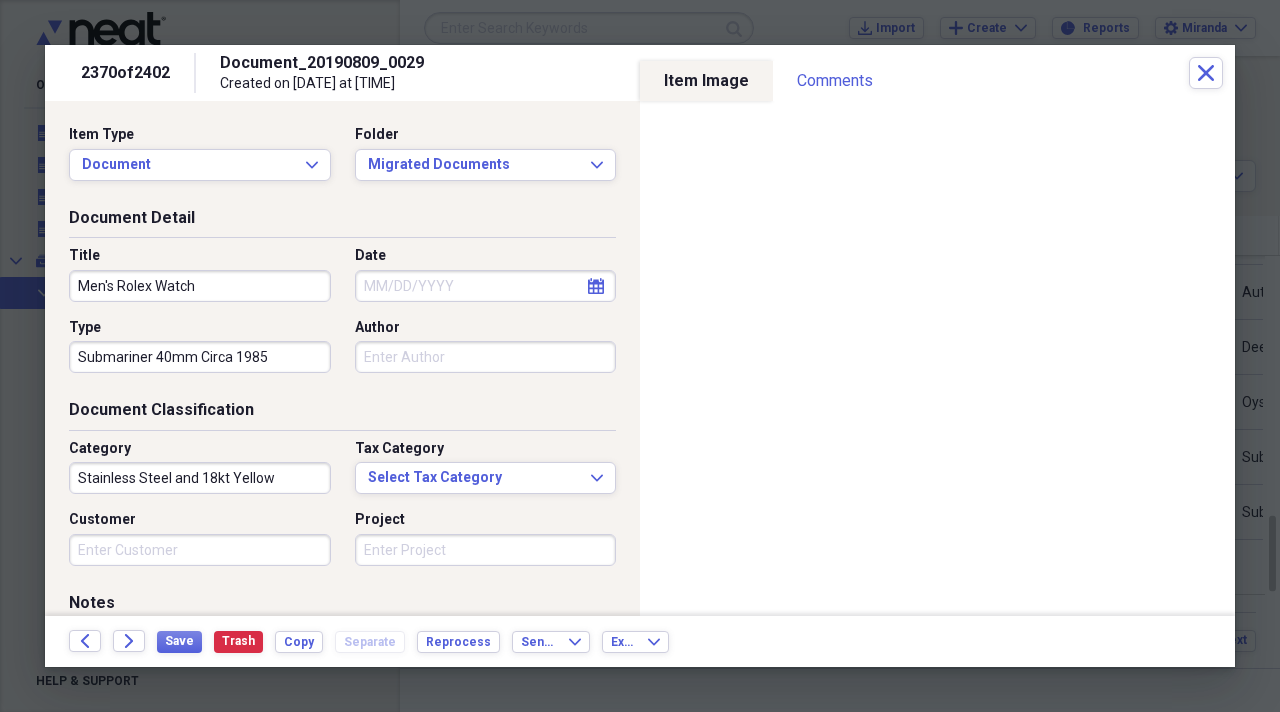 click on "Customer" at bounding box center [200, 550] 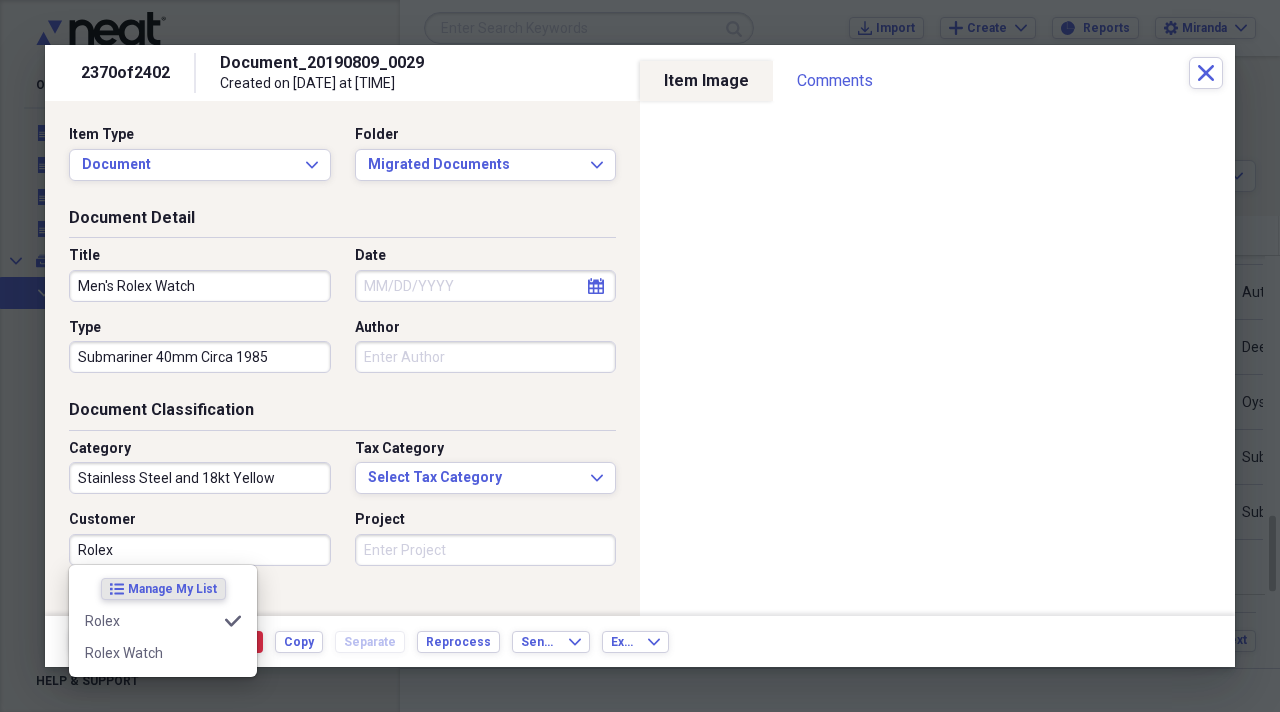 type on "Rolex" 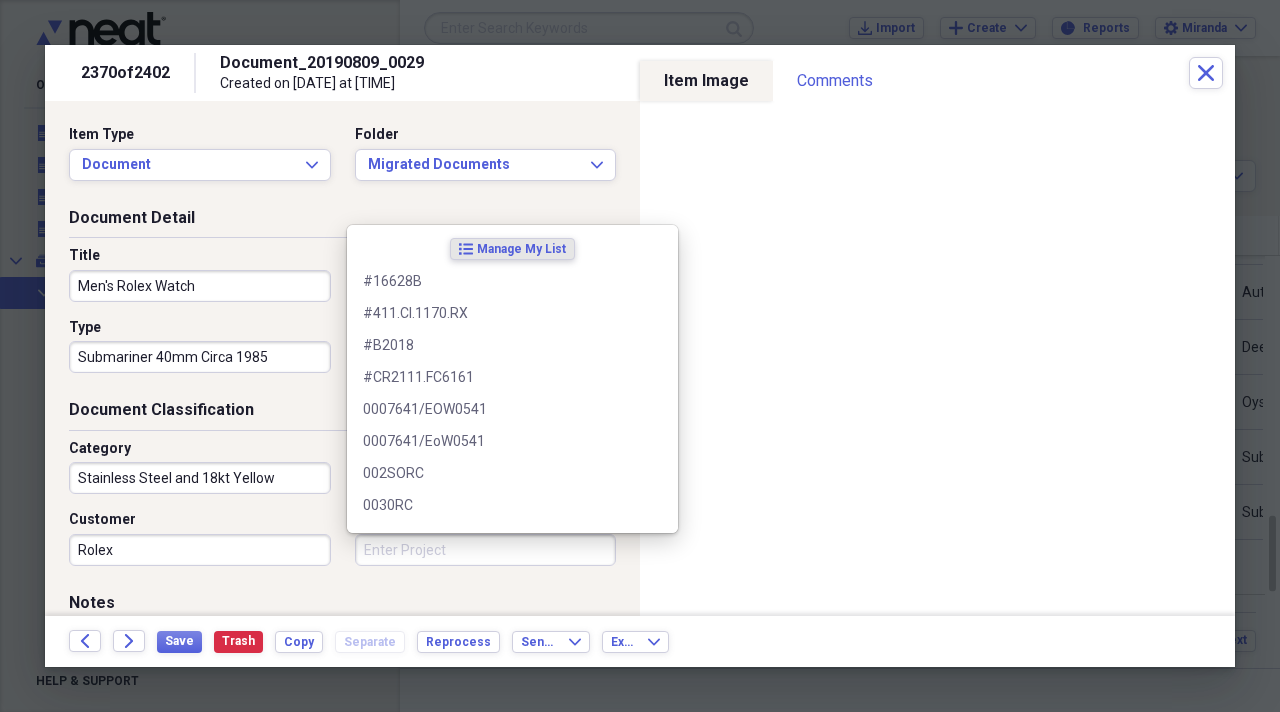 click on "Project" at bounding box center (486, 550) 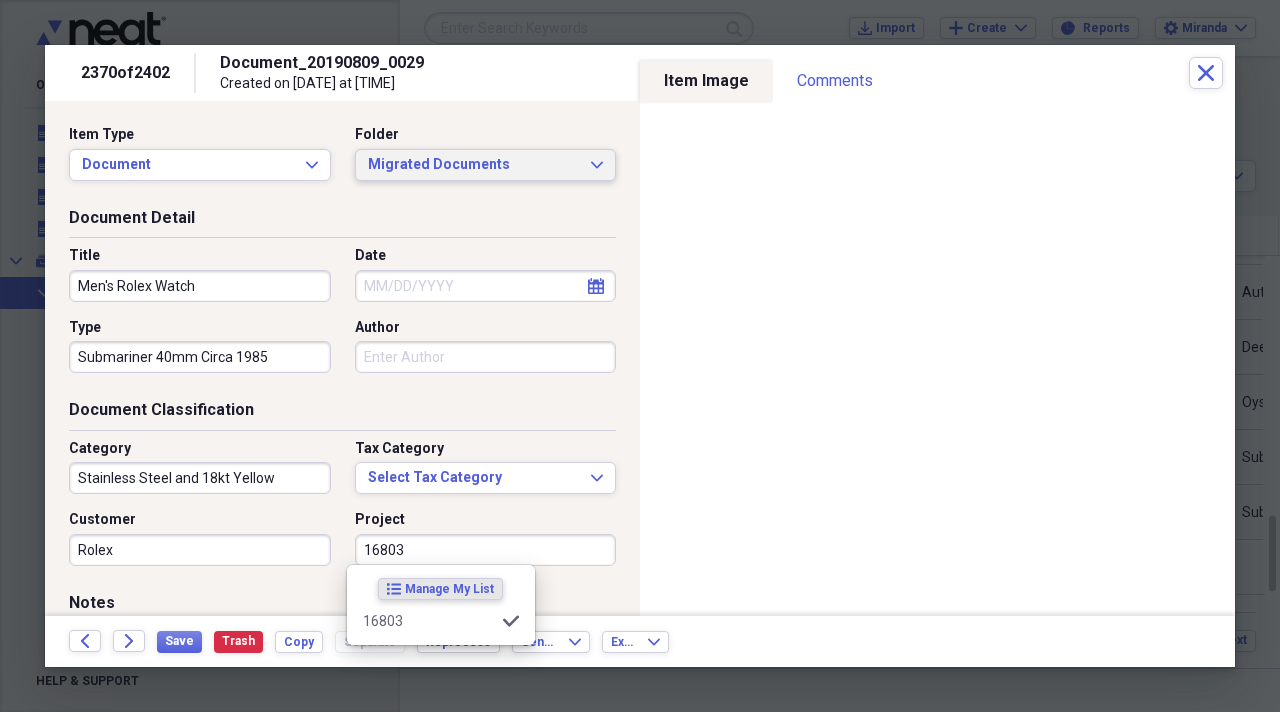 type on "16803" 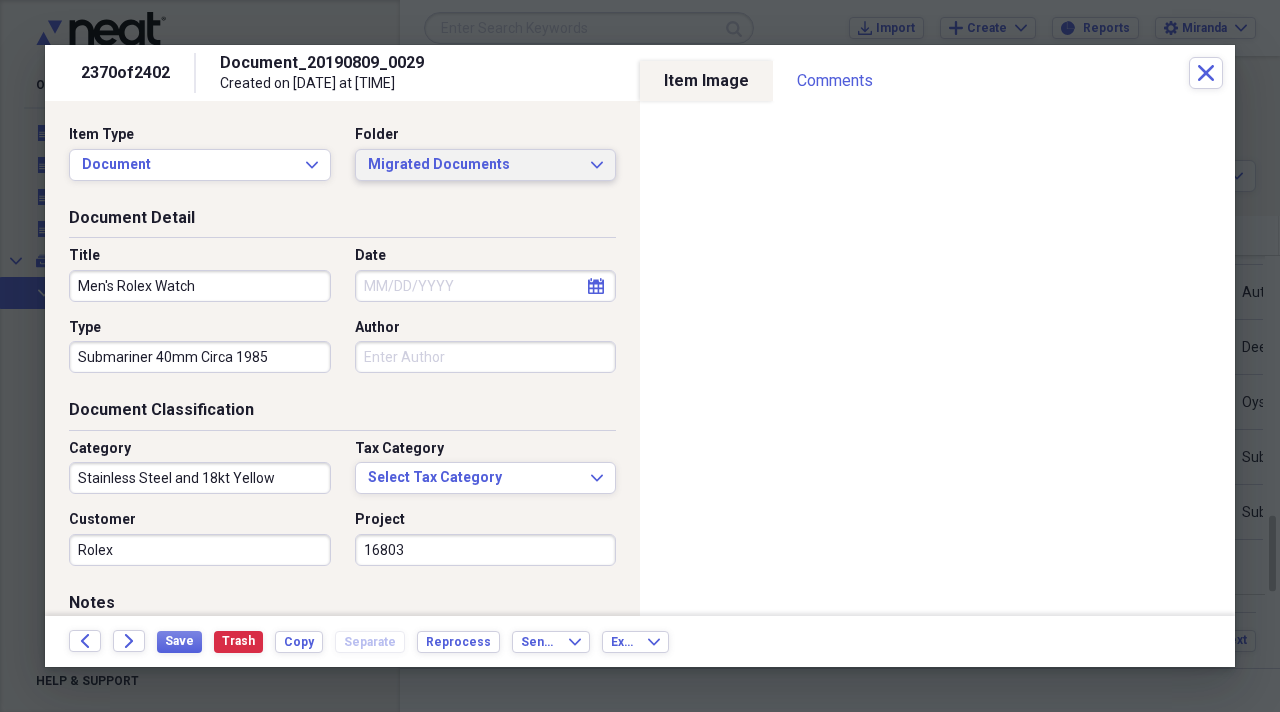 click on "Migrated Documents" at bounding box center (474, 165) 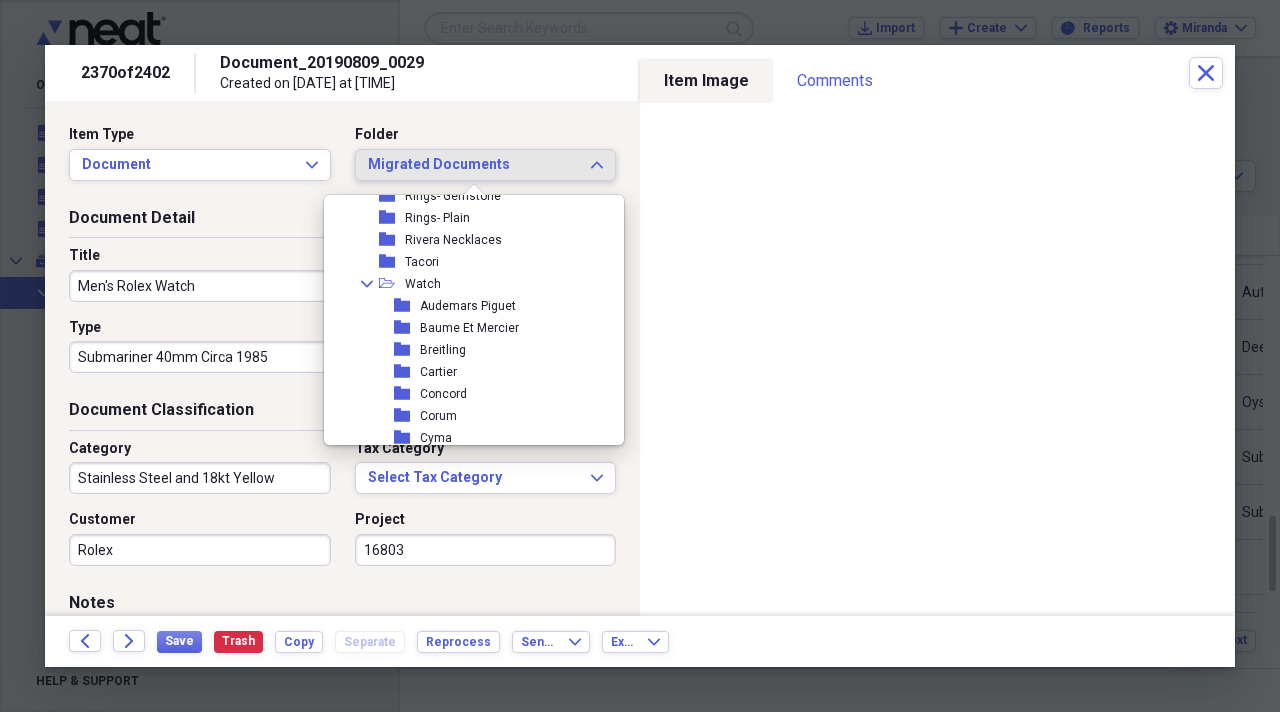 scroll, scrollTop: 2300, scrollLeft: 0, axis: vertical 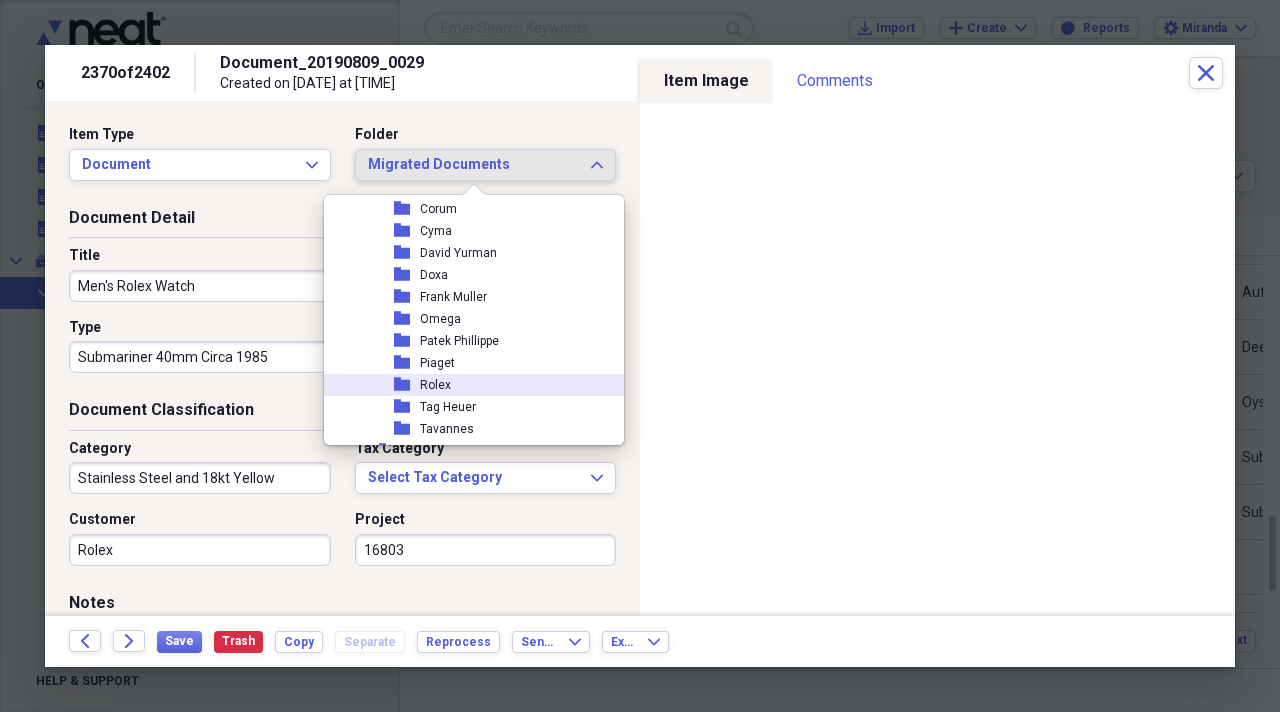 click on "folder Rolex" at bounding box center [466, 385] 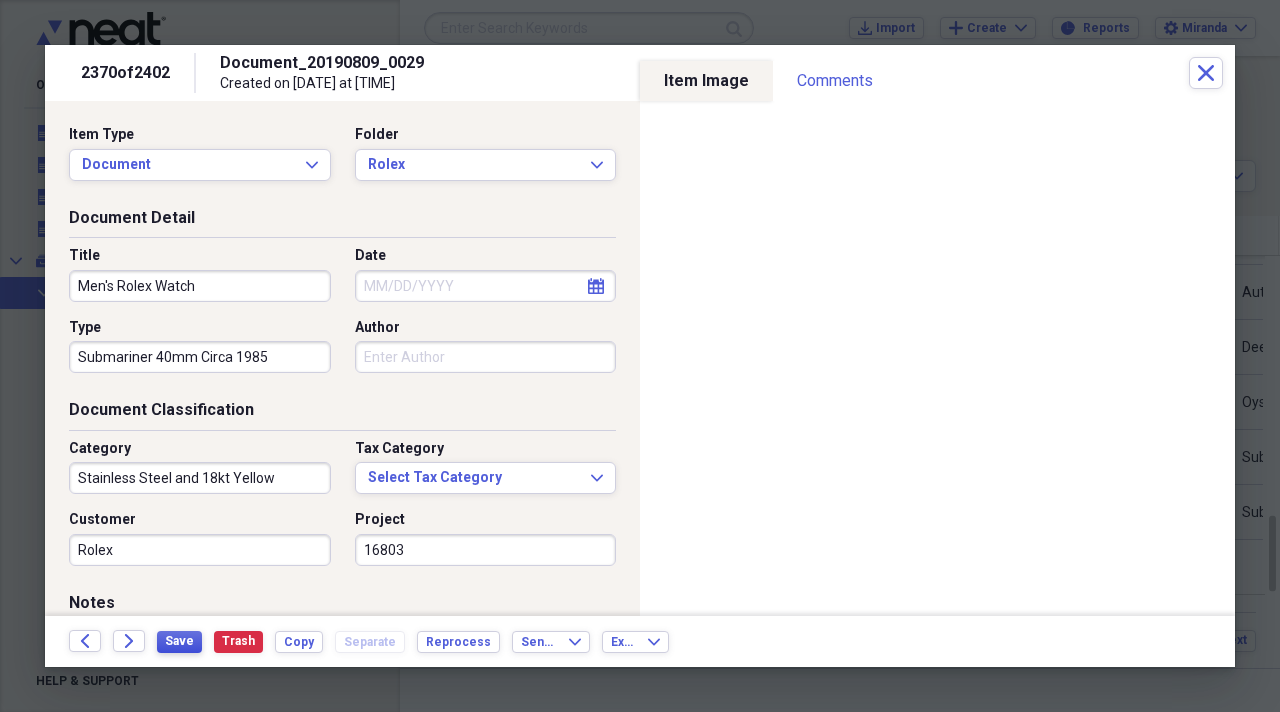 click on "Save" at bounding box center [179, 641] 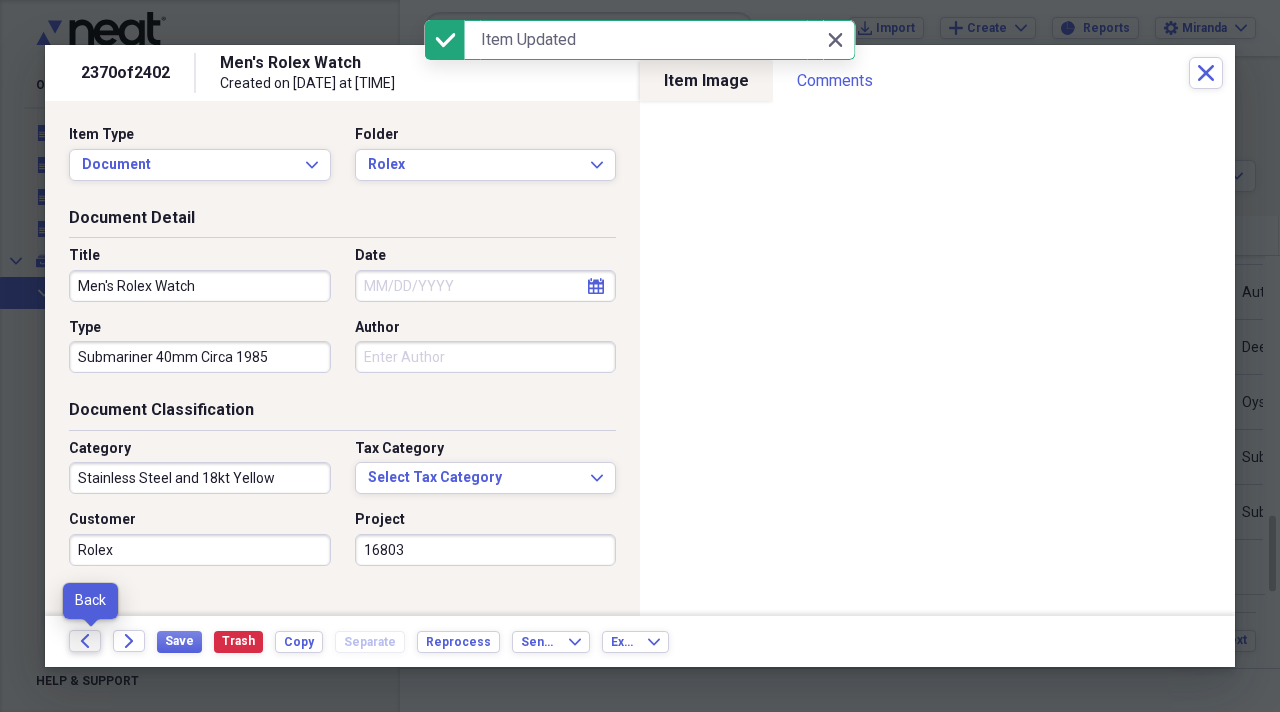 click on "Back" 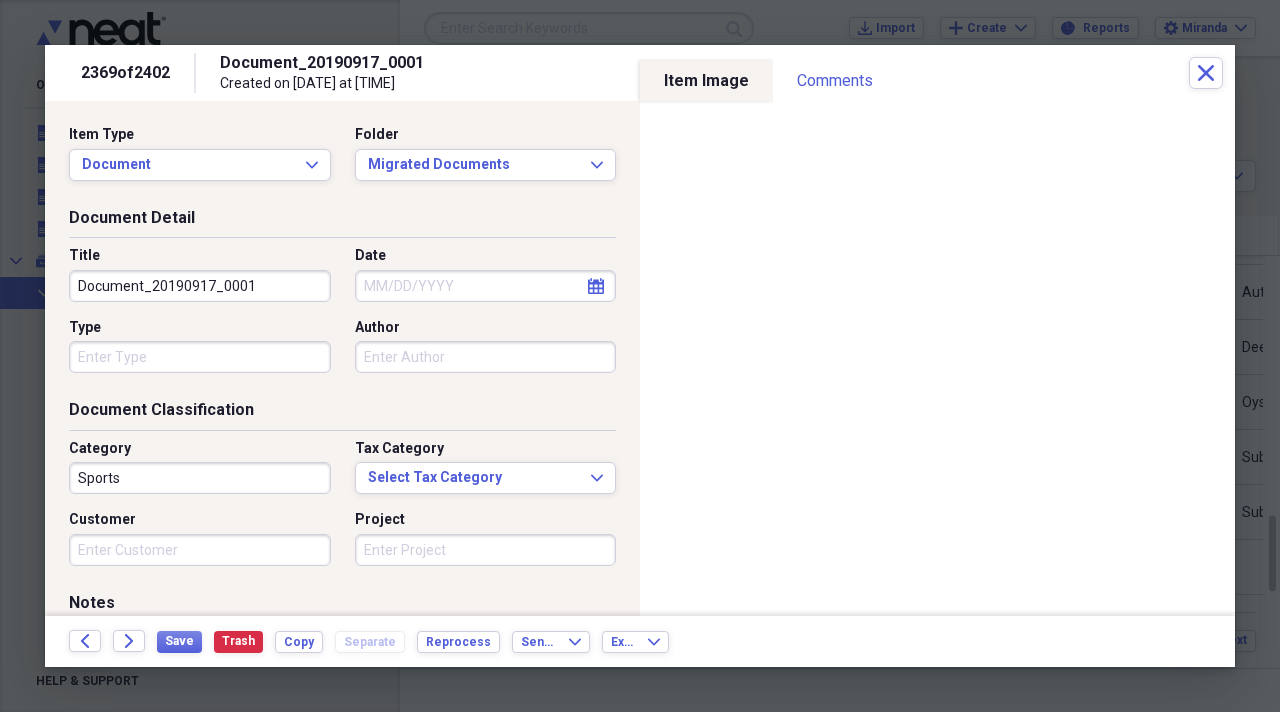 drag, startPoint x: 260, startPoint y: 281, endPoint x: 37, endPoint y: 278, distance: 223.02017 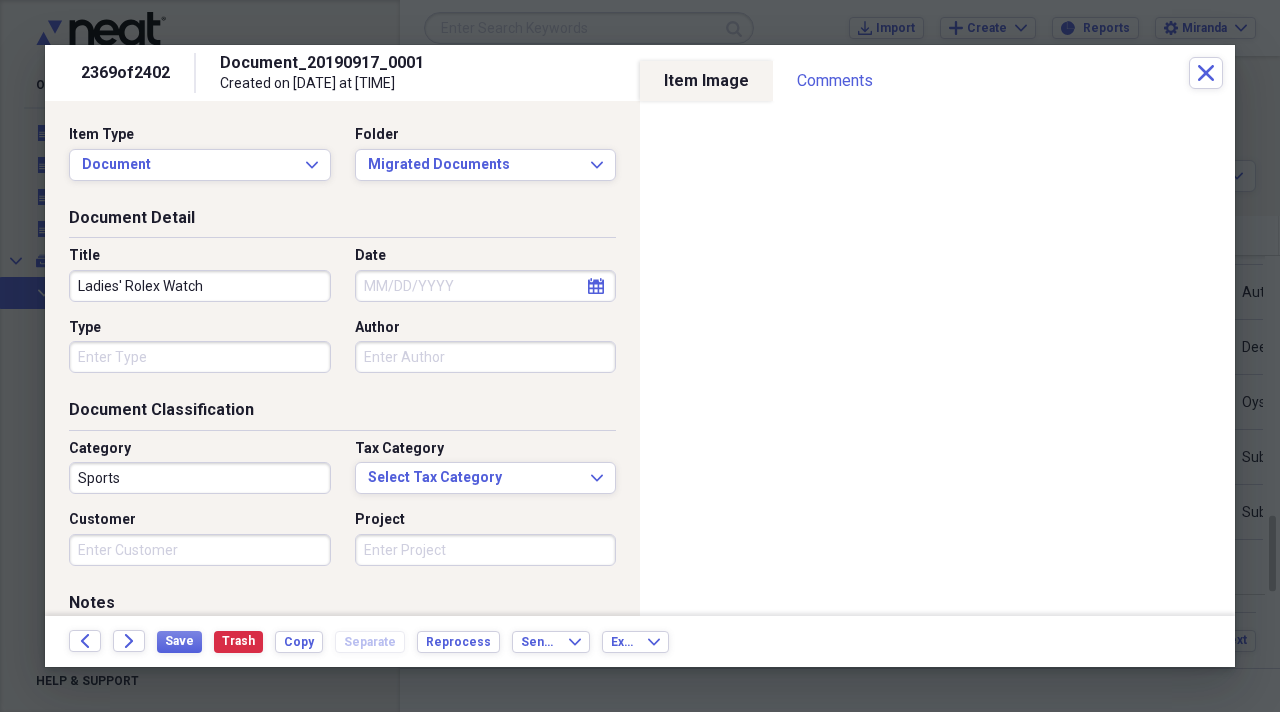 type on "Ladies' Rolex Watch" 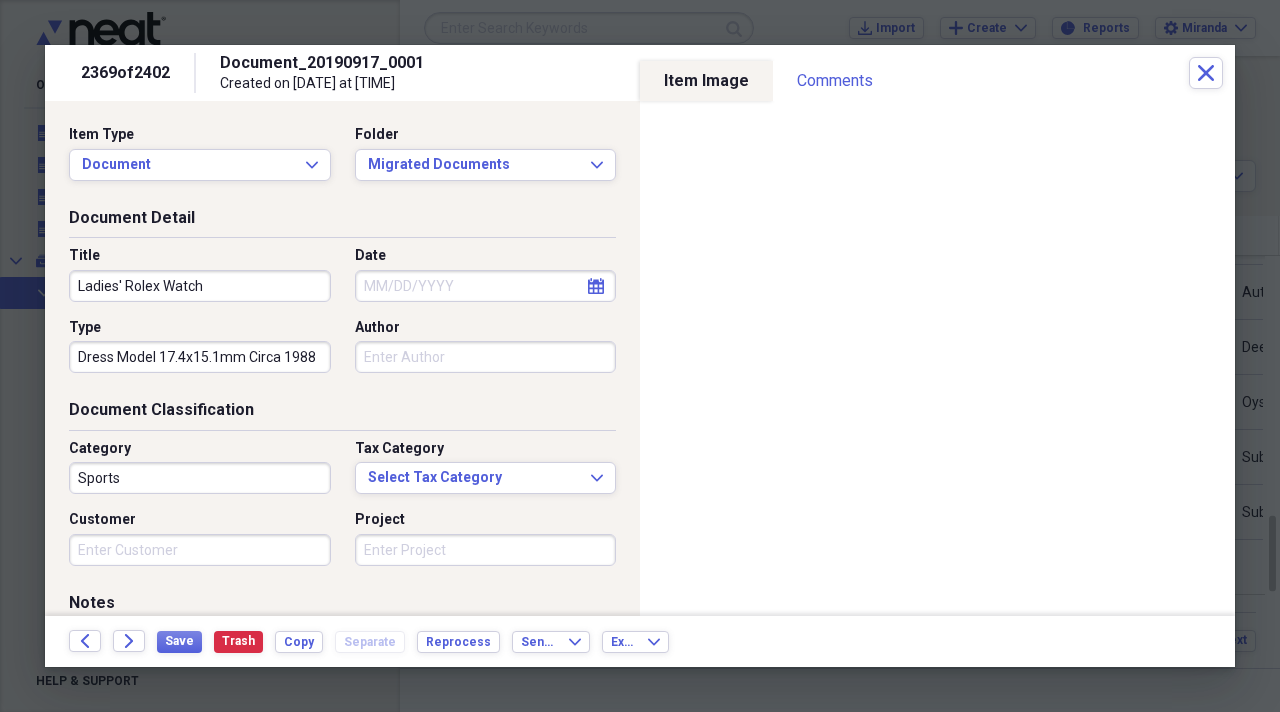 type on "Dress Model 17.4x15.1mm Circa 1988" 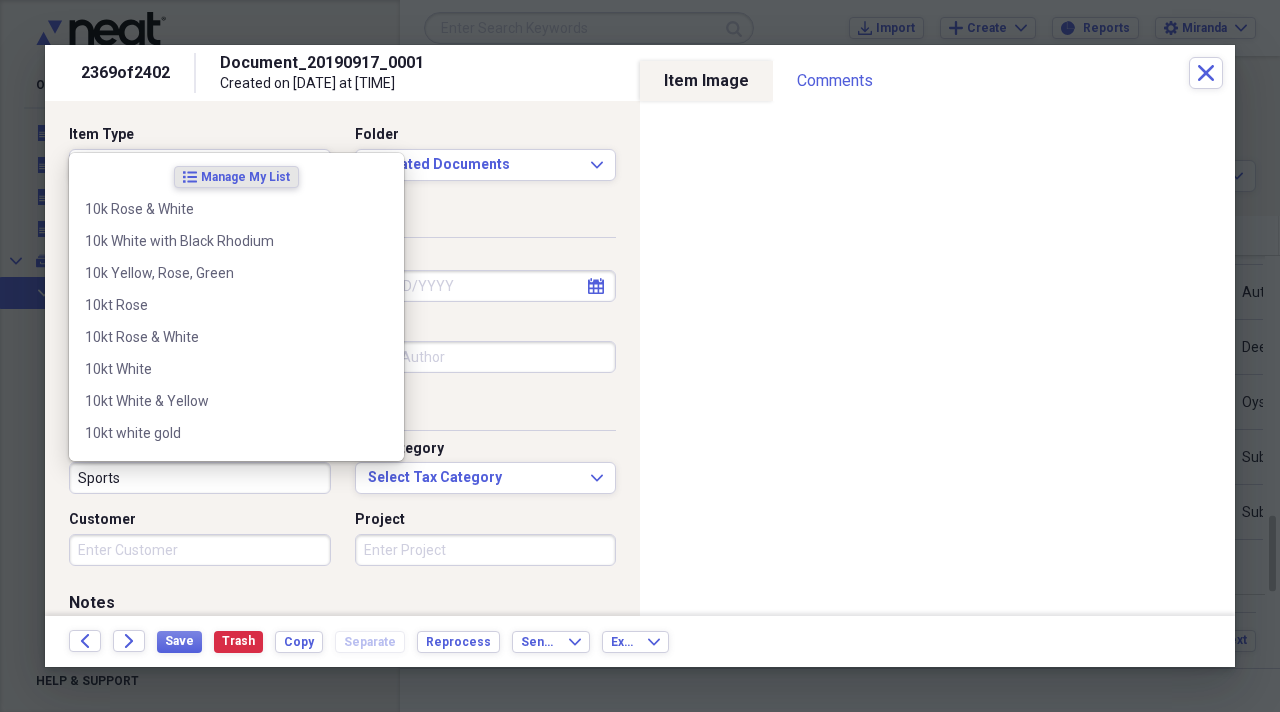 click on "Sports" at bounding box center [200, 478] 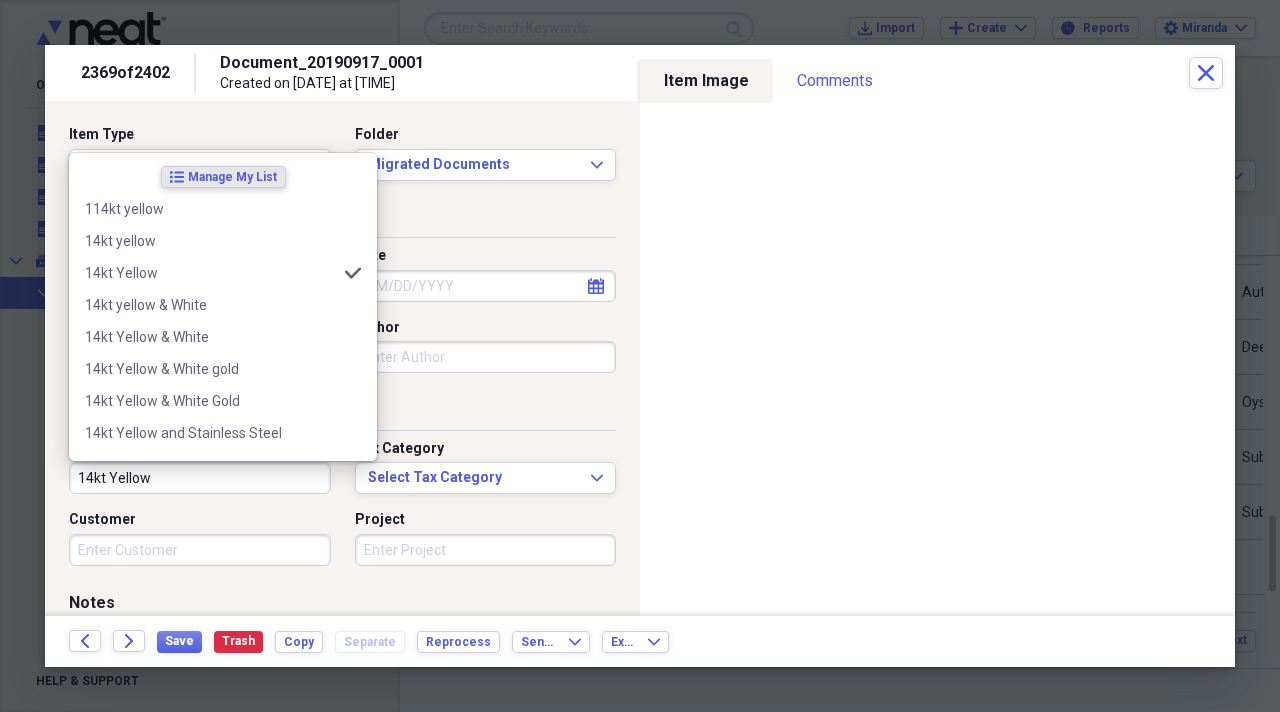 type on "14kt Yellow" 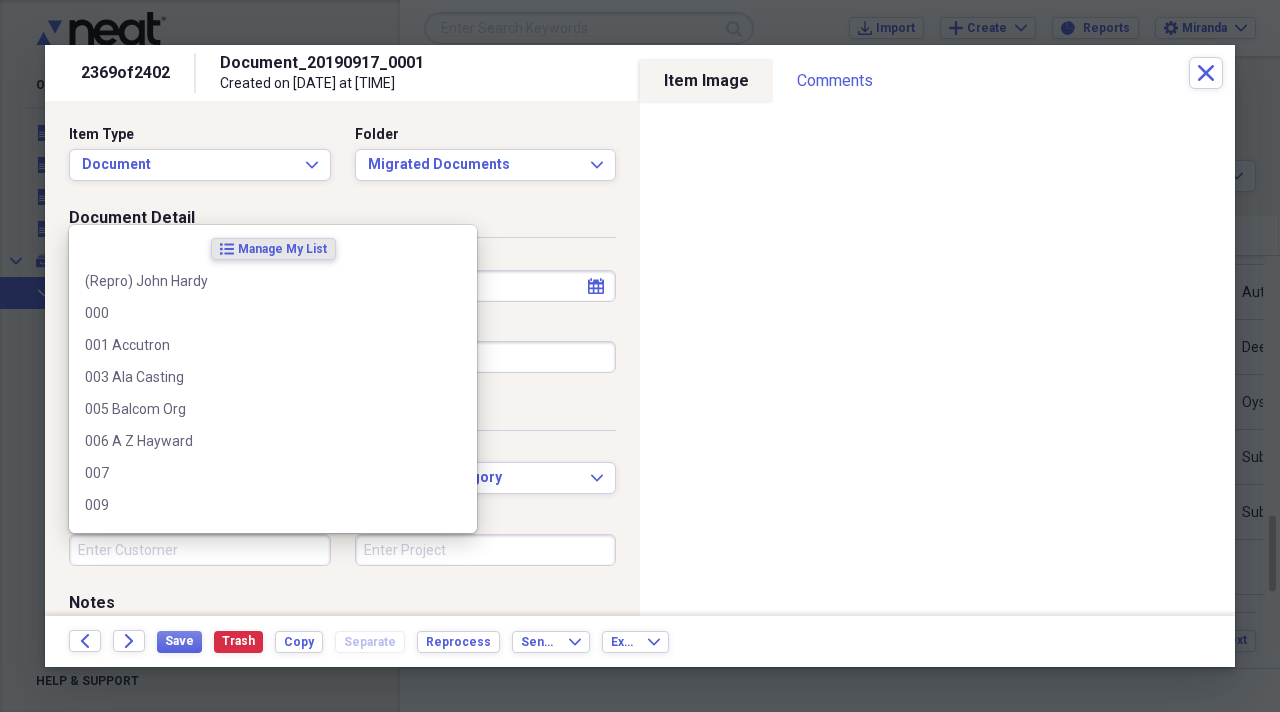 click on "Customer" at bounding box center [200, 550] 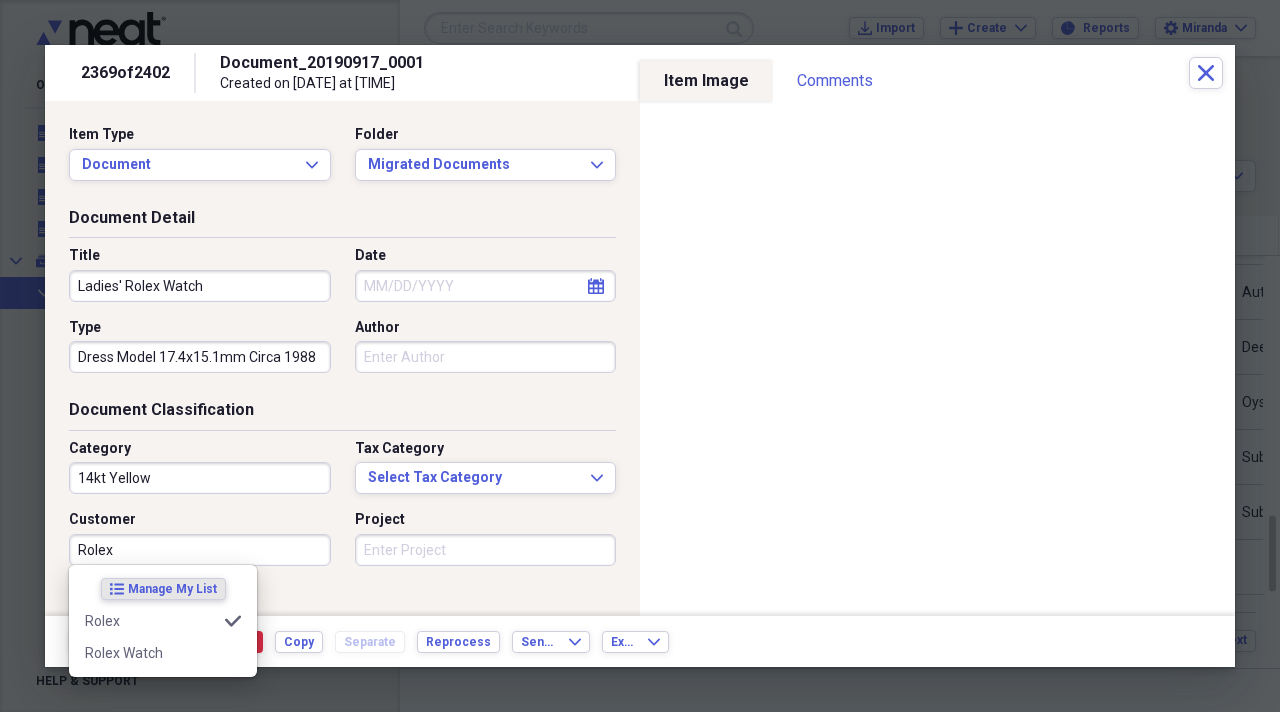 type on "Rolex" 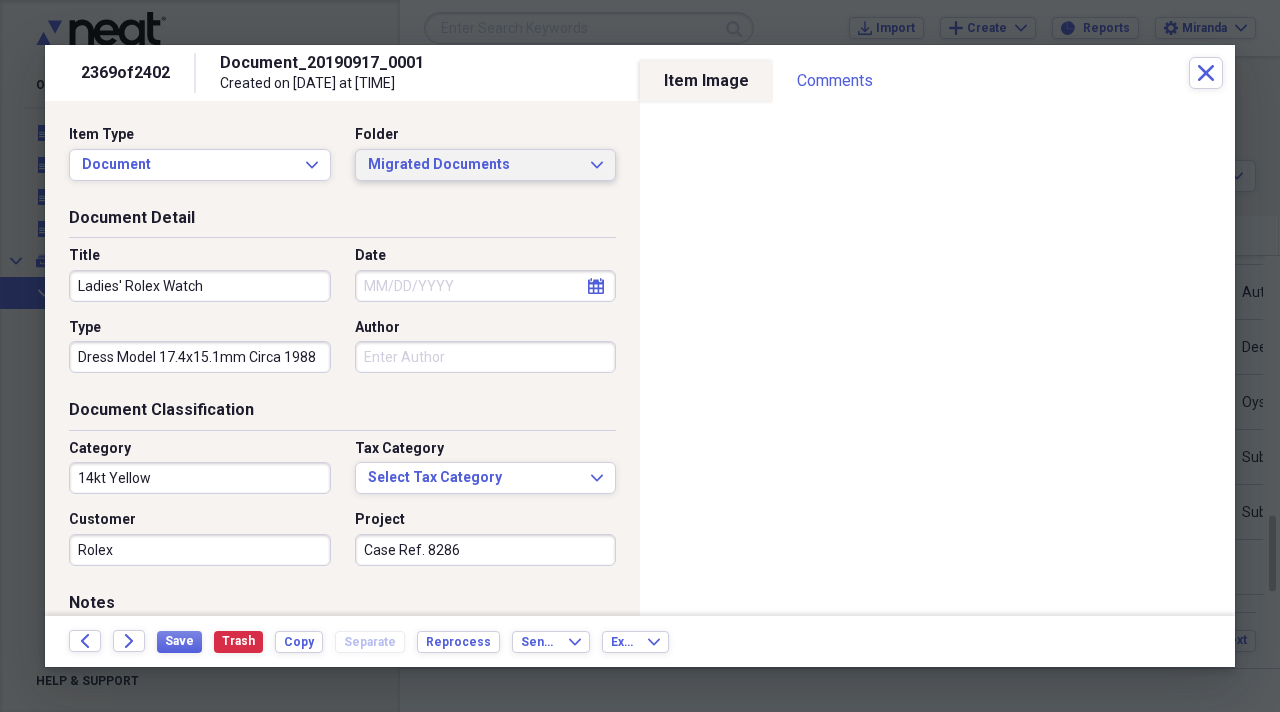 type on "Case Ref. 8286" 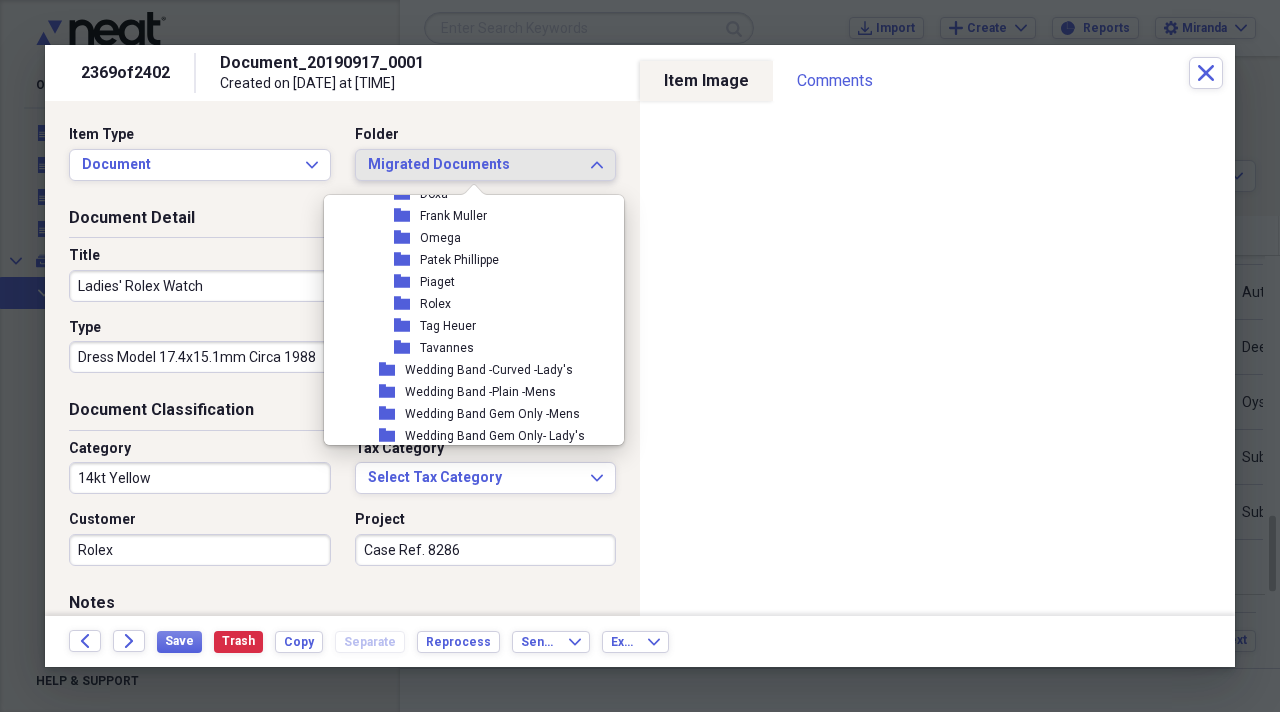 scroll, scrollTop: 2400, scrollLeft: 0, axis: vertical 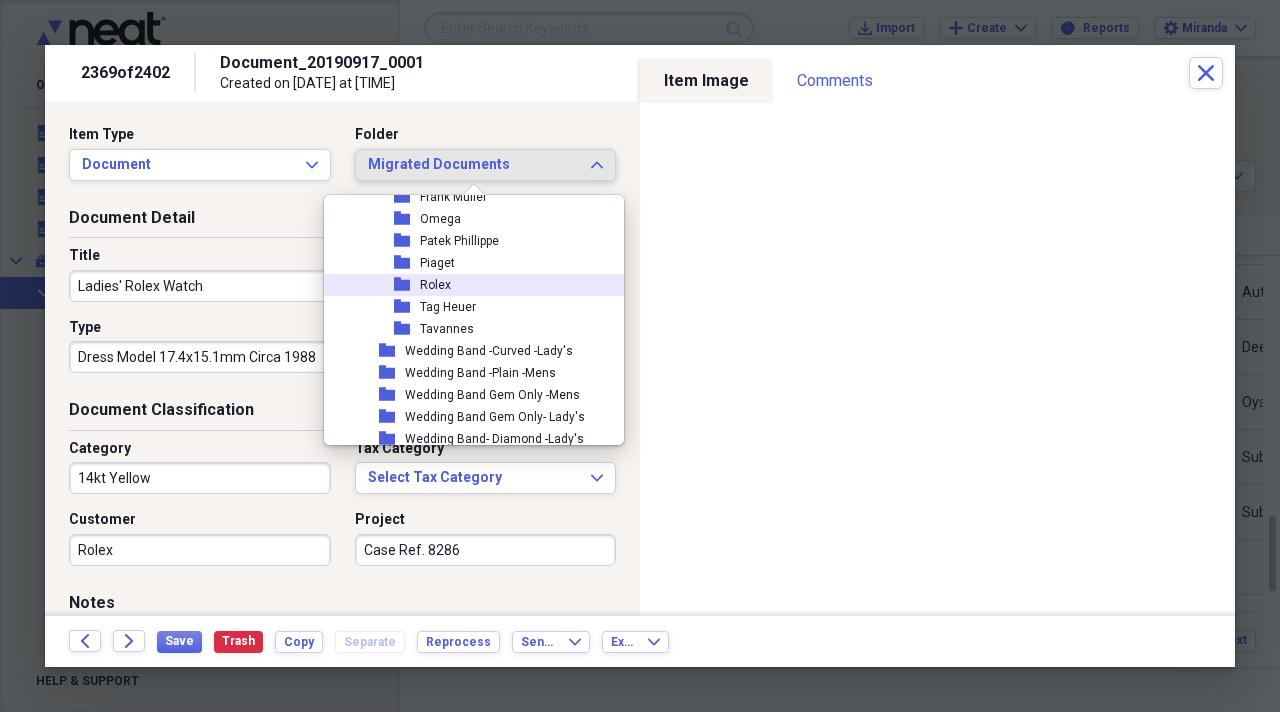 click on "folder Rolex" at bounding box center [466, 285] 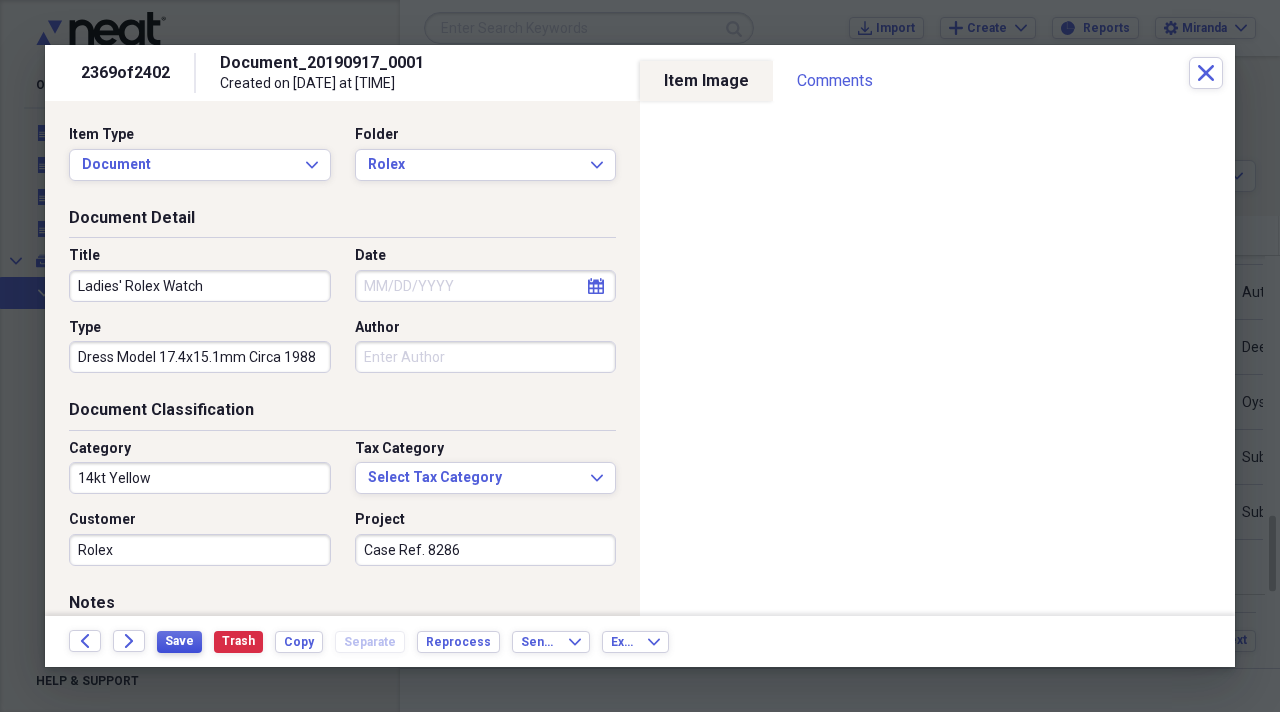 click on "Save" at bounding box center [179, 641] 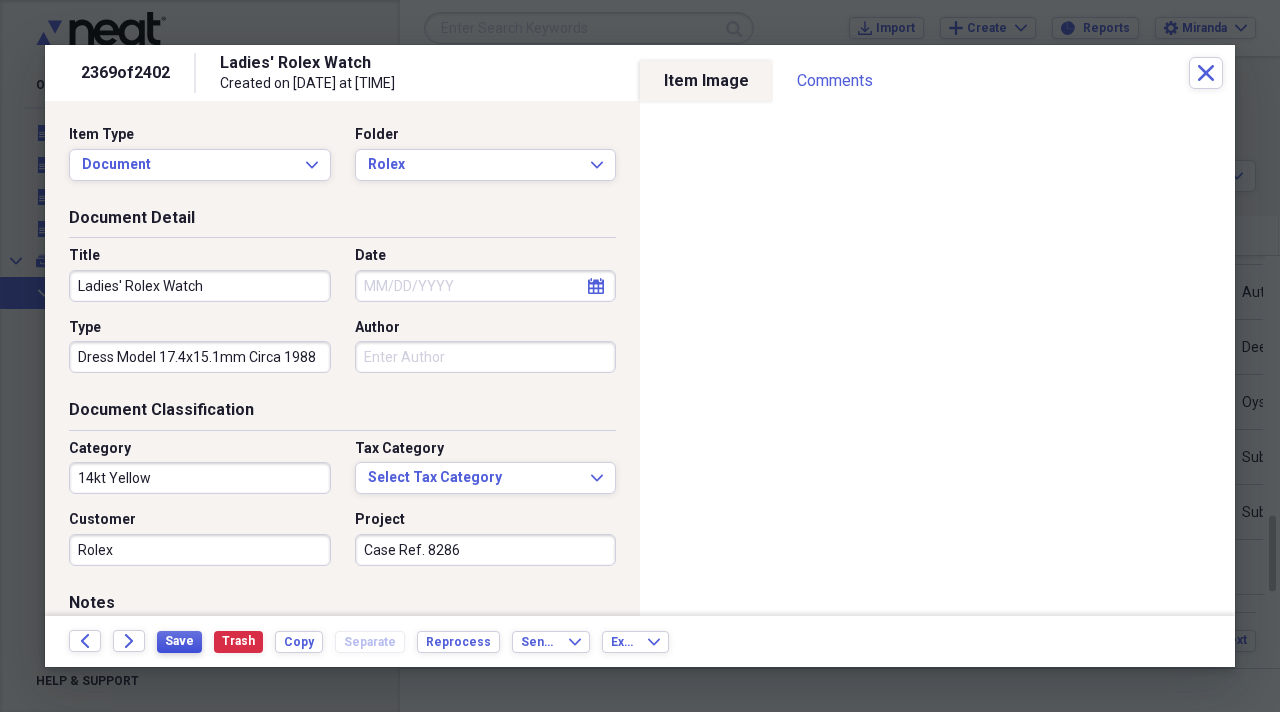 click on "Save" at bounding box center (179, 641) 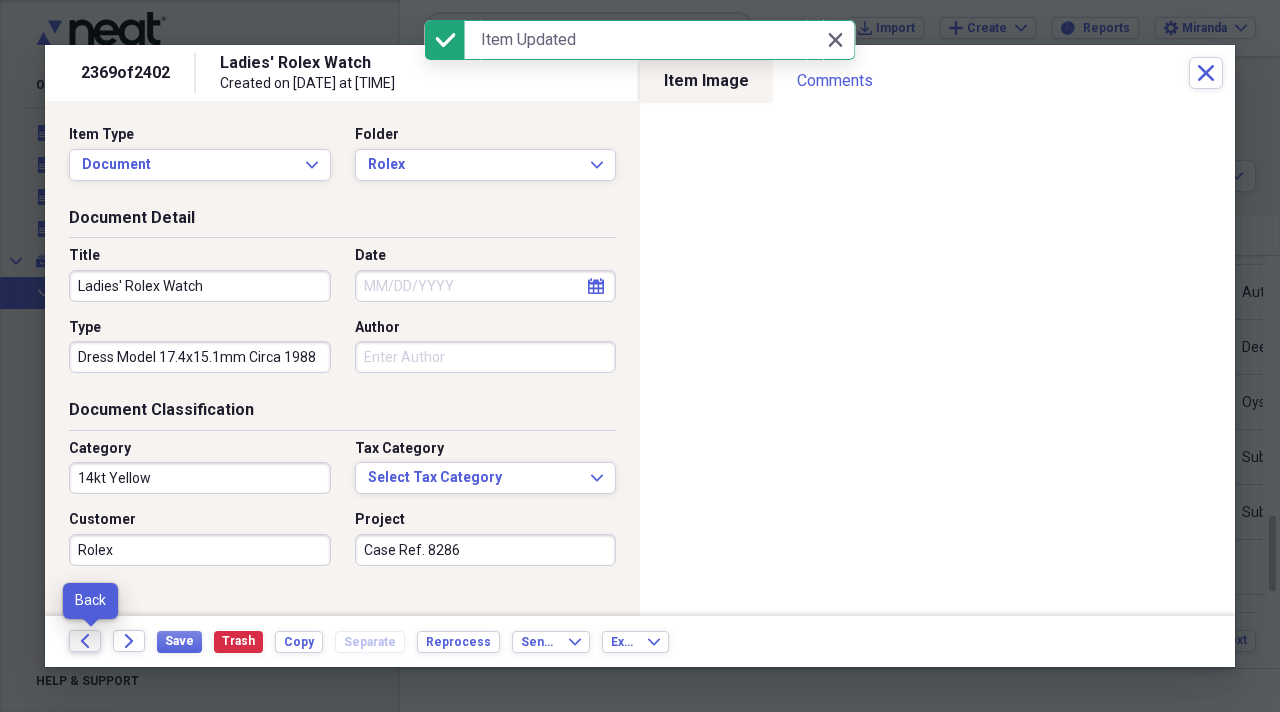 click on "Back" 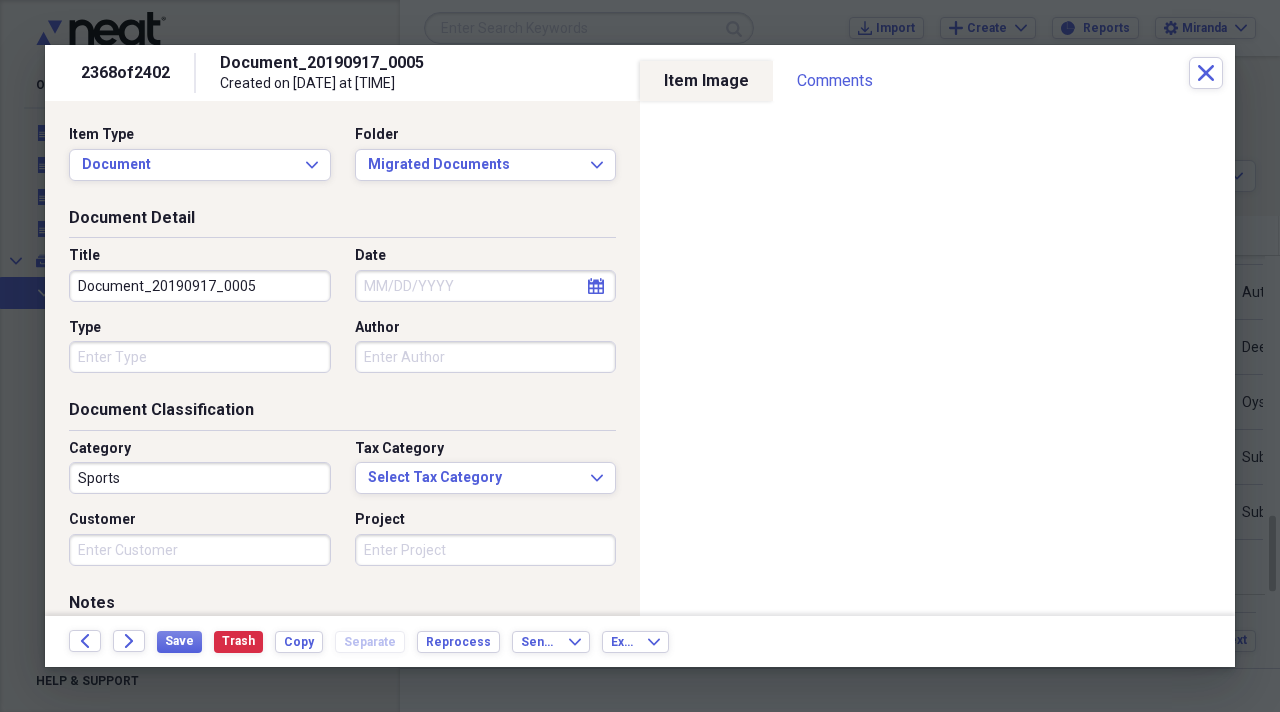 drag, startPoint x: 249, startPoint y: 283, endPoint x: 0, endPoint y: 278, distance: 249.0502 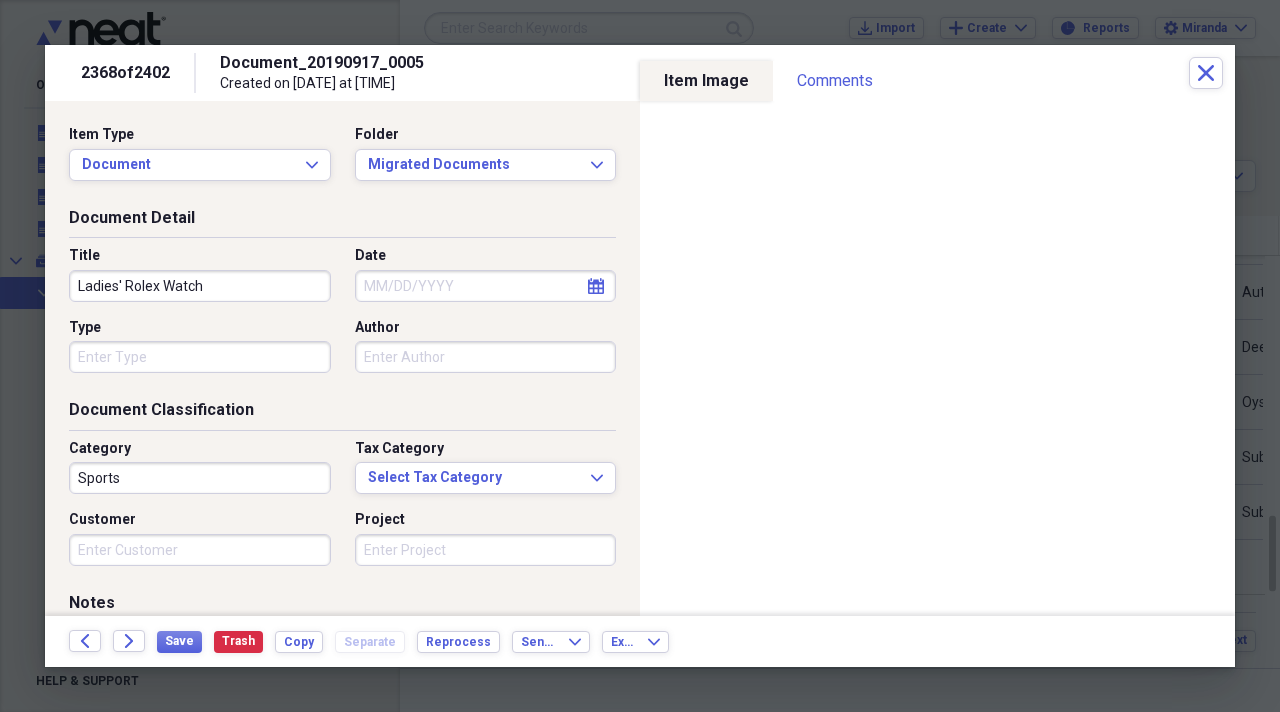 type on "Ladies' Rolex Watch" 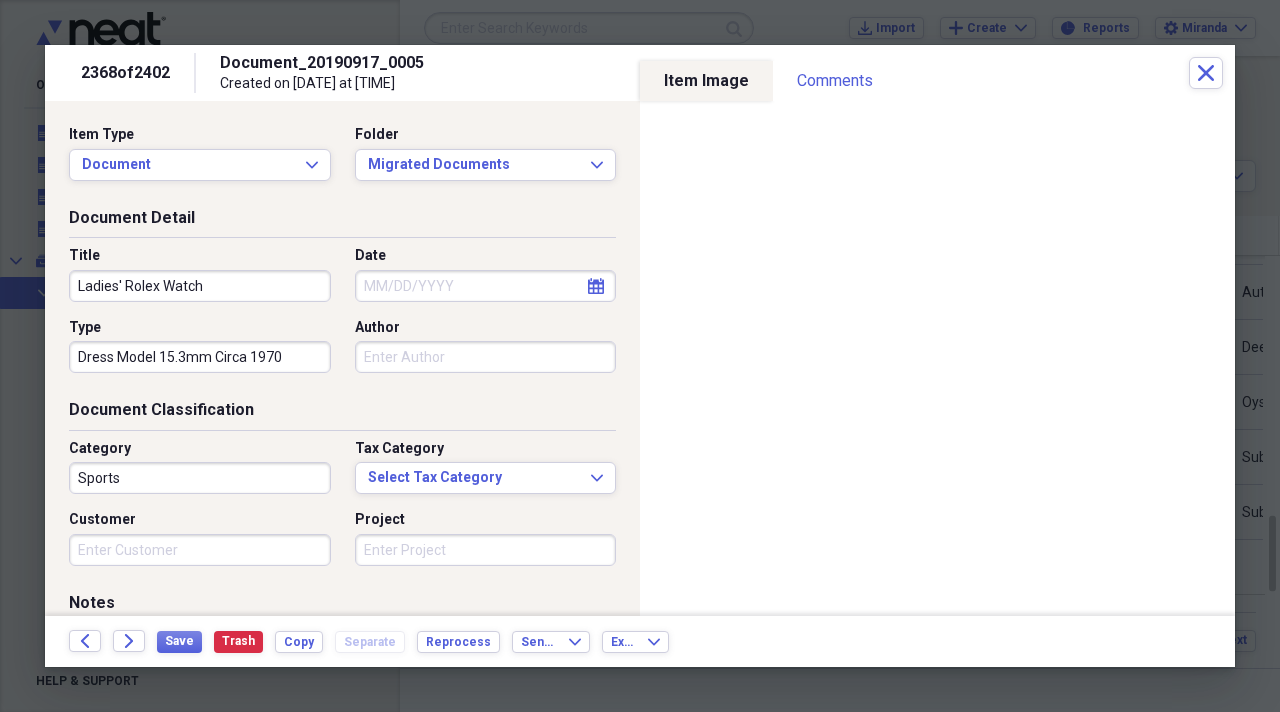 type on "Dress Model 15.3mm Circa 1970" 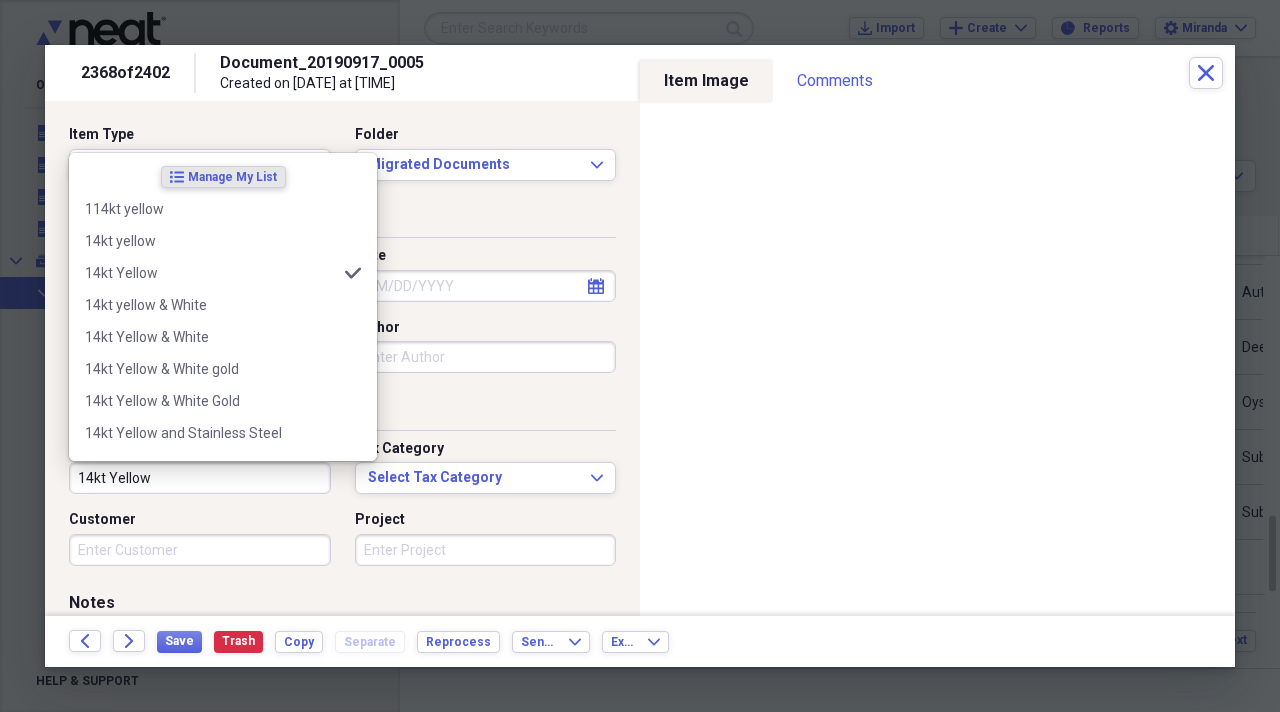 type on "14kt Yellow" 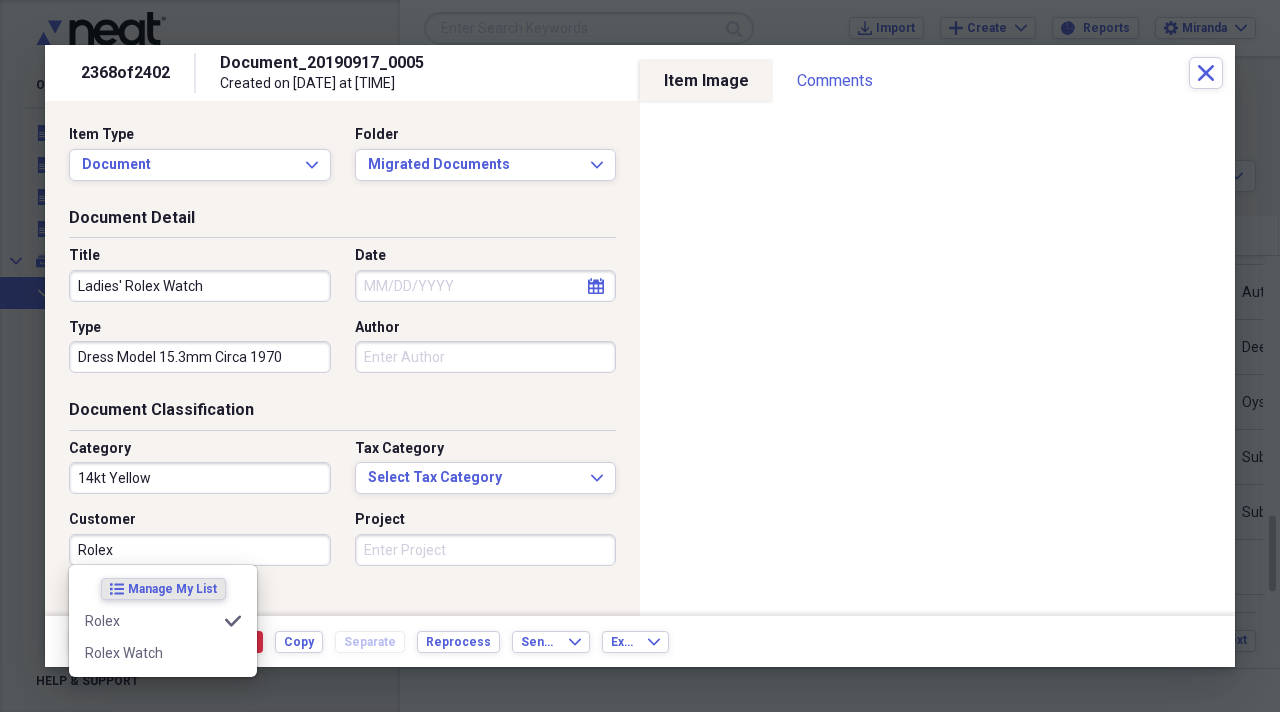 type on "Rolex" 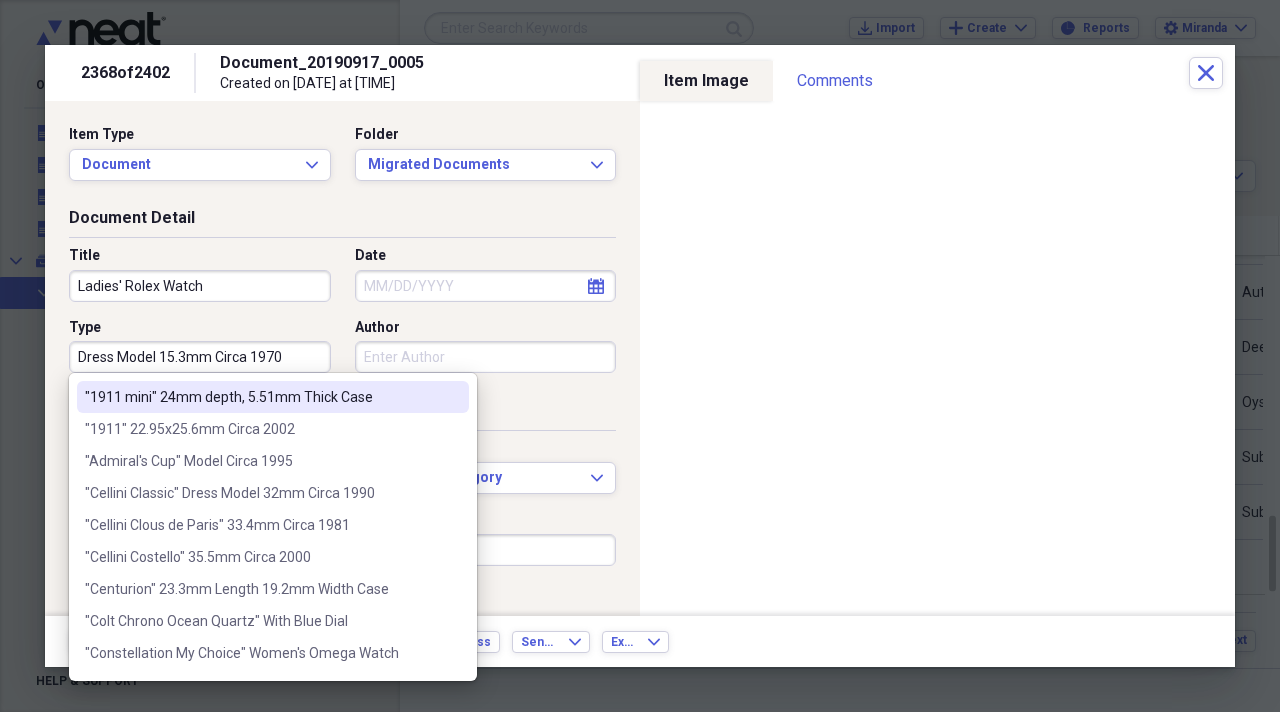click on "Dress Model 15.3mm Circa 1970" at bounding box center [200, 357] 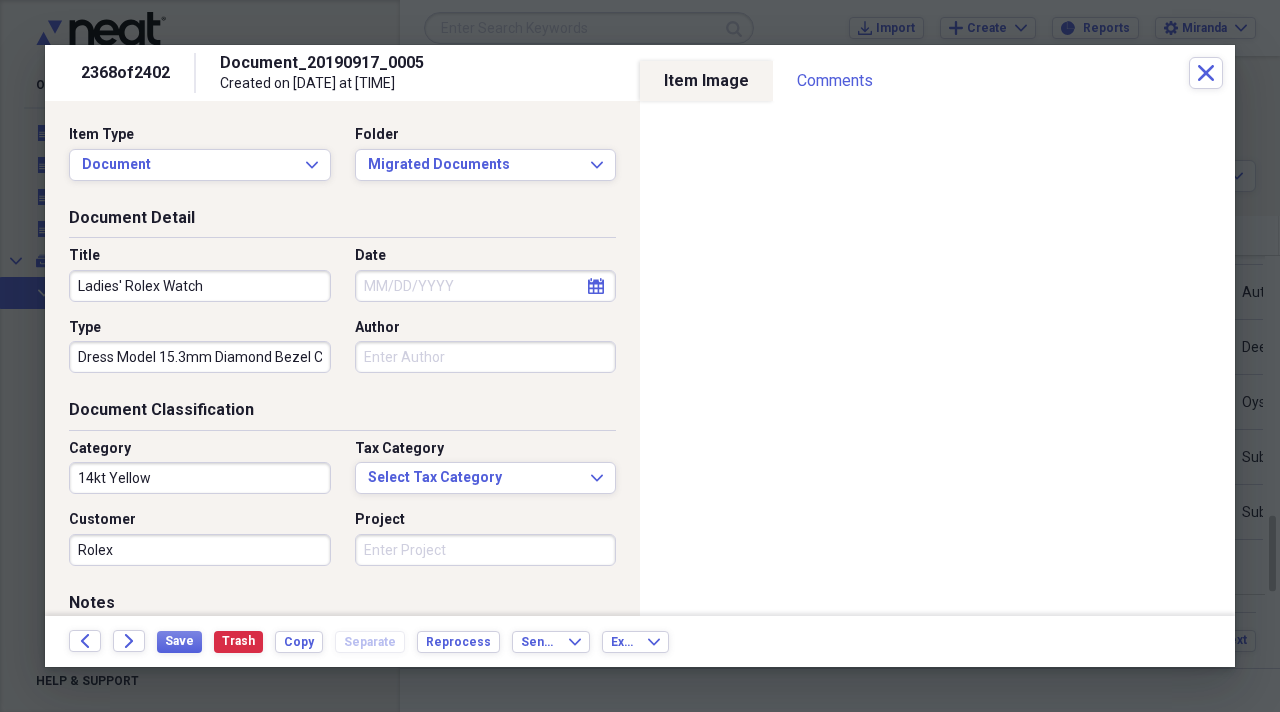 type on "Dress Model 15.3mm Diamond Bezel Circa 1970" 